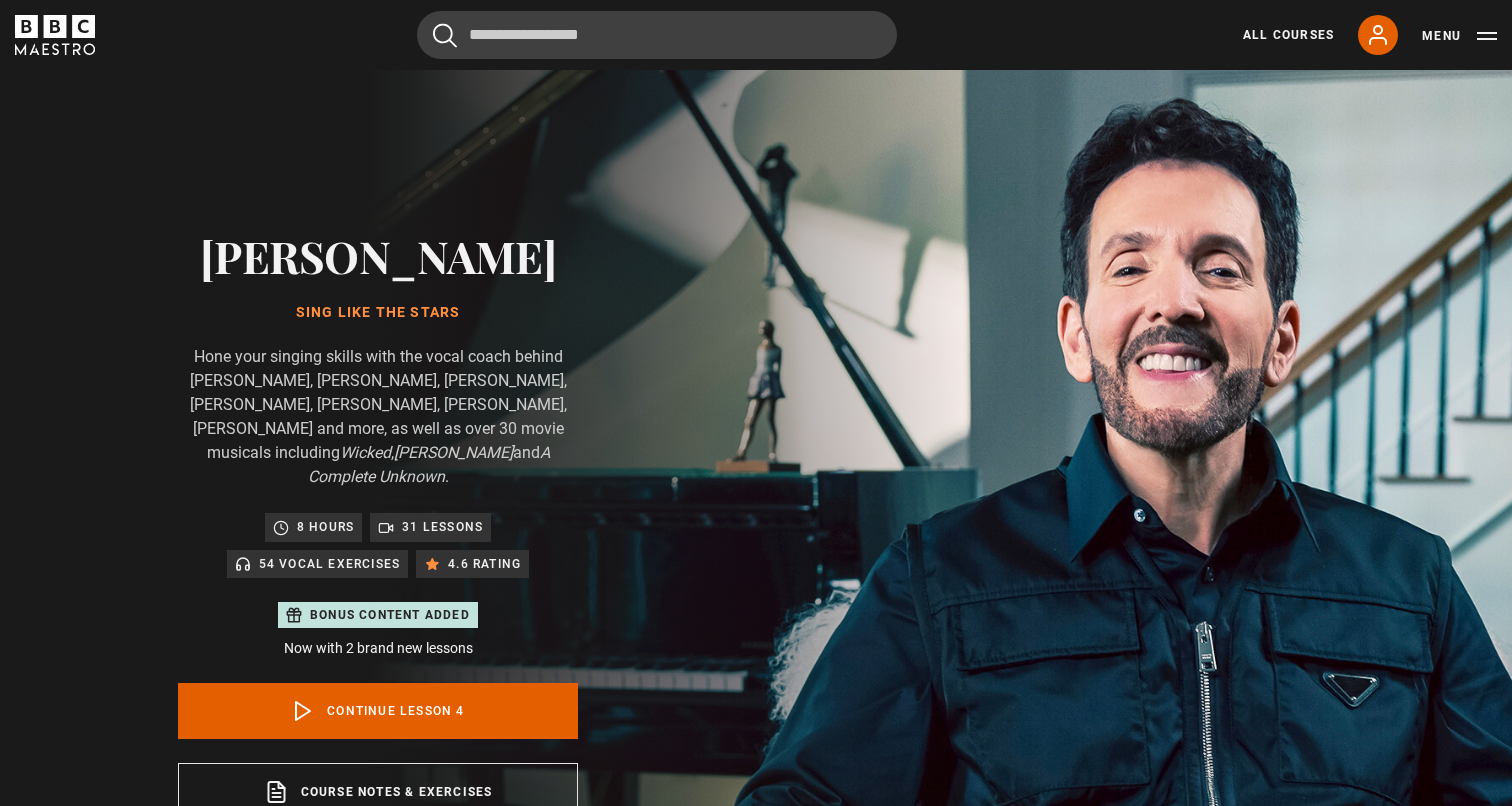 scroll, scrollTop: 1020, scrollLeft: 0, axis: vertical 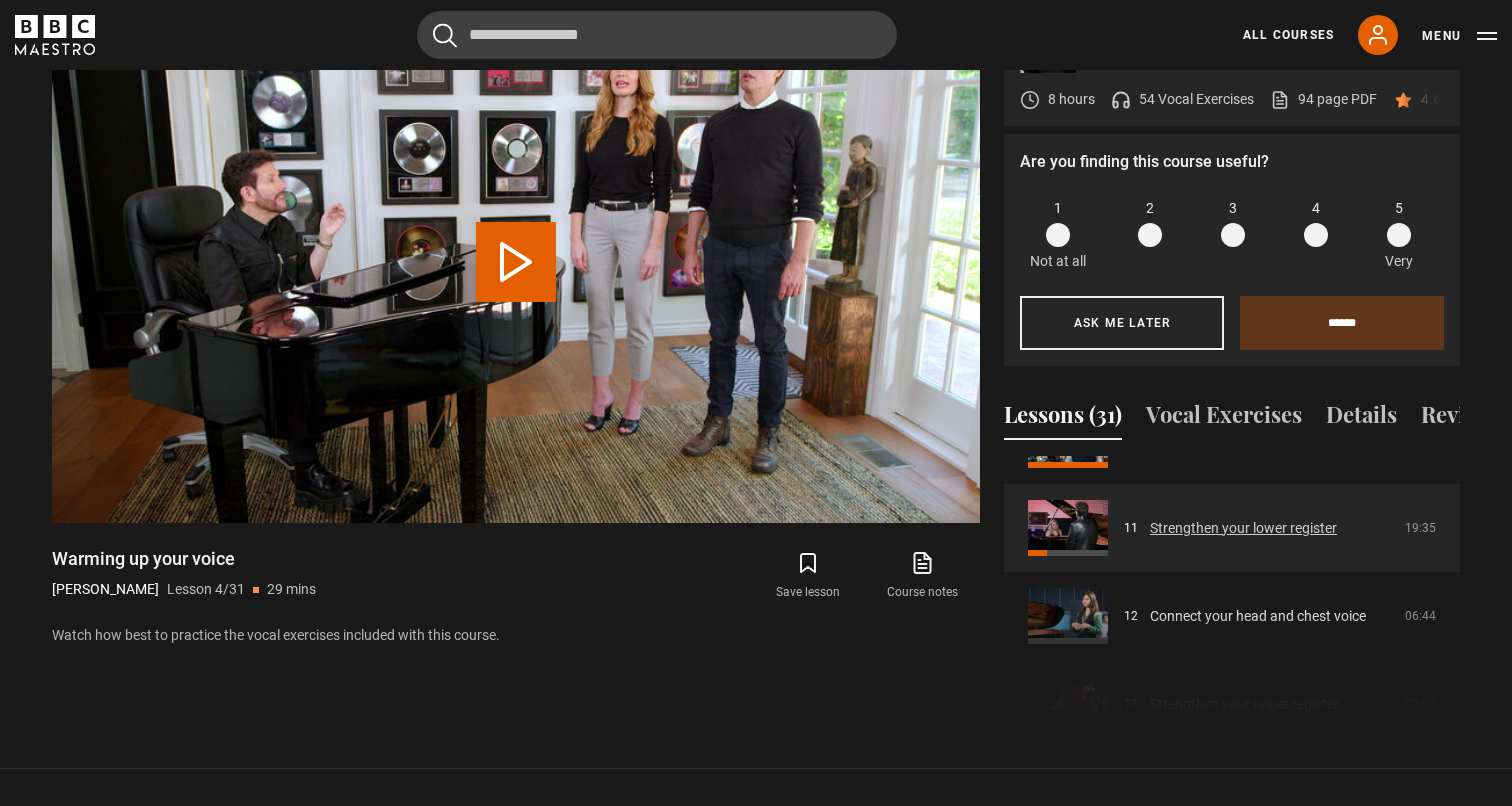 click on "Strengthen your lower register" at bounding box center [1243, 528] 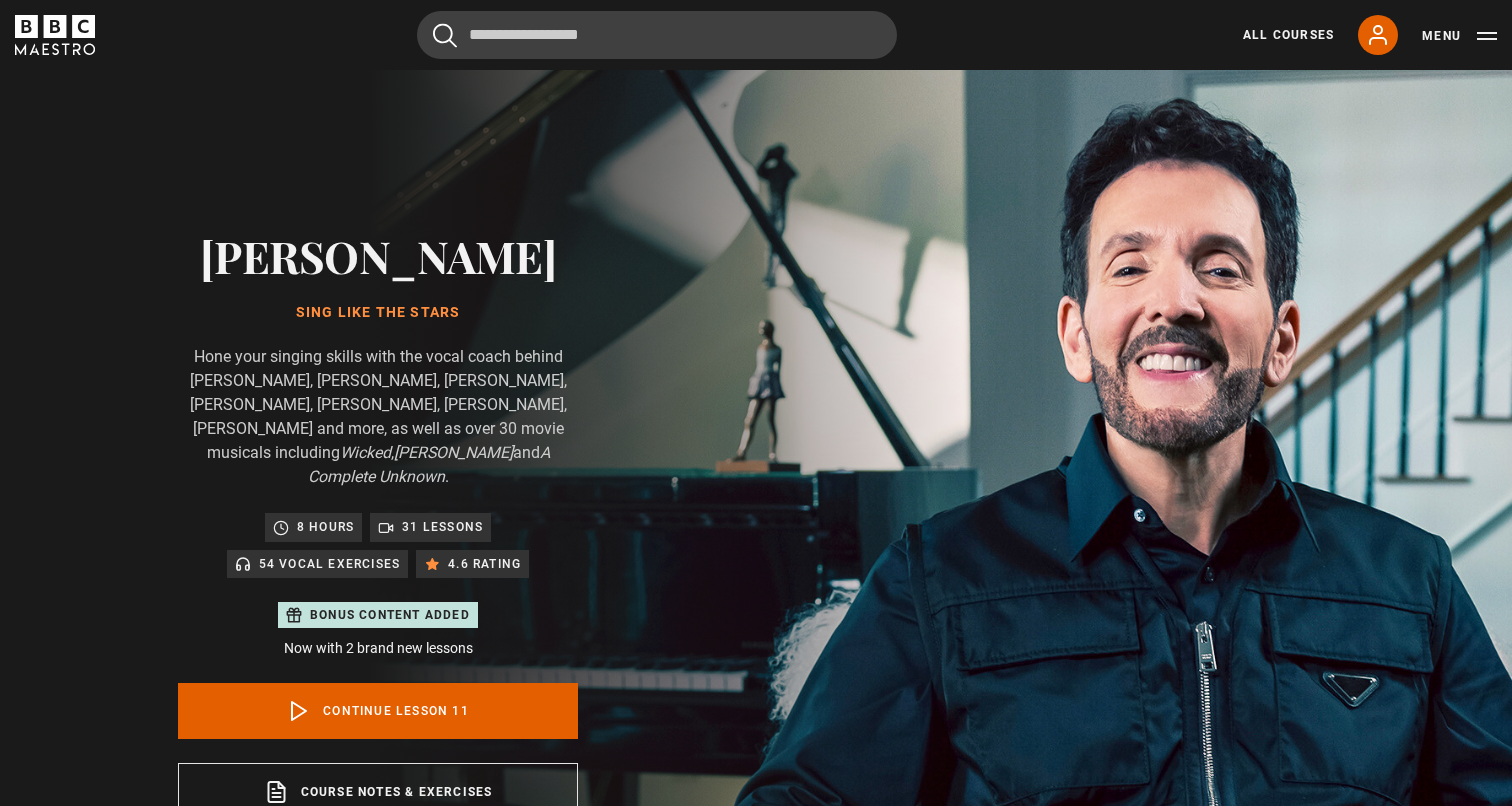 scroll, scrollTop: 956, scrollLeft: 0, axis: vertical 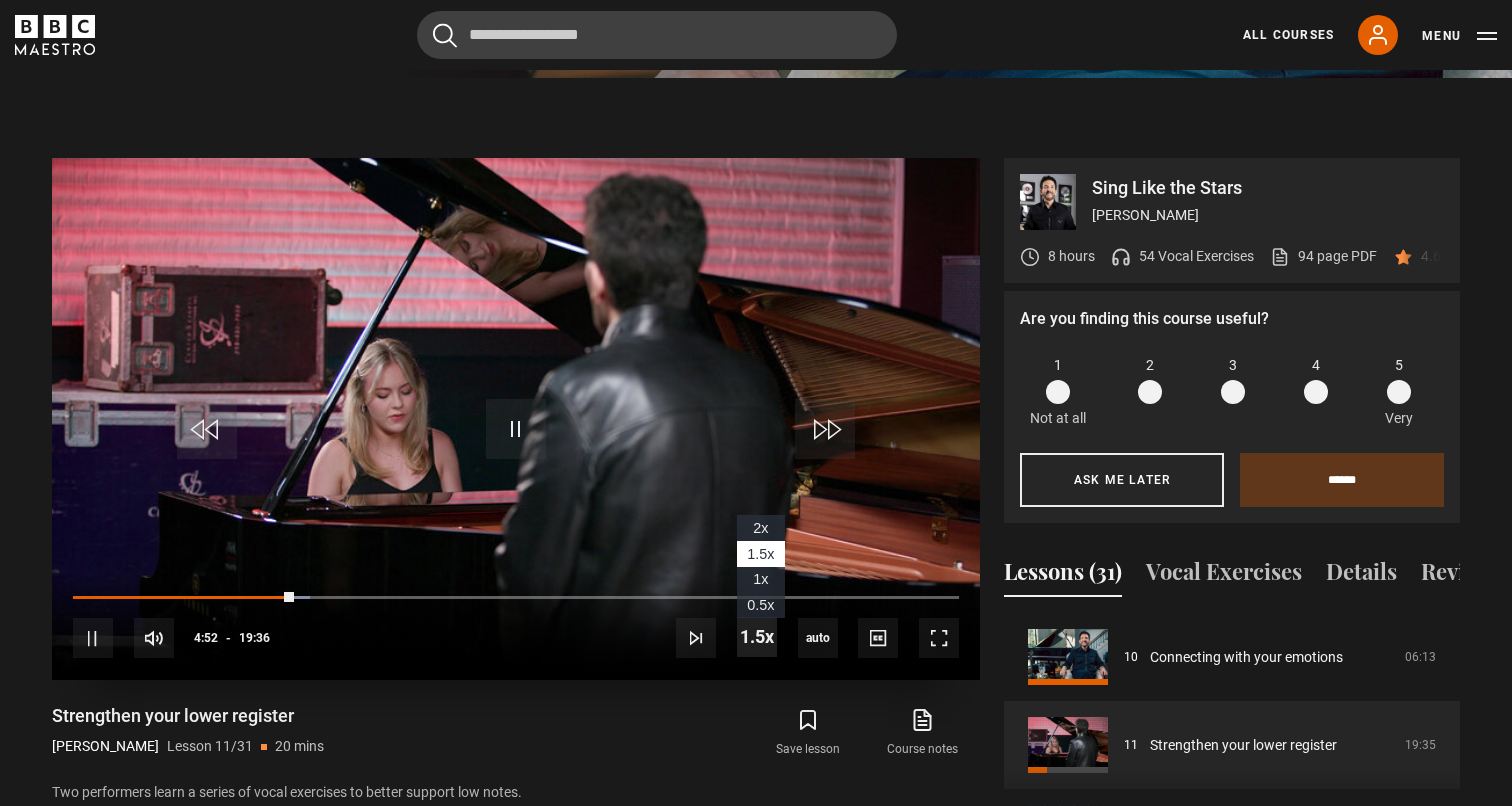 click at bounding box center (757, 637) 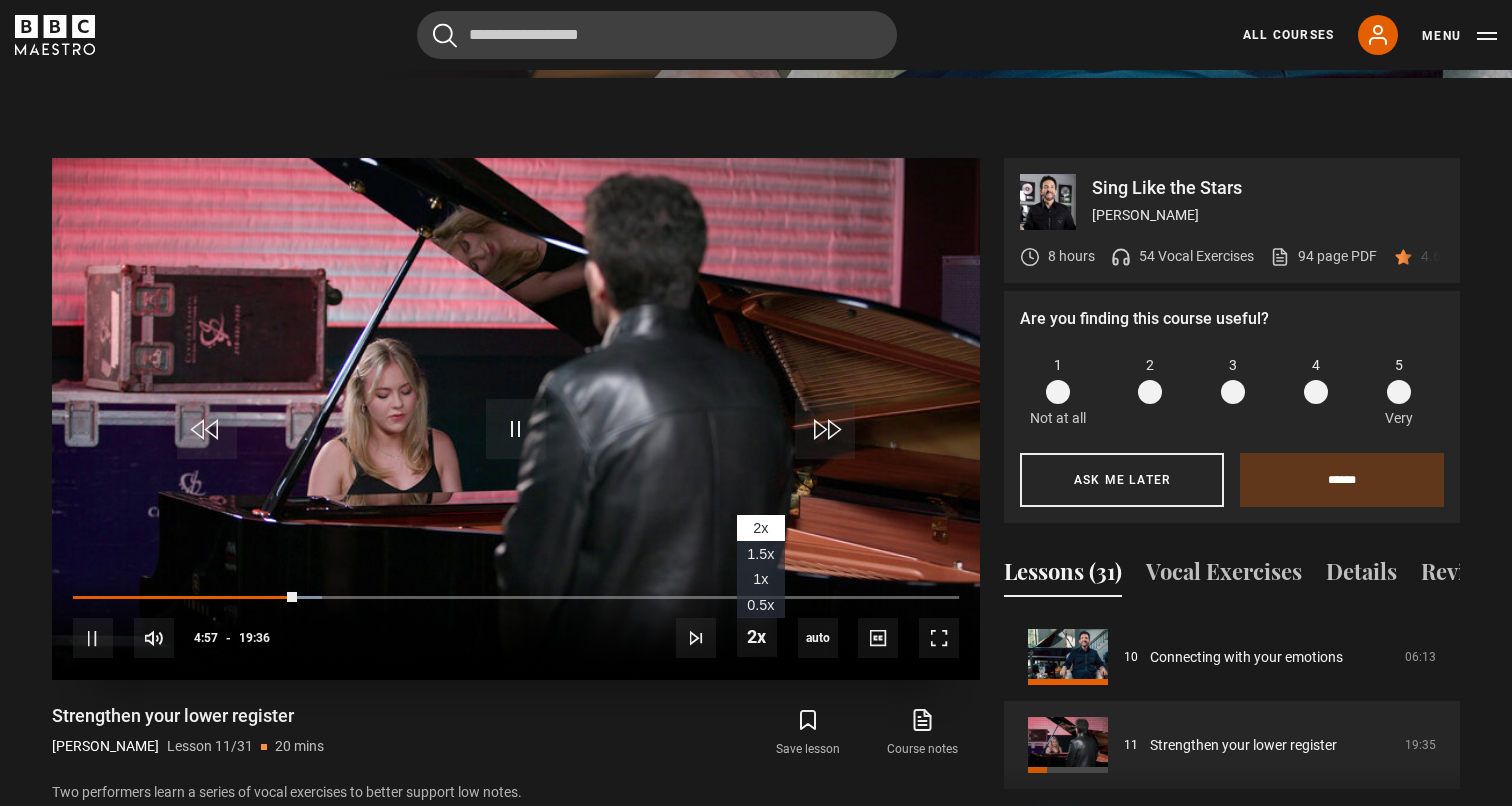 click on "1.5x" at bounding box center [761, 554] 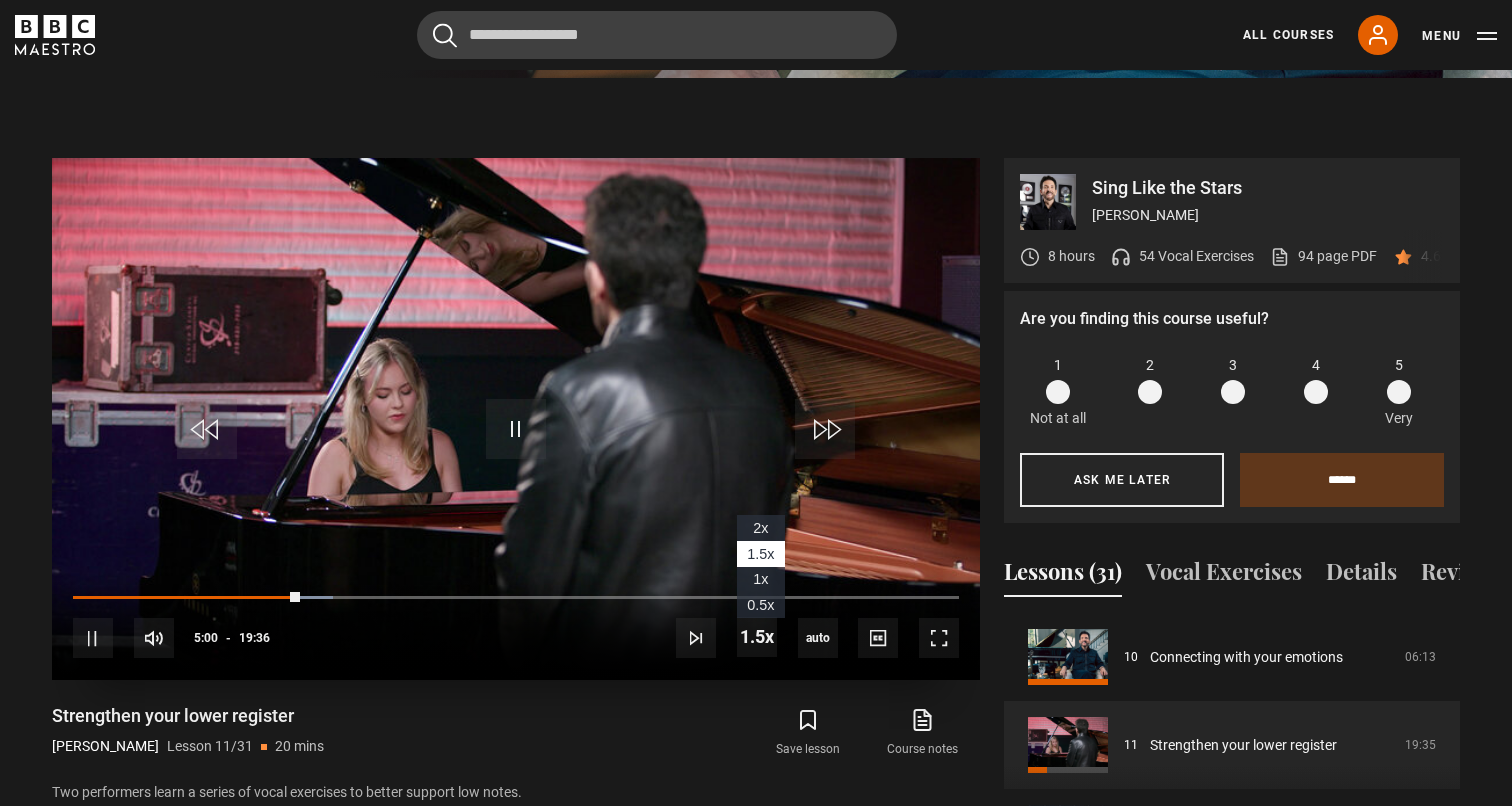 click on "1x" at bounding box center [760, 579] 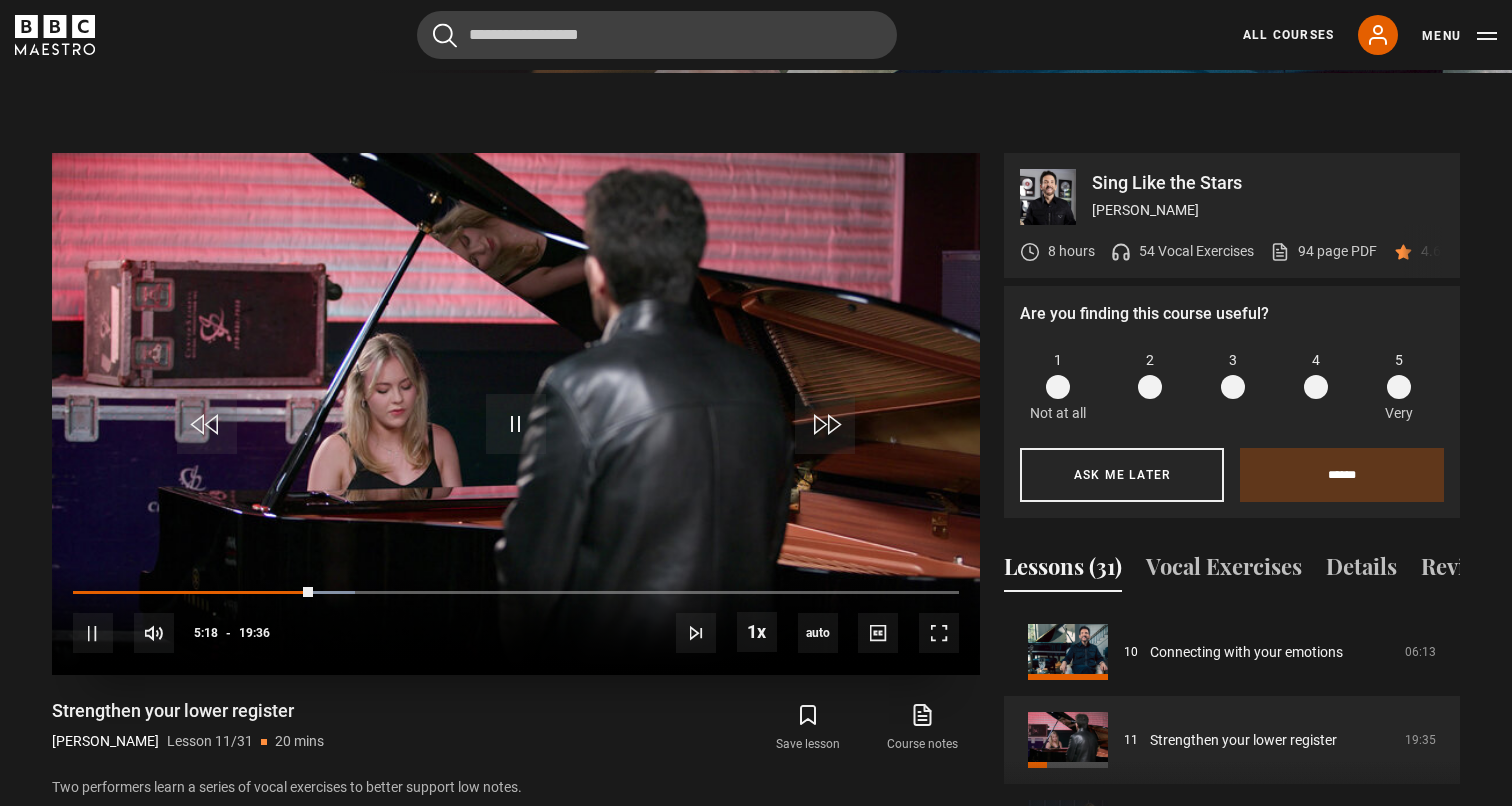 scroll, scrollTop: 901, scrollLeft: 0, axis: vertical 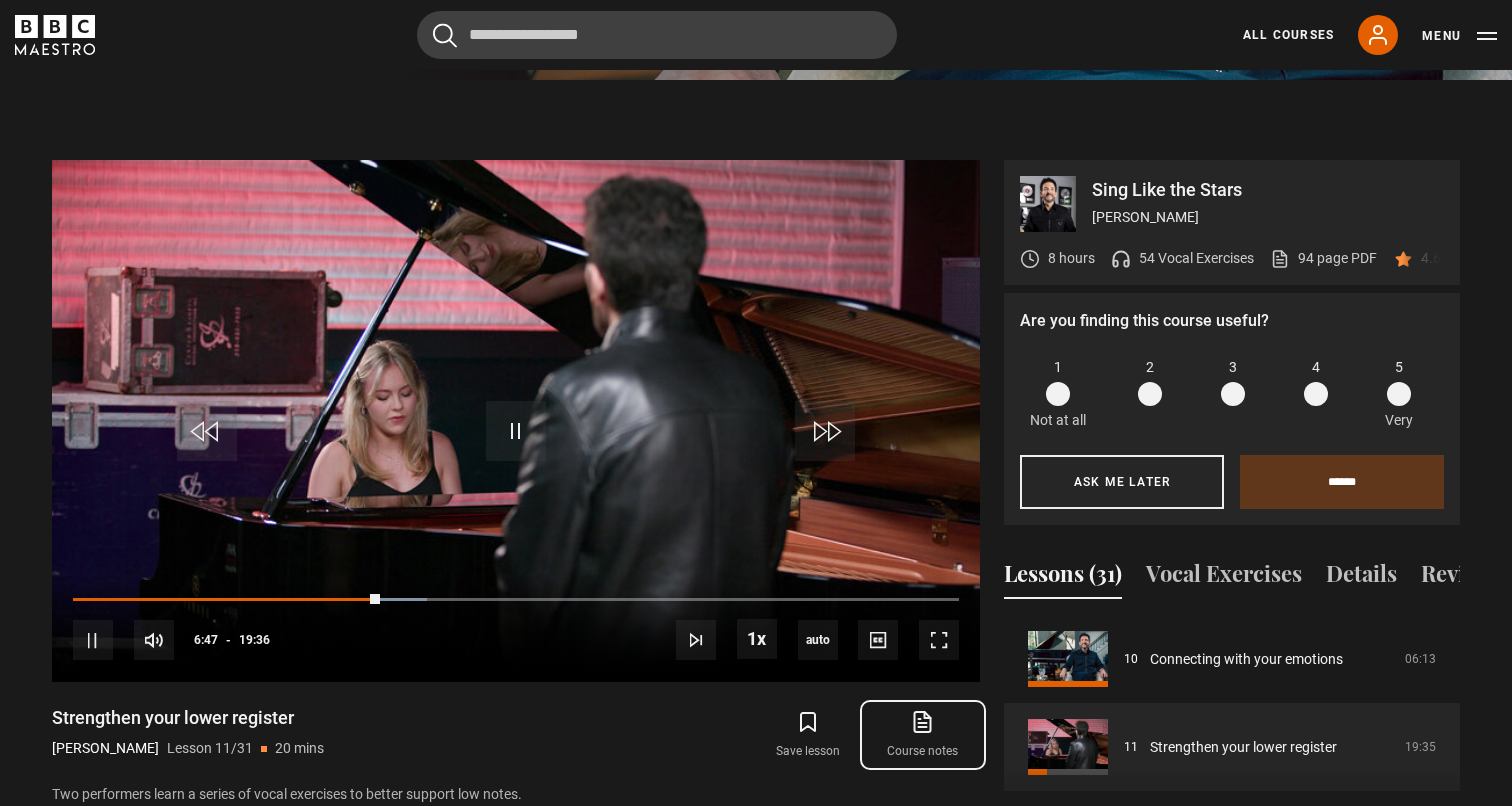 click on "Course notes
opens in new tab" at bounding box center (923, 735) 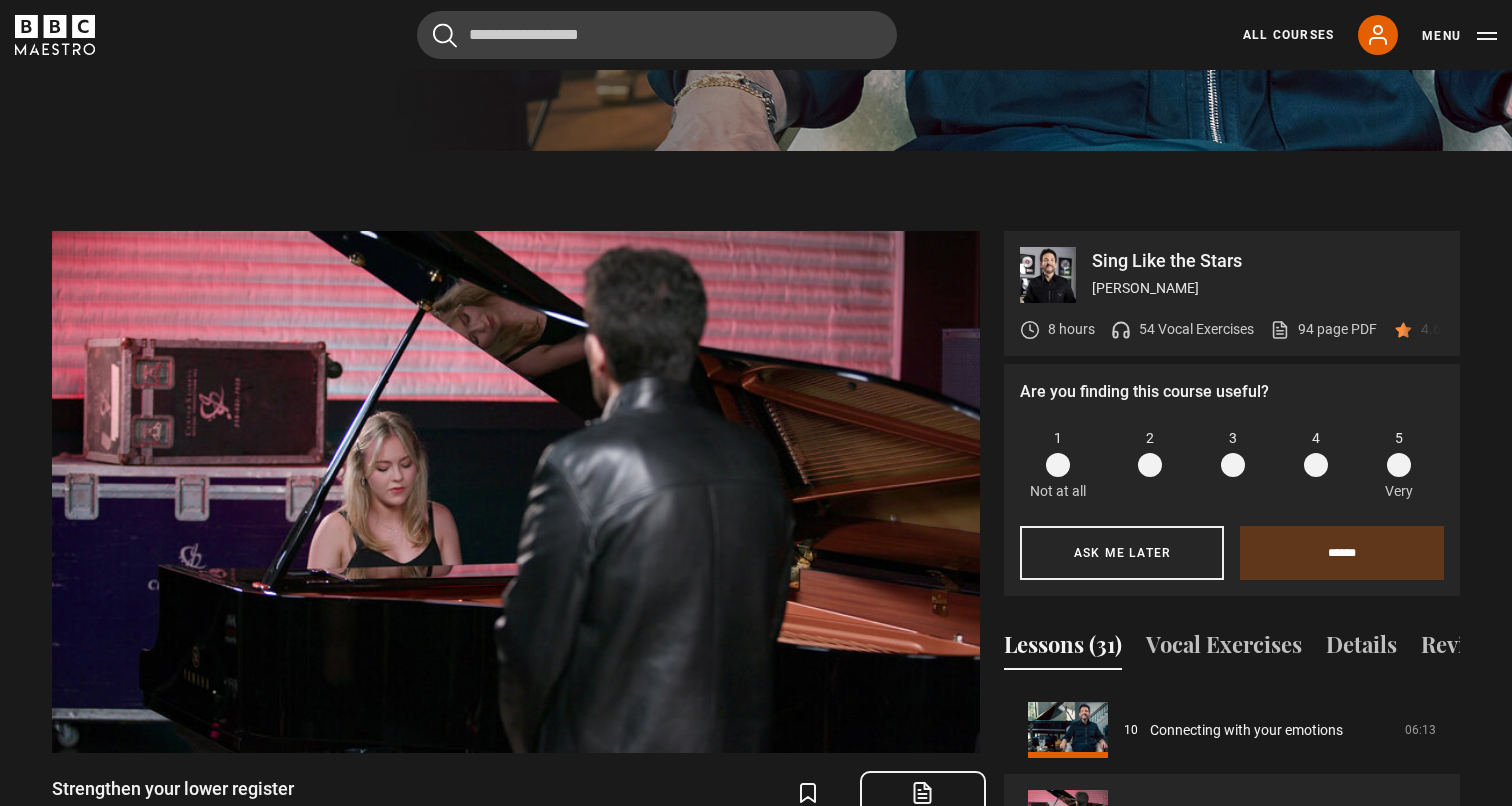 scroll, scrollTop: 828, scrollLeft: 0, axis: vertical 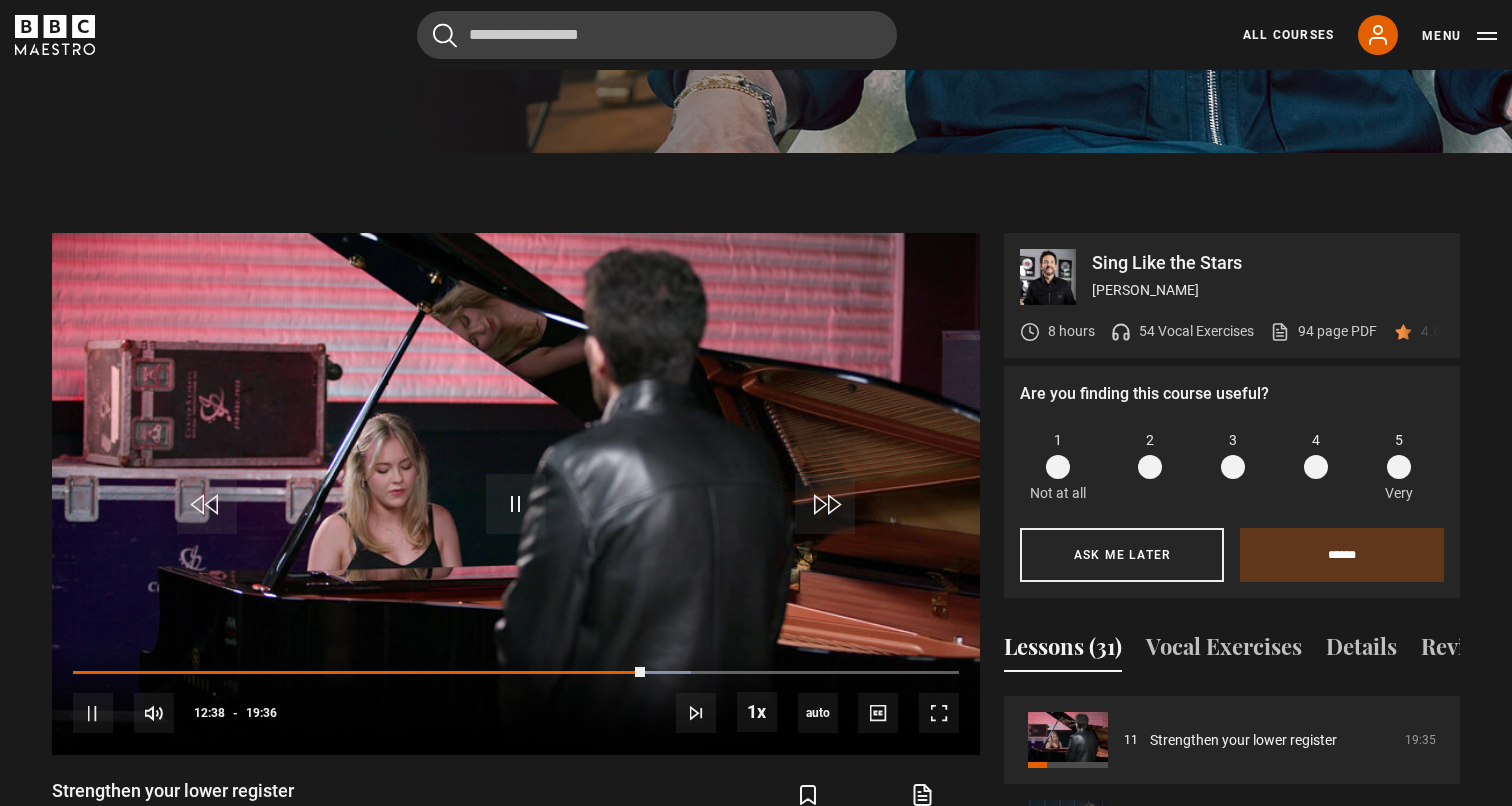 click on "Sing Like the Stars
Eric Vetro
8 hours
54 Vocal Exercises
94 page PDF
(opens in new tab)
4.6 (56)
Are you finding this course useful?
1
Not at all
2
3
4
5
Very
Ask me later
******
Thanks for your feedback" at bounding box center [756, 577] 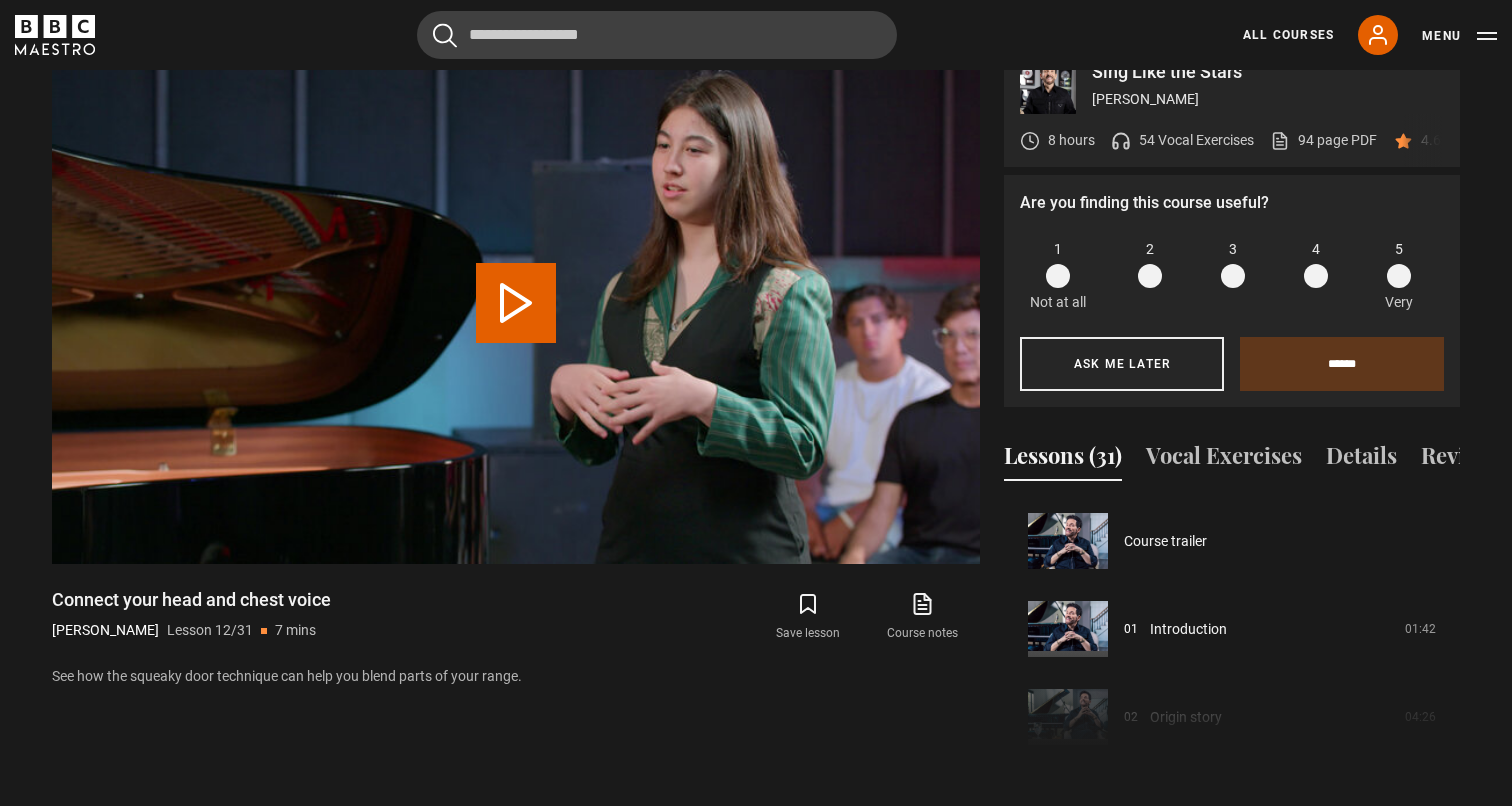 scroll, scrollTop: 1019, scrollLeft: 0, axis: vertical 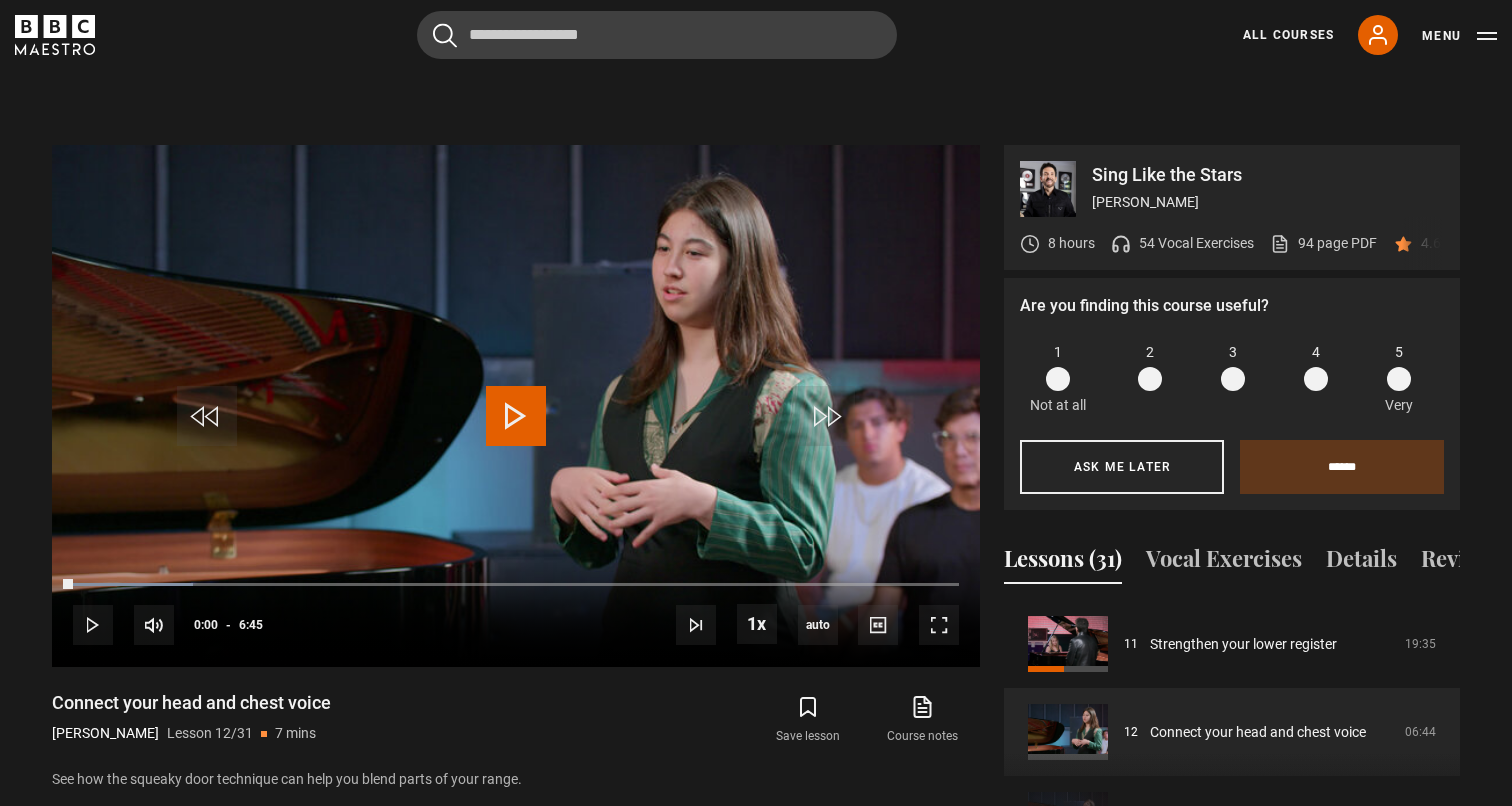 drag, startPoint x: 93, startPoint y: 558, endPoint x: 17, endPoint y: 562, distance: 76.105194 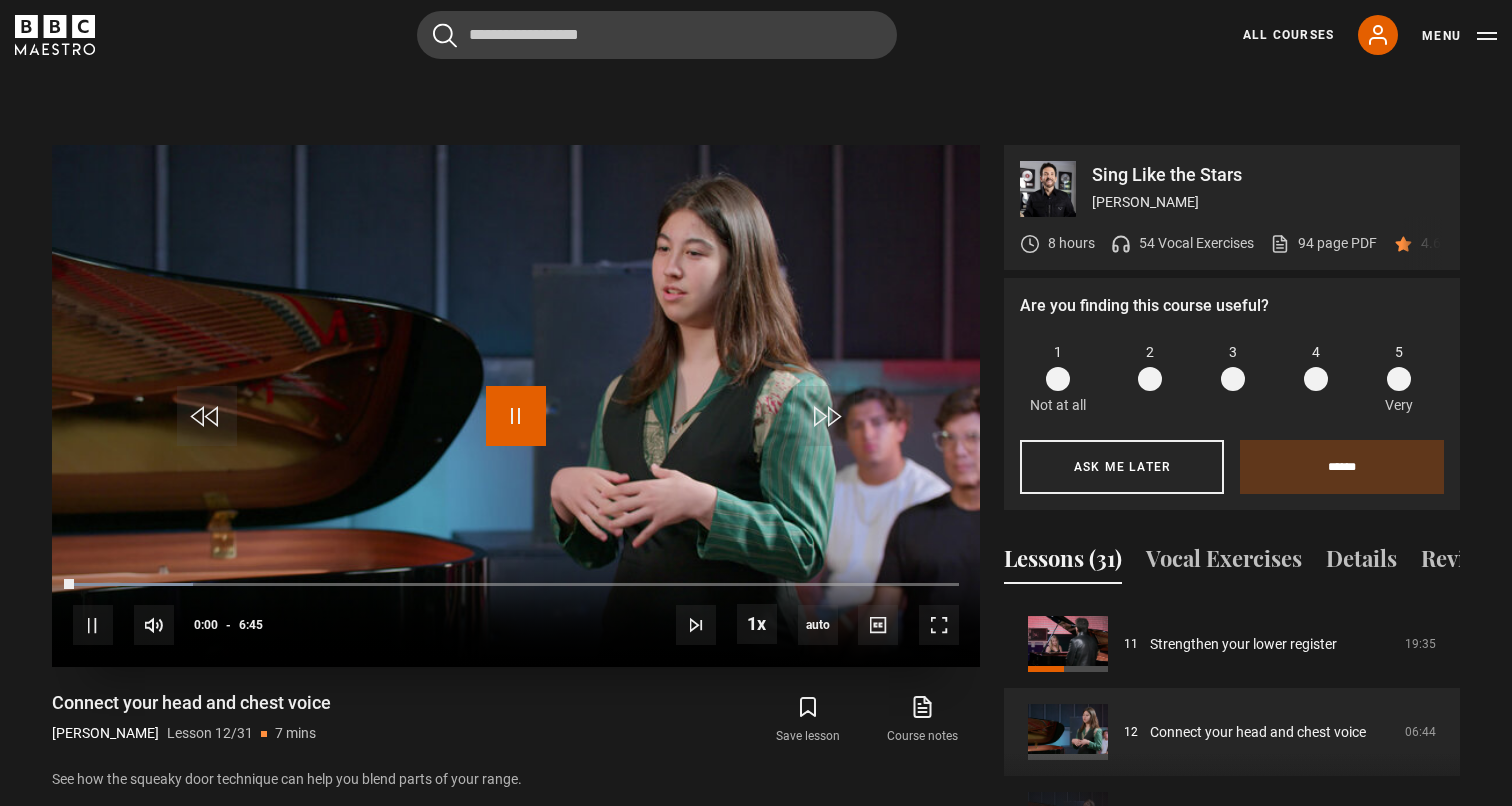 click at bounding box center (516, 416) 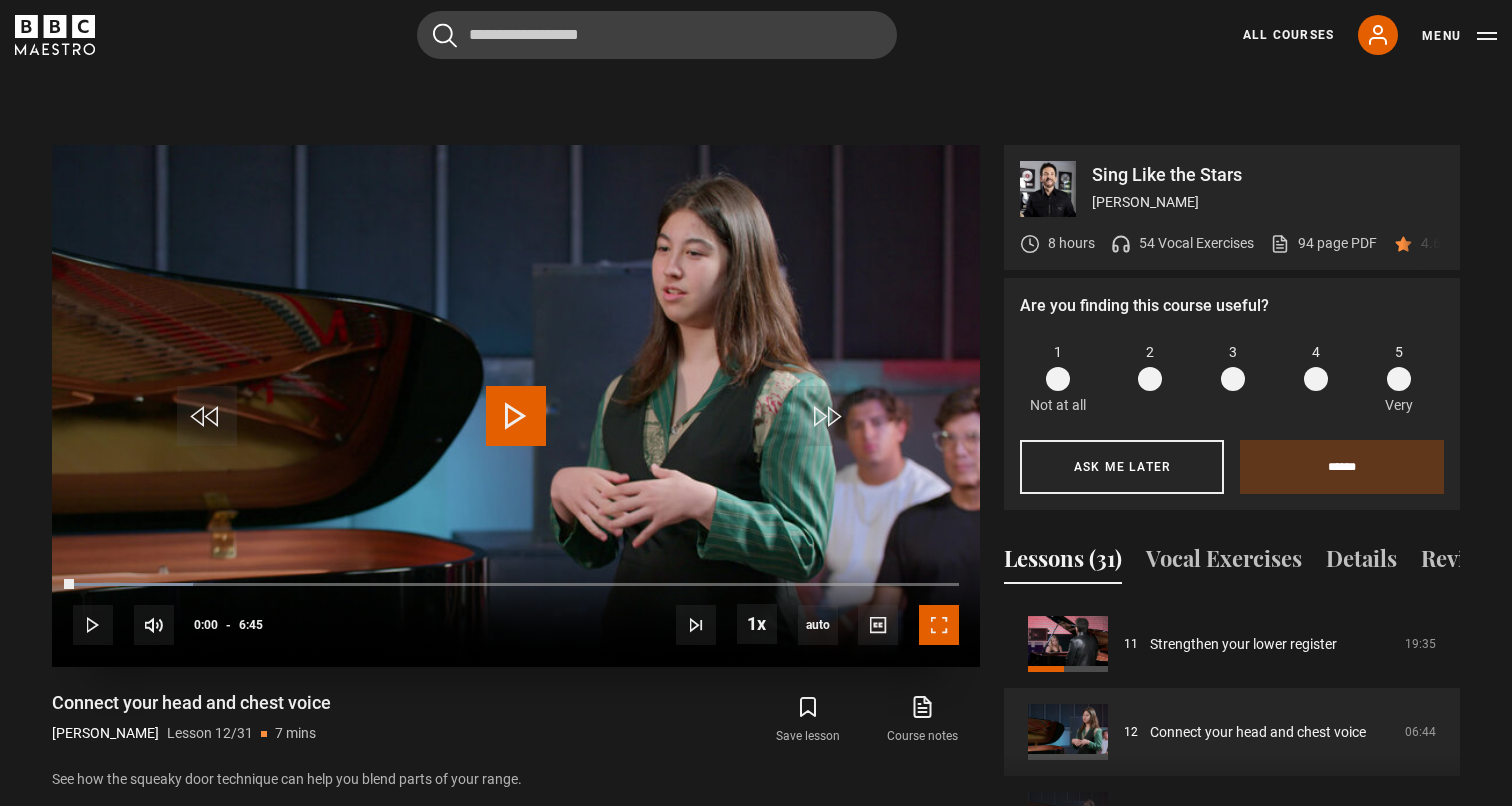 click at bounding box center (939, 625) 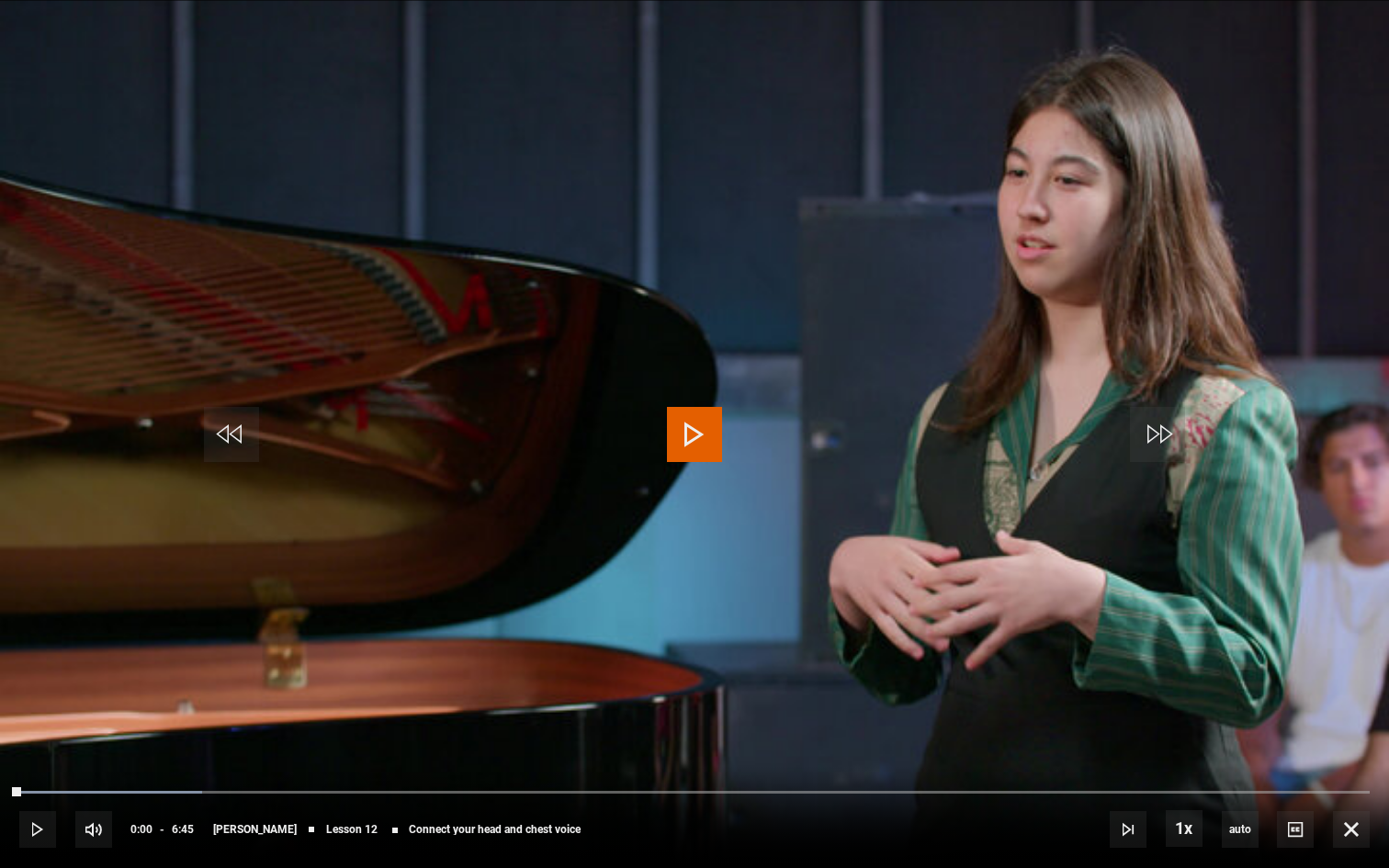 click at bounding box center [694, 434] 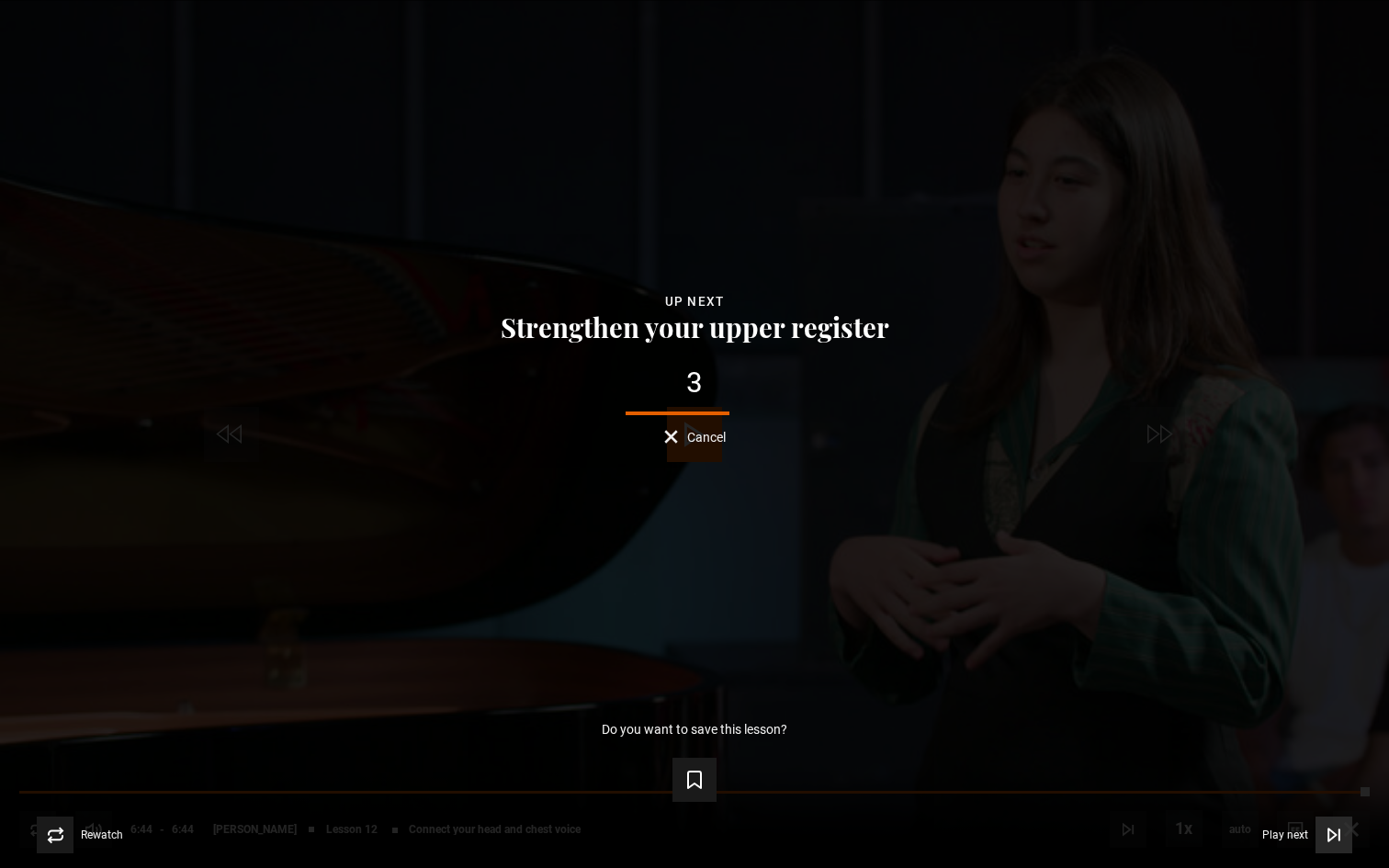click at bounding box center [1334, 835] 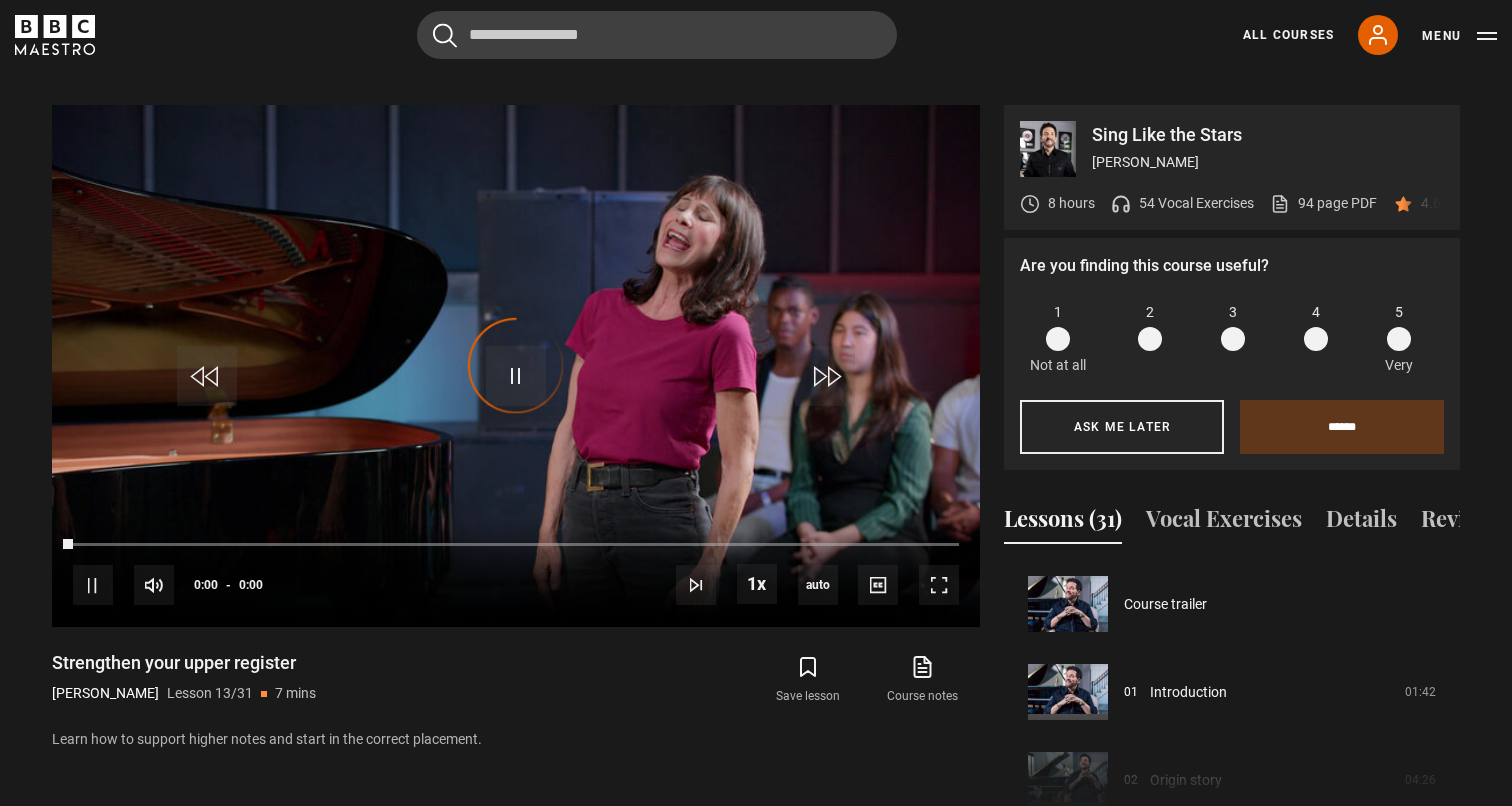 scroll, scrollTop: 1019, scrollLeft: 0, axis: vertical 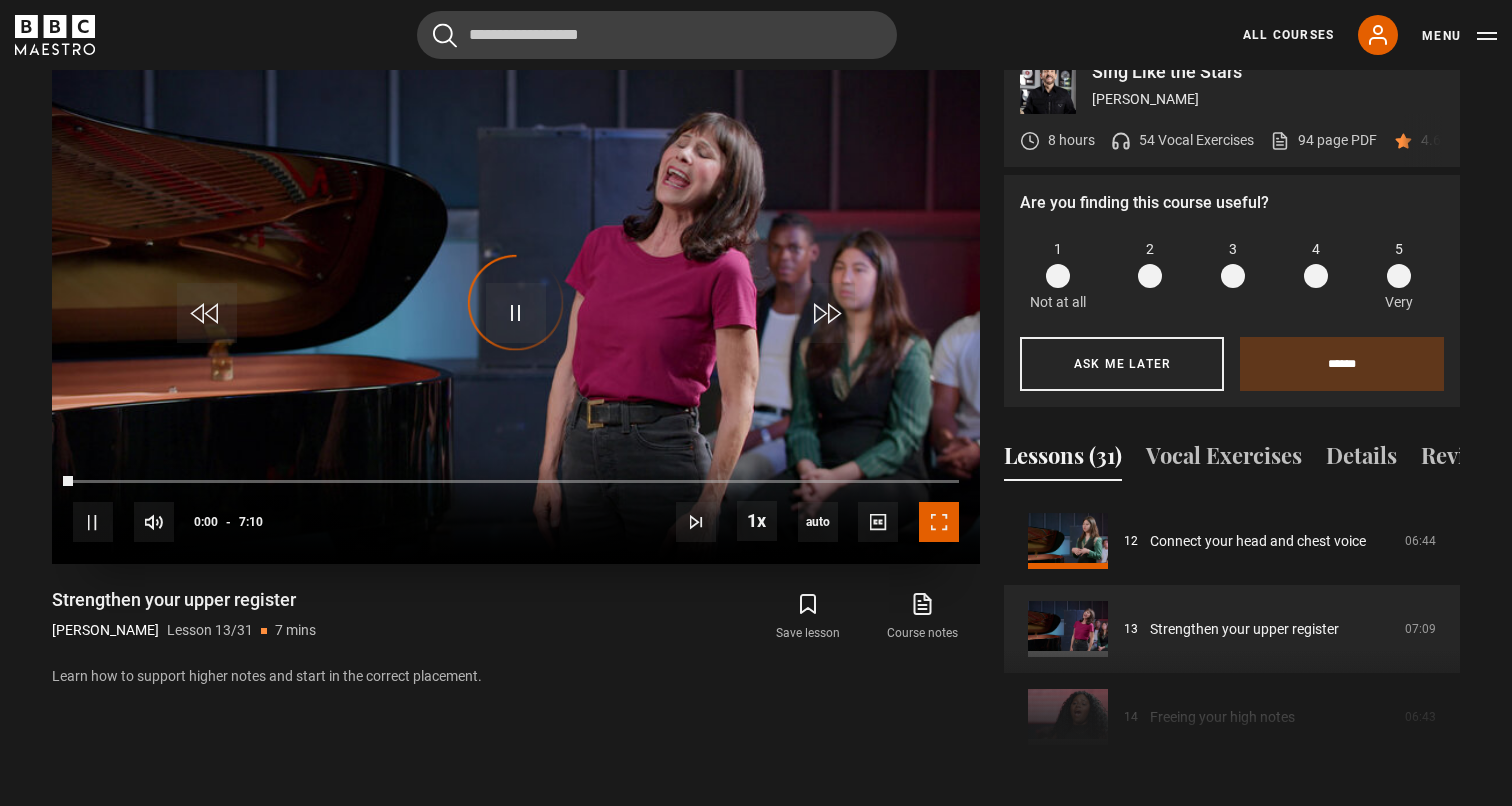click at bounding box center [939, 522] 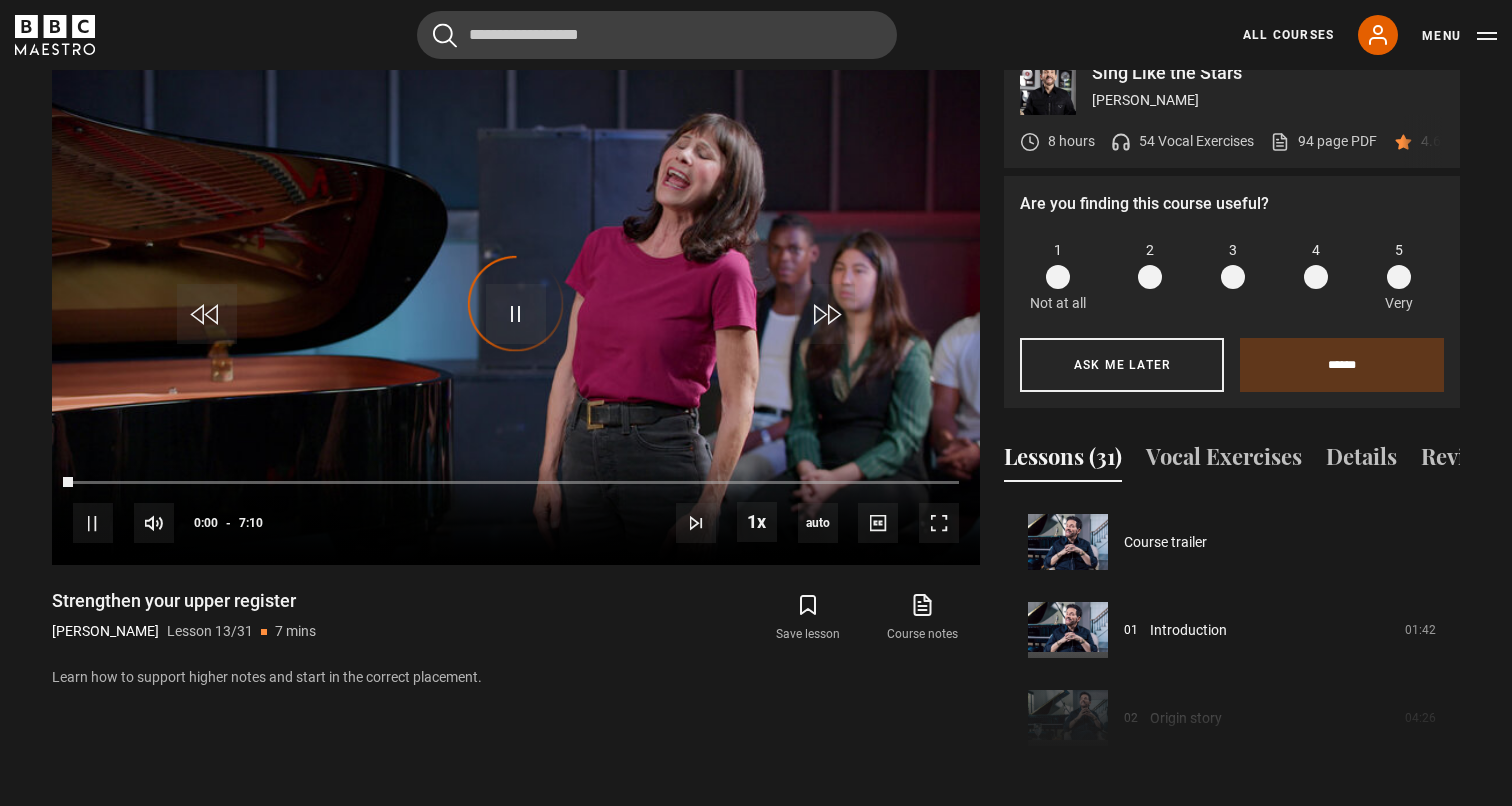 scroll, scrollTop: 1019, scrollLeft: 0, axis: vertical 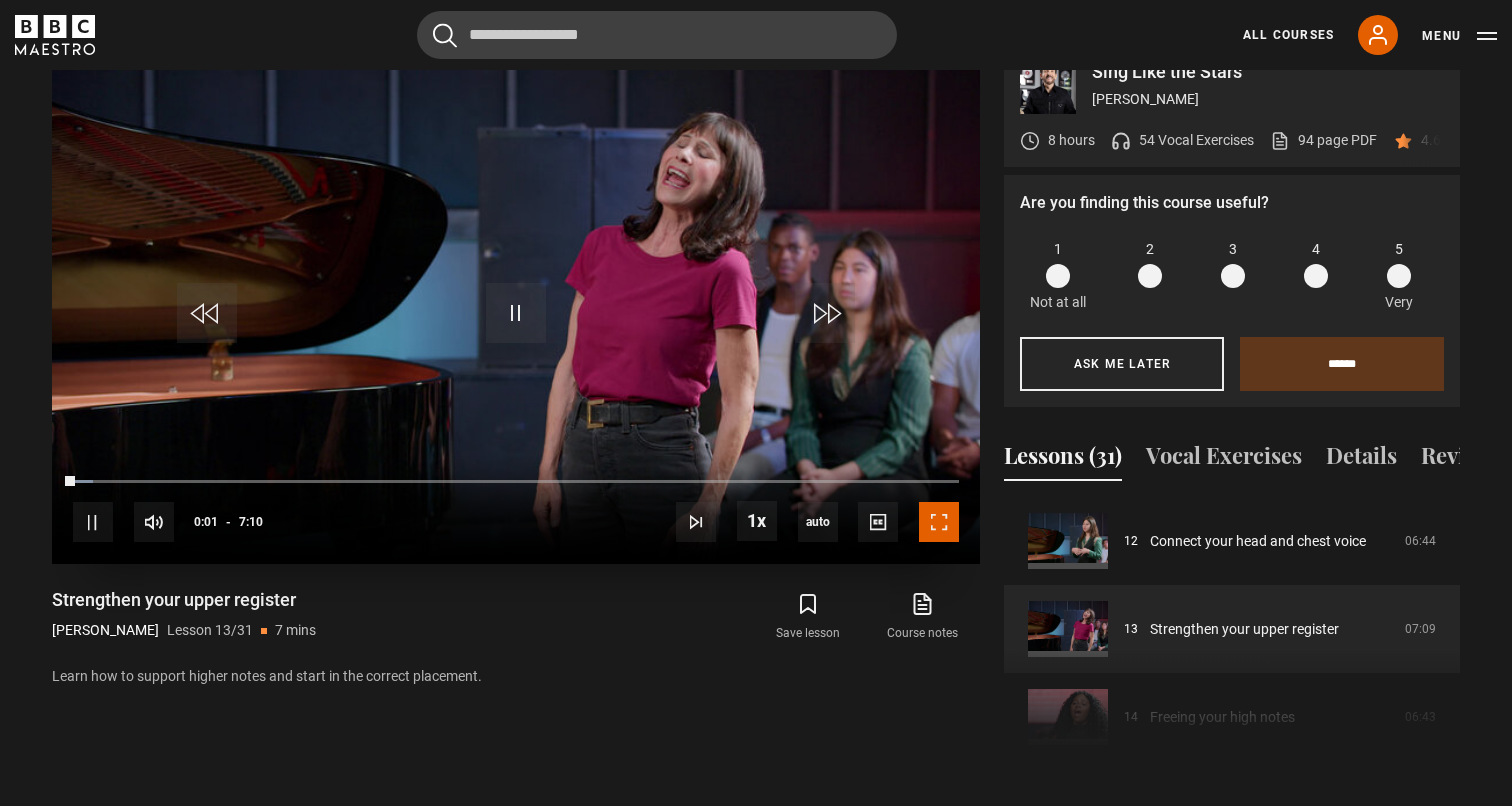 click at bounding box center (939, 522) 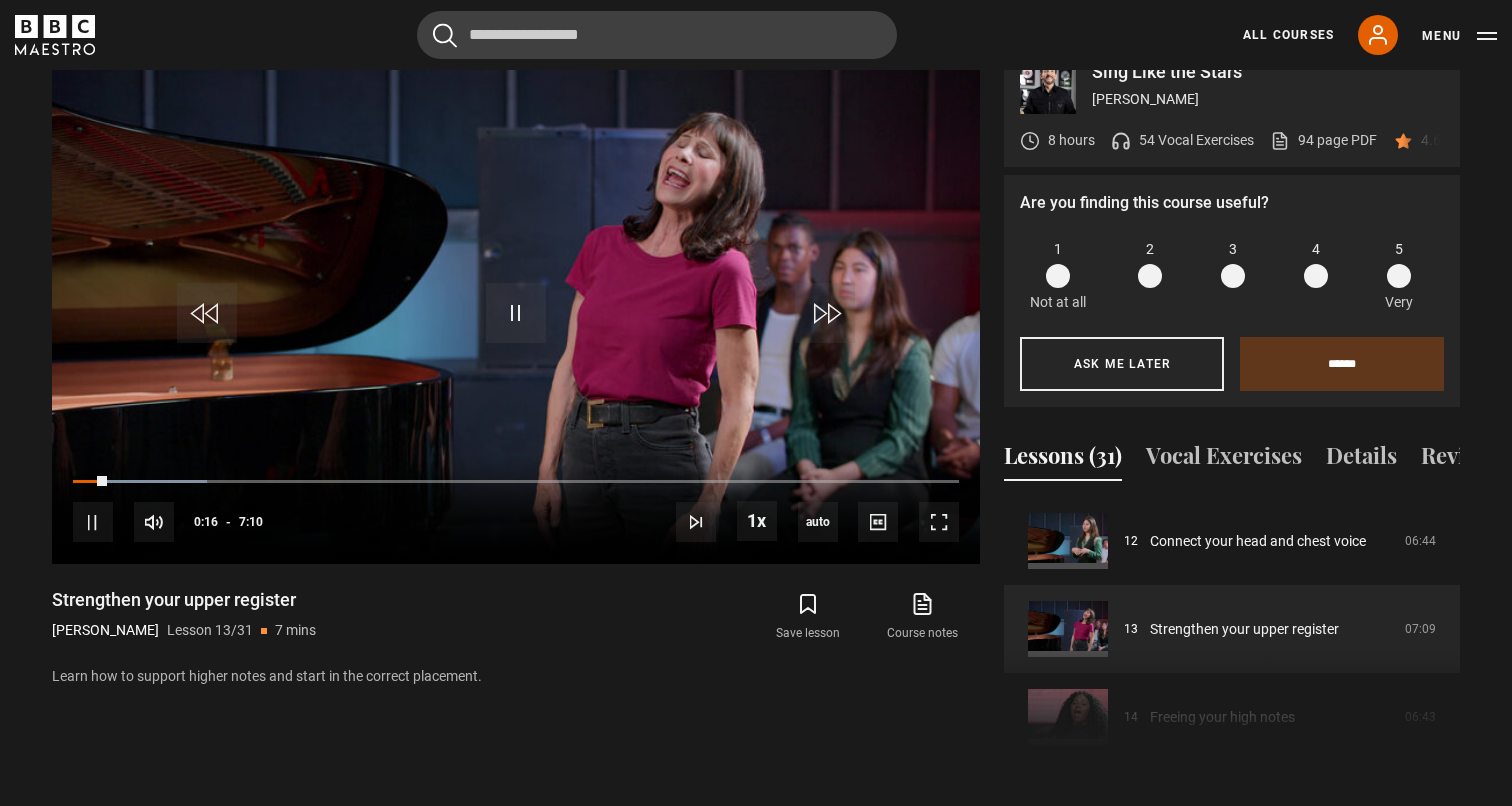 click on "Video Player is loading. Play Lesson Strengthen your upper register 10s Skip Back 10 seconds Pause 10s Skip Forward 10 seconds Loaded :  15.12% 0:16 Pause Mute Current Time  0:16 - Duration  7:10
Eric Vetro
Lesson 13
Strengthen your upper register
1x Playback Rate 2x 1.5x 1x , selected 0.5x auto Quality 360p 720p 1080p 2160p Auto , selected Captions captions off , selected English  Captions This is a modal window.
Lesson Completed
Up next
Freeing your high notes
Cancel
Do you want to save this lesson?" at bounding box center (516, 405) 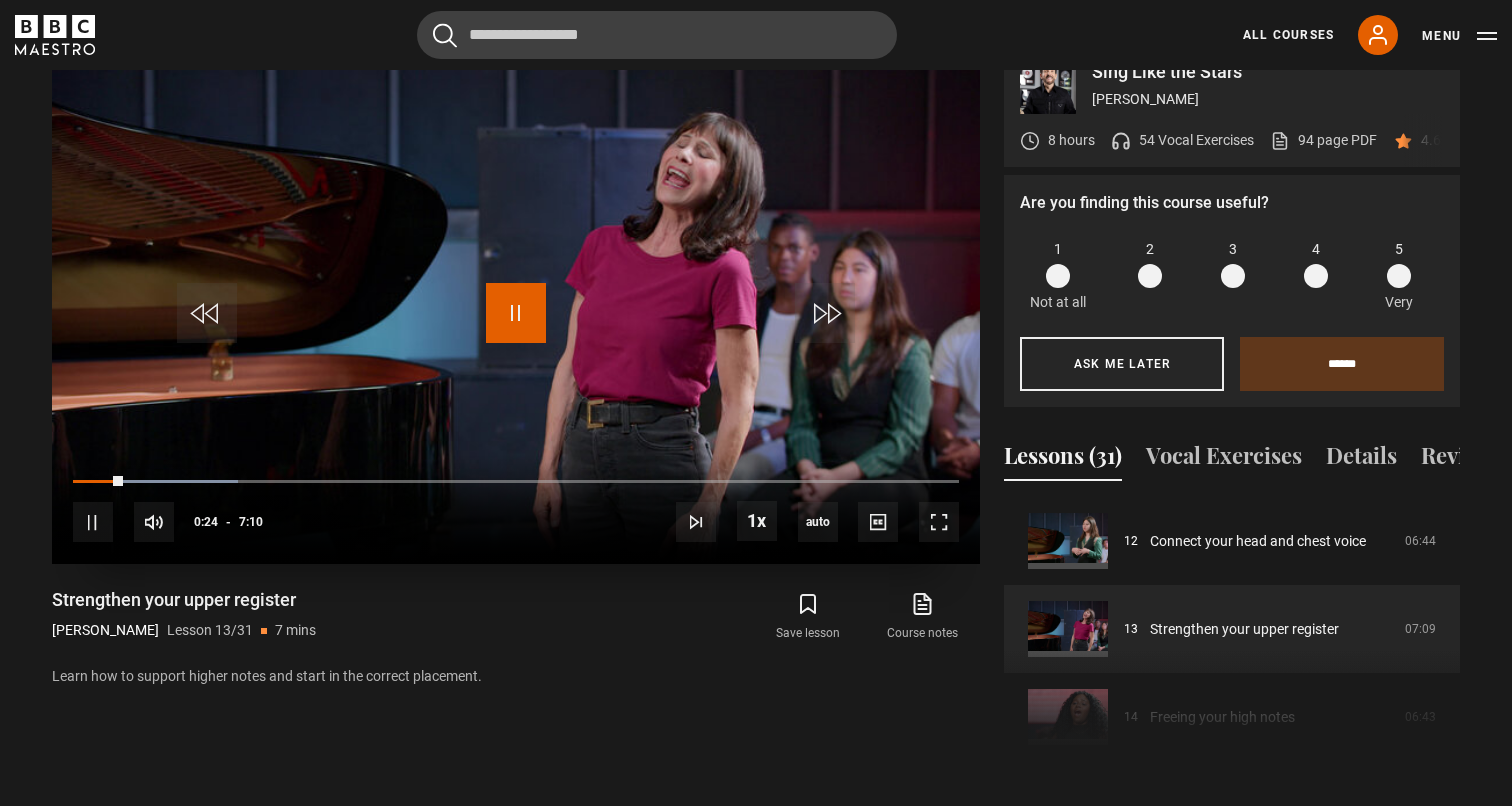 click at bounding box center (516, 313) 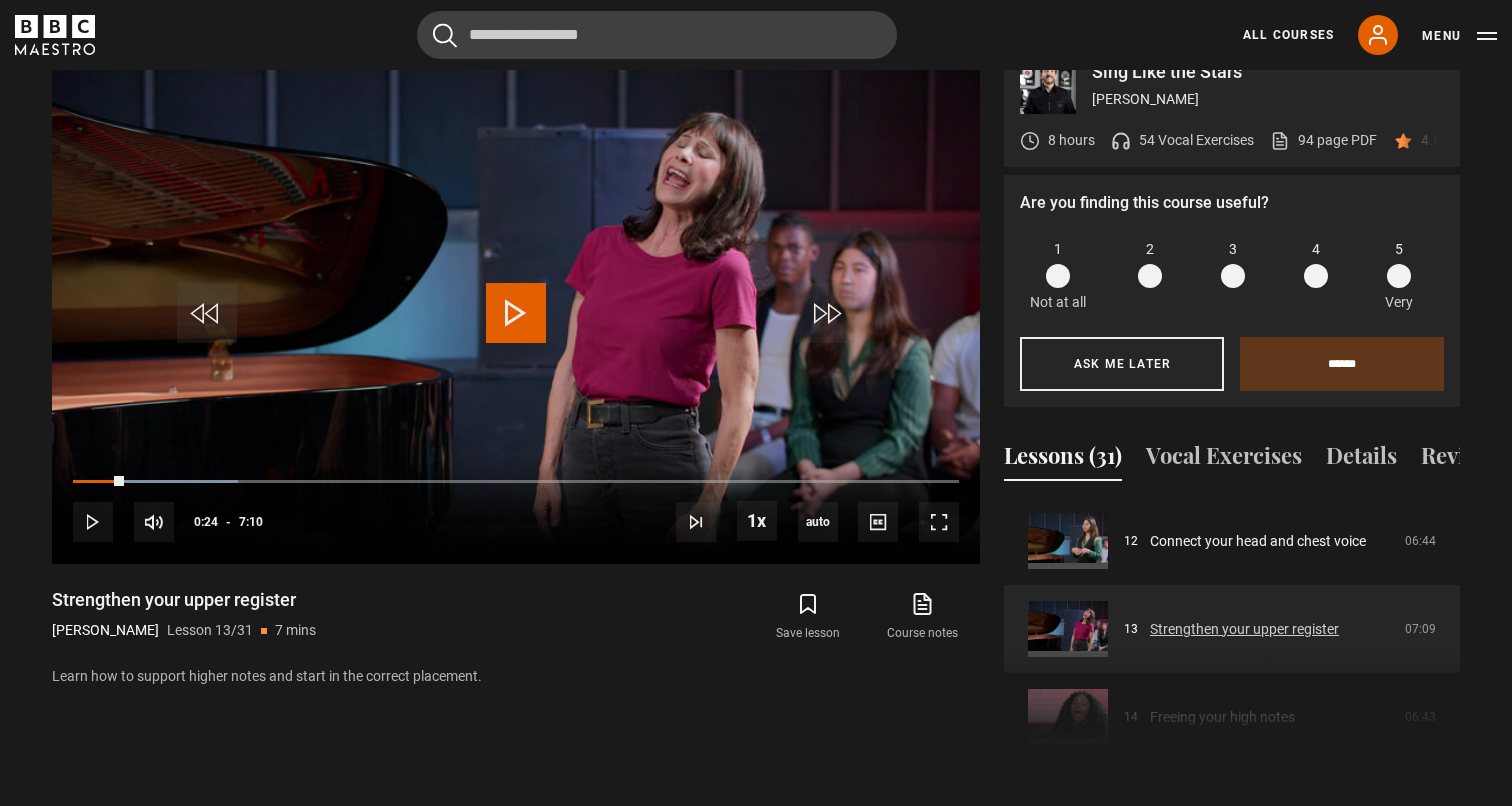 click on "Strengthen your upper register" at bounding box center [1244, 629] 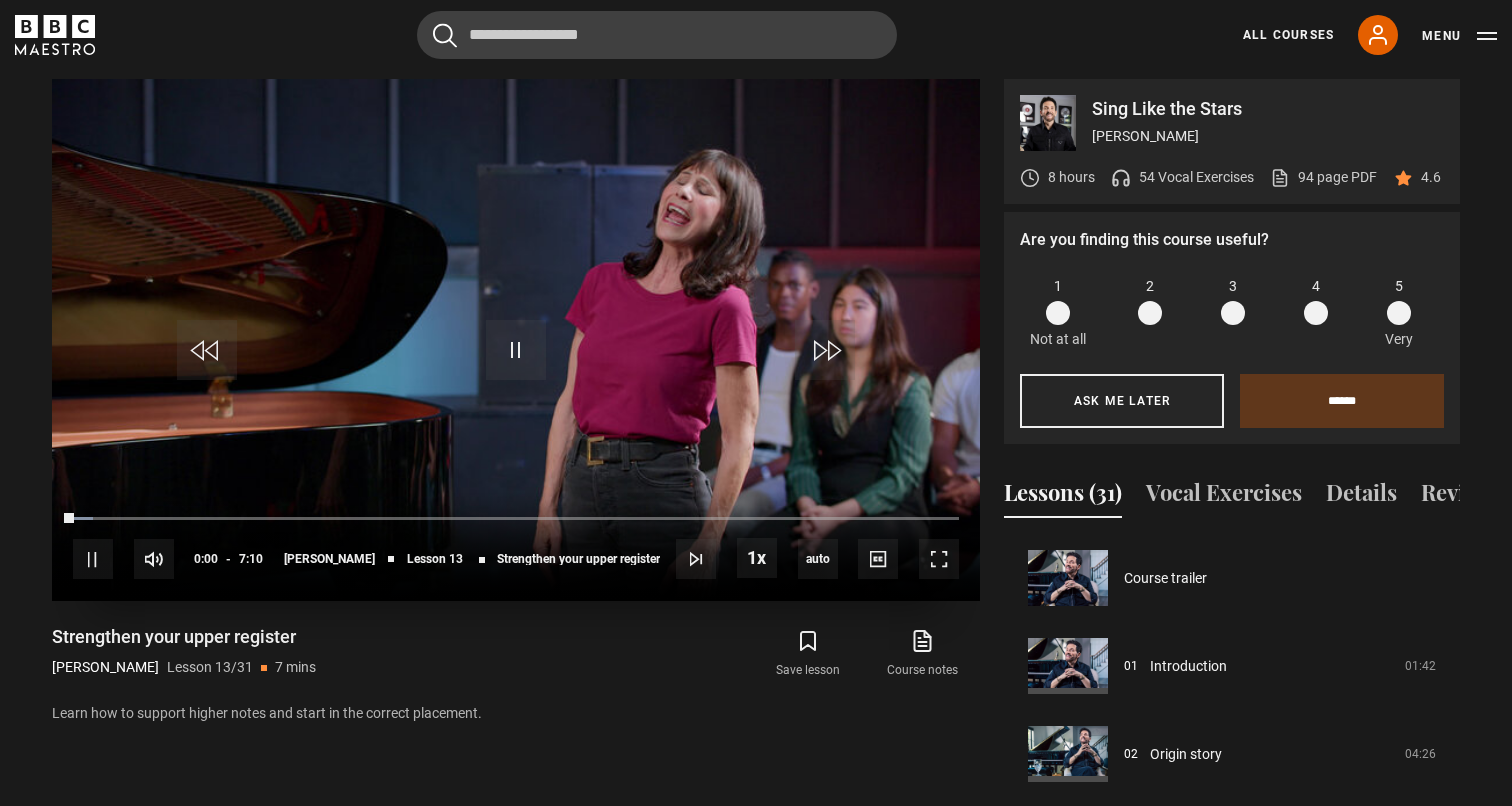 scroll, scrollTop: 1019, scrollLeft: 0, axis: vertical 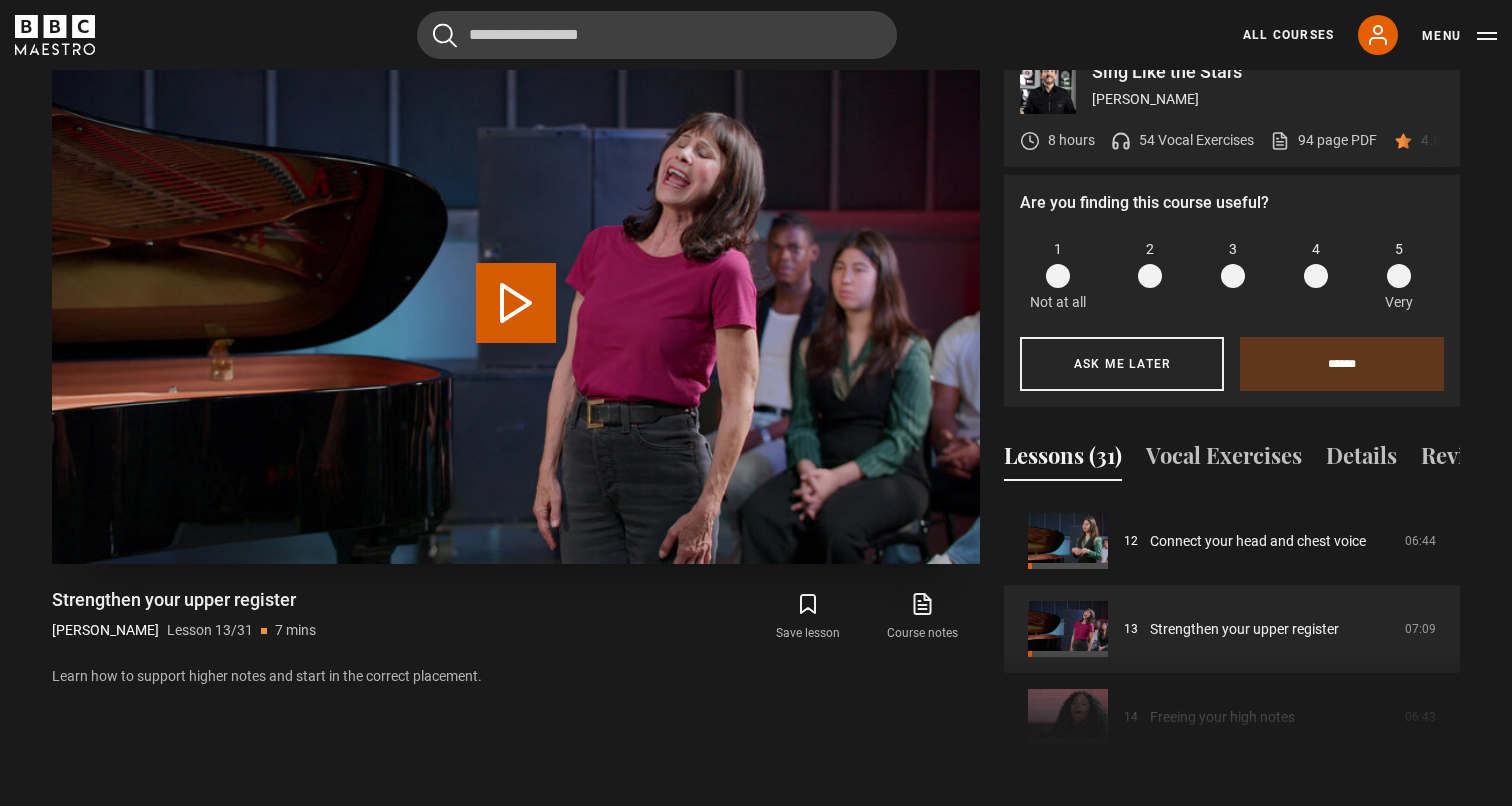 click on "Play Lesson Strengthen your upper register" at bounding box center [516, 303] 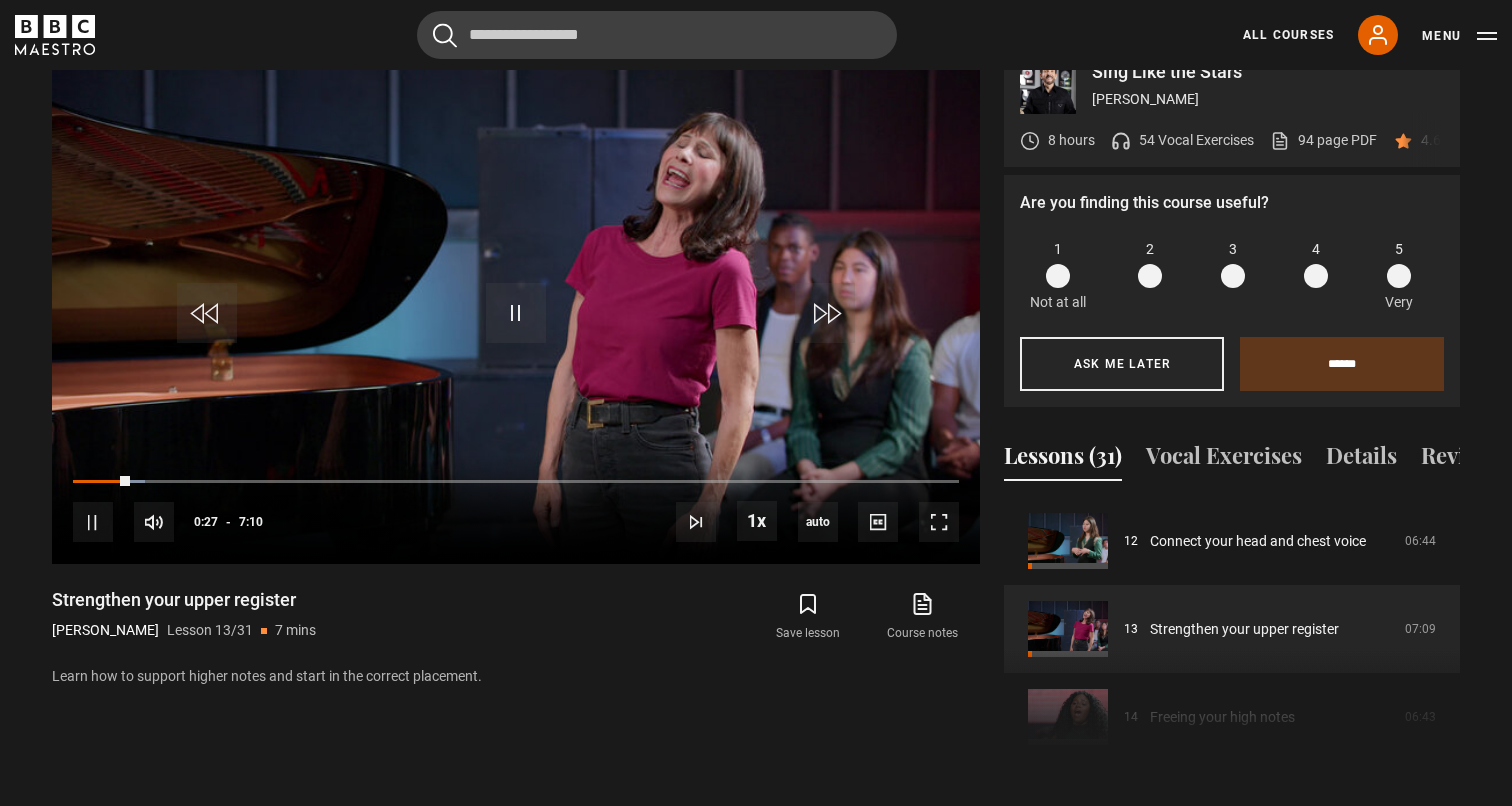 click on "Sing Like the Stars
[PERSON_NAME]
8 hours
54 Vocal Exercises
94 page PDF
(opens in new tab)
4.6 (56)
Are you finding this course useful?
1
Not at all
2
3
4
5
Very
Ask me later
******
Thanks for your feedback" at bounding box center [756, 386] 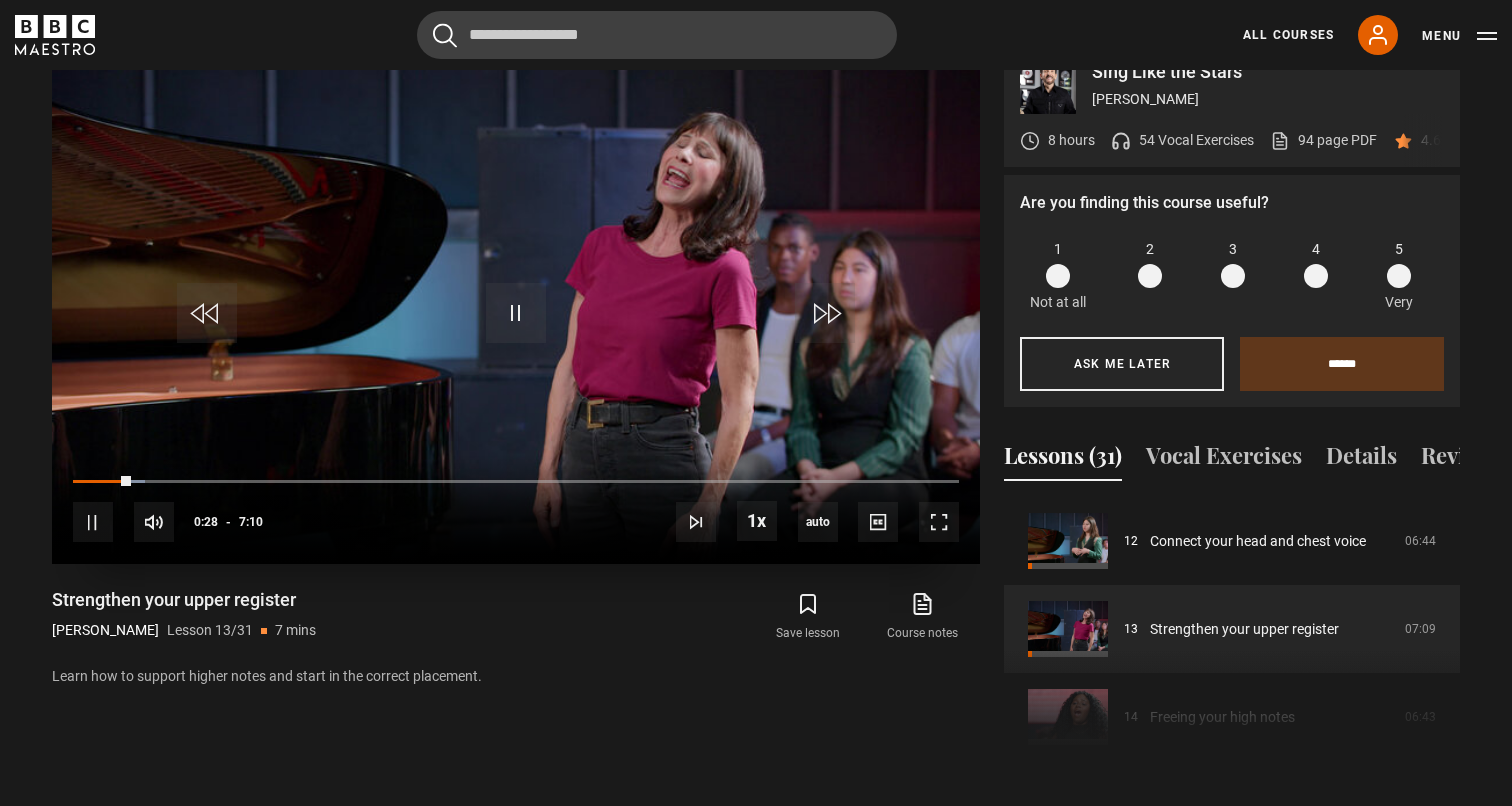 click at bounding box center (516, 303) 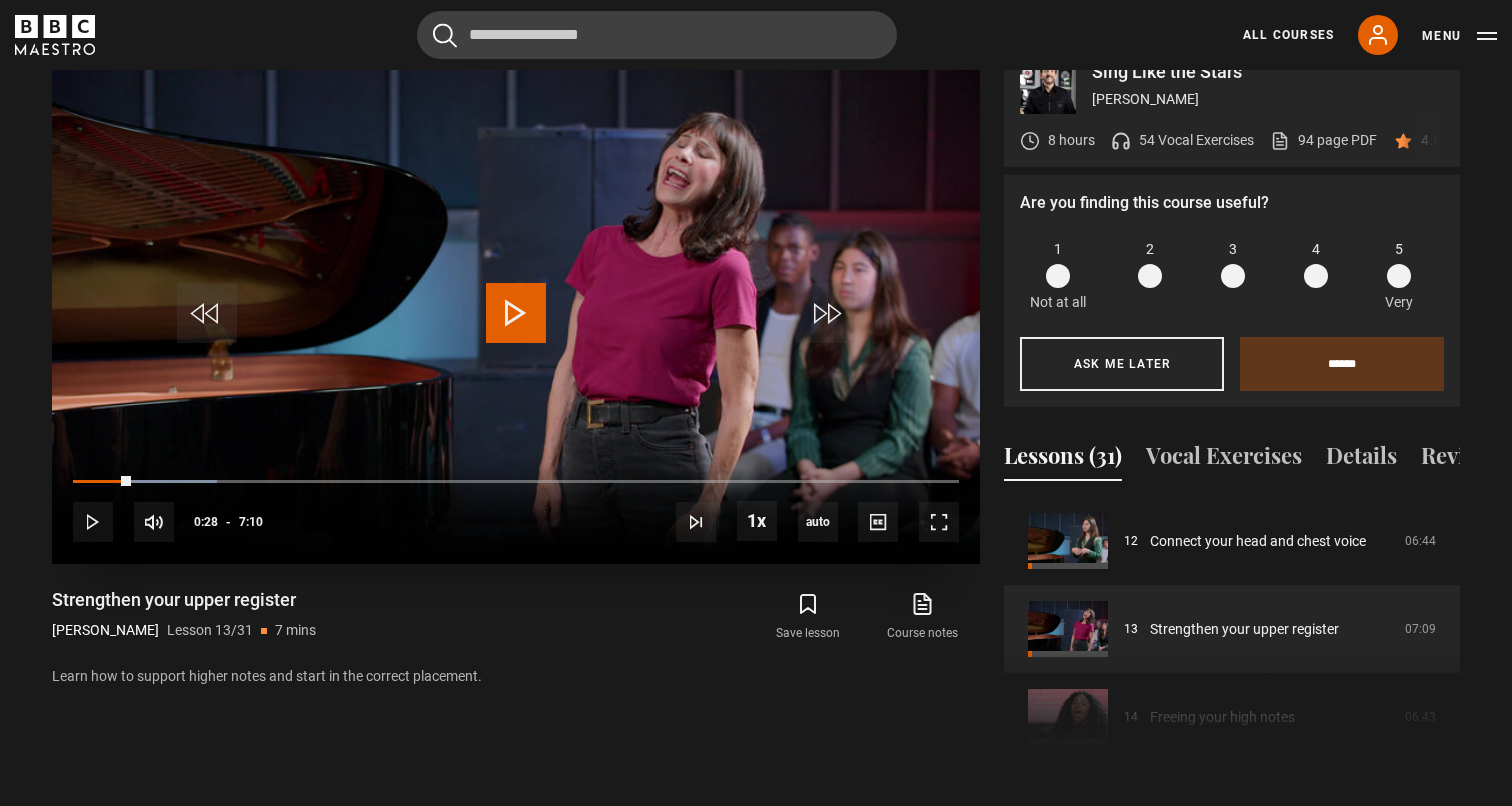 click at bounding box center (516, 313) 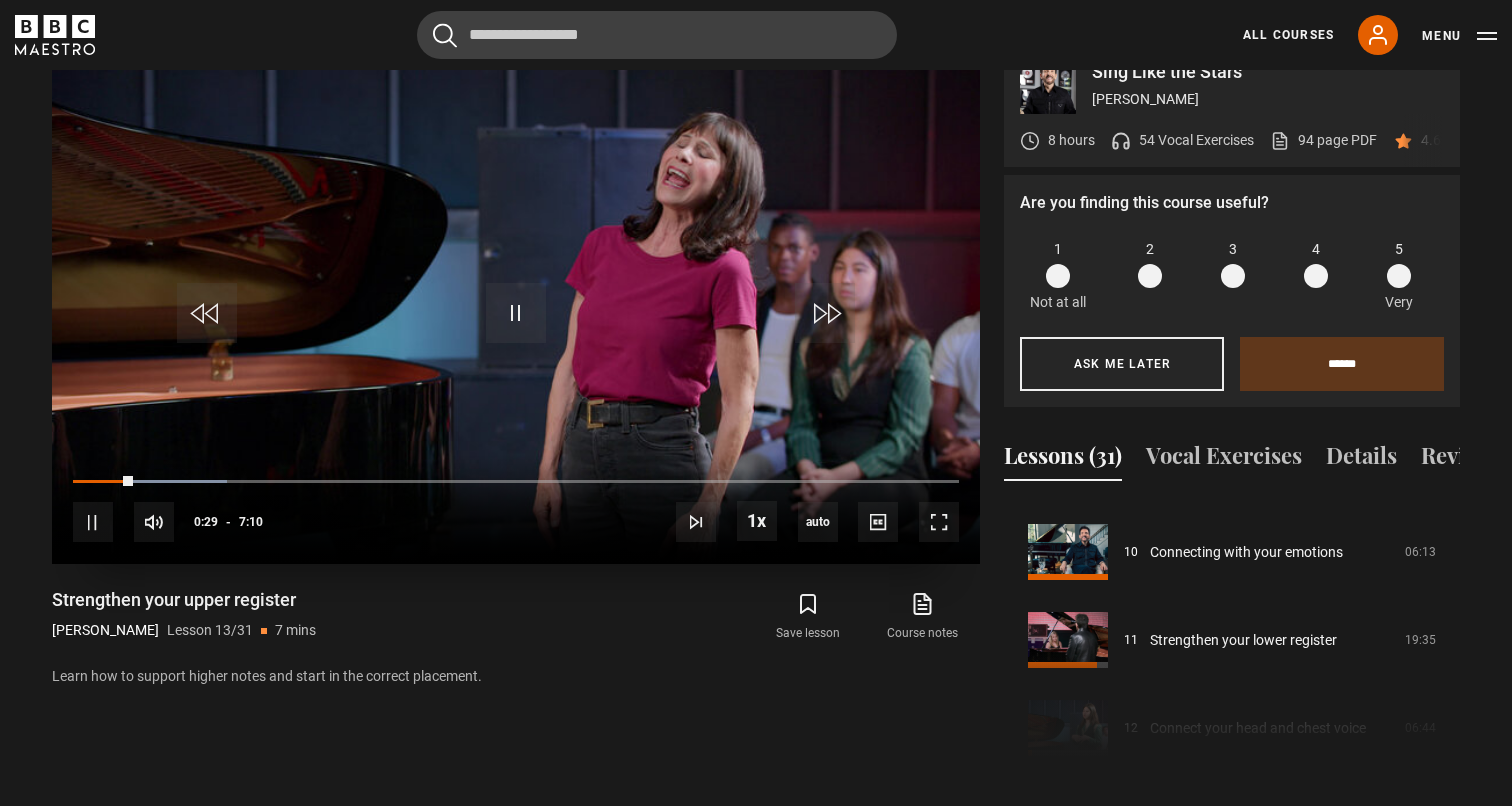 scroll, scrollTop: 861, scrollLeft: 0, axis: vertical 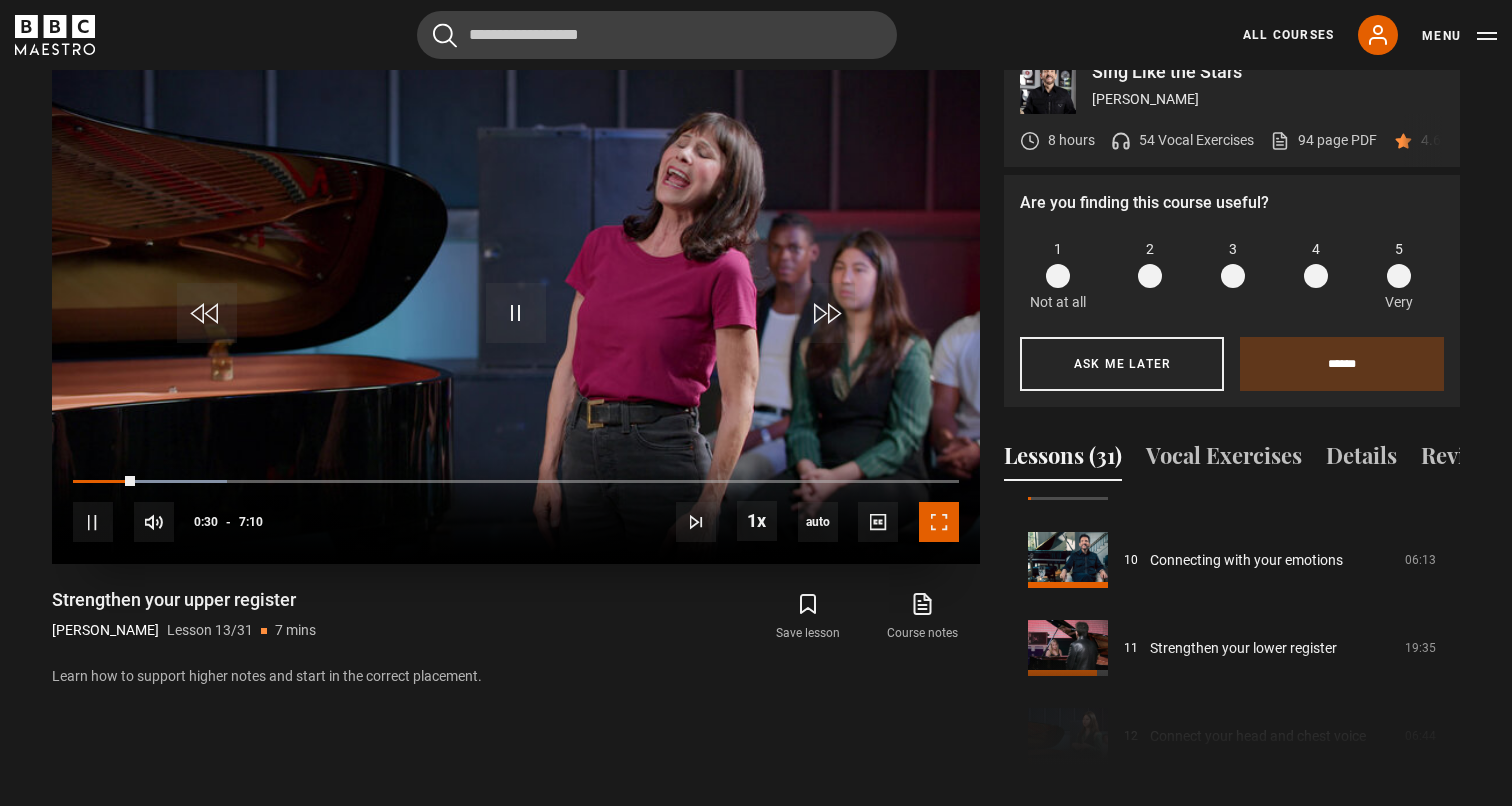click at bounding box center (939, 522) 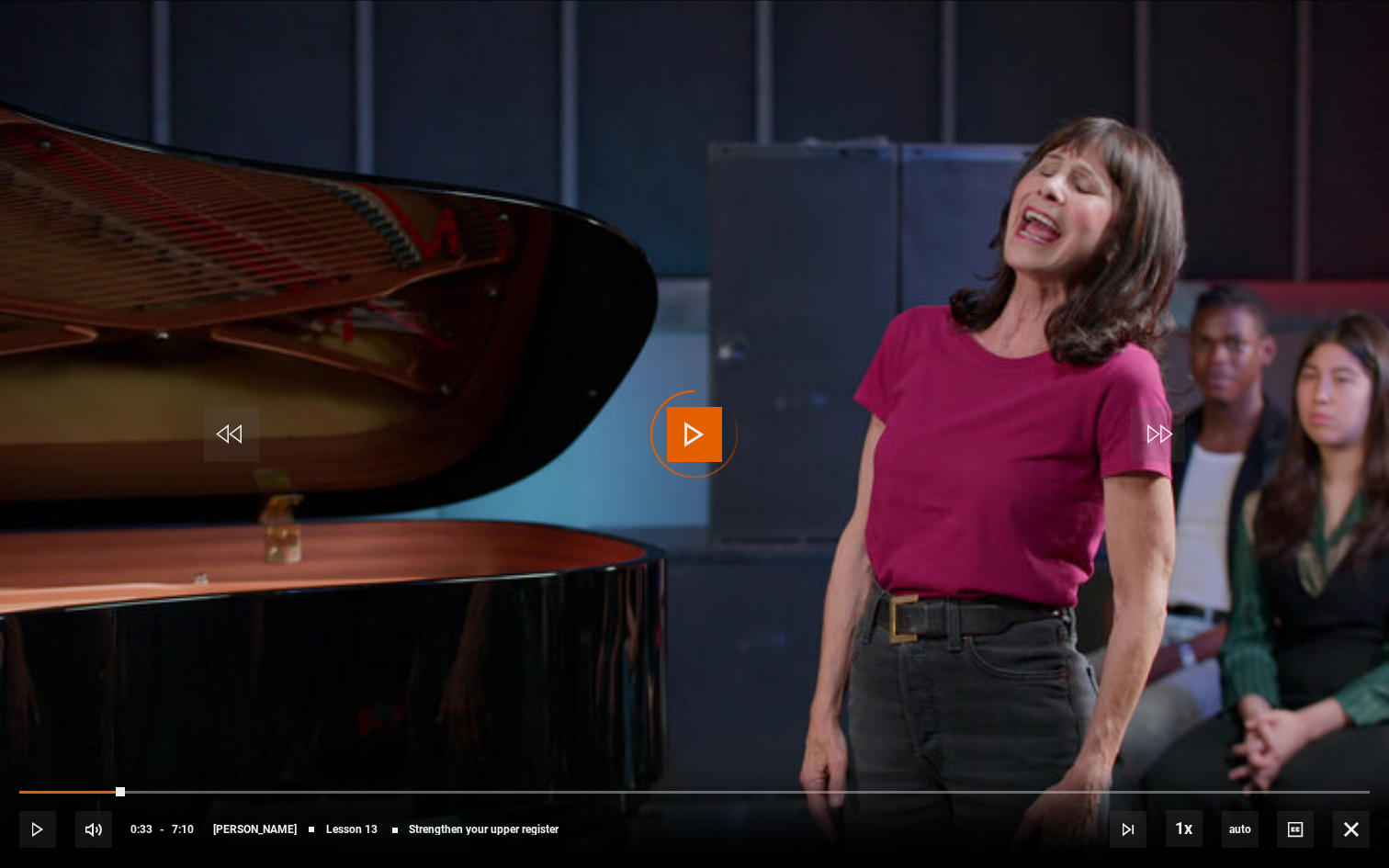 drag, startPoint x: 124, startPoint y: 796, endPoint x: 0, endPoint y: 785, distance: 124.48695 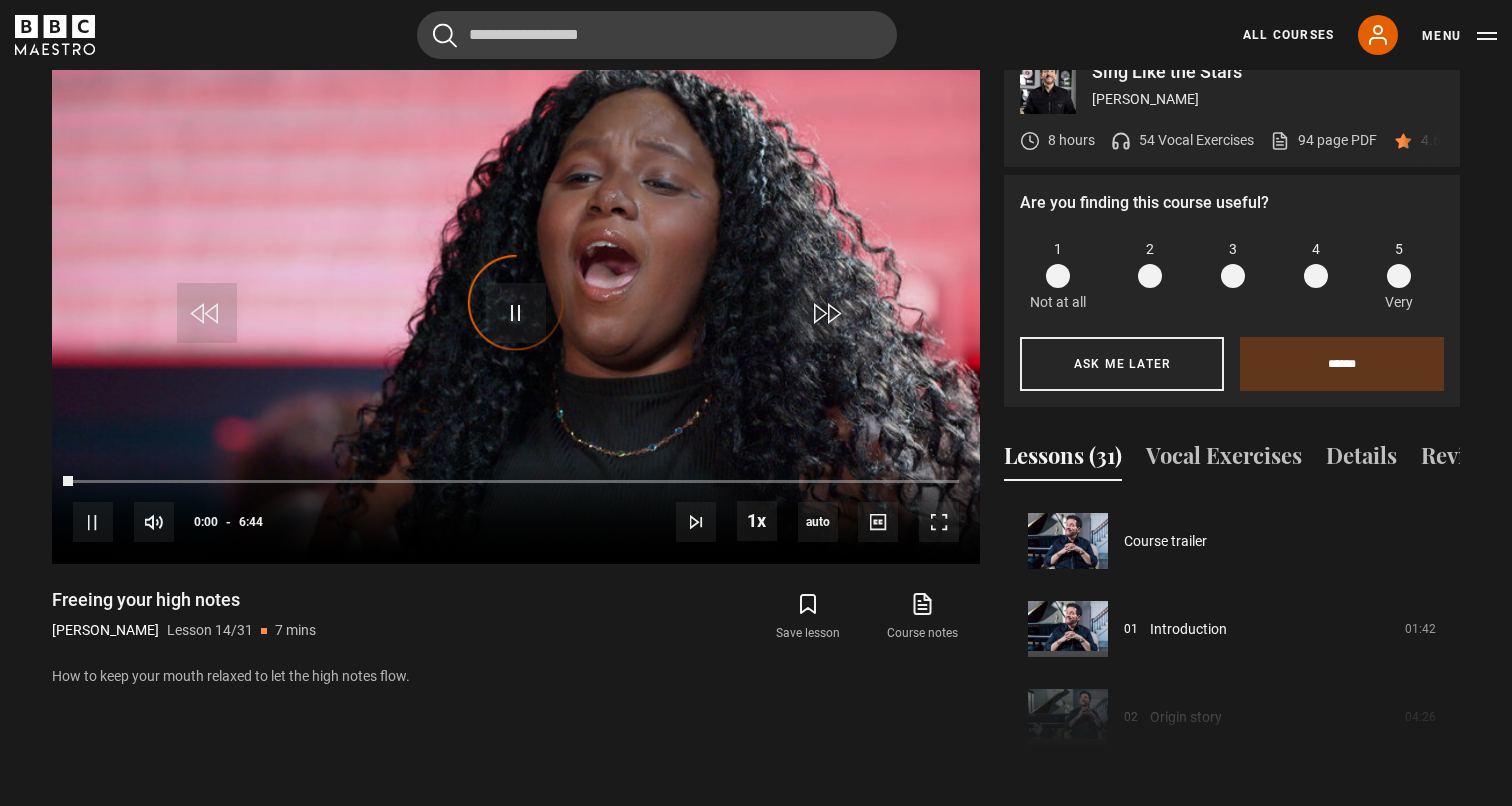 scroll, scrollTop: 1019, scrollLeft: 0, axis: vertical 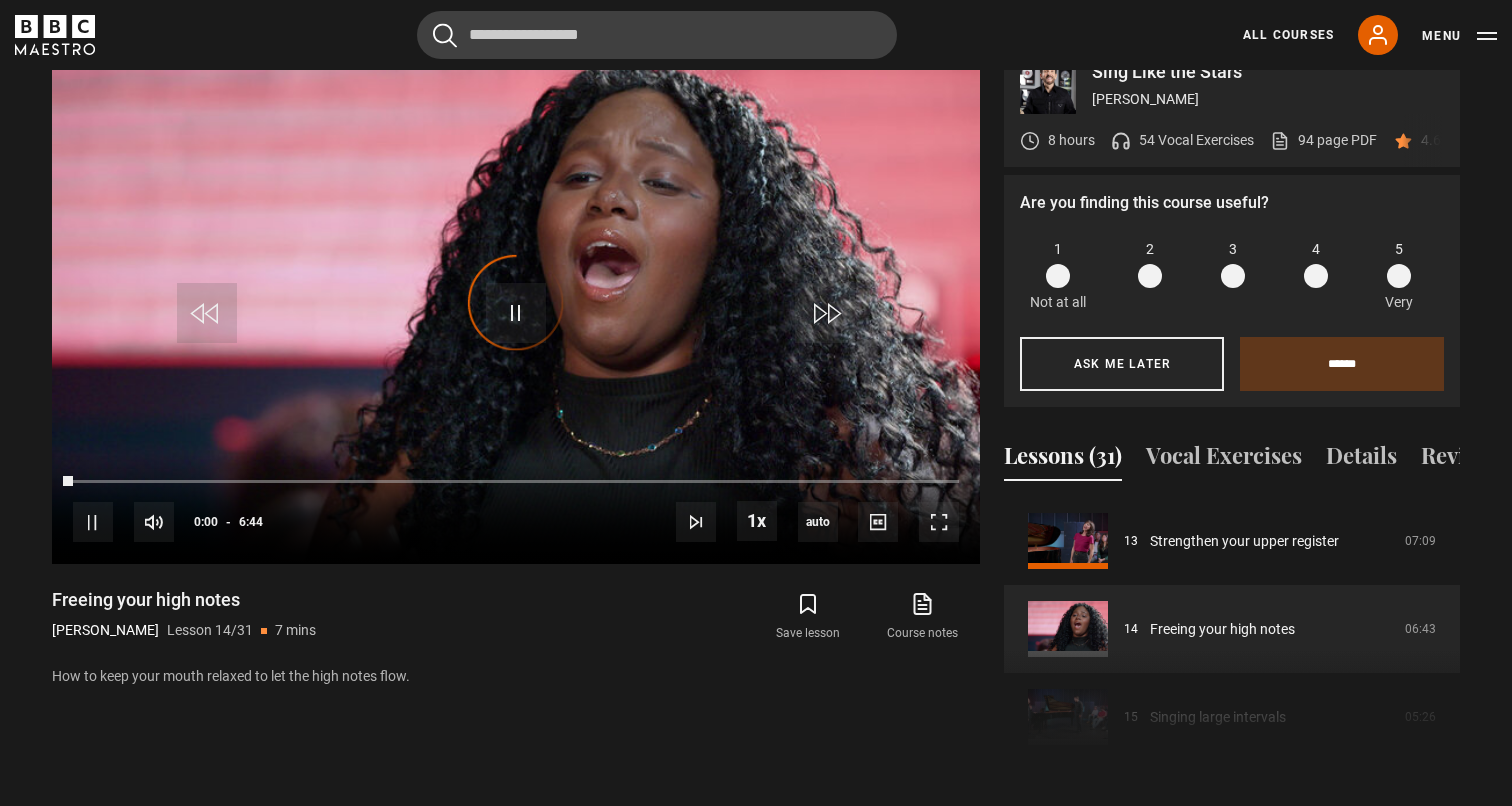 click on "Video Player is loading. Play Lesson Freeing your high notes 10s Skip Back 10 seconds Pause 10s Skip Forward 10 seconds Loaded :  0.00% 0:00 Pause Mute Current Time  0:00 - Duration  6:44
Eric Vetro
Lesson 14
Freeing your high notes
1x Playback Rate 2x 1.5x 1x , selected 0.5x auto Quality 360p 720p 1080p 2160p Auto , selected Captions captions off , selected English  Captions This is a modal window.
Lesson Completed
Up next
Singing large intervals
Cancel
Do you want to save this lesson?" at bounding box center [516, 405] 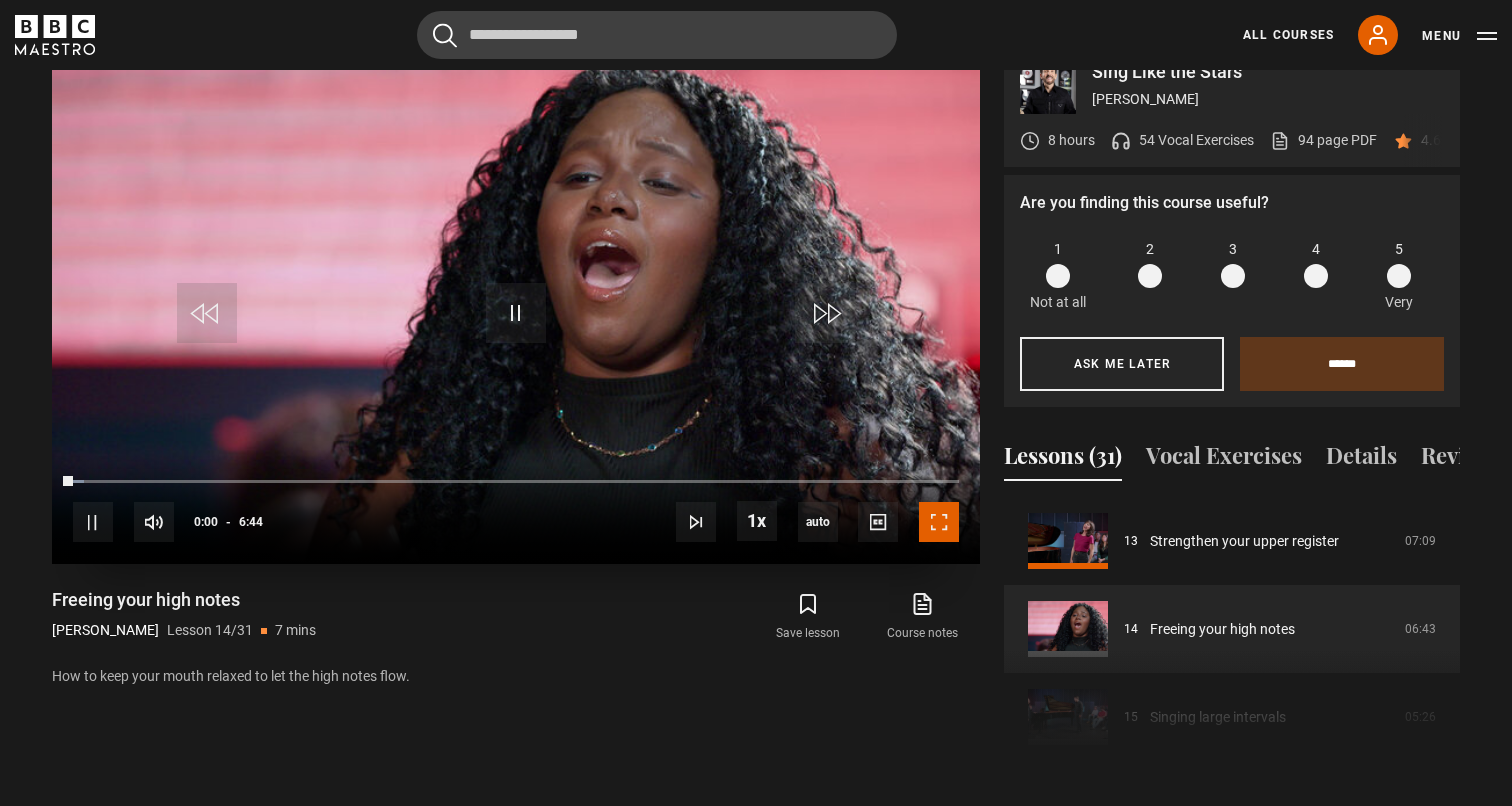 click at bounding box center (939, 522) 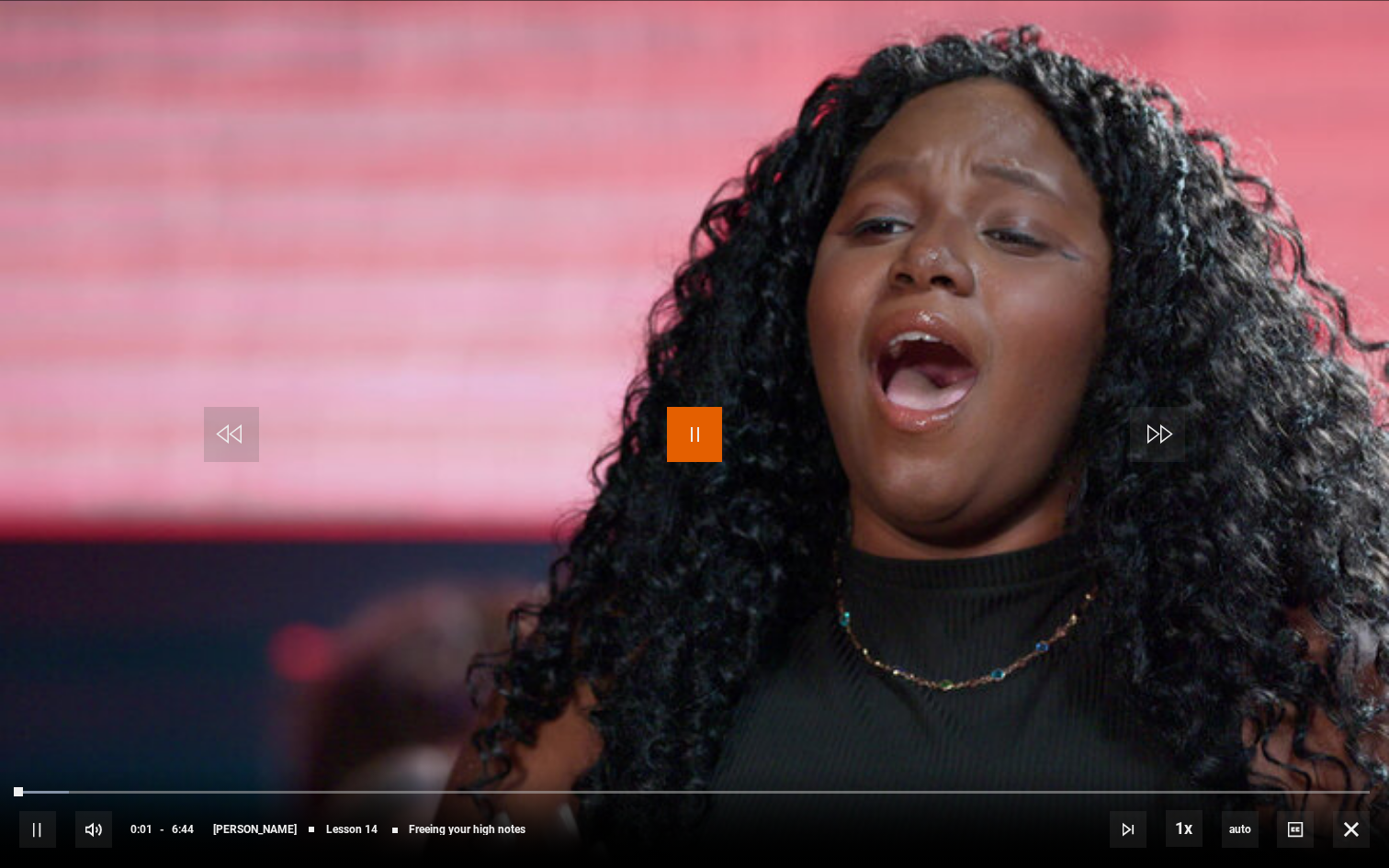 click at bounding box center (694, 434) 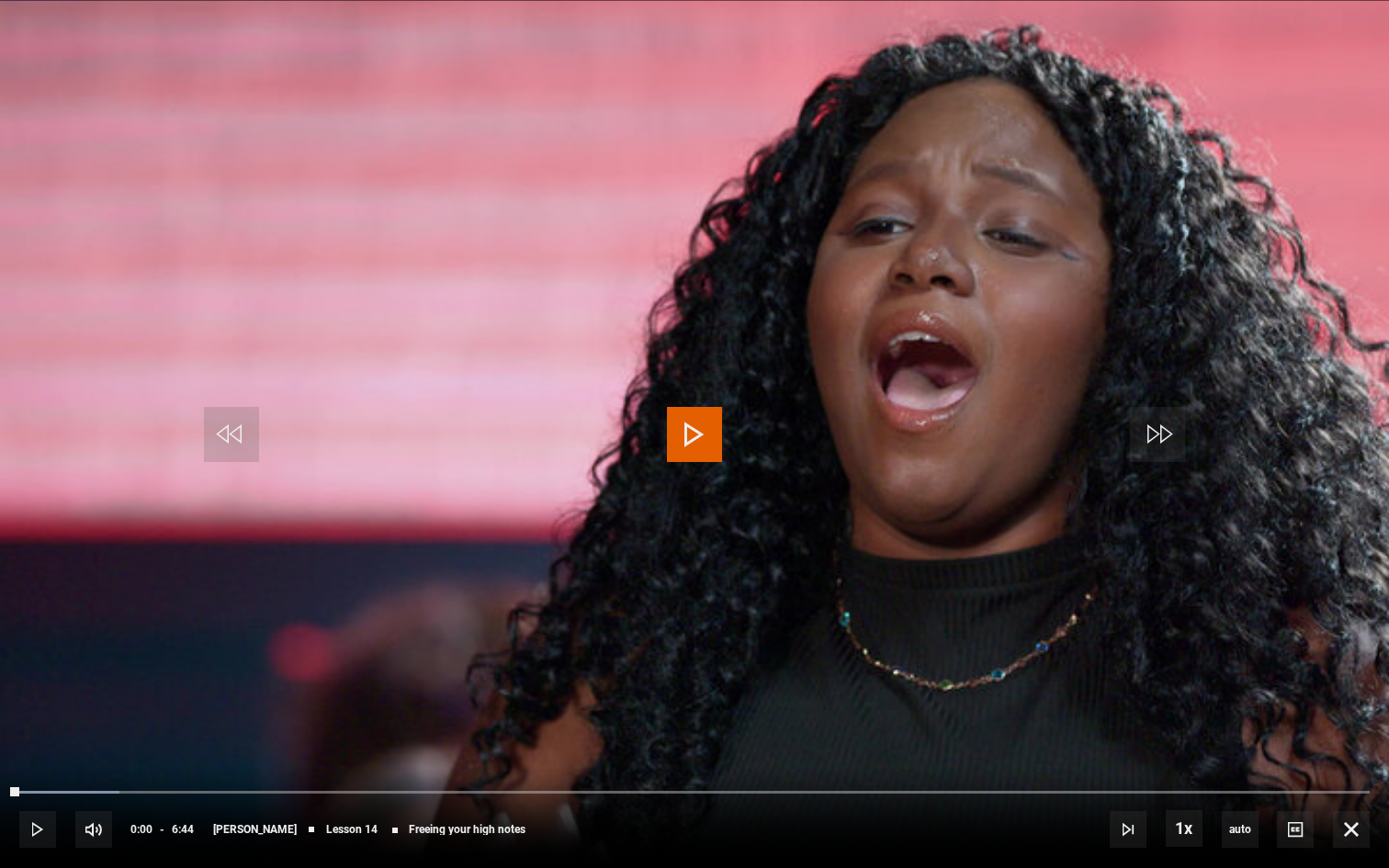 click at bounding box center [694, 434] 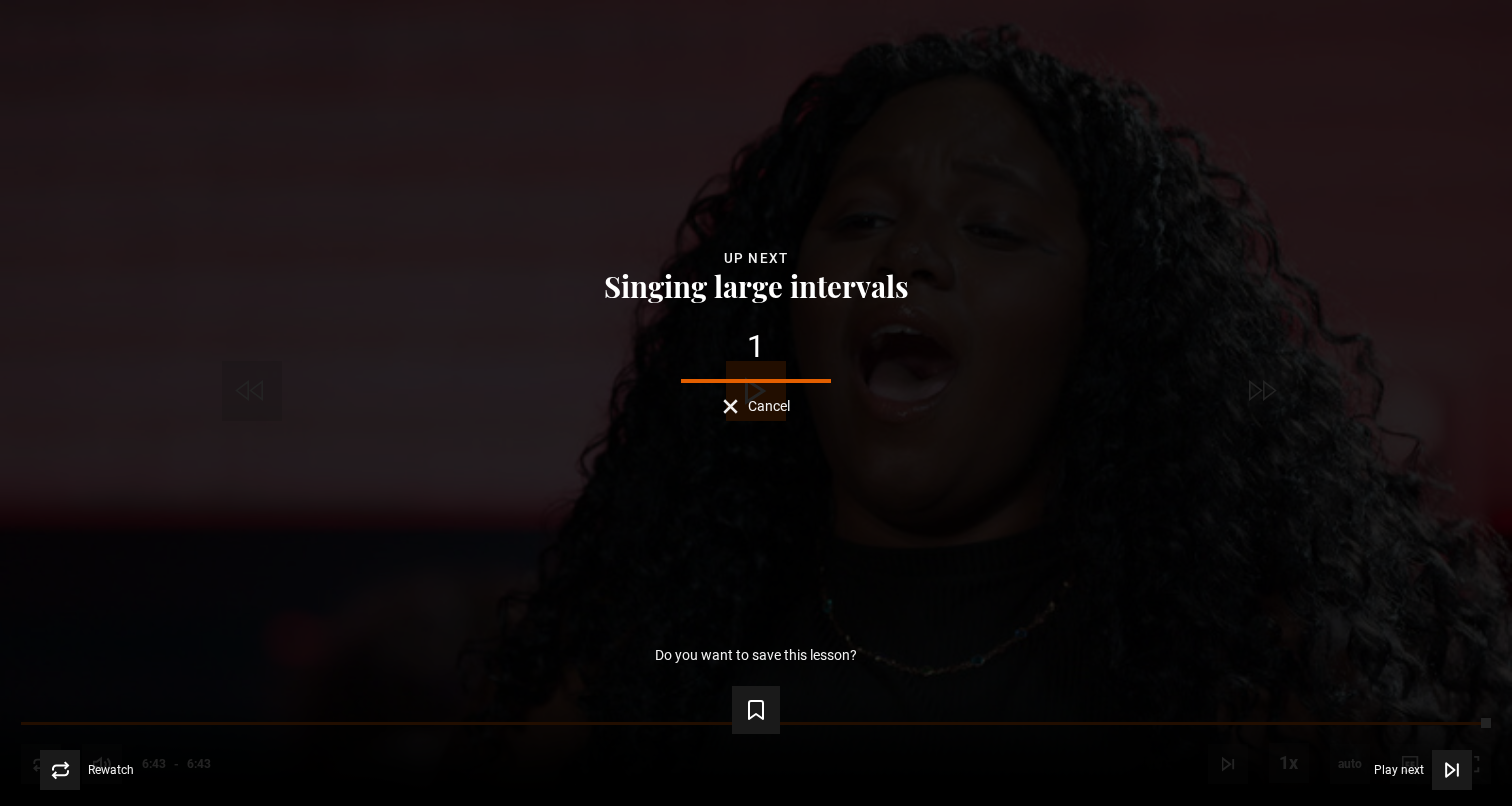 scroll, scrollTop: 1286, scrollLeft: 0, axis: vertical 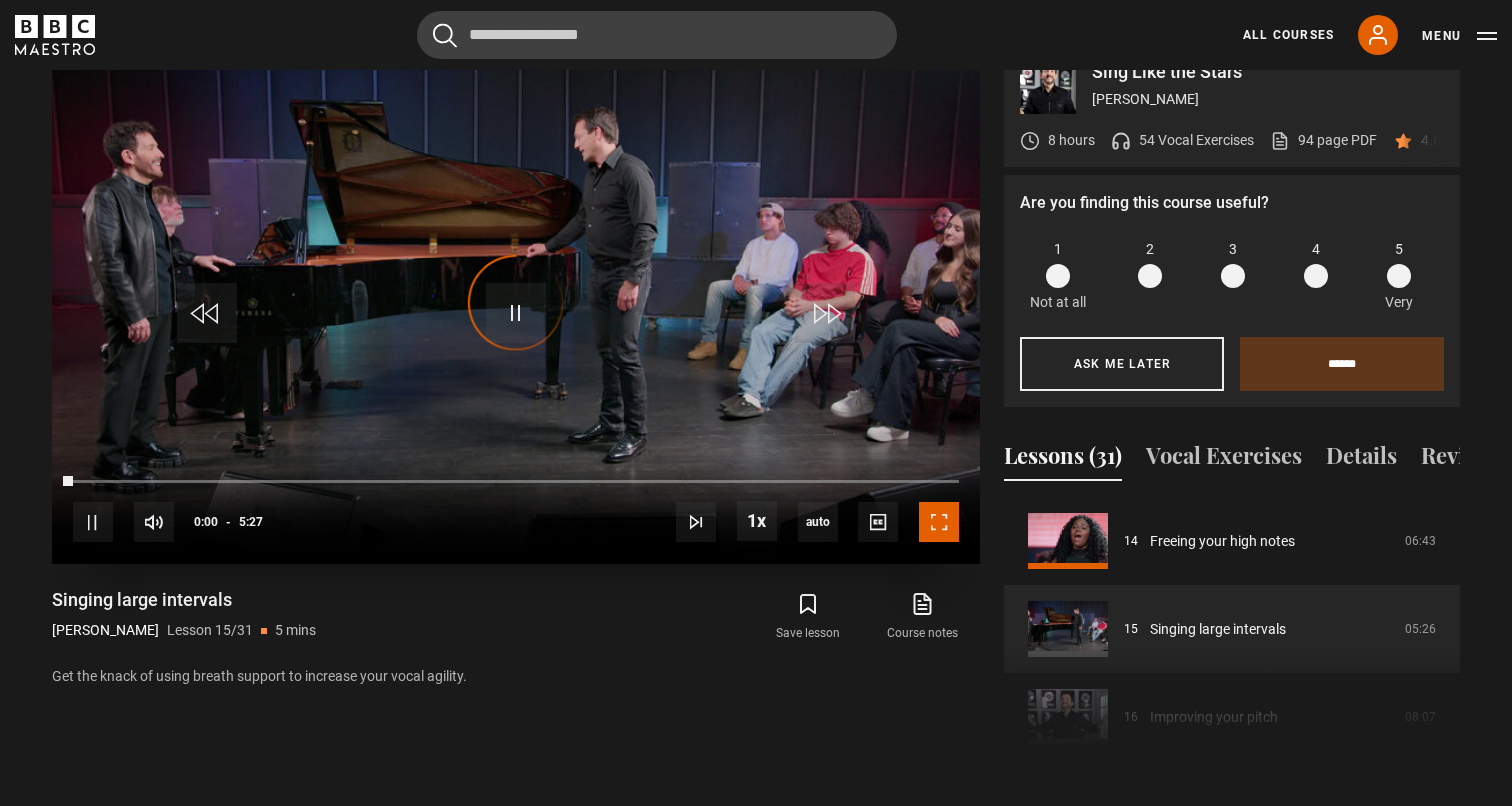 click at bounding box center [939, 522] 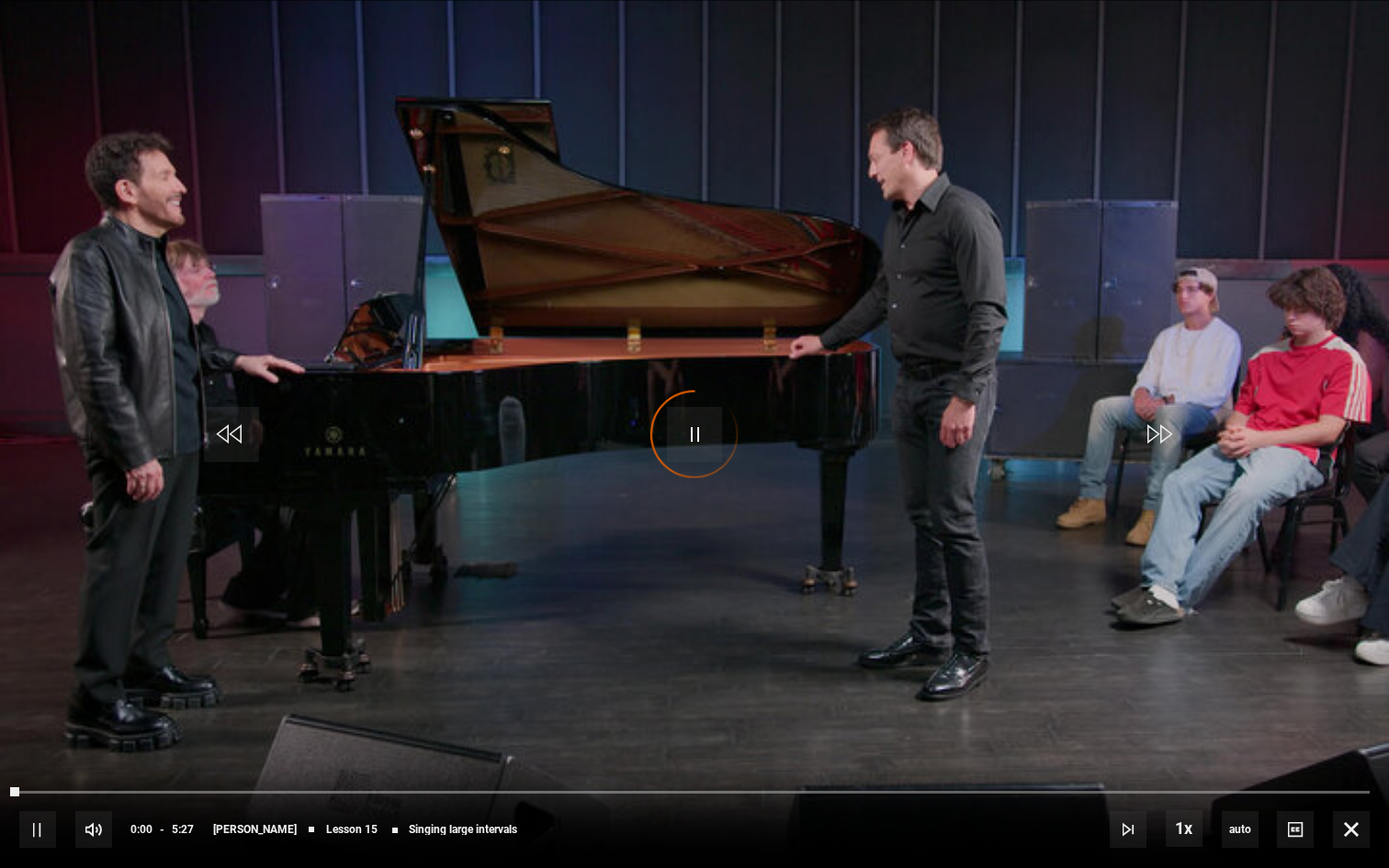 click on "Video Player is loading." at bounding box center (694, 434) 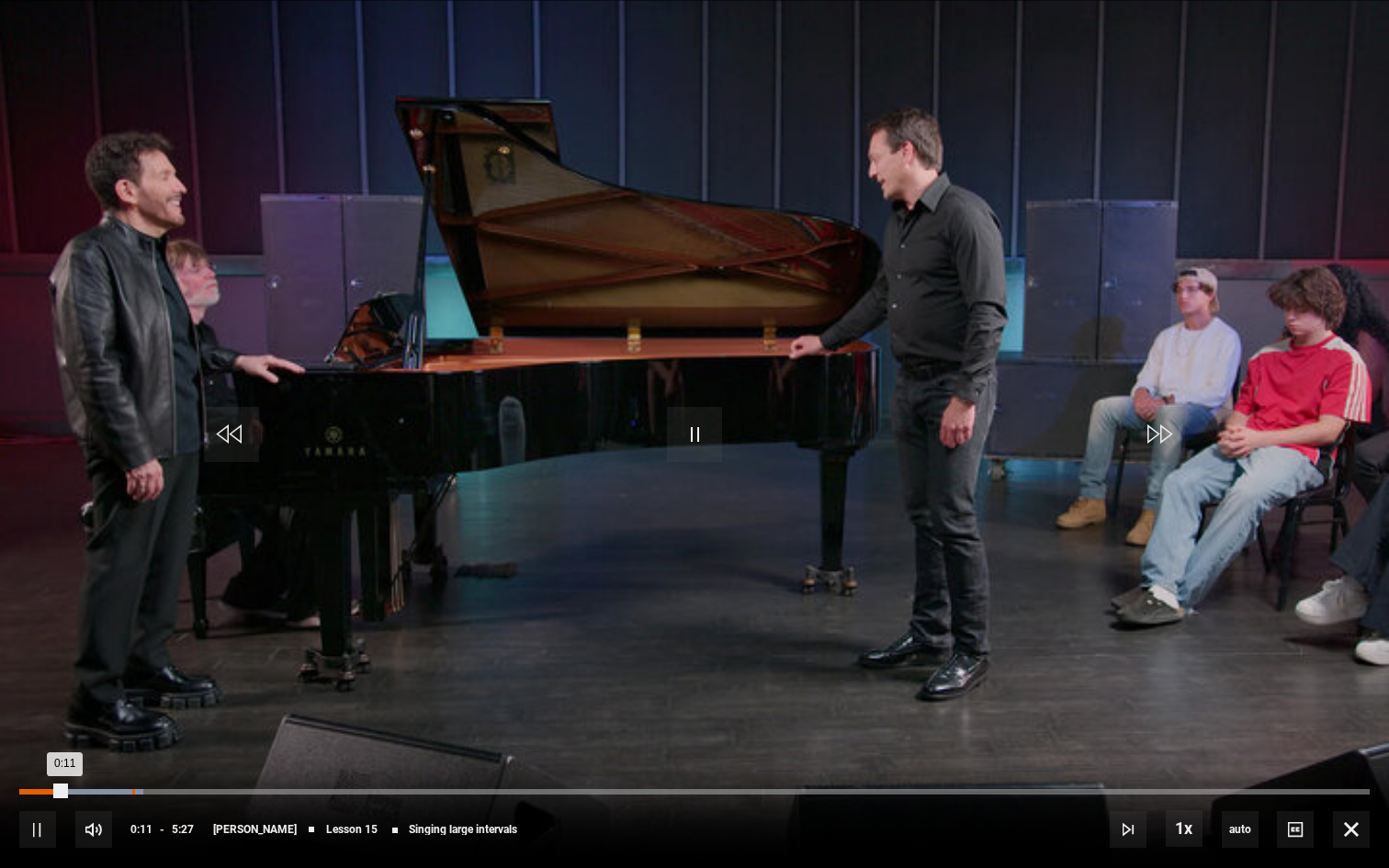 click on "Loaded :  9.17% 0:27 0:11" at bounding box center (694, 792) 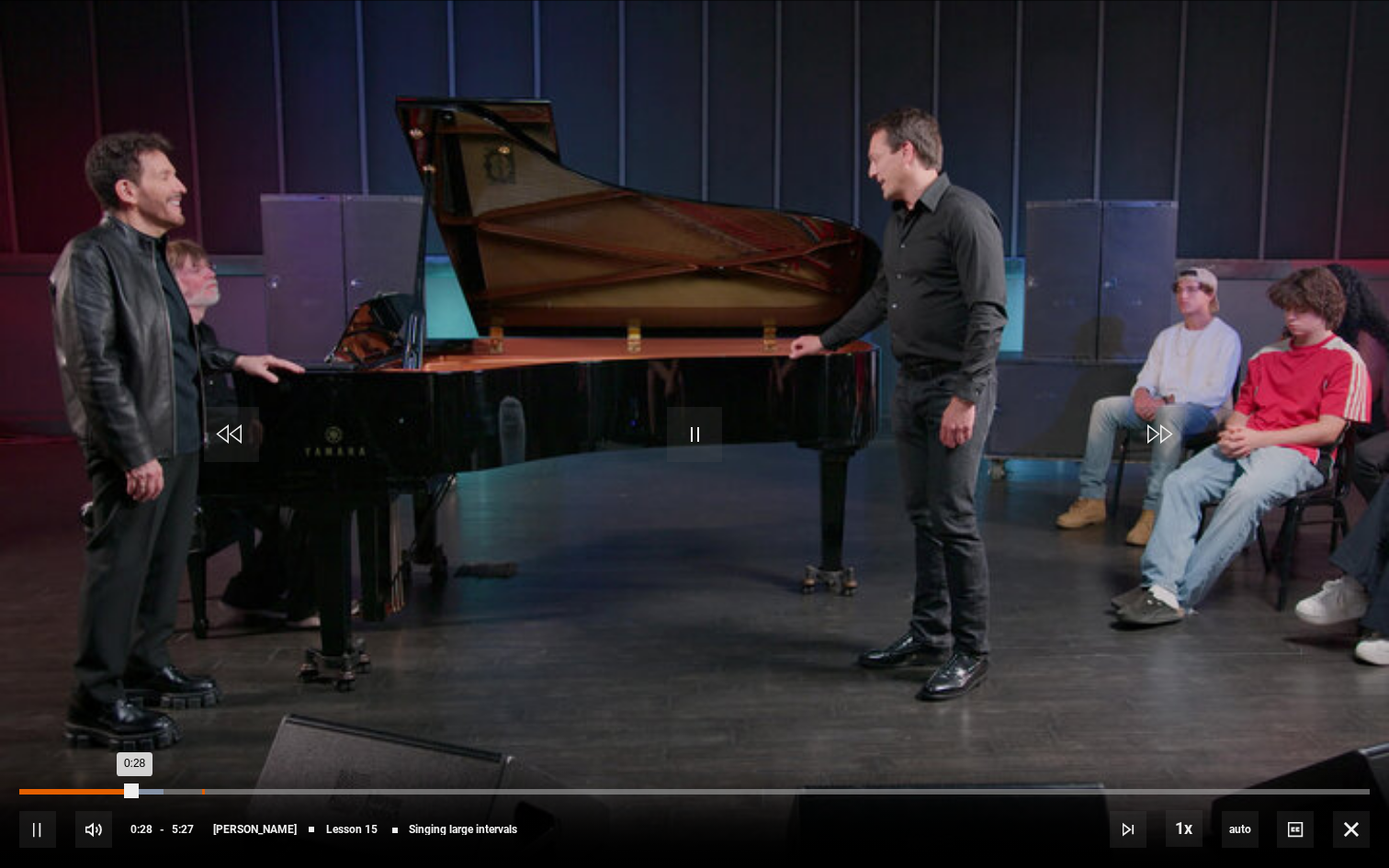 click on "Loaded :  10.70% 0:44 0:28" at bounding box center [694, 792] 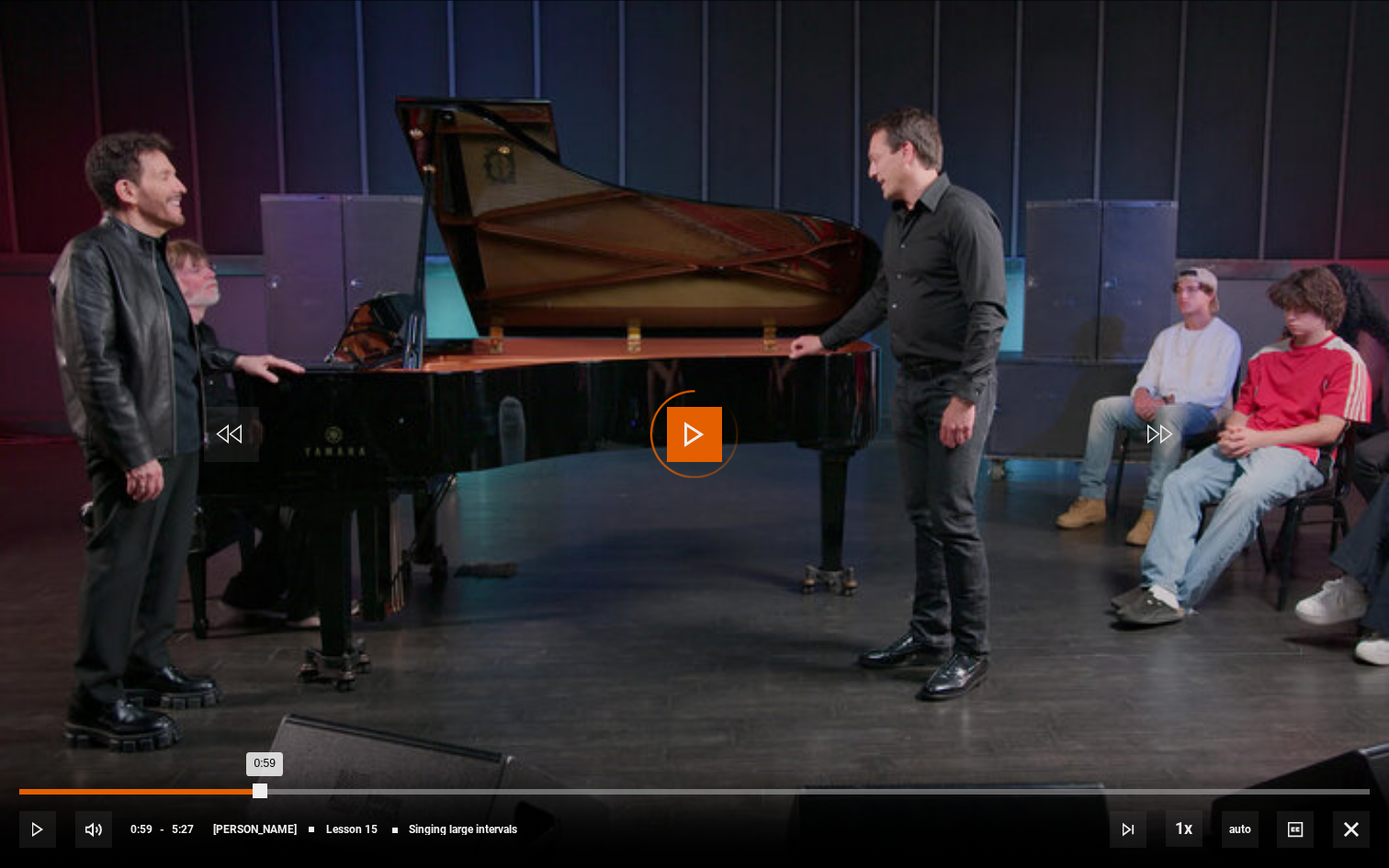 click on "Loaded :  13.76% 0:59 0:59" at bounding box center (694, 792) 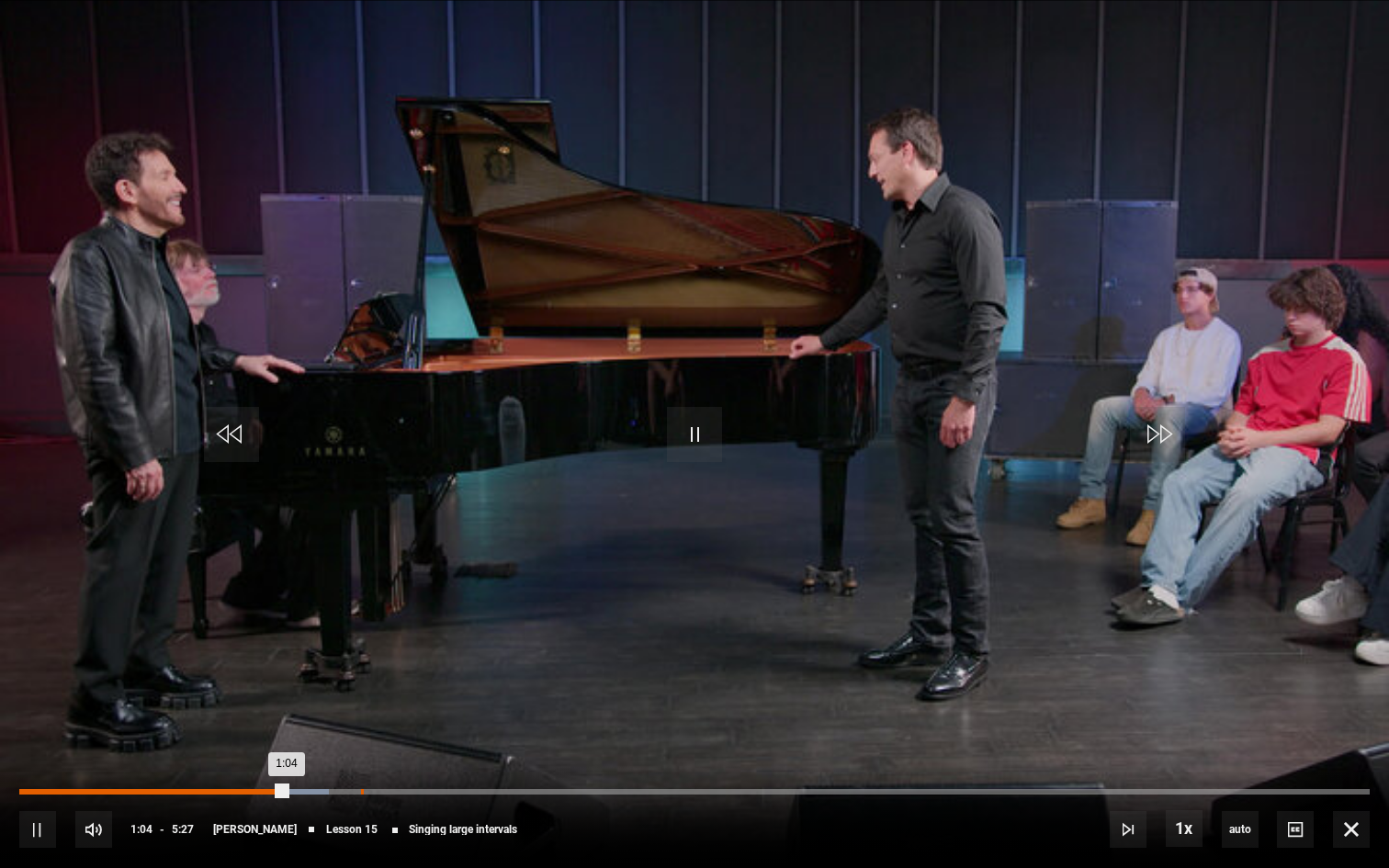 click on "Loaded :  22.94% 1:22 1:04" at bounding box center (694, 792) 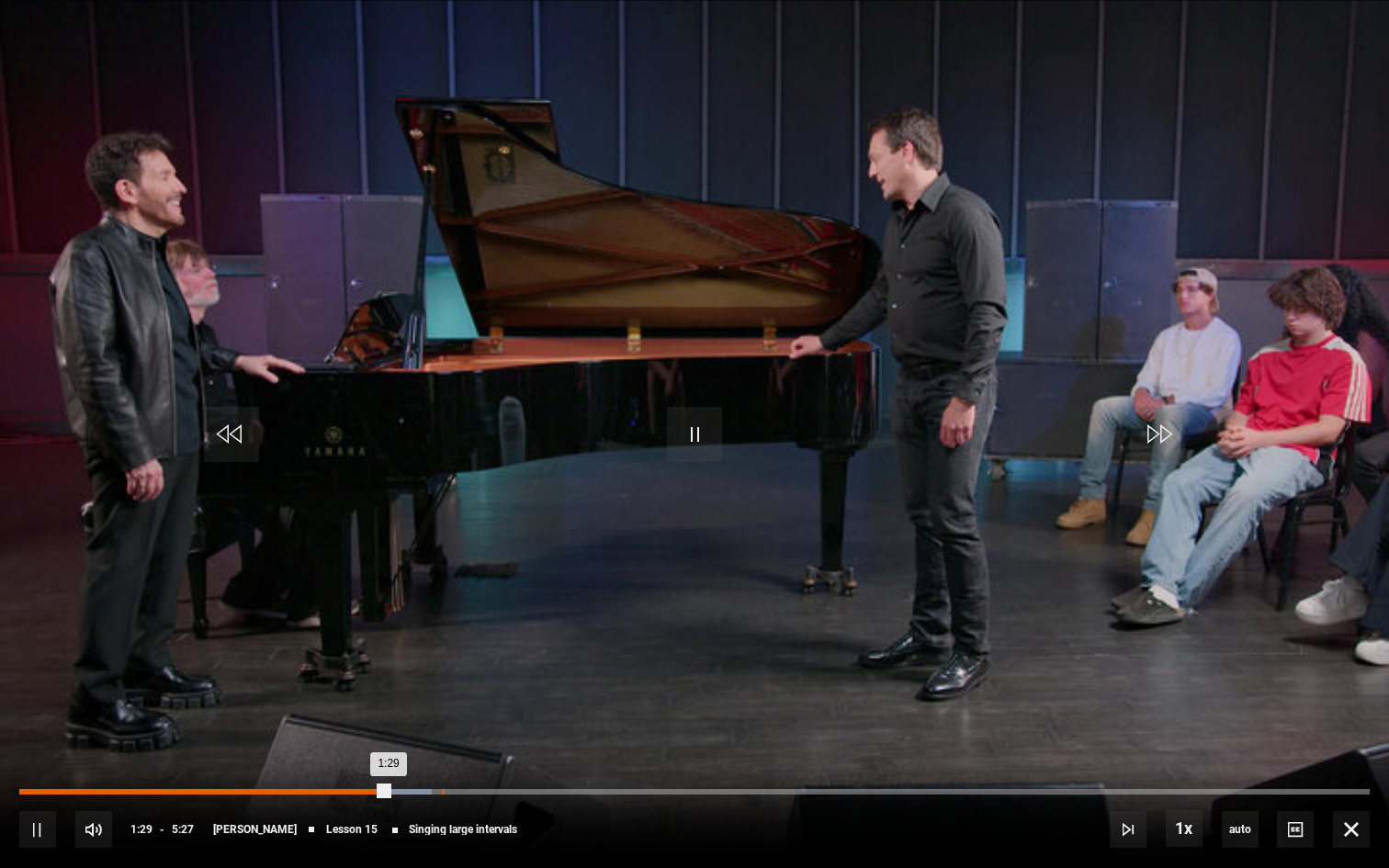 click on "1:42" at bounding box center [443, 792] 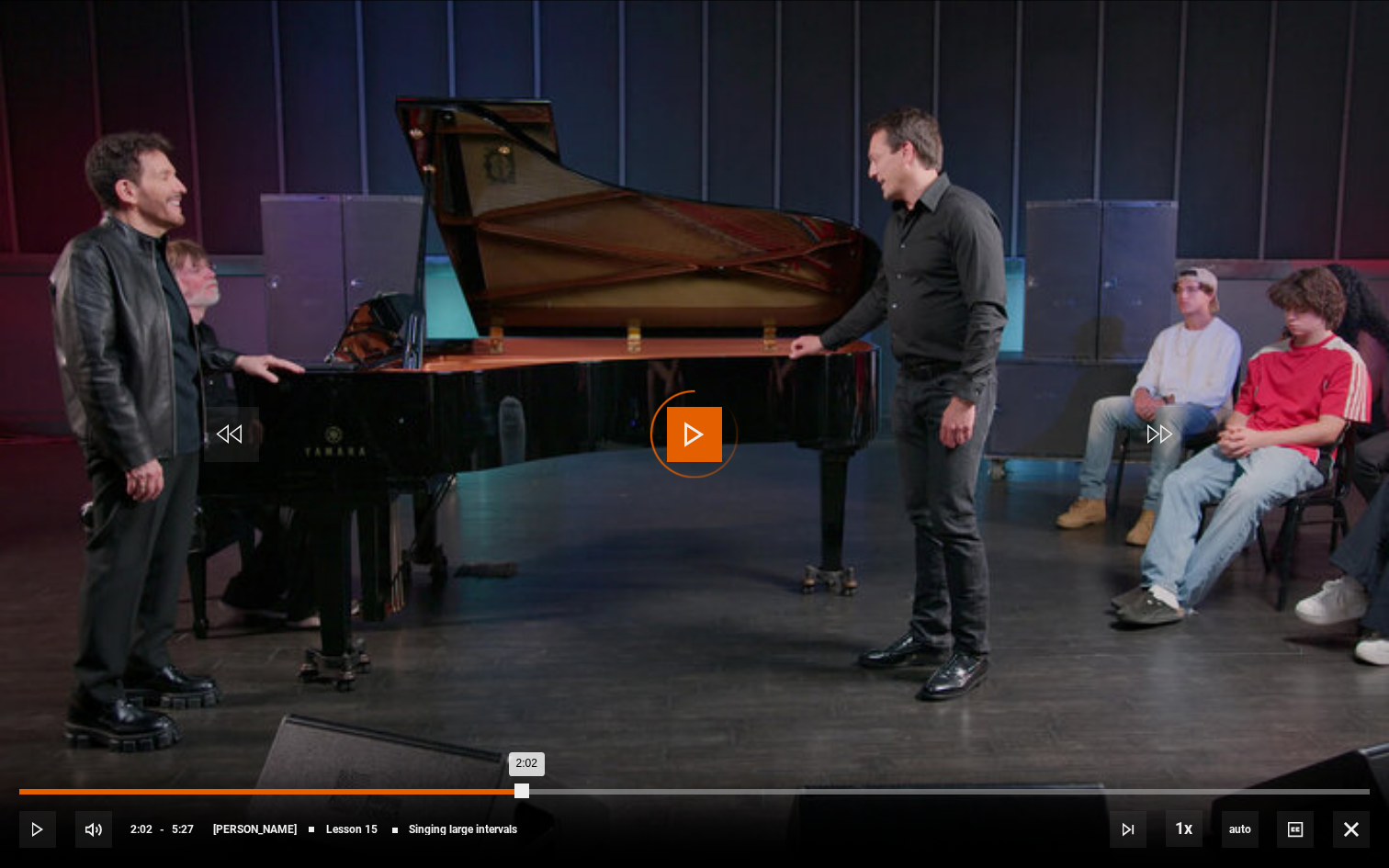 click on "Loaded :  33.64% 2:02 2:02" at bounding box center [694, 792] 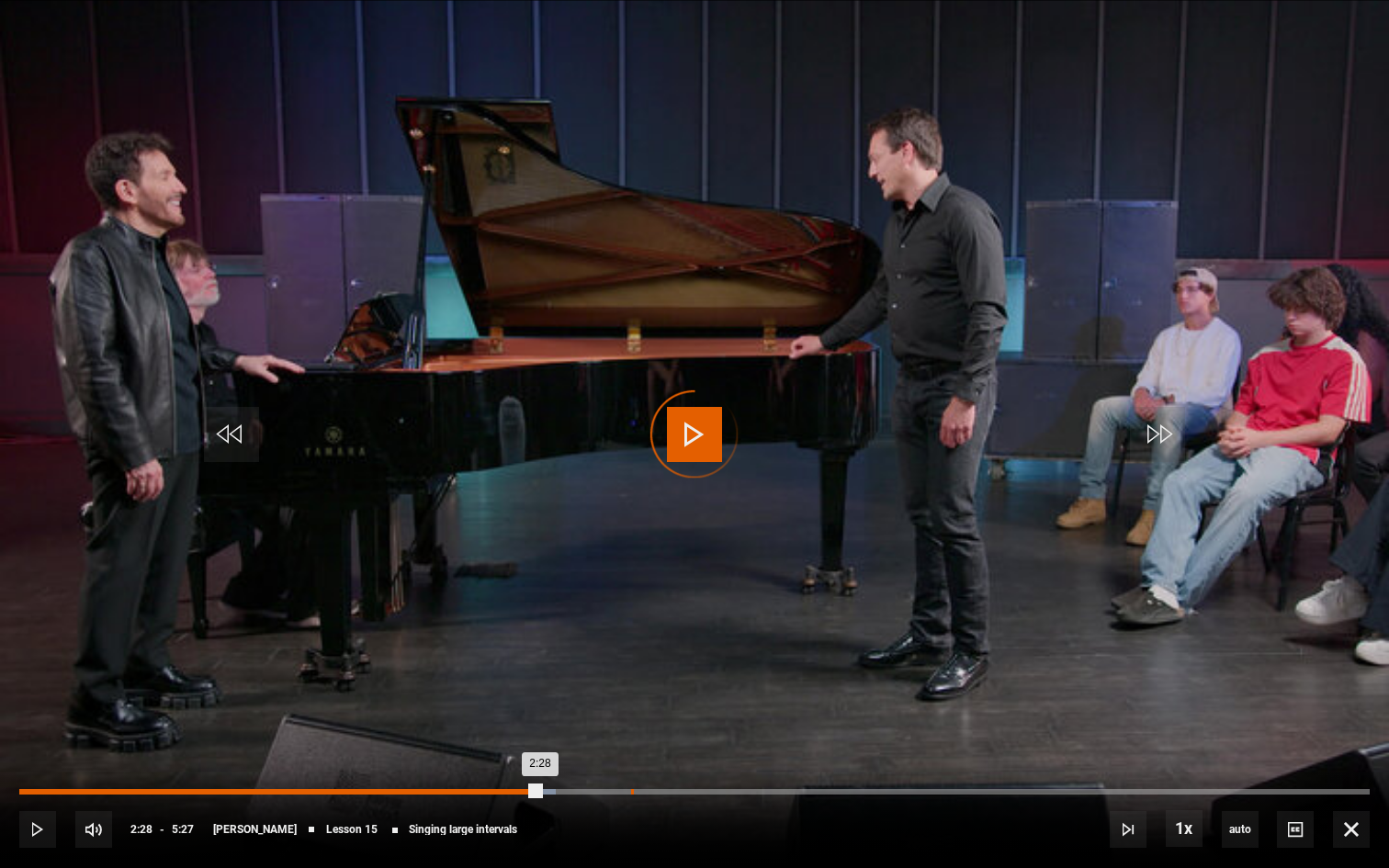 click on "2:28" at bounding box center (632, 792) 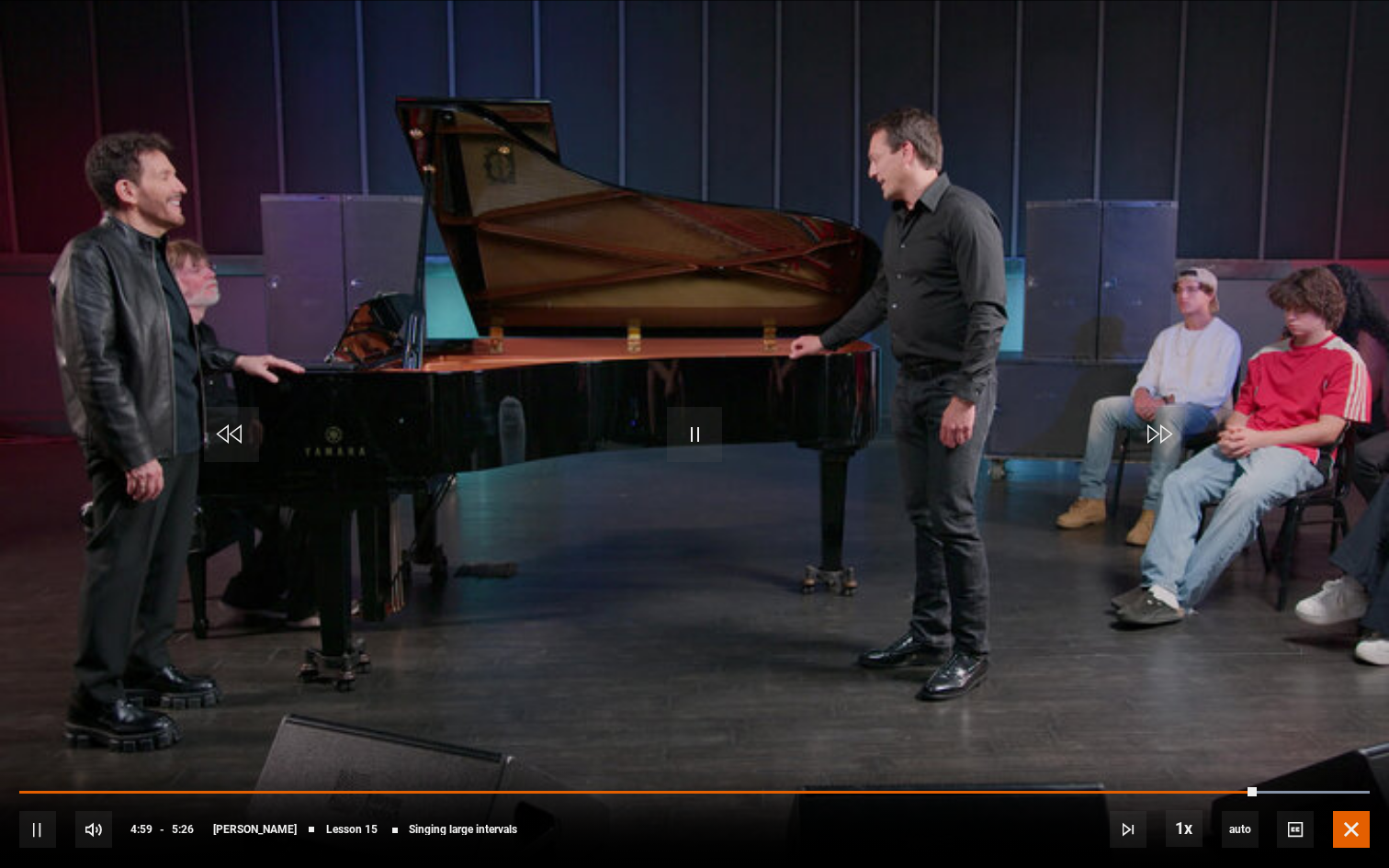 click at bounding box center (1351, 829) 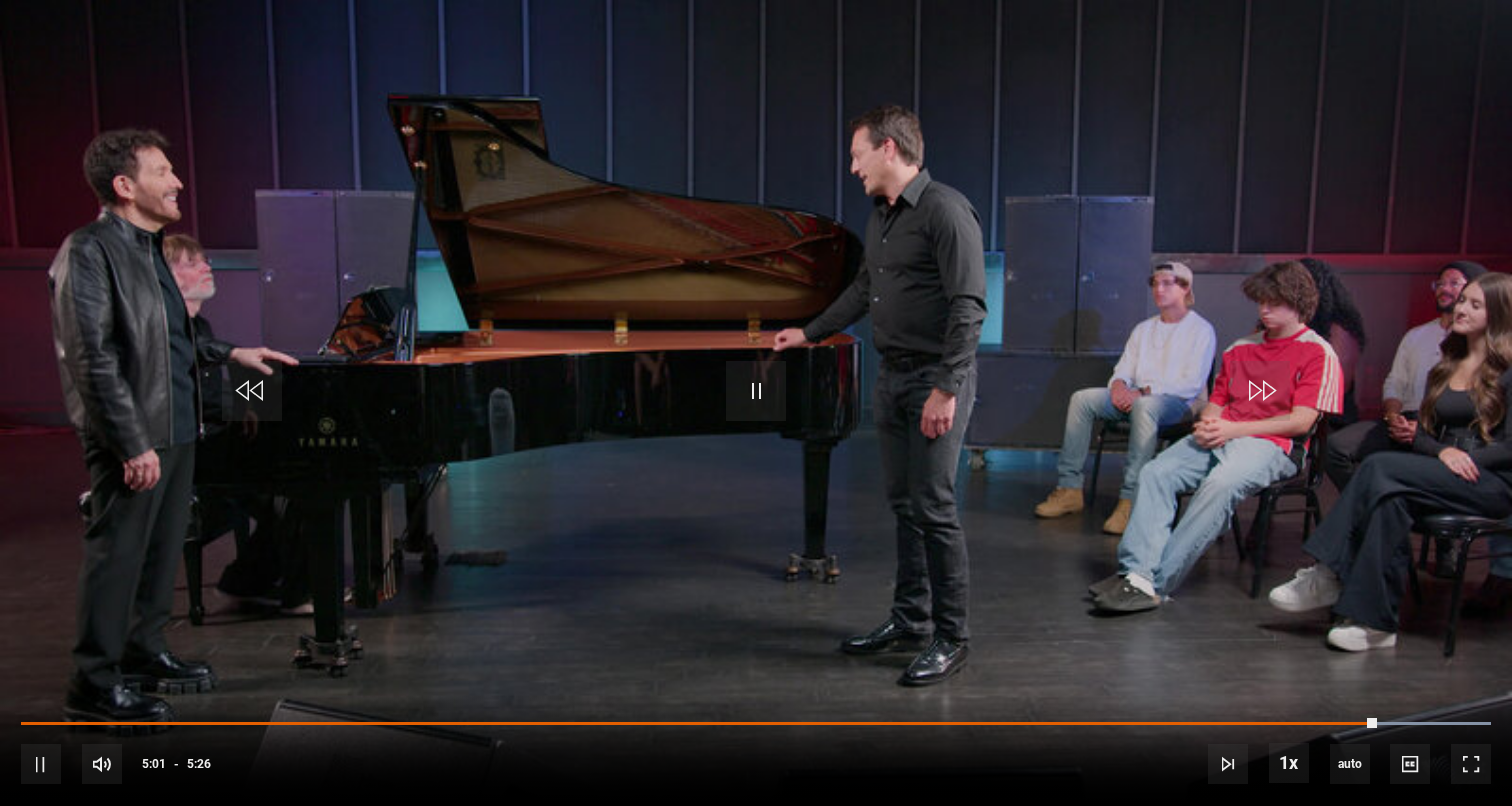 scroll, scrollTop: 1332, scrollLeft: 0, axis: vertical 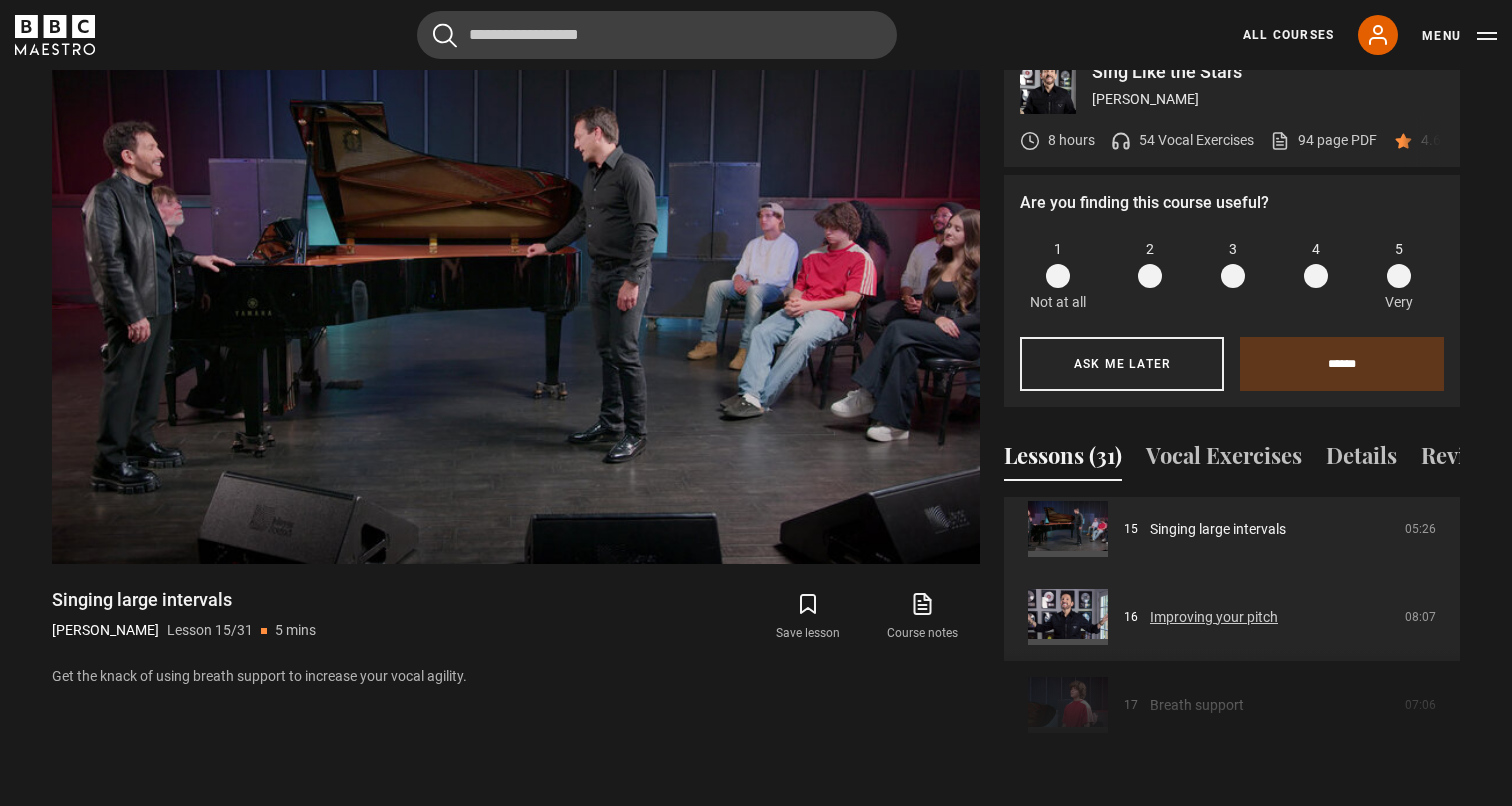 click on "Improving your pitch" at bounding box center [1214, 617] 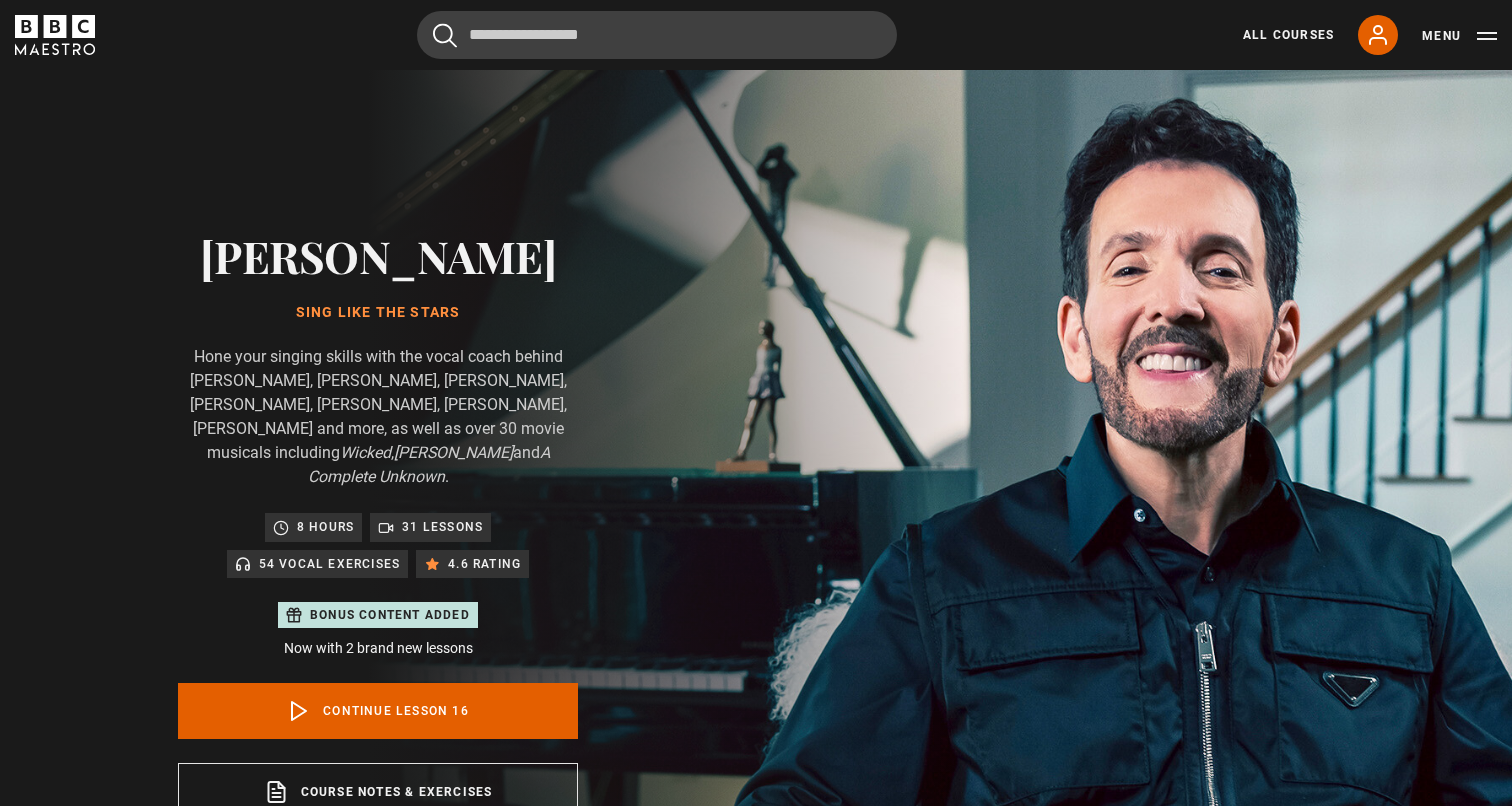 scroll, scrollTop: 956, scrollLeft: 0, axis: vertical 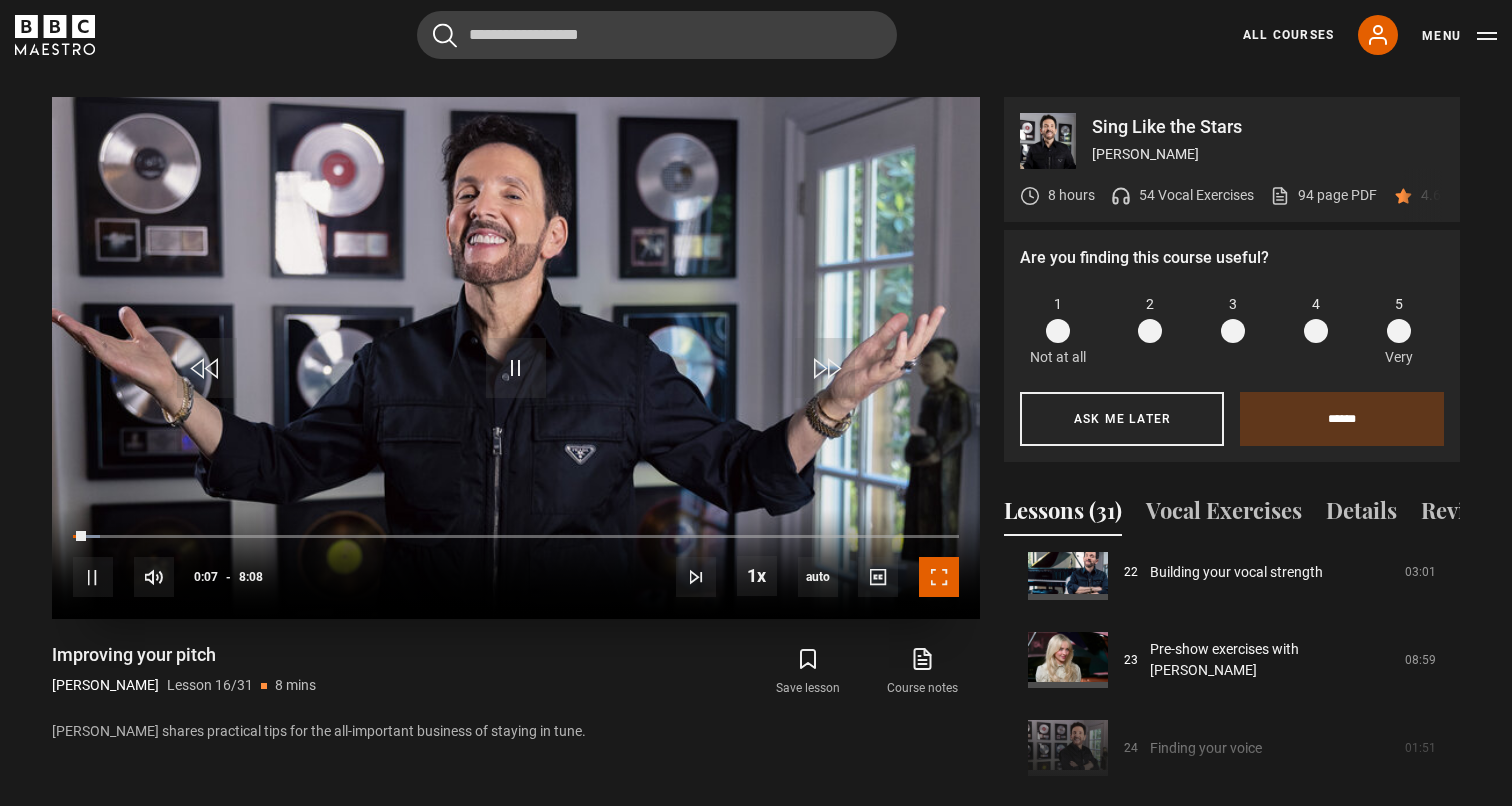 click at bounding box center [939, 577] 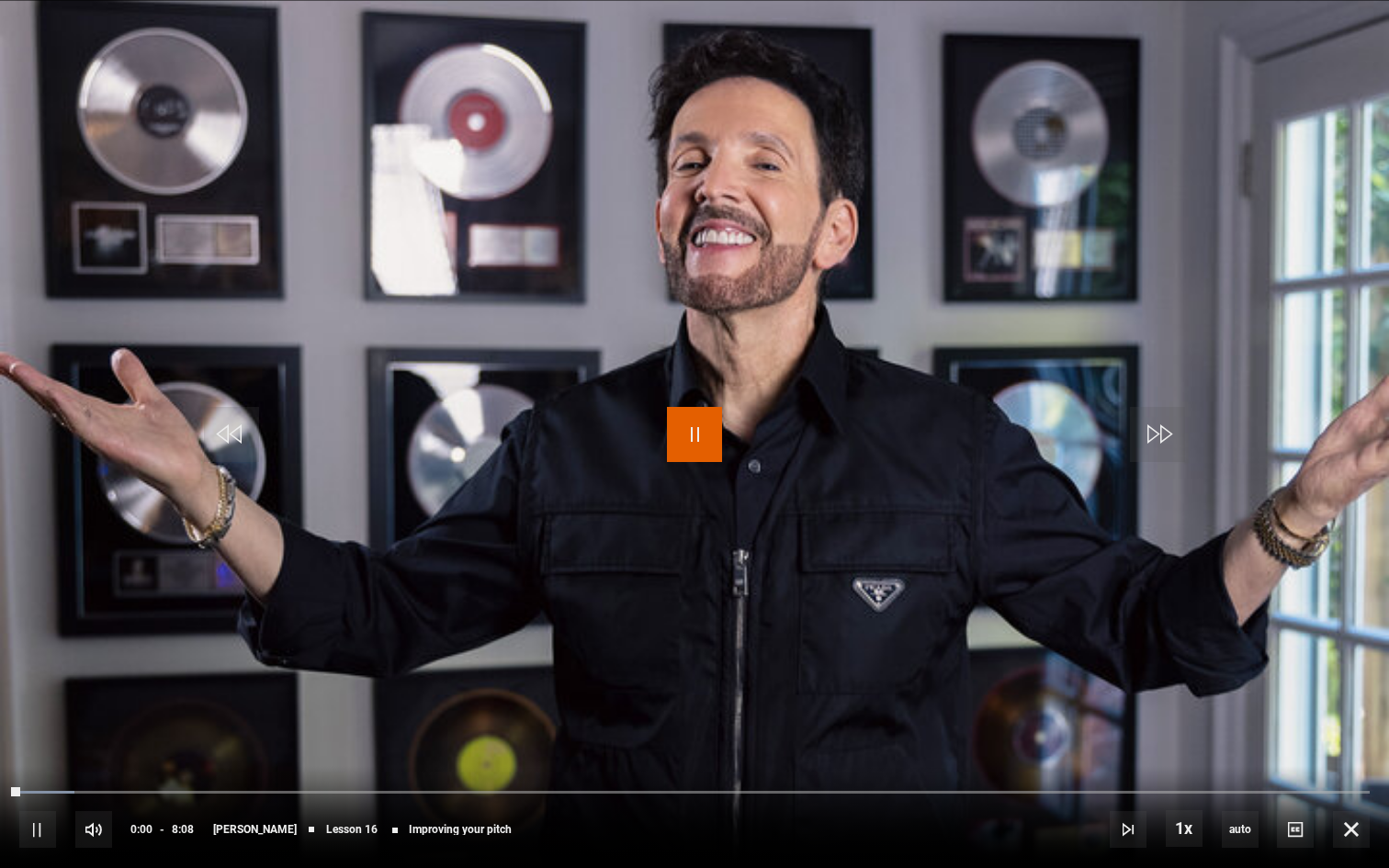 click at bounding box center [694, 434] 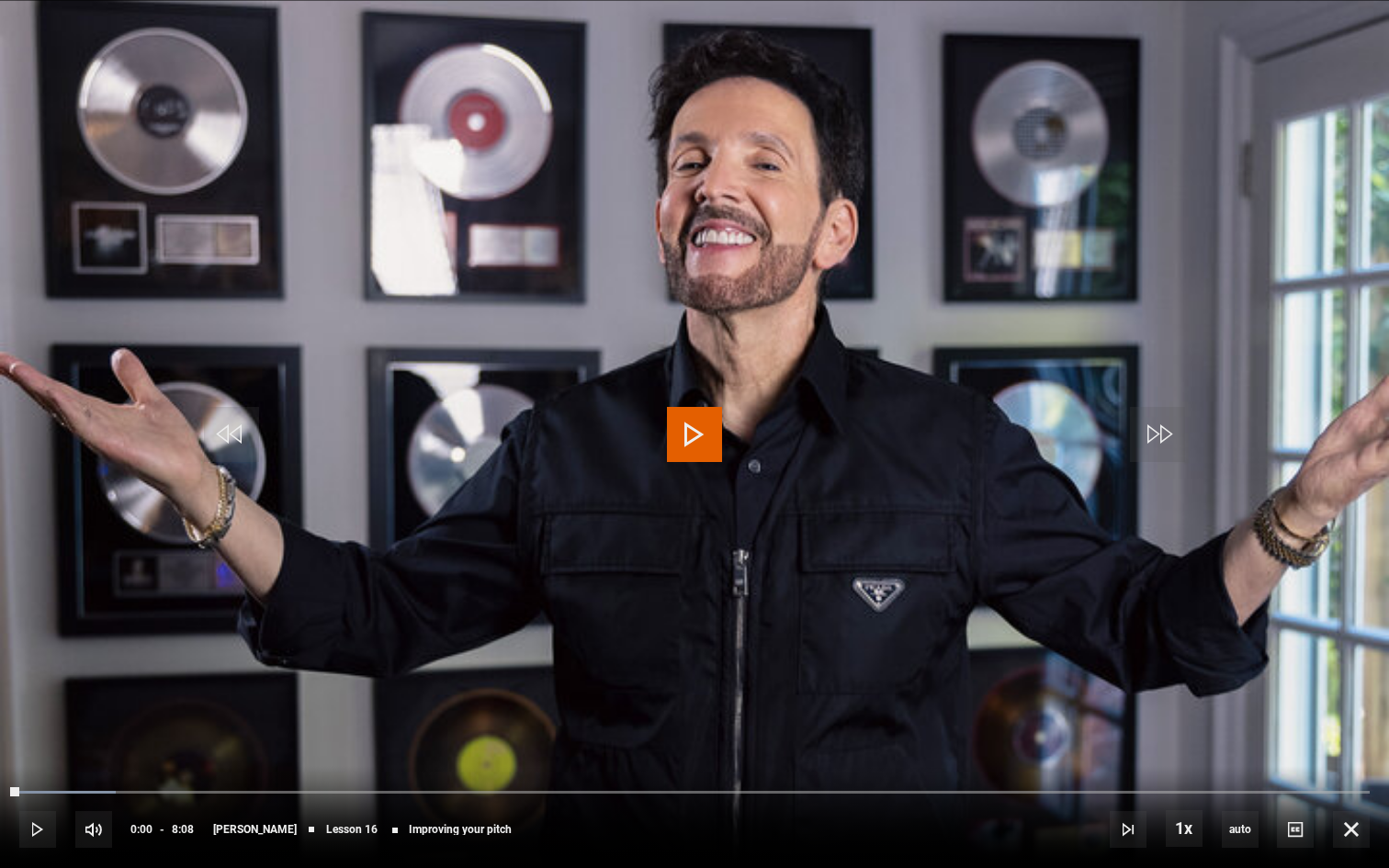 click at bounding box center [694, 434] 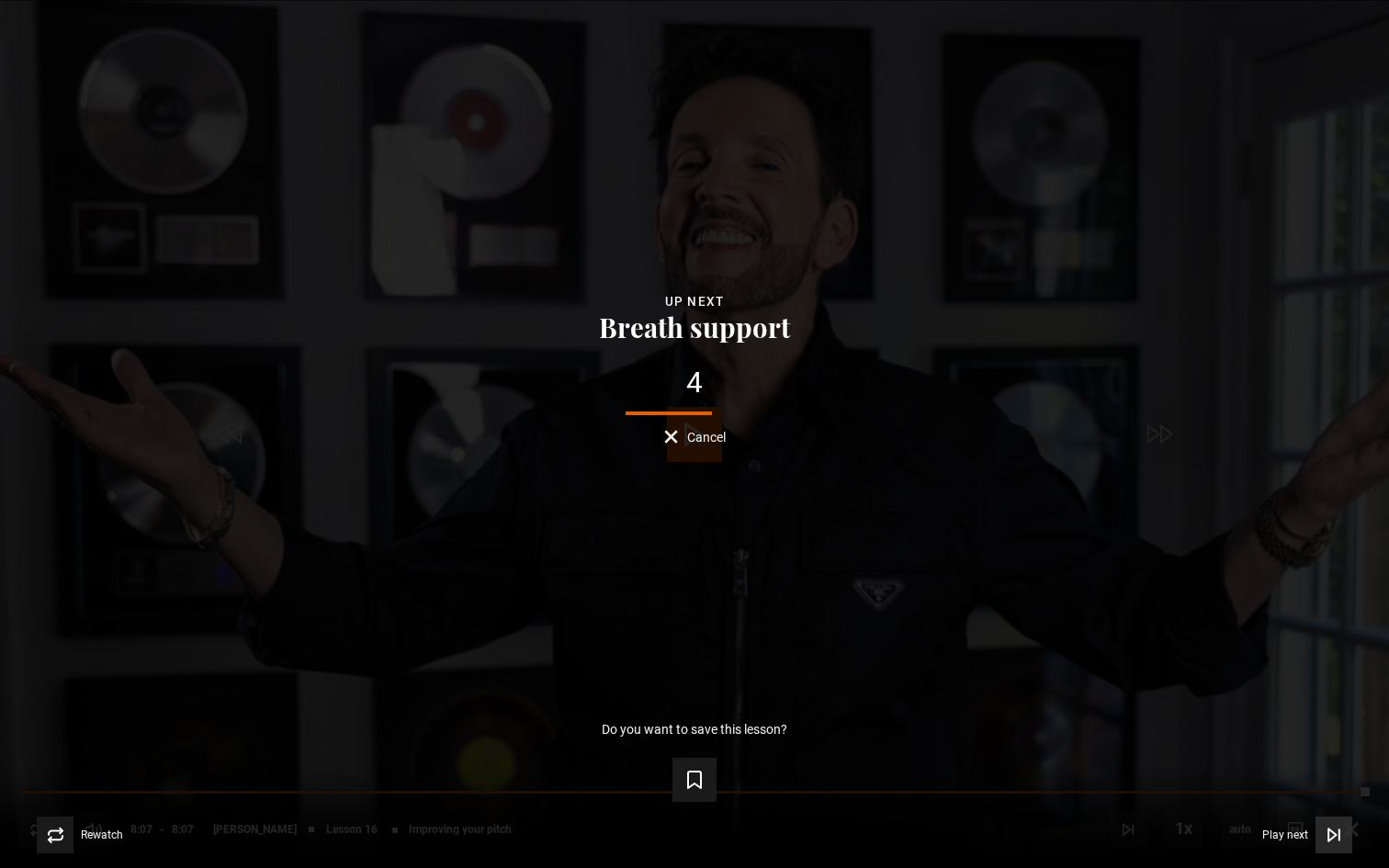 click at bounding box center [1334, 835] 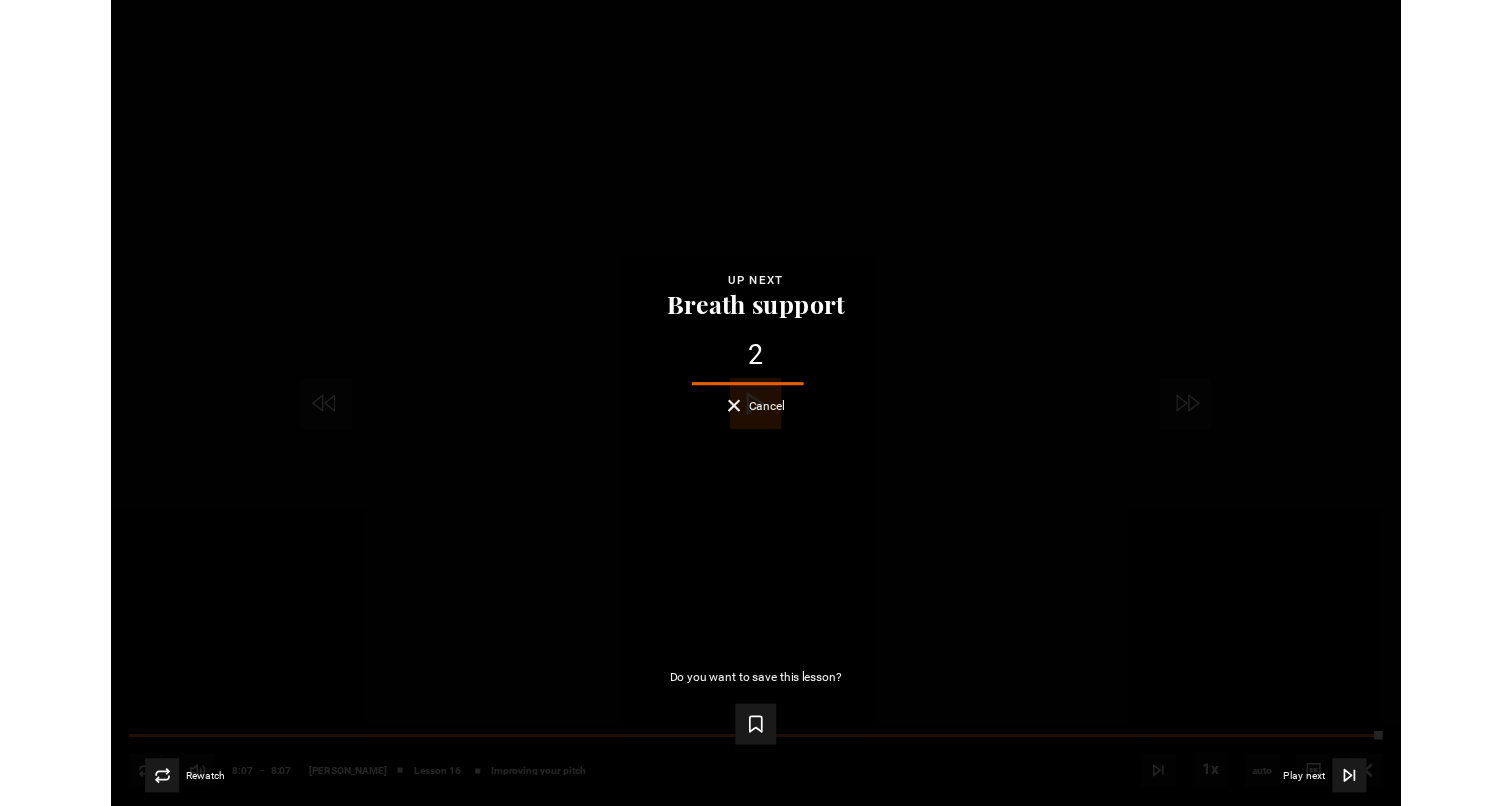 scroll, scrollTop: 1019, scrollLeft: 0, axis: vertical 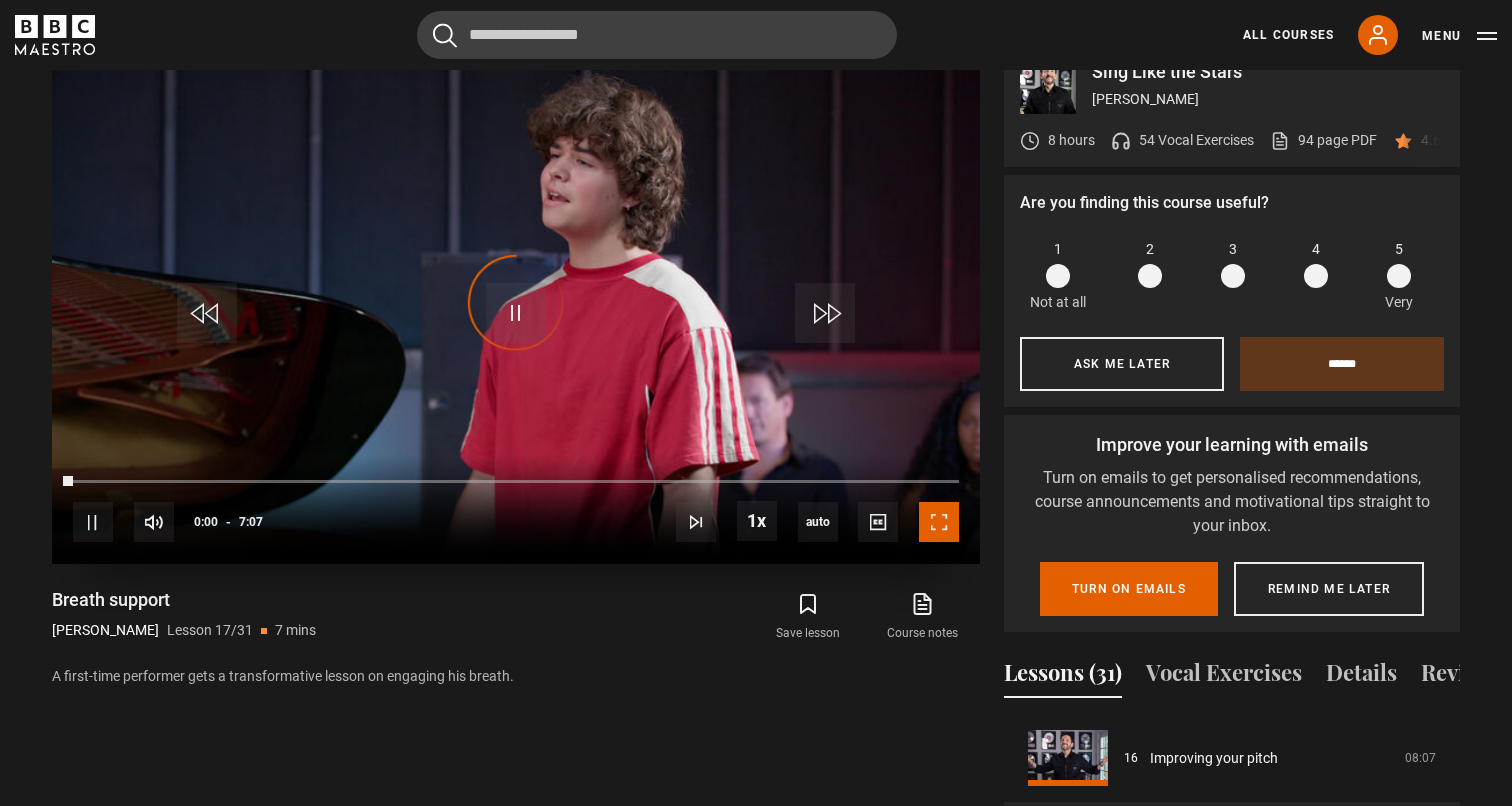 click at bounding box center [939, 522] 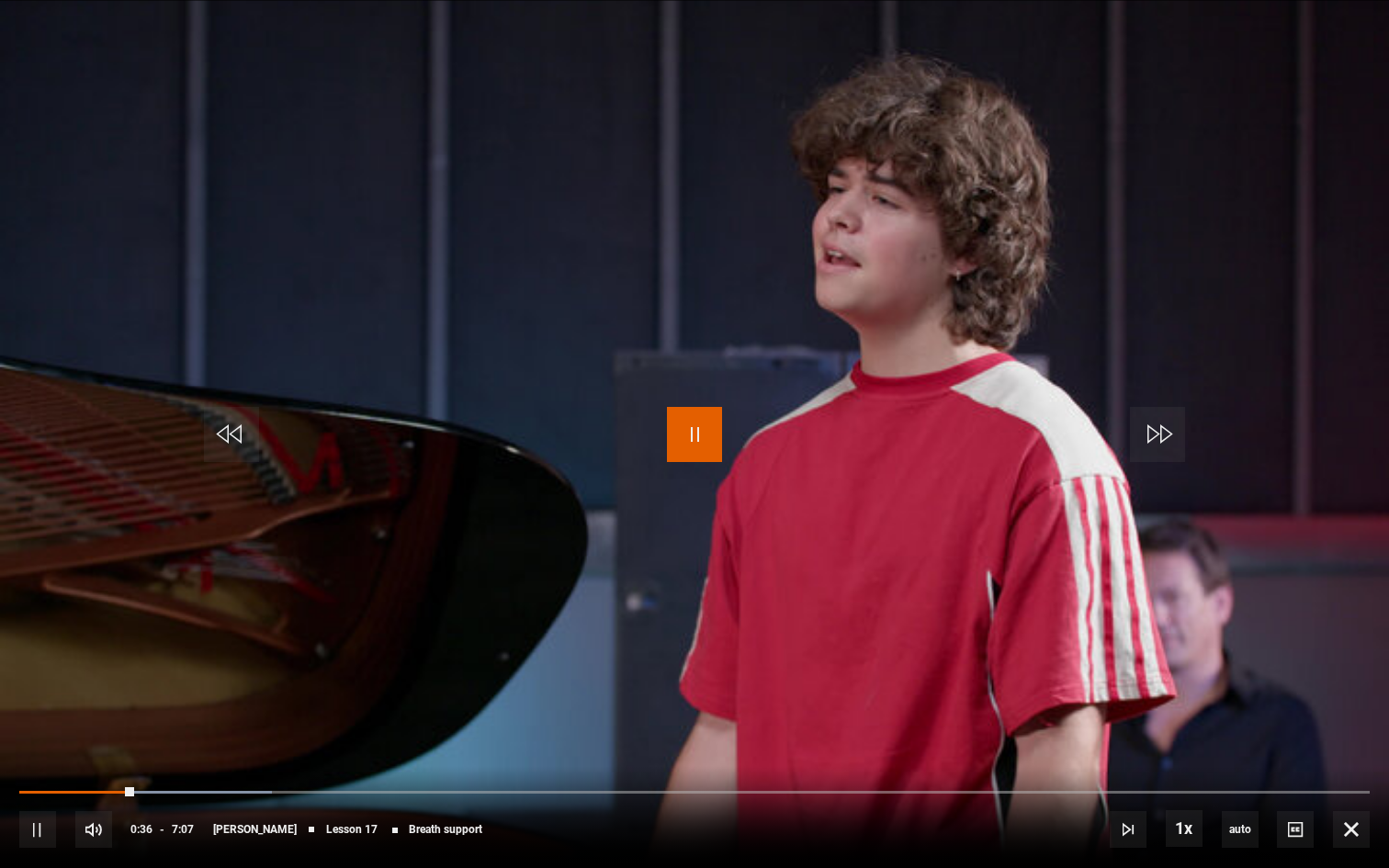 click at bounding box center [694, 434] 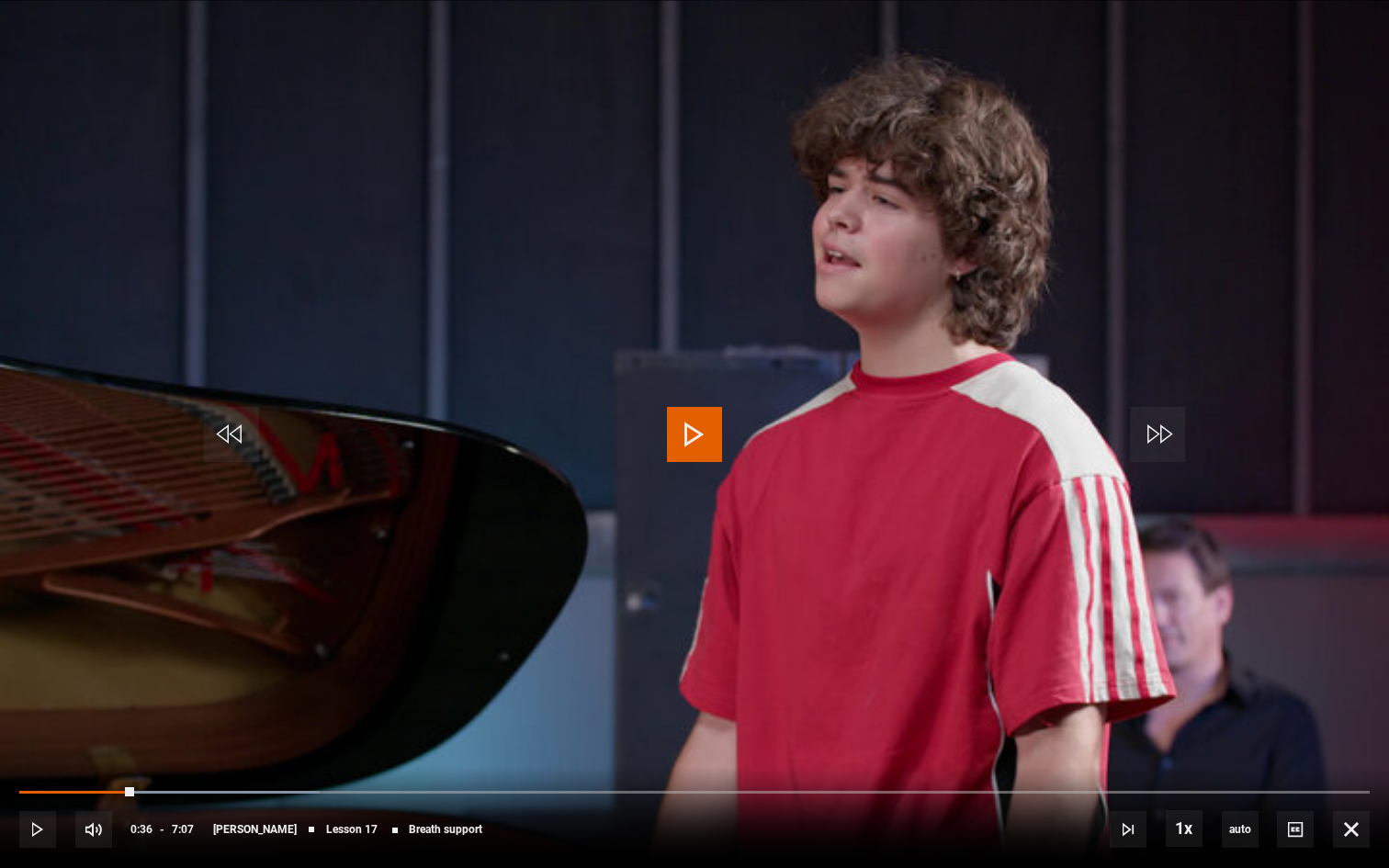 click at bounding box center [694, 434] 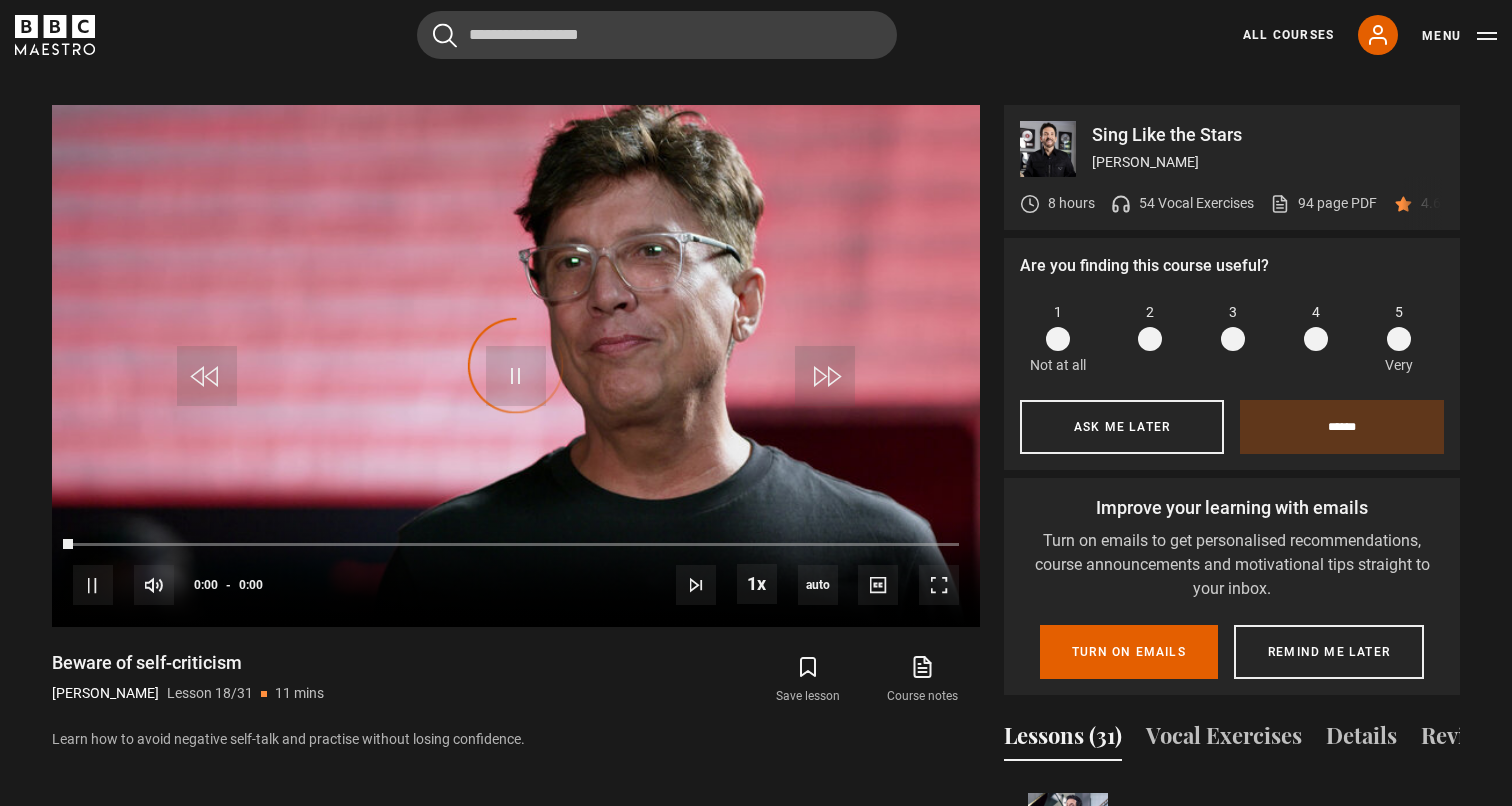 scroll, scrollTop: 1019, scrollLeft: 0, axis: vertical 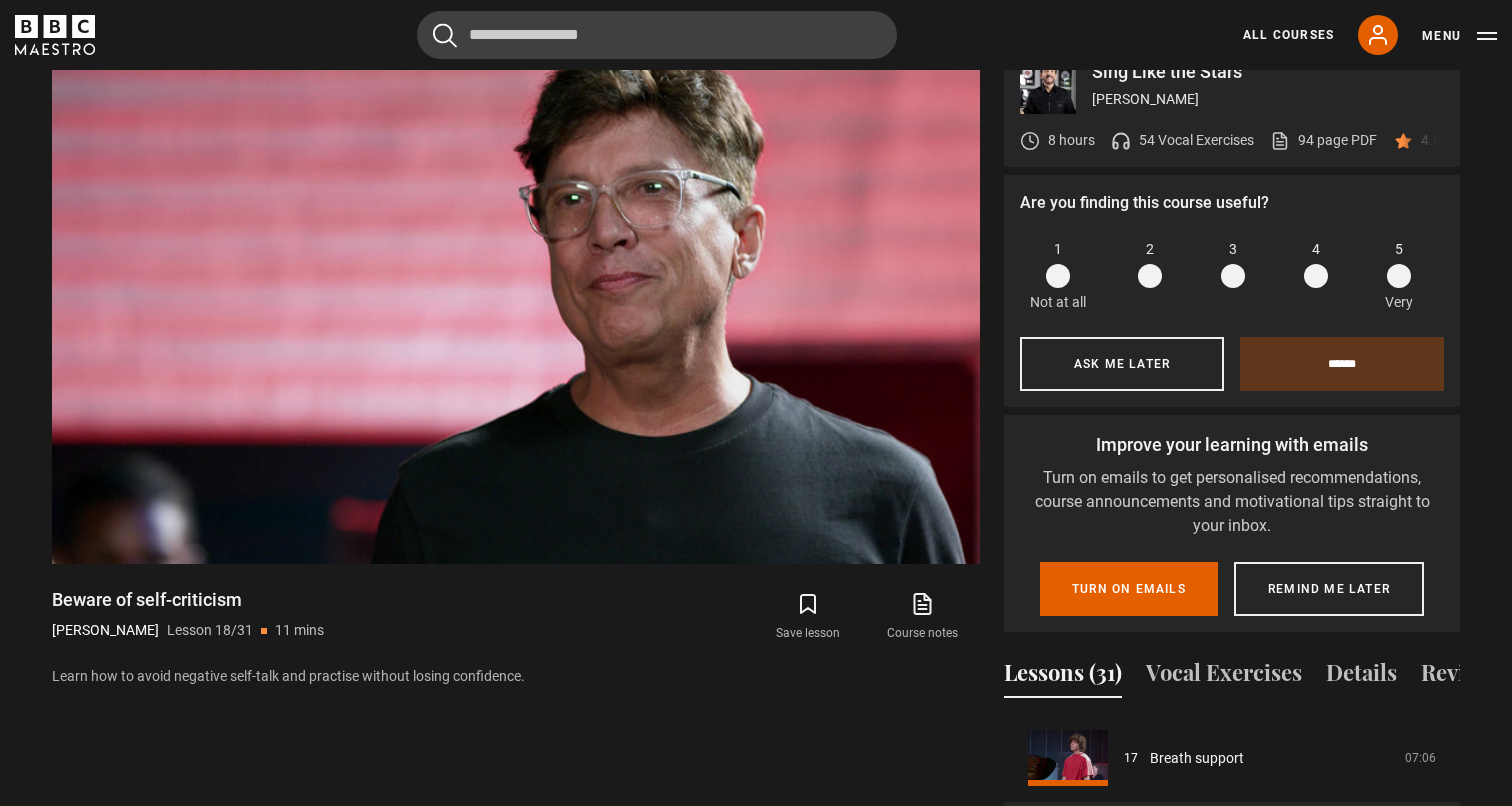 click on "Video Player is loading. Play Lesson Beware of self-criticism 10s Skip Back 10 seconds Pause 10s Skip Forward 10 seconds Loaded :  0.77% 00:00 Pause Mute Current Time  0:00 - Duration  10:51
Eric Vetro
Lesson 18
Beware of self-criticism
1x Playback Rate 2x 1.5x 1x , selected 0.5x auto Quality 360p 720p 1080p 2160p Auto , selected Captions captions off , selected English  Captions This is a modal window.
Lesson Completed
Up next
Performance preparation
Cancel
Do you want to save this lesson?" at bounding box center [516, 514] 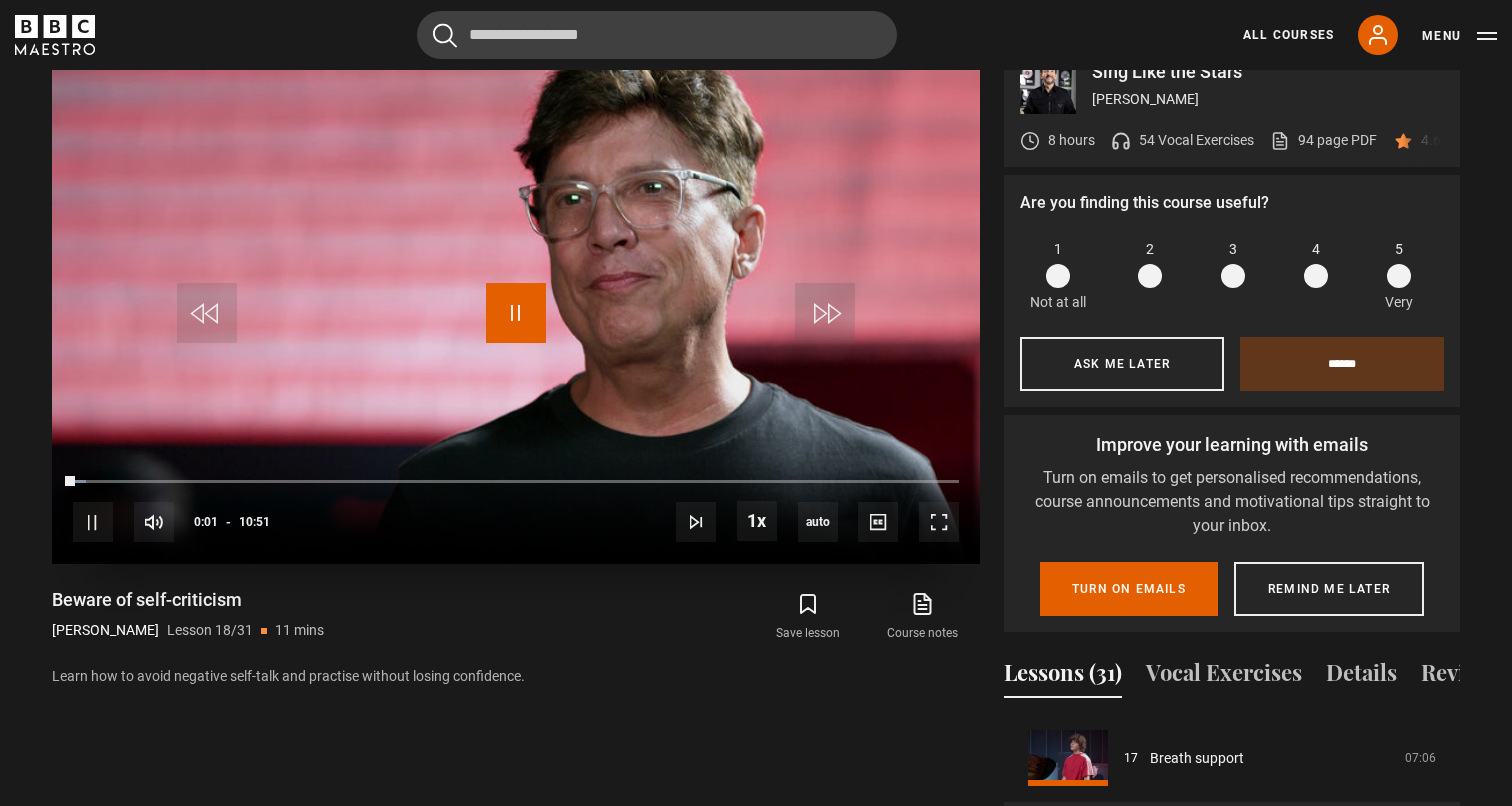 click at bounding box center [516, 313] 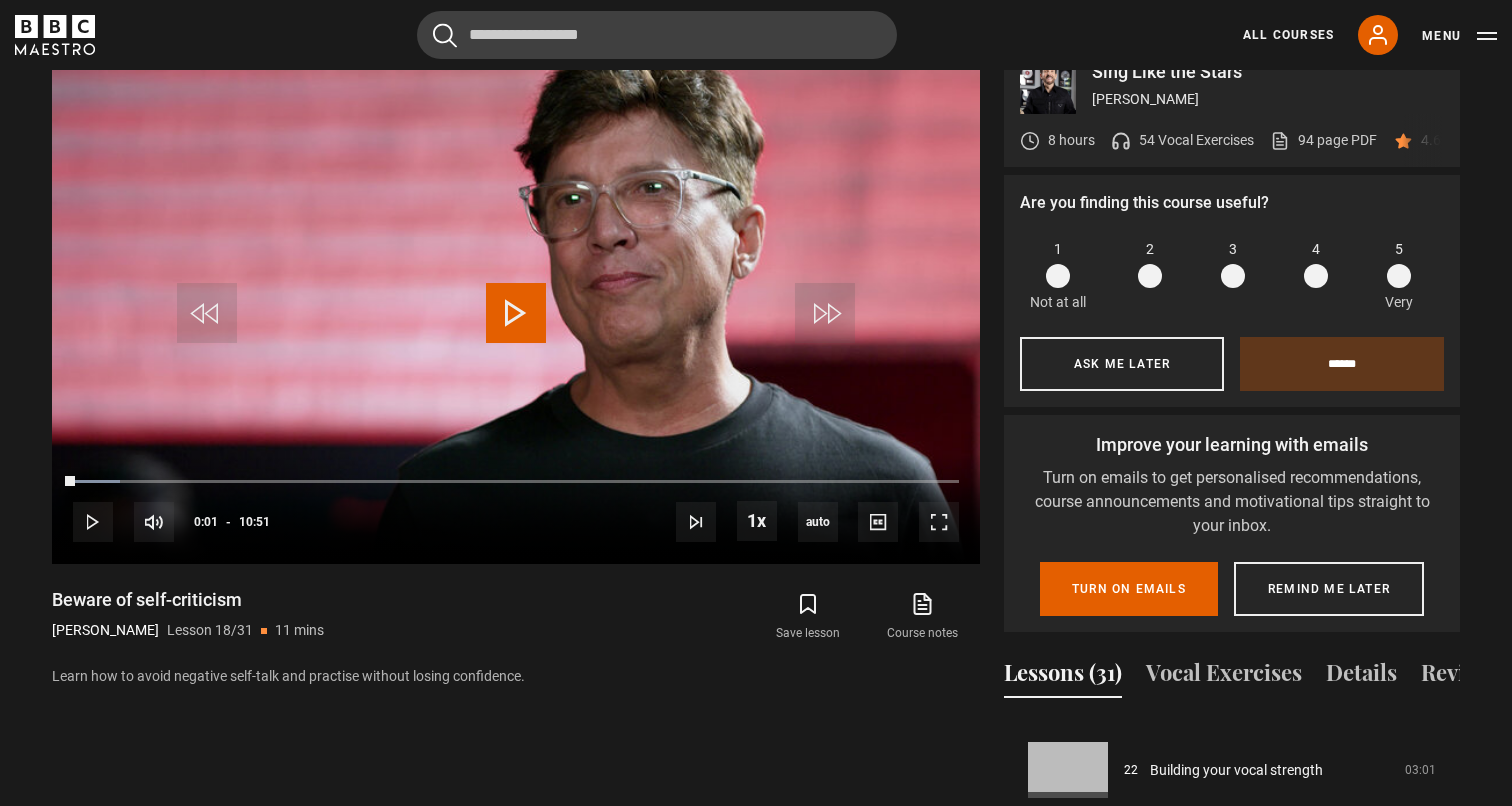 scroll, scrollTop: 1937, scrollLeft: 0, axis: vertical 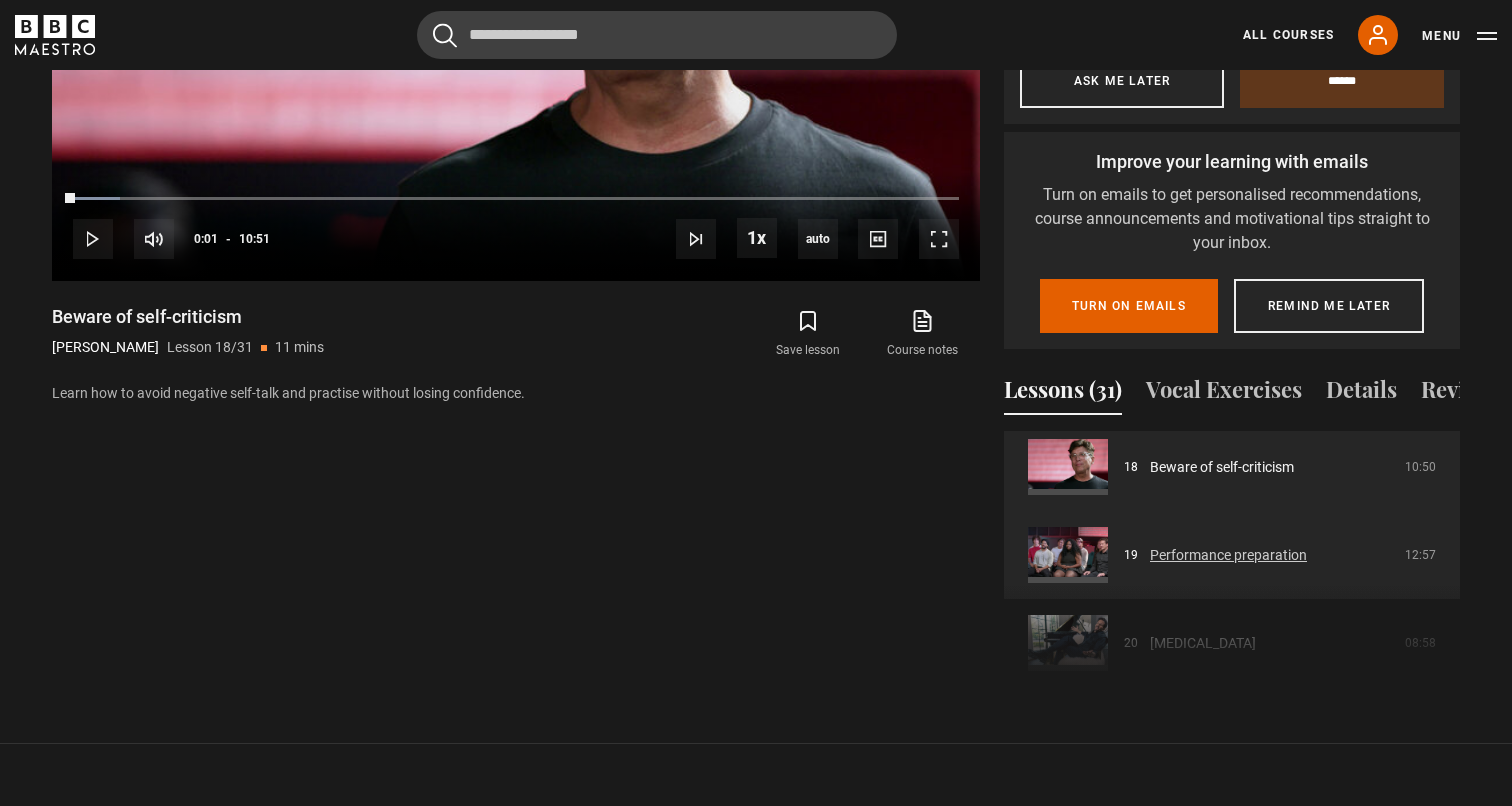 click on "Performance preparation" at bounding box center [1228, 555] 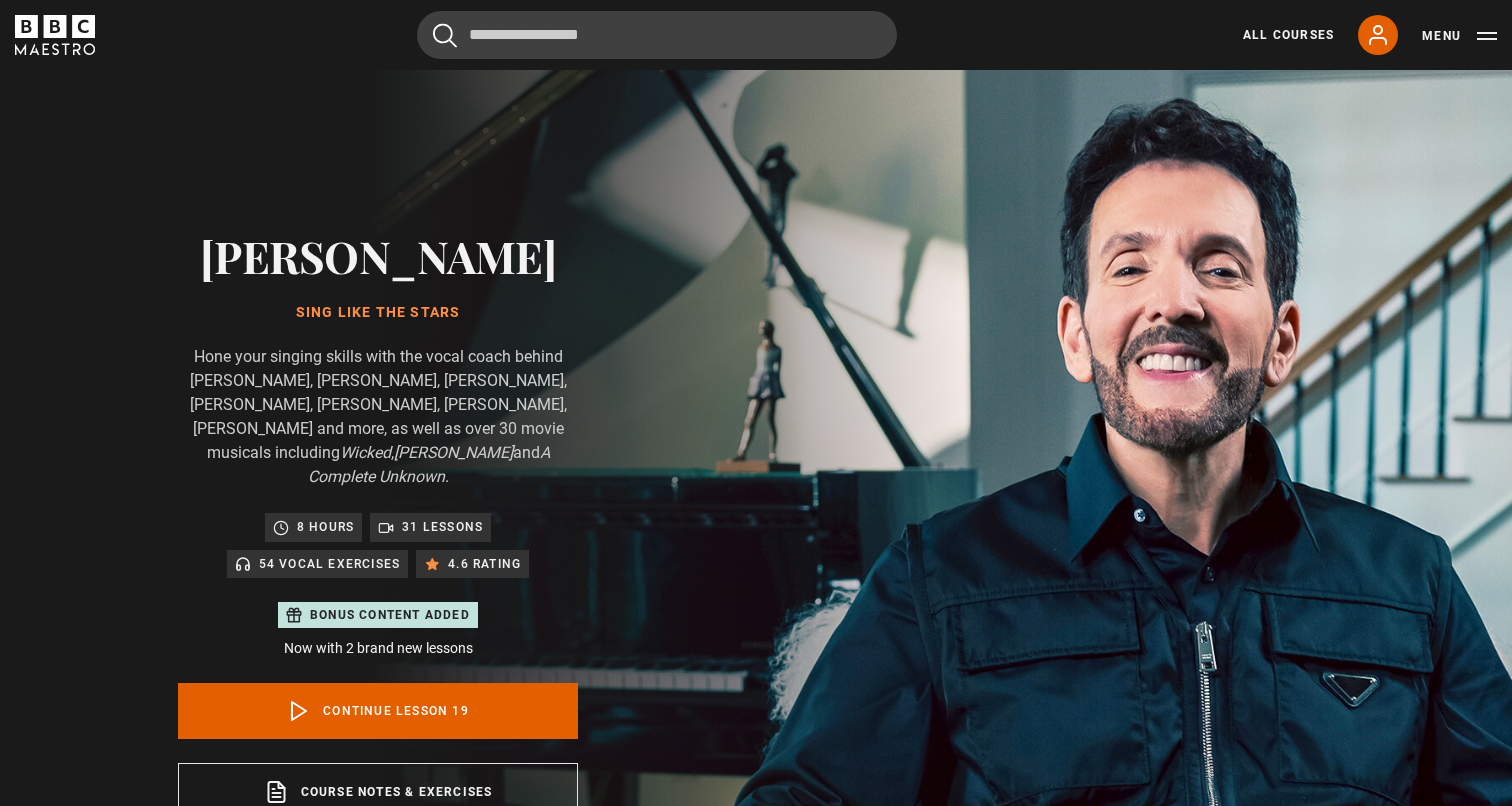 scroll, scrollTop: 956, scrollLeft: 0, axis: vertical 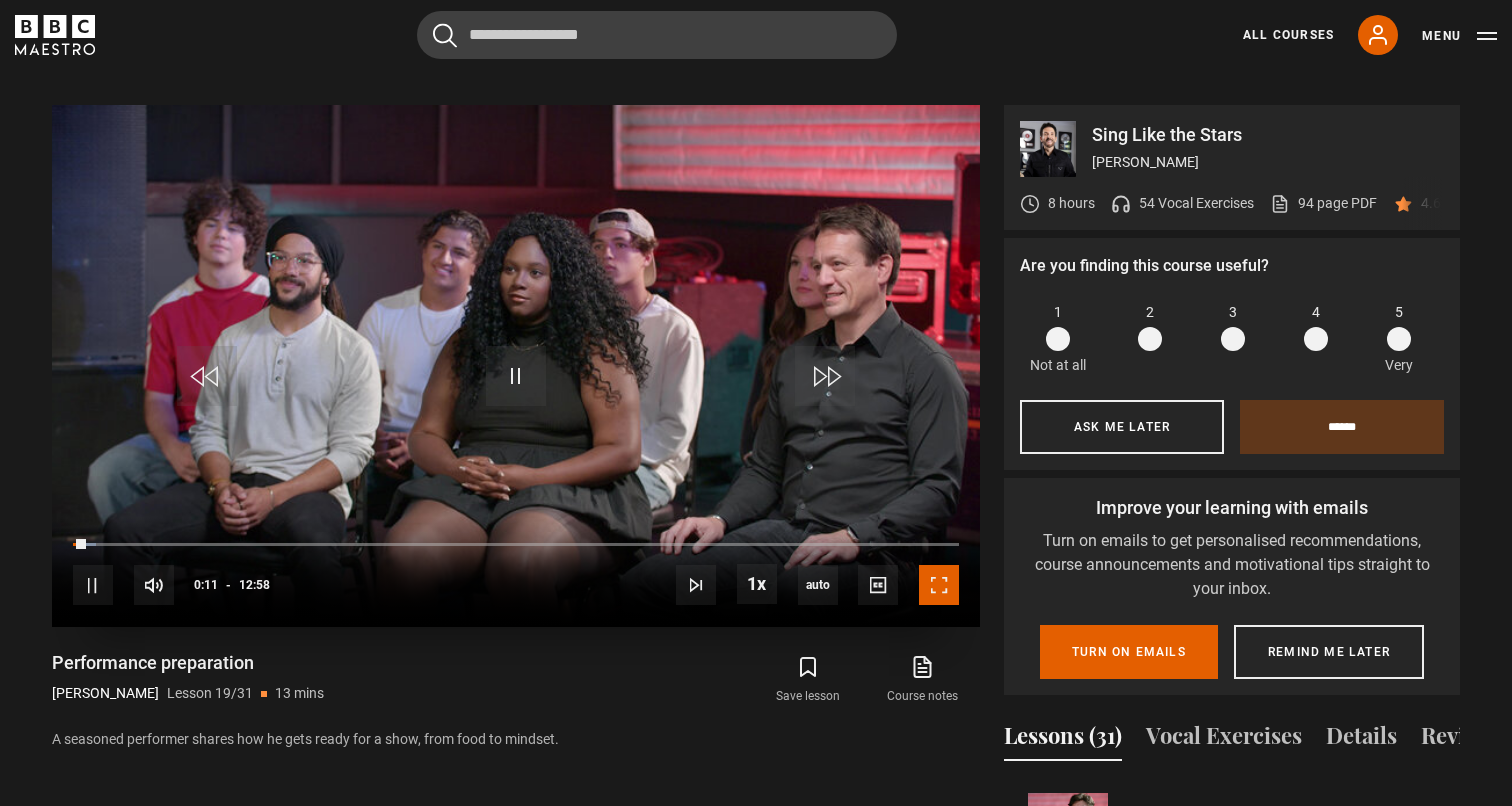 click at bounding box center (939, 585) 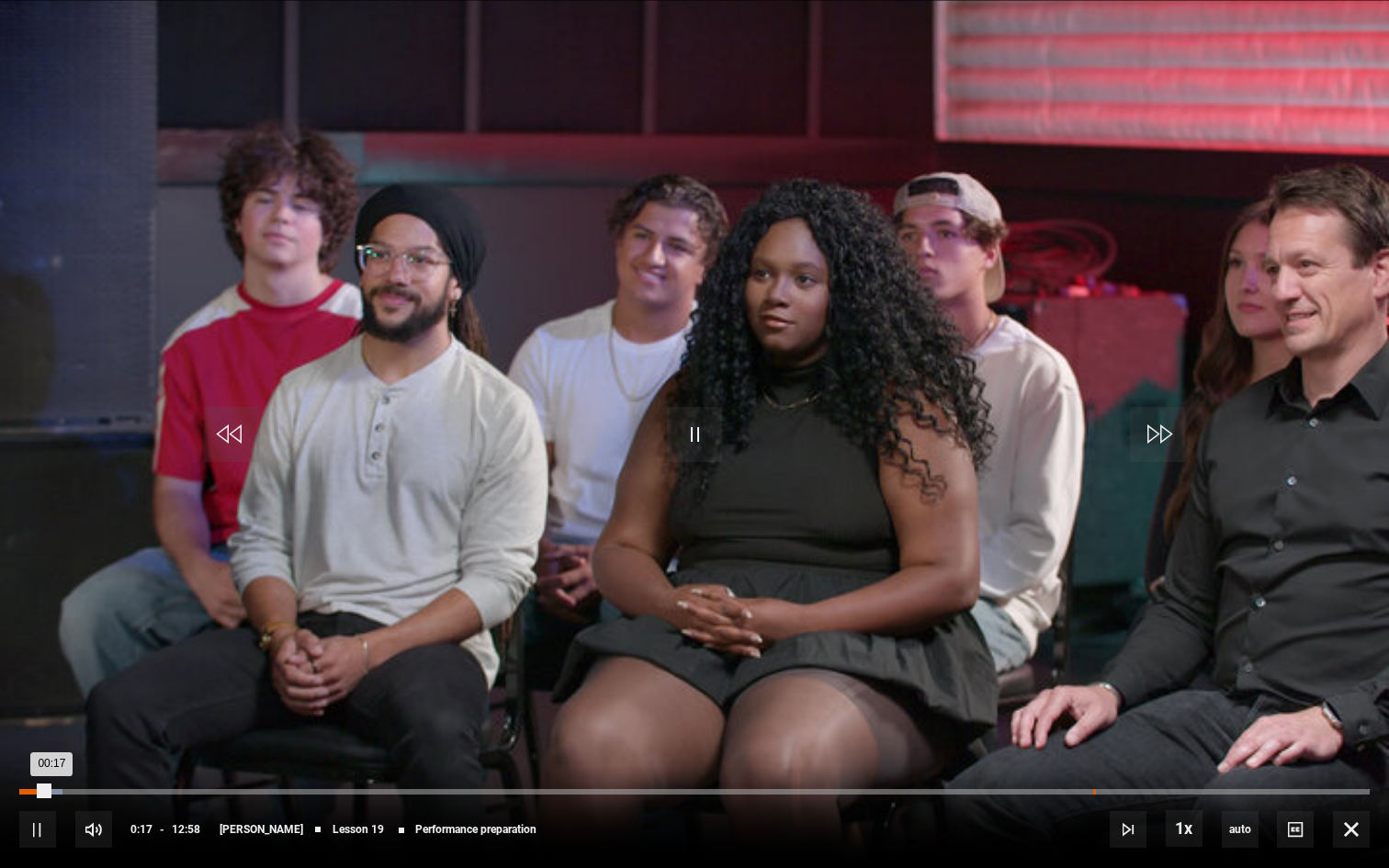 click on "10:18" at bounding box center (1094, 792) 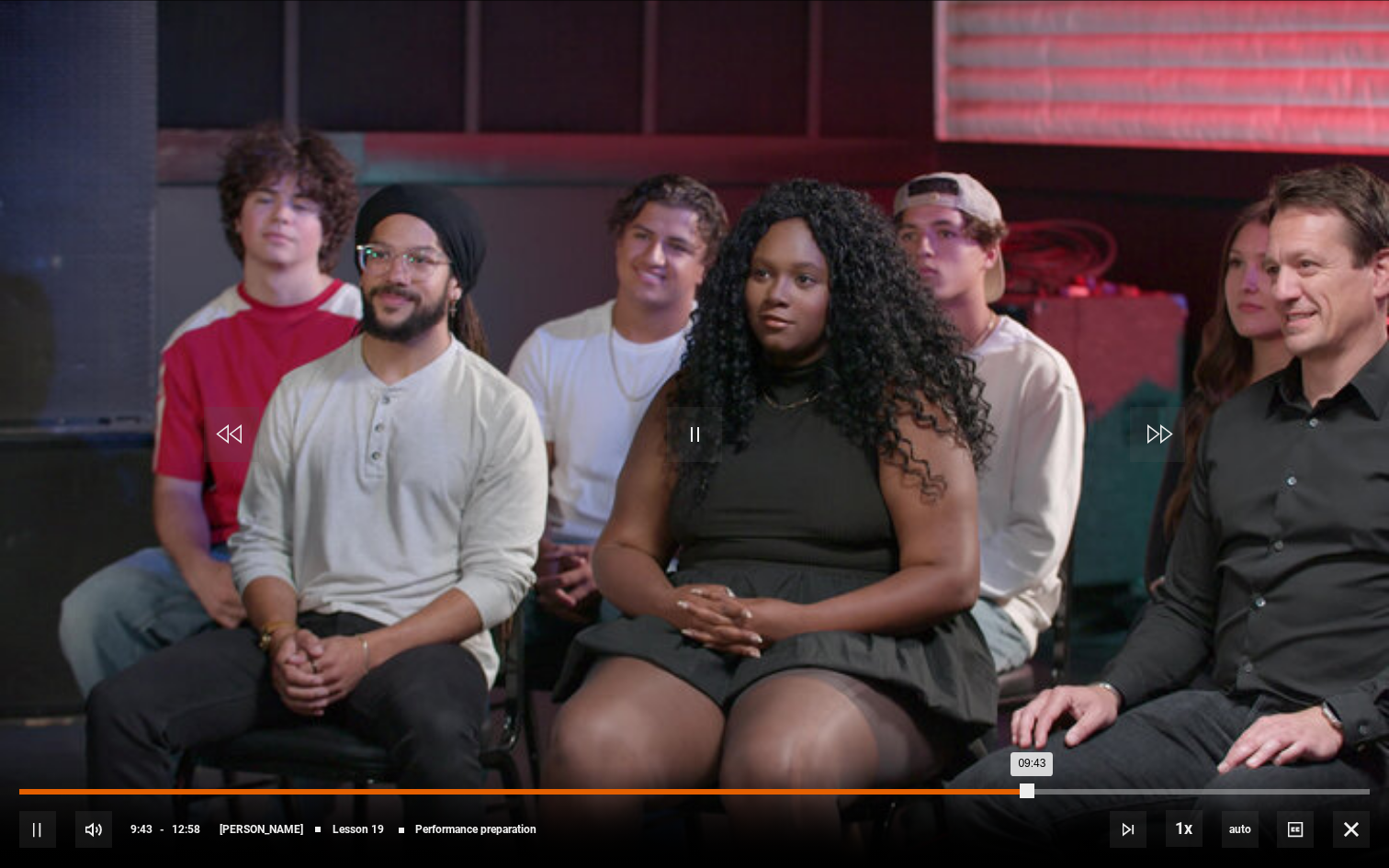 click on "Loaded :  75.19% 00:08 09:43" at bounding box center (694, 792) 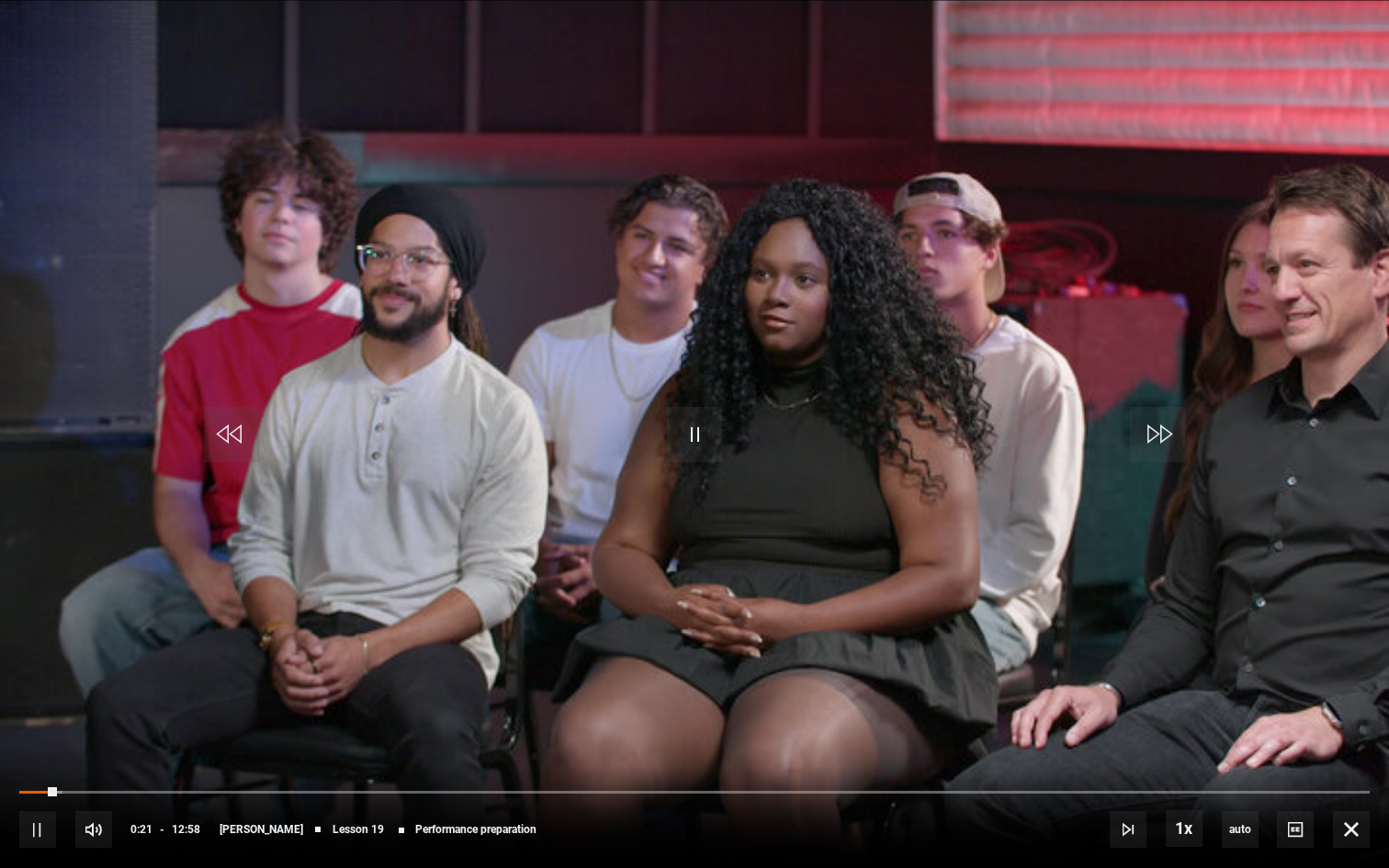 click at bounding box center (694, 434) 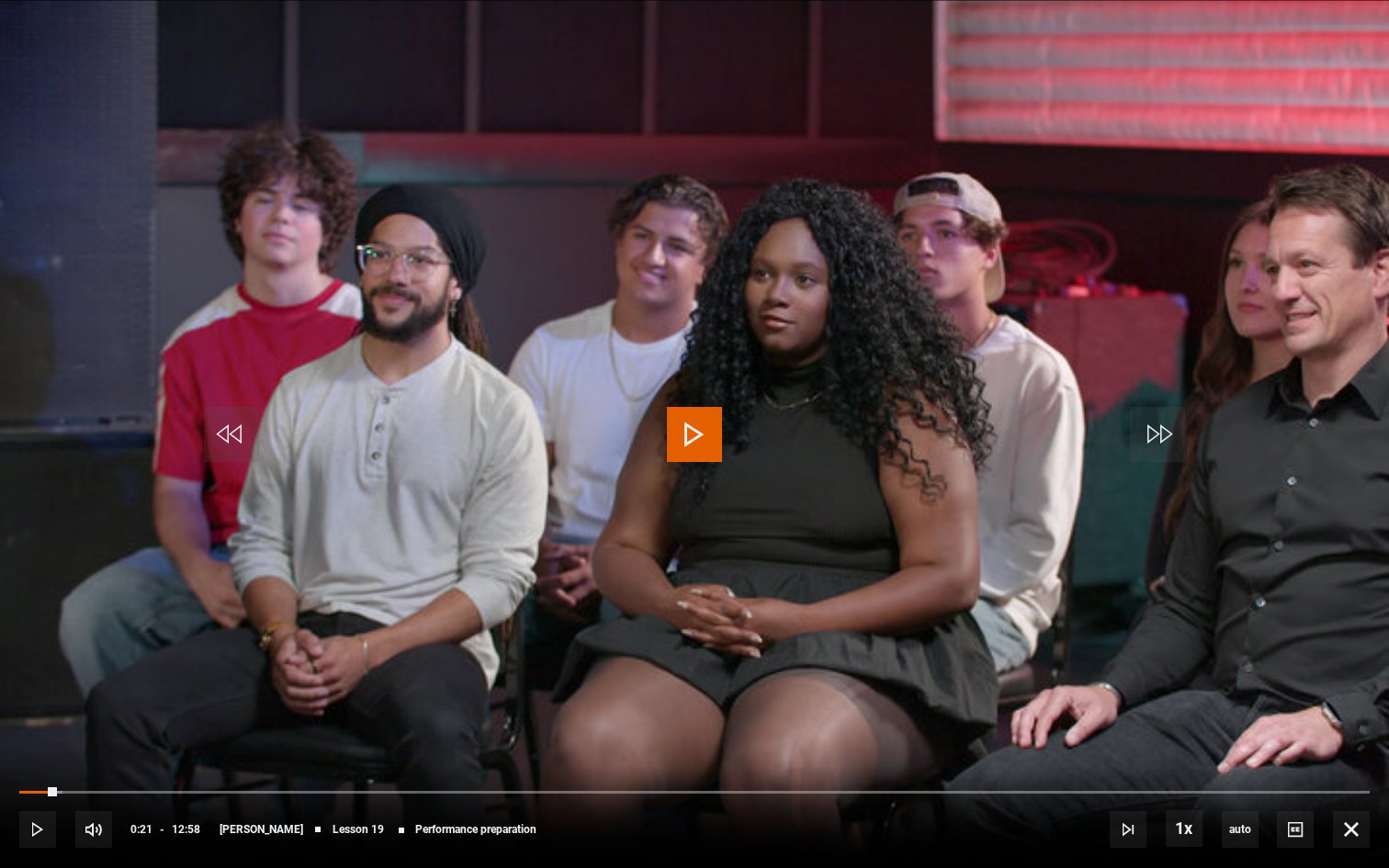 click at bounding box center [694, 434] 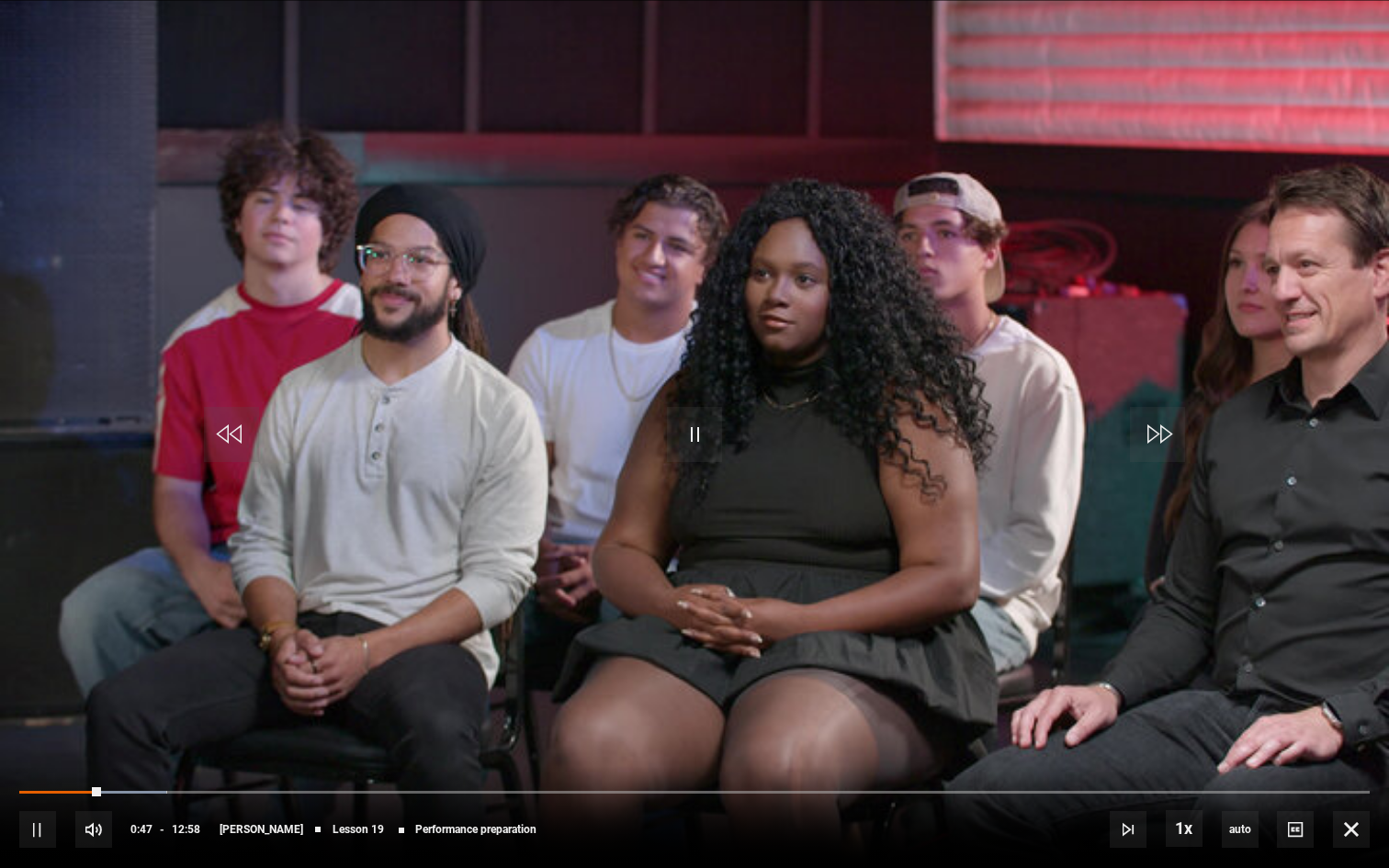 click on "10s Skip Back 10 seconds Pause 10s Skip Forward 10 seconds Loaded :  10.93% 01:17 00:47 Pause Mute 54% Current Time  0:47 - Duration  12:58
[PERSON_NAME]
Lesson 19
Performance preparation
1x Playback Rate 2x 1.5x 1x , selected 0.5x auto Quality 360p 720p 1080p 2160p Auto , selected Captions captions off , selected English  Captions" at bounding box center (694, 817) 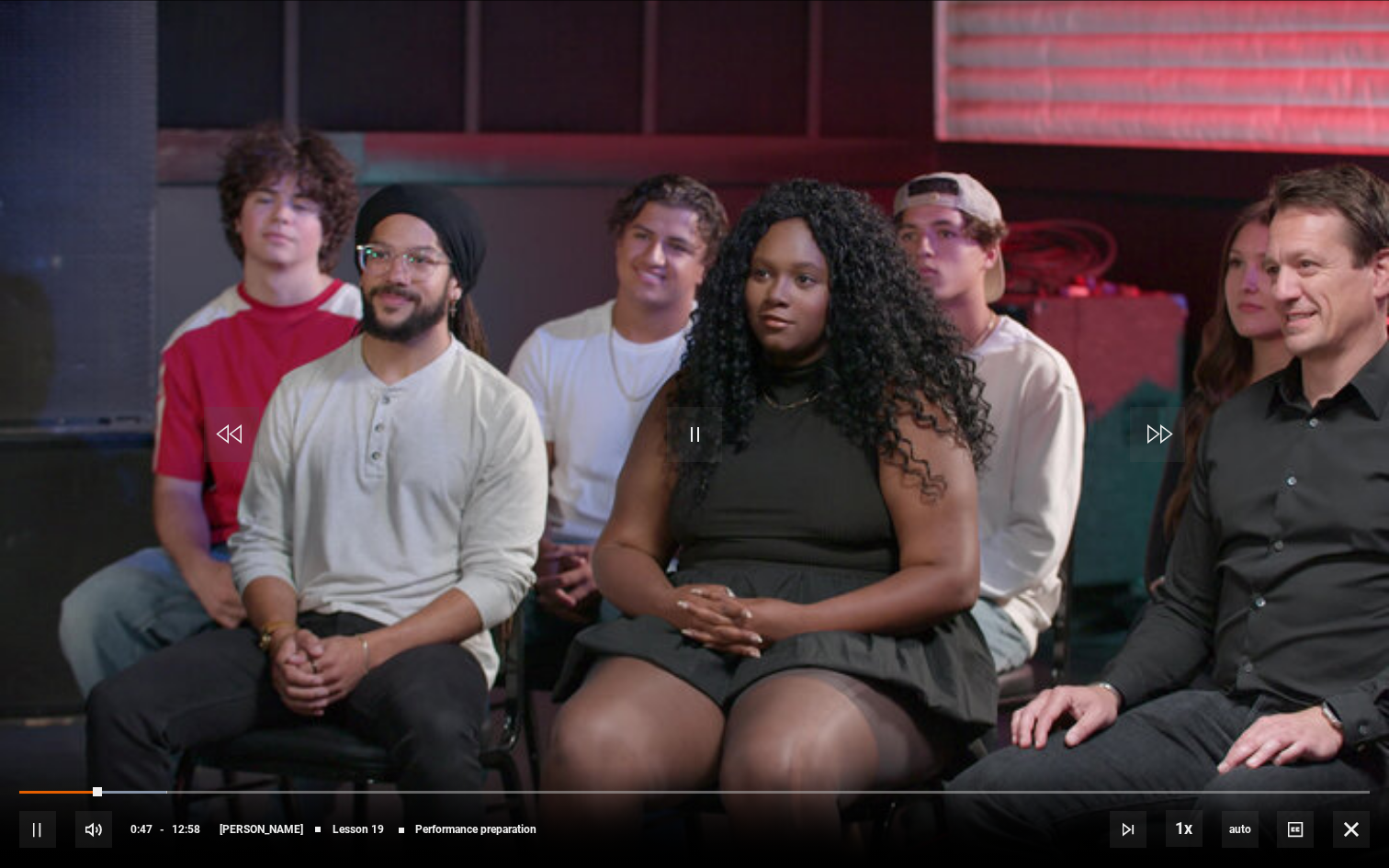 click on "10s Skip Back 10 seconds Pause 10s Skip Forward 10 seconds Loaded :  10.93% 01:17 00:47 Pause Mute 54% Current Time  0:47 - Duration  12:58
[PERSON_NAME]
Lesson 19
Performance preparation
1x Playback Rate 2x 1.5x 1x , selected 0.5x auto Quality 360p 720p 1080p 2160p Auto , selected Captions captions off , selected English  Captions" at bounding box center [694, 817] 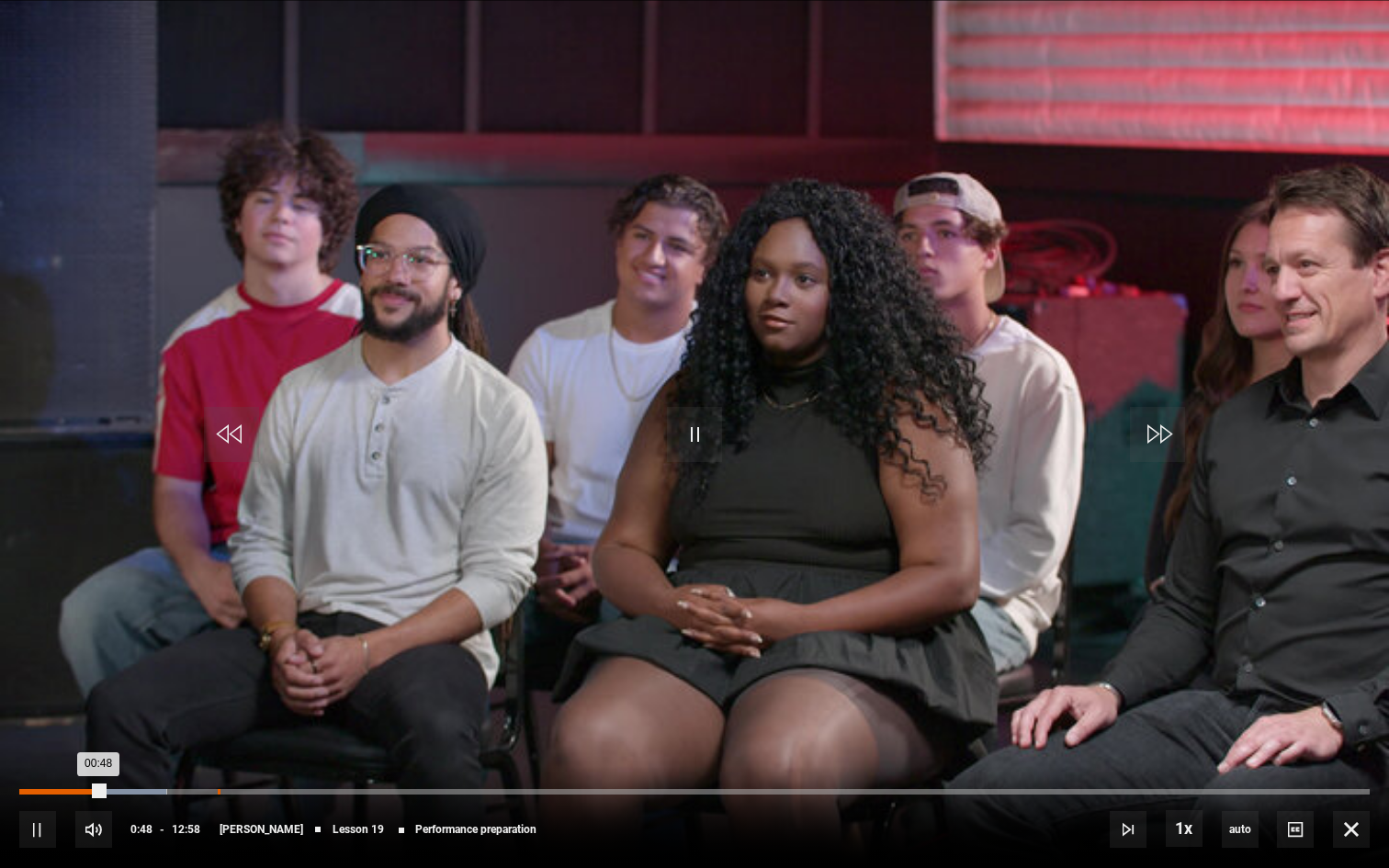 click on "Loaded :  10.93% 01:54 00:48" at bounding box center (694, 792) 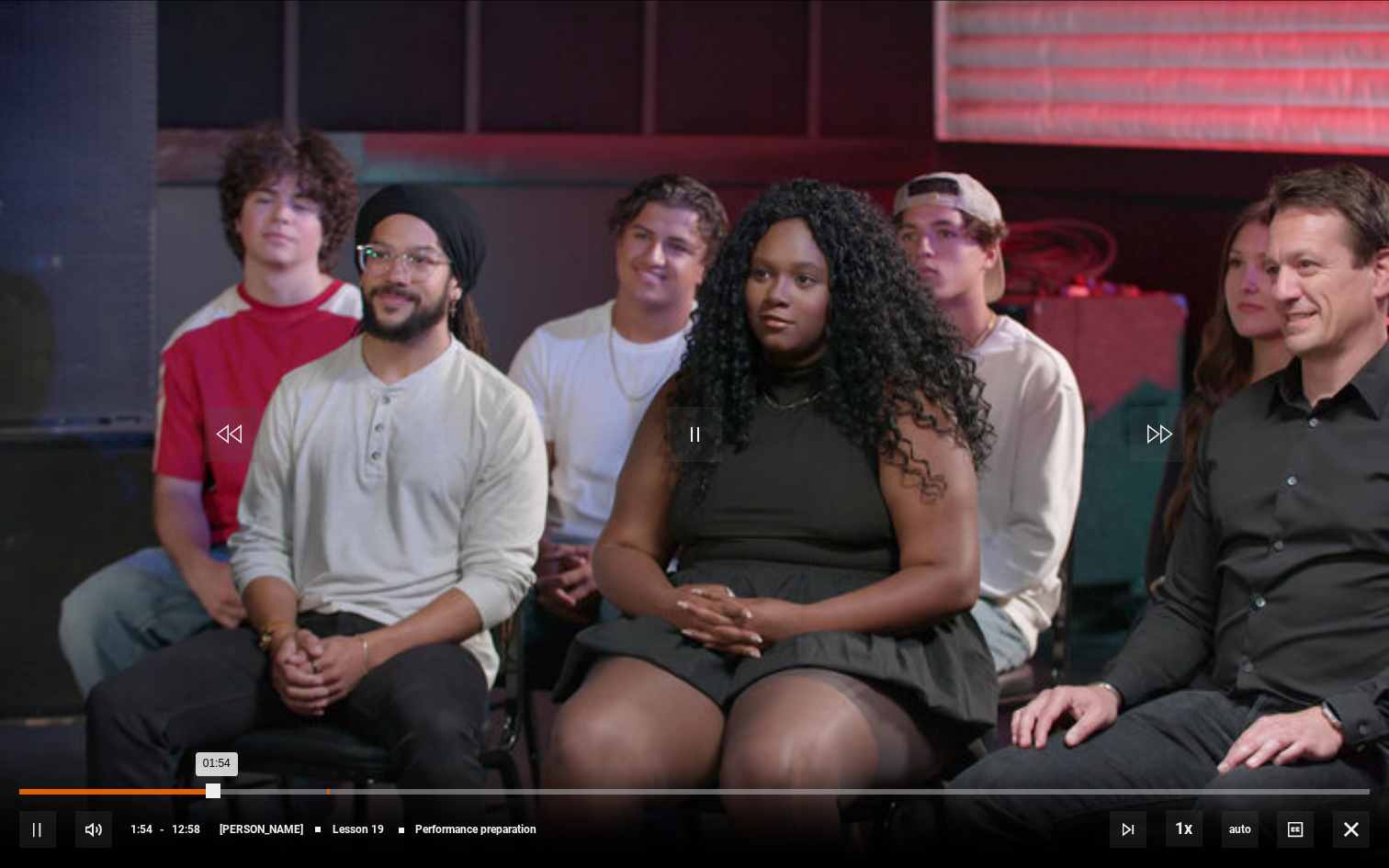 click on "Loaded :  0.00% 02:57 01:54" at bounding box center (694, 792) 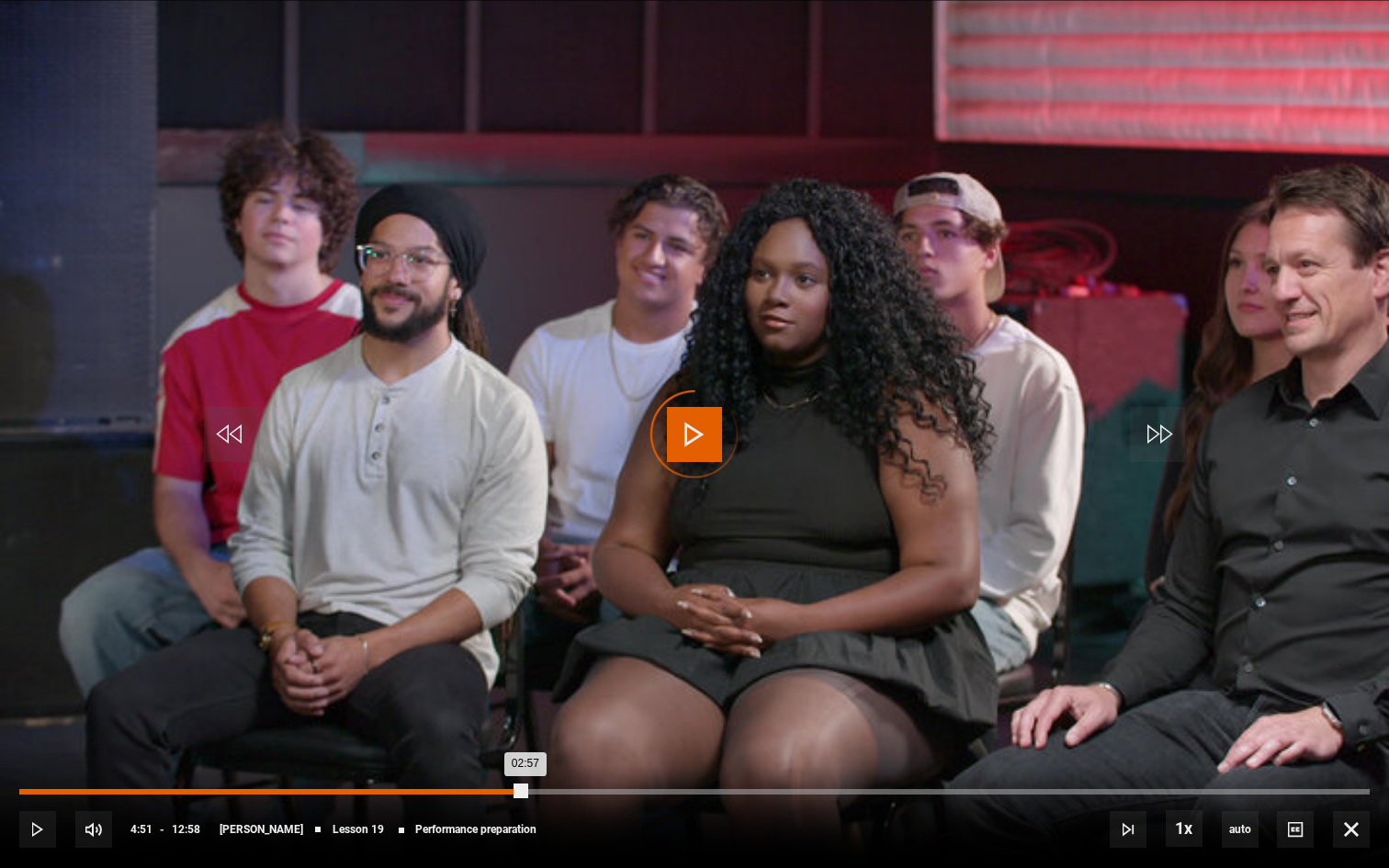 click on "Loaded :  0.00% 04:51 02:57" at bounding box center (694, 792) 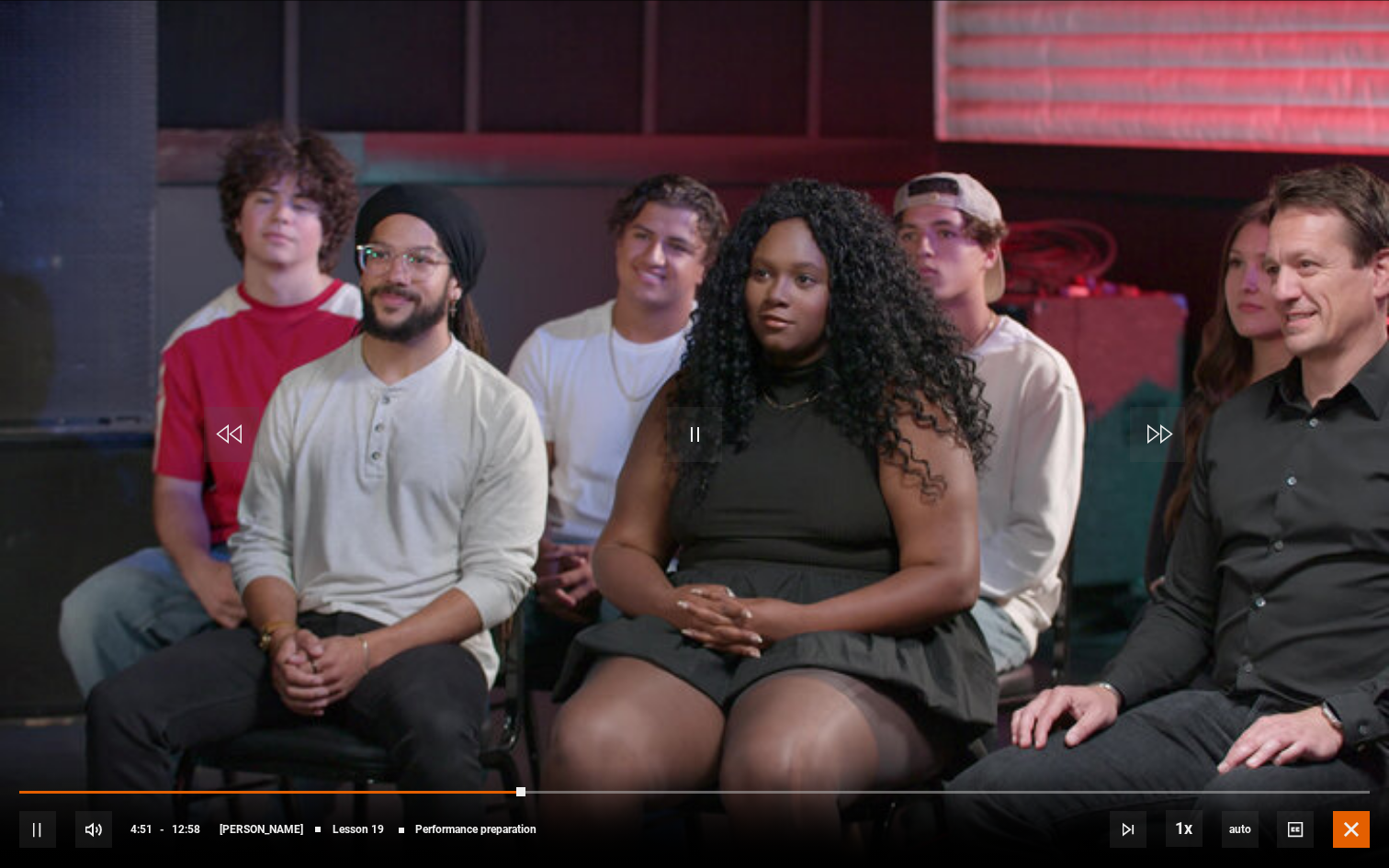 click at bounding box center [1351, 829] 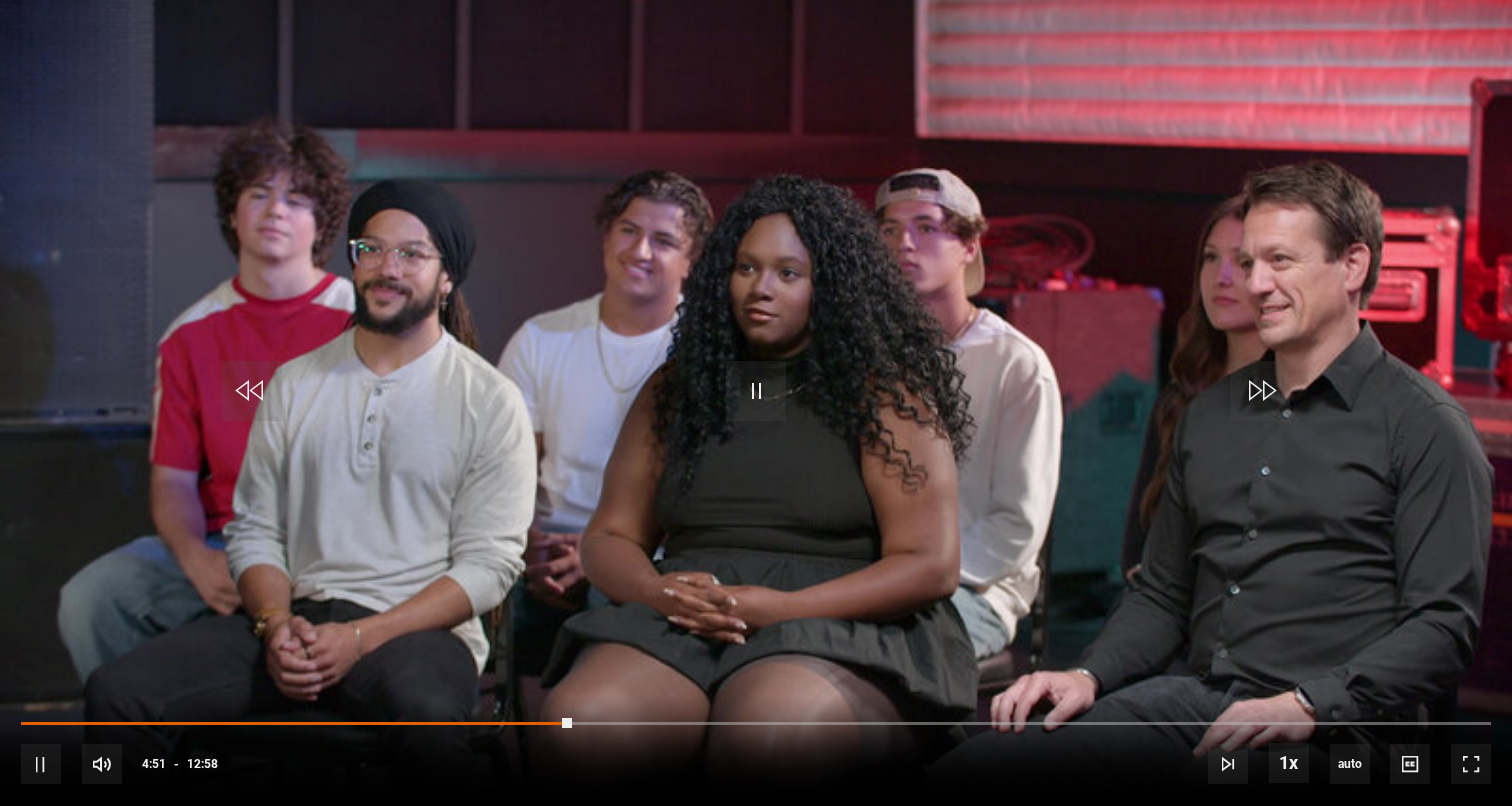 scroll, scrollTop: 998, scrollLeft: 0, axis: vertical 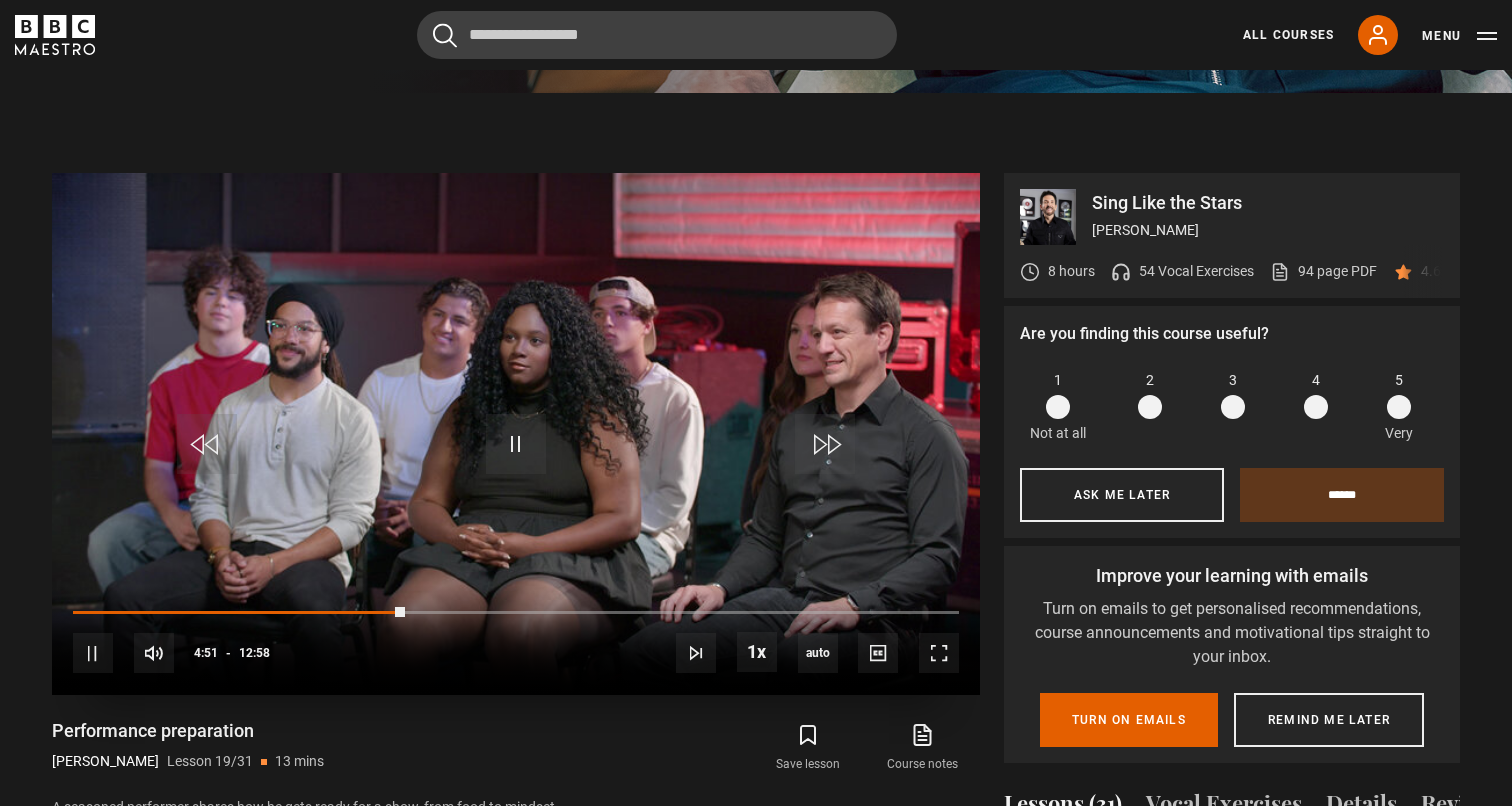 click on "10s Skip Back 10 seconds Pause 10s Skip Forward 10 seconds Loaded :  0.00% 06:37 04:51 Pause Mute 54% Current Time  4:51 - Duration  12:58
Eric Vetro
Lesson 19
Performance preparation
1x Playback Rate 2x 1.5x 1x , selected 0.5x auto Quality 360p 720p 1080p 2160p Auto , selected Captions captions off , selected English  Captions" at bounding box center [516, 640] 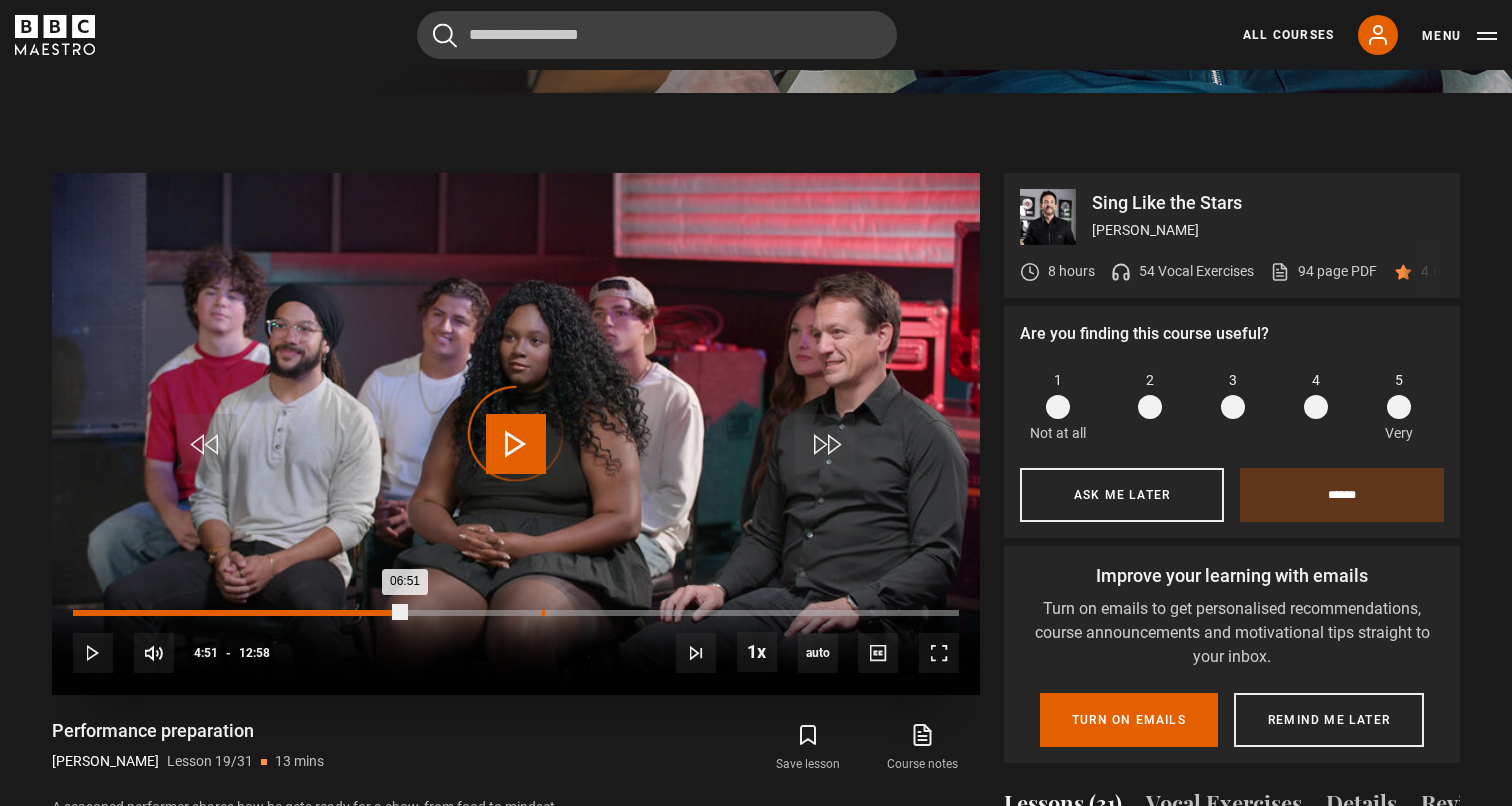 click on "Loaded :  0.00% 06:51 06:51" at bounding box center [516, 613] 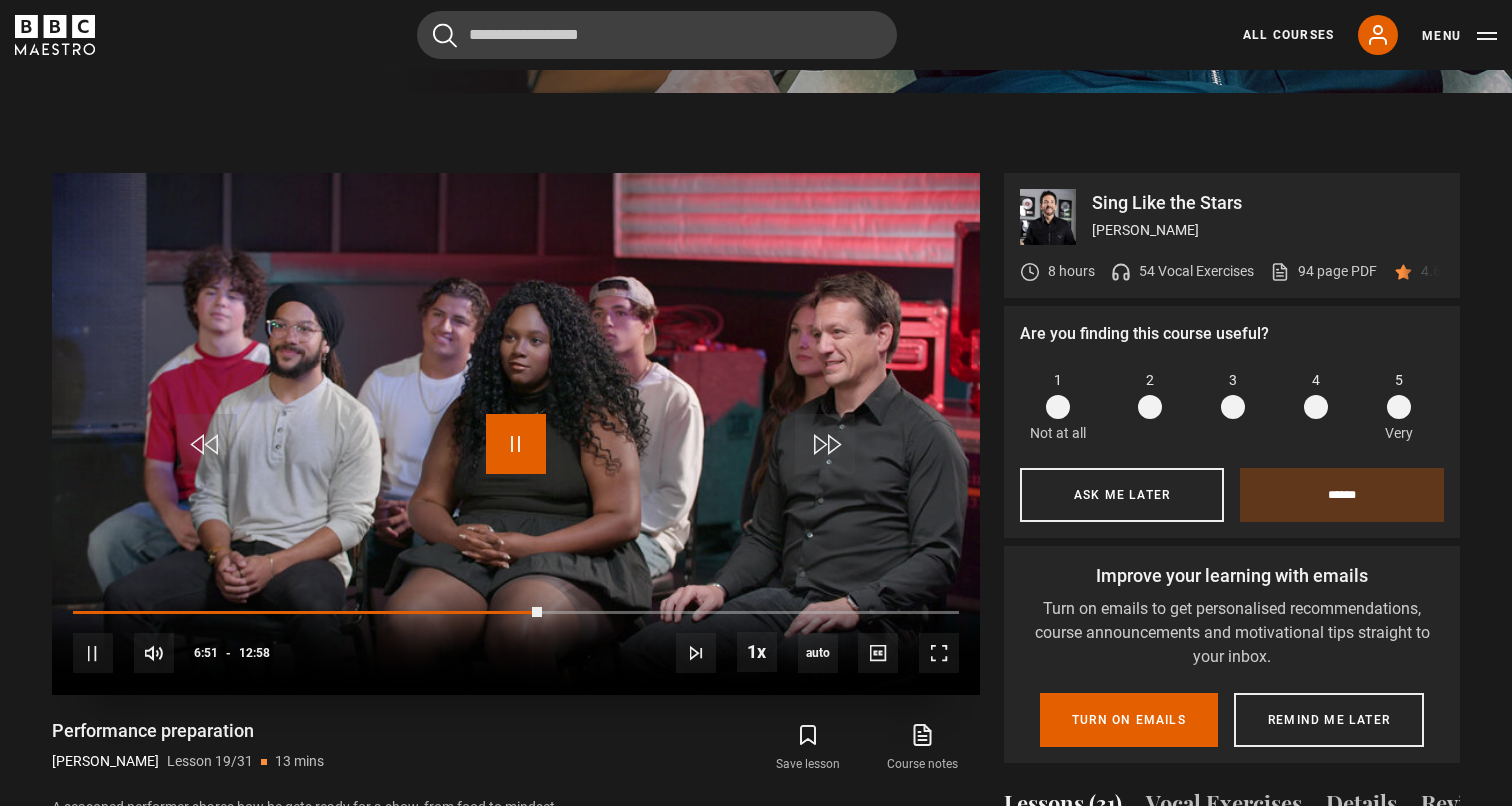 click at bounding box center [516, 444] 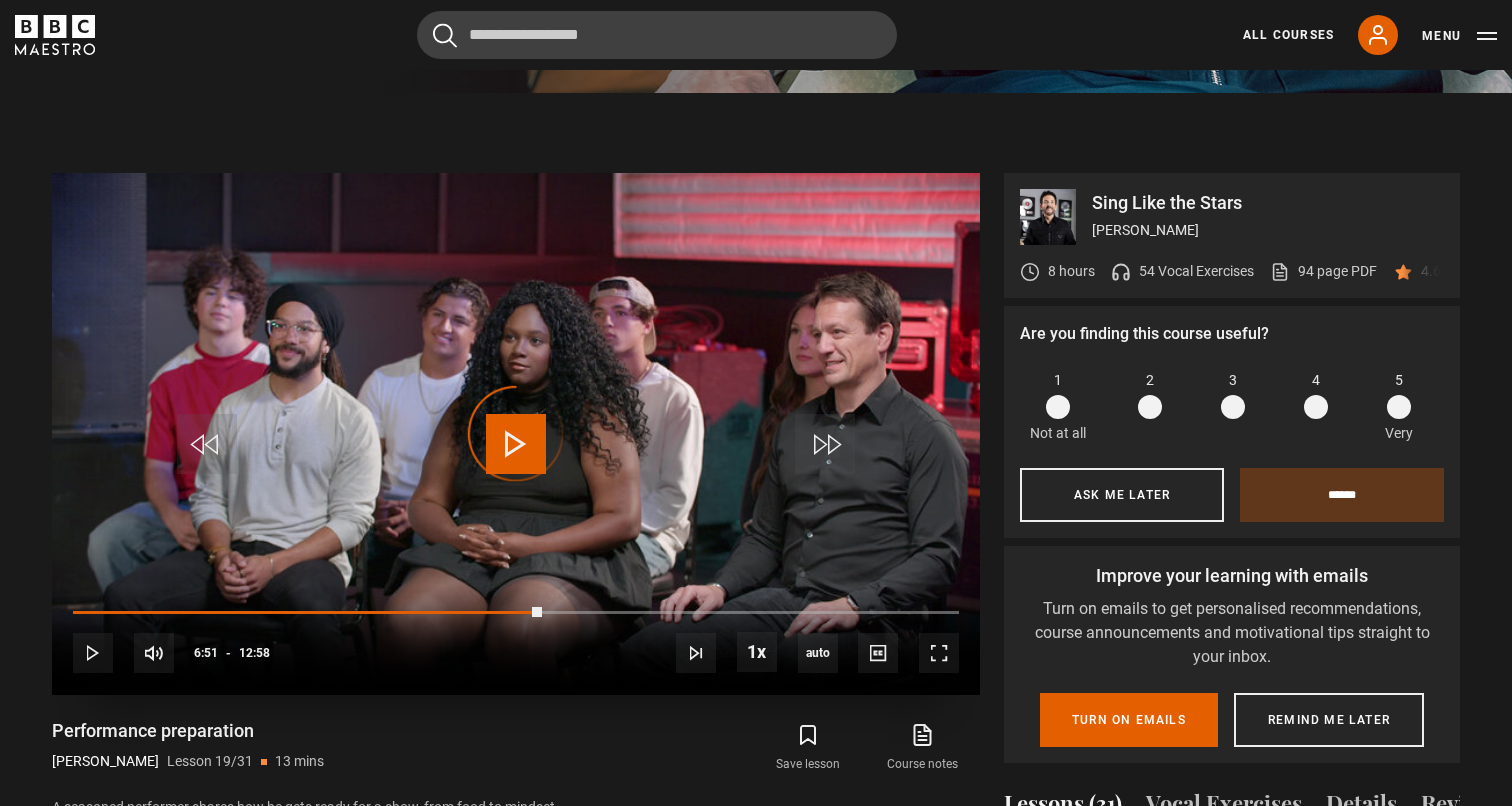 click on "Video Player is loading." at bounding box center (516, 434) 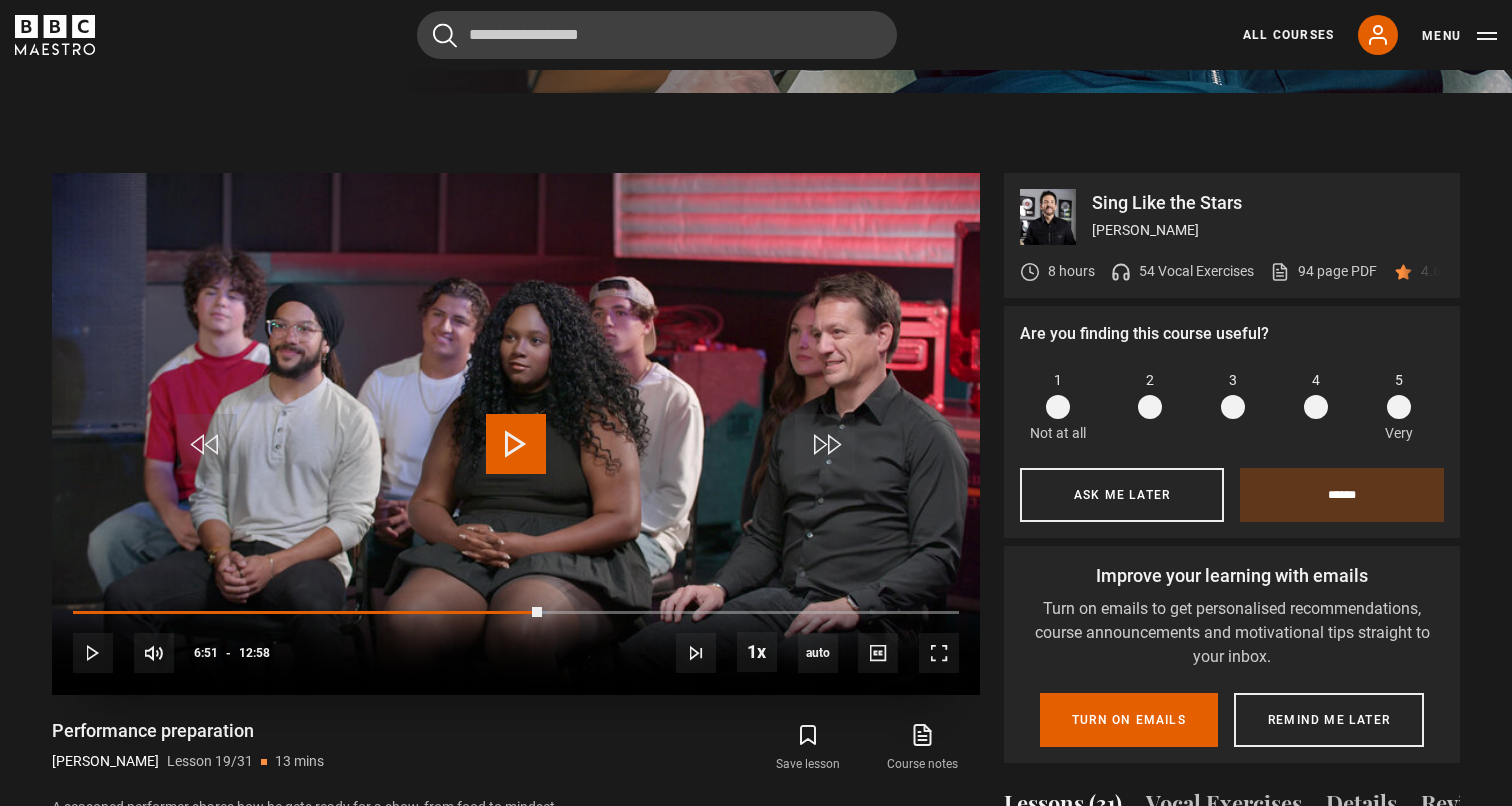 click at bounding box center [516, 444] 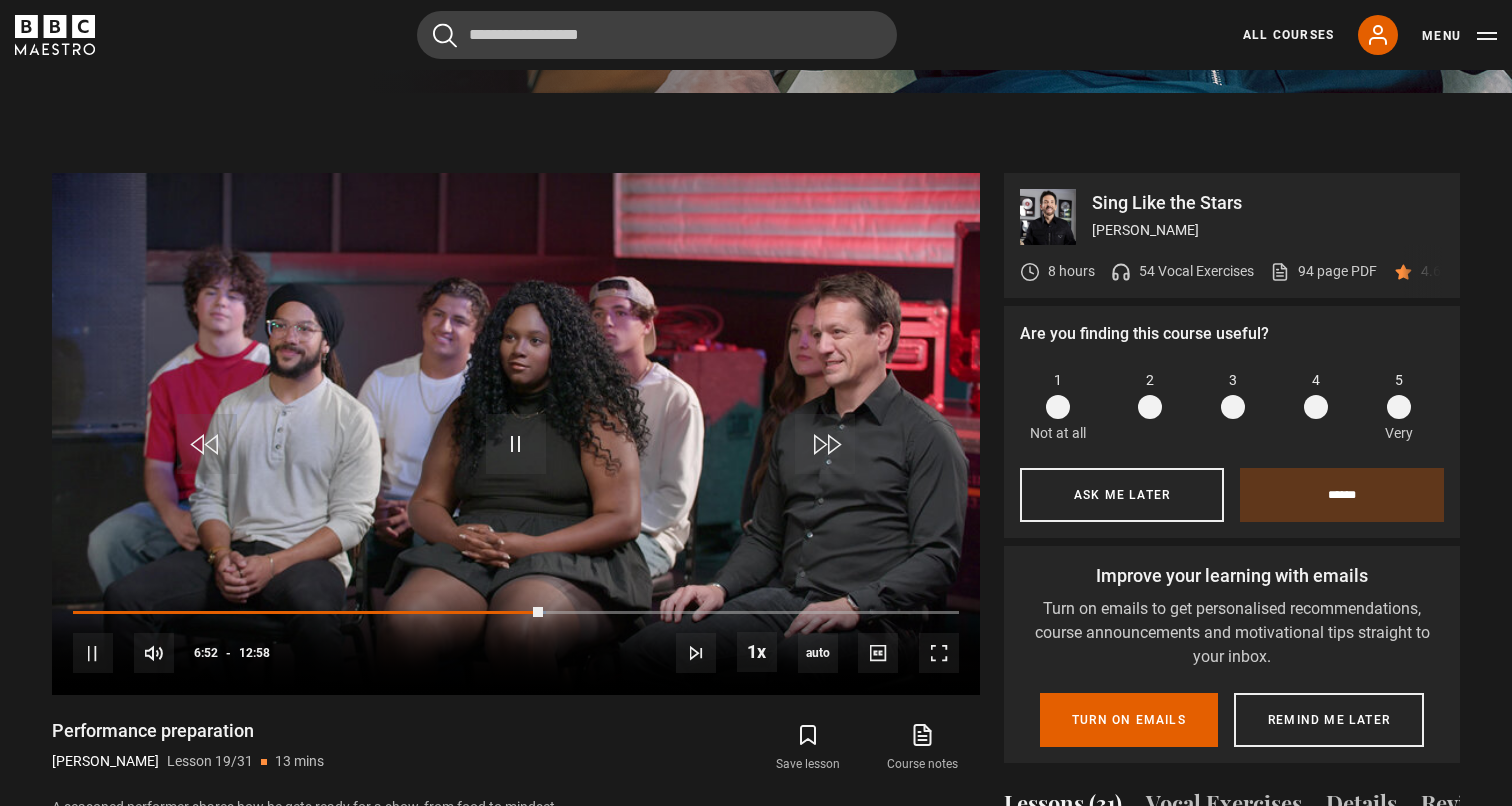click at bounding box center [1399, 407] 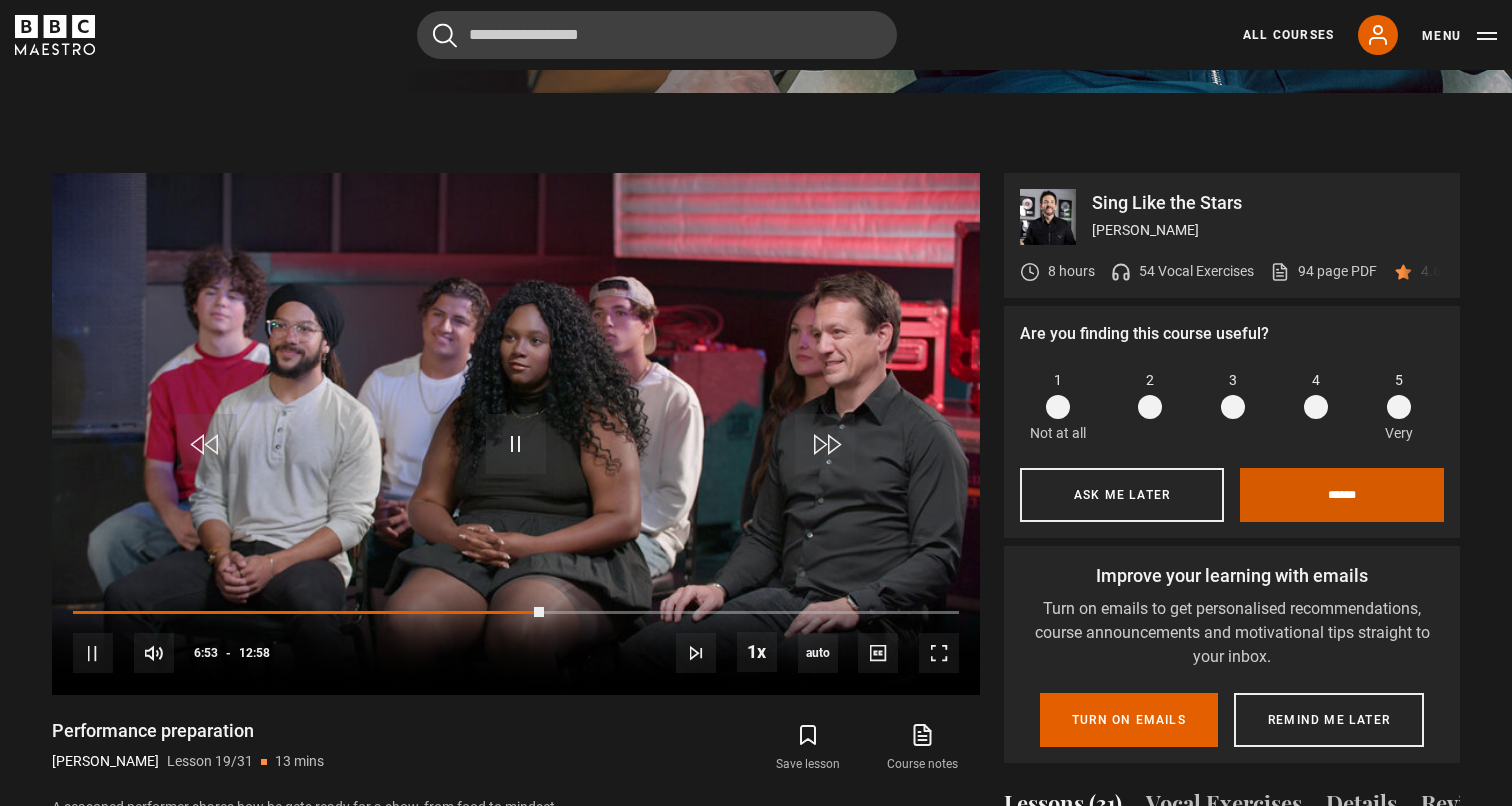 click on "******" at bounding box center (1342, 495) 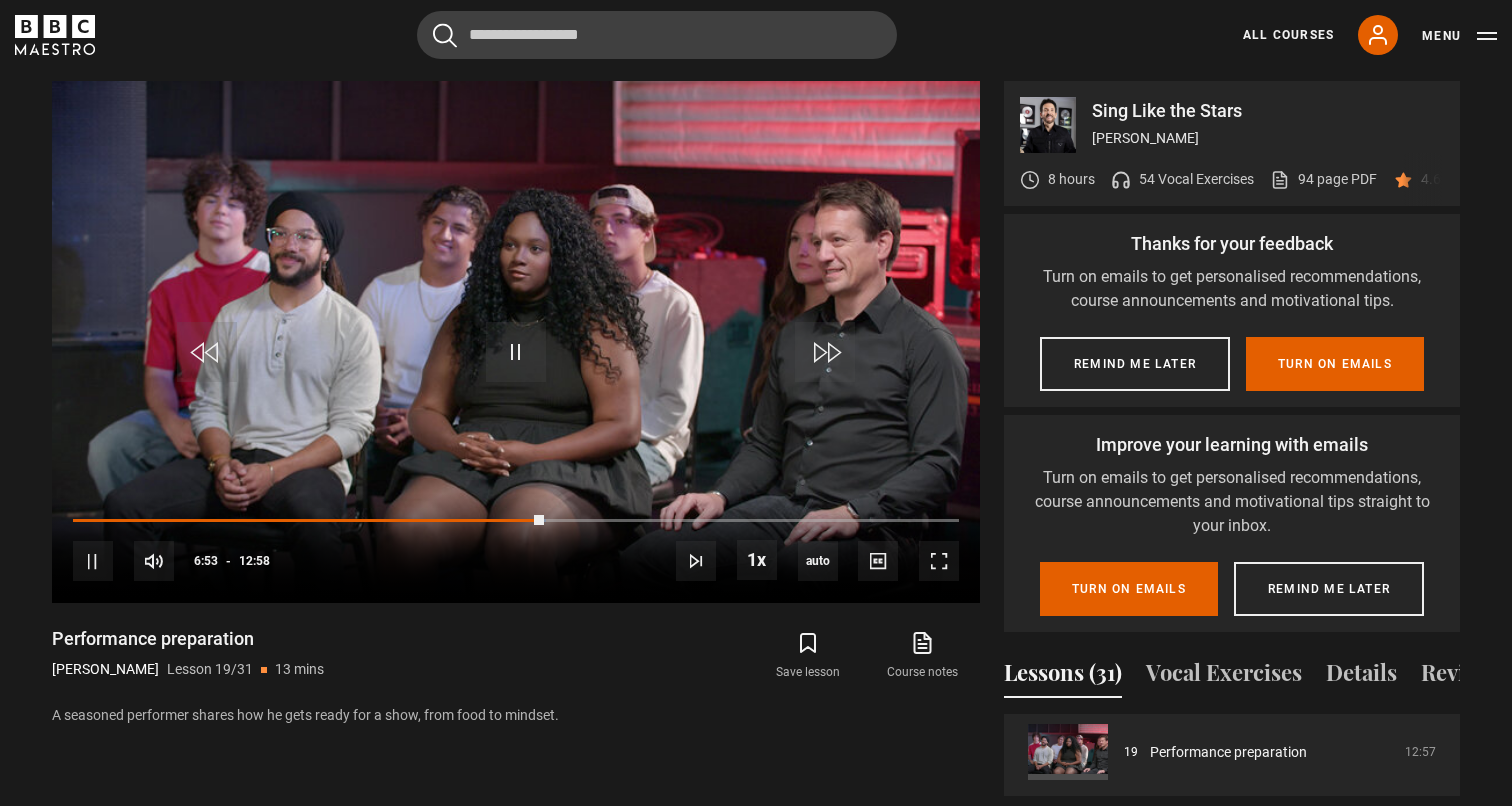 scroll, scrollTop: 1019, scrollLeft: 0, axis: vertical 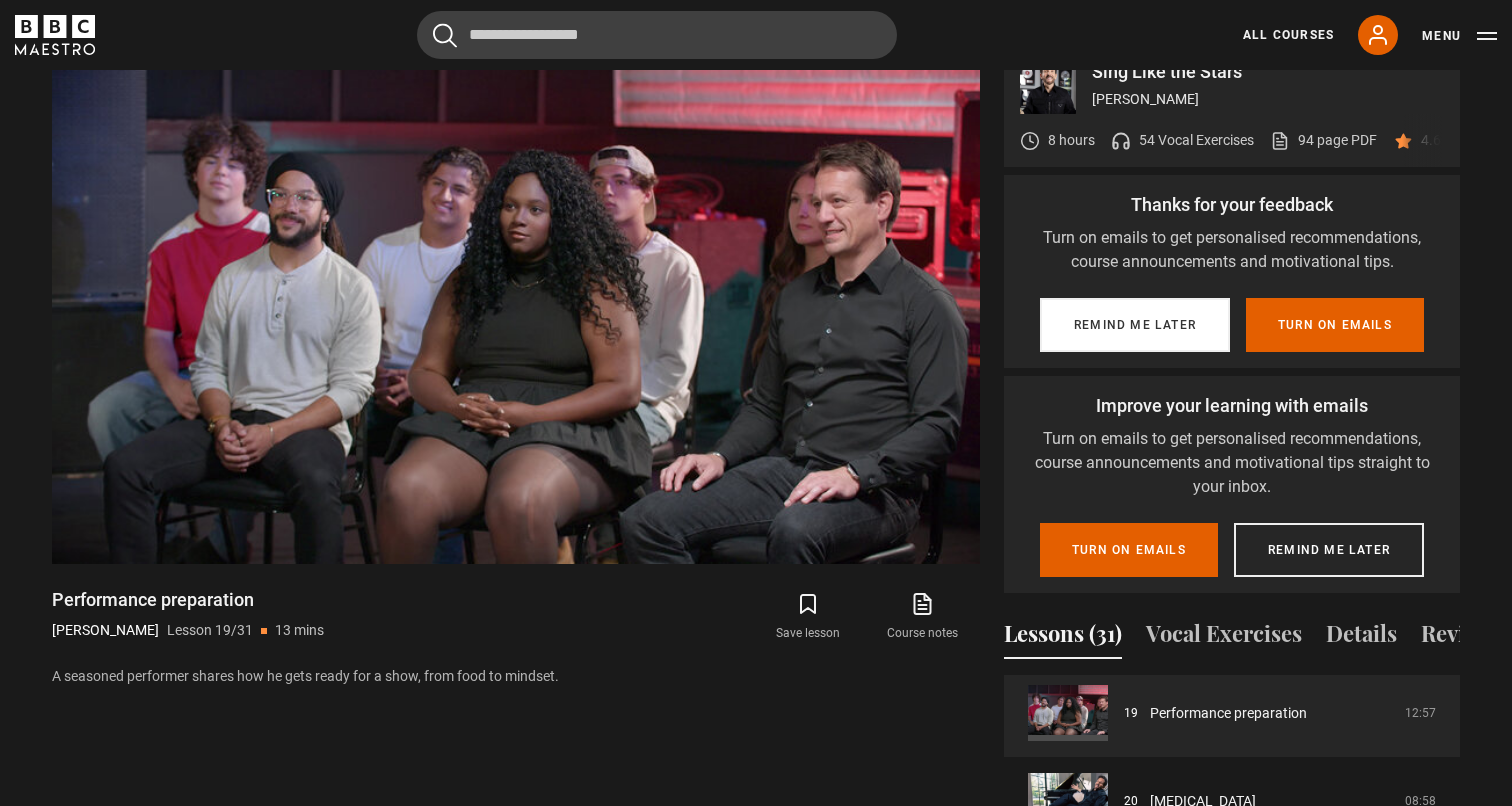 click on "Remind me later" at bounding box center [1135, 325] 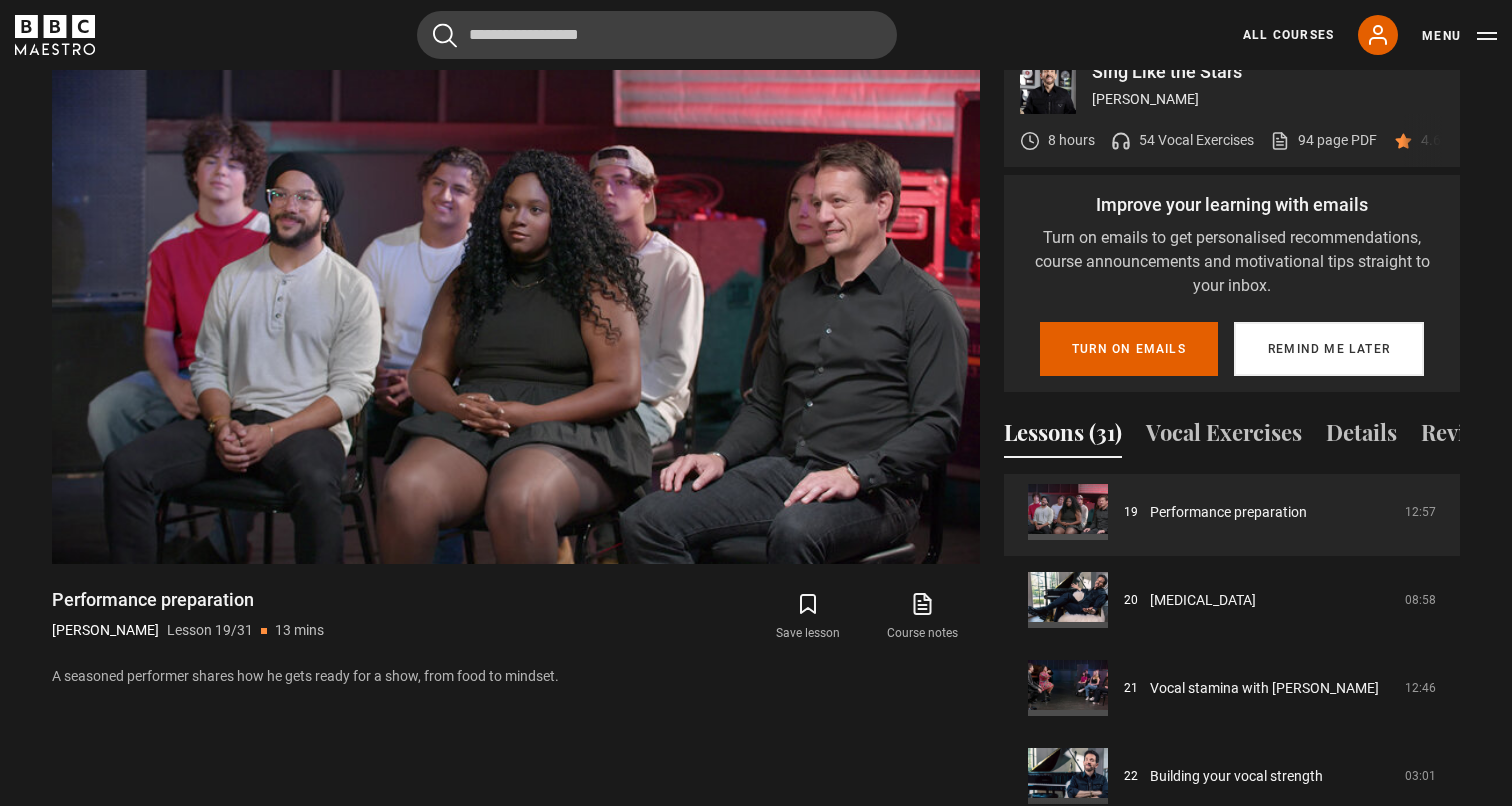 click on "Remind me later" at bounding box center (1329, 349) 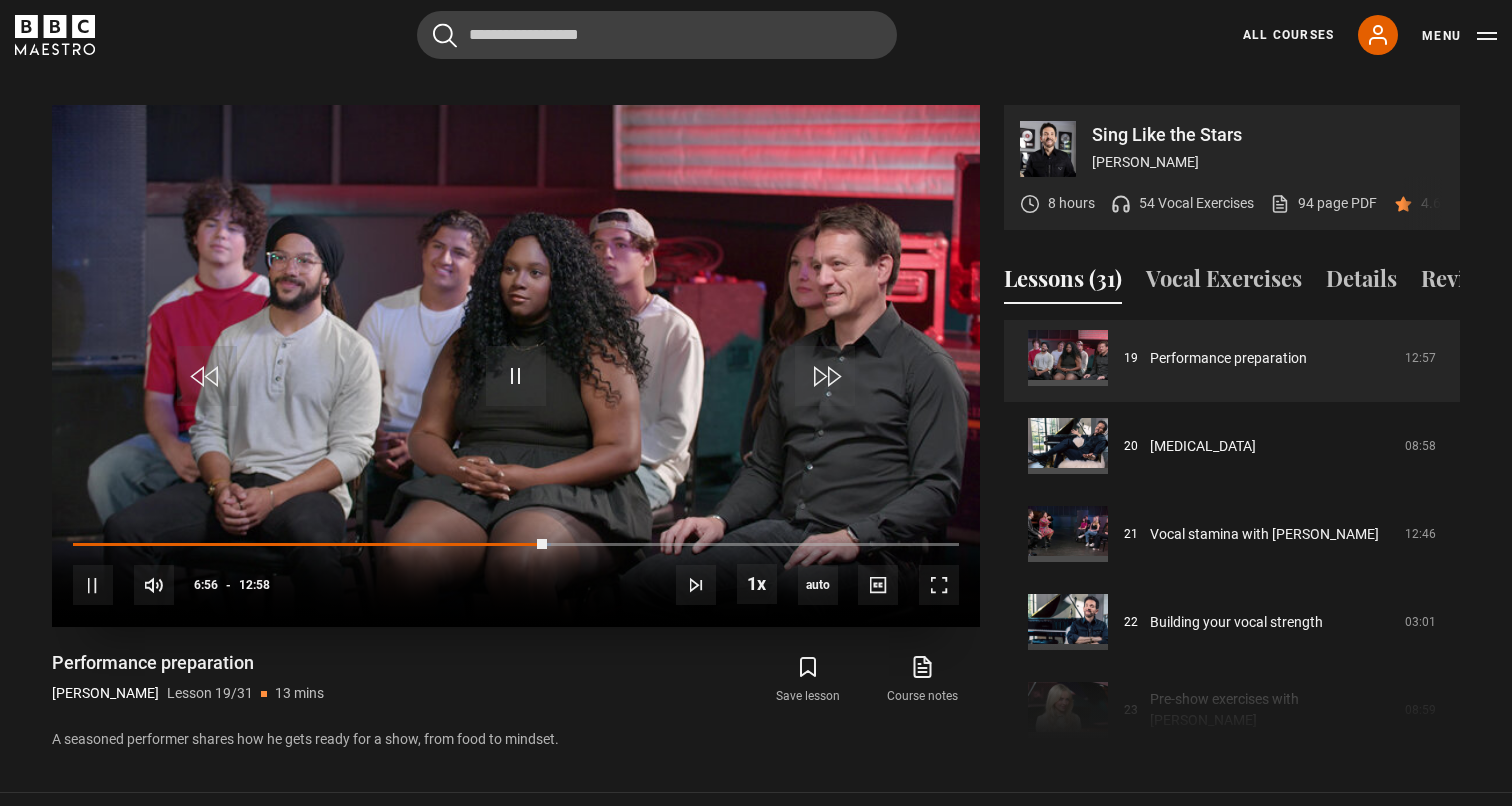 scroll, scrollTop: 820, scrollLeft: 0, axis: vertical 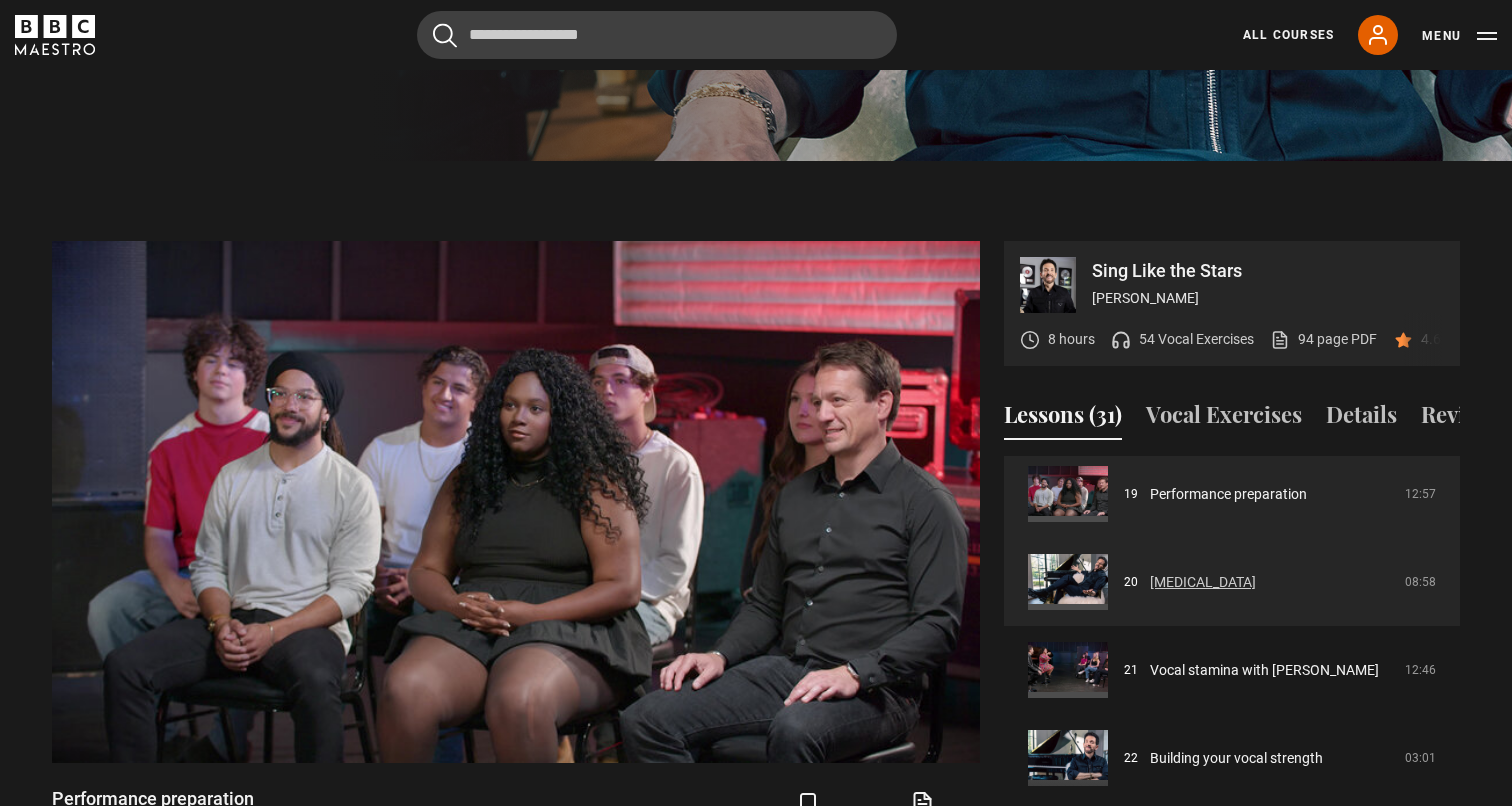 click on "[MEDICAL_DATA]" at bounding box center (1203, 582) 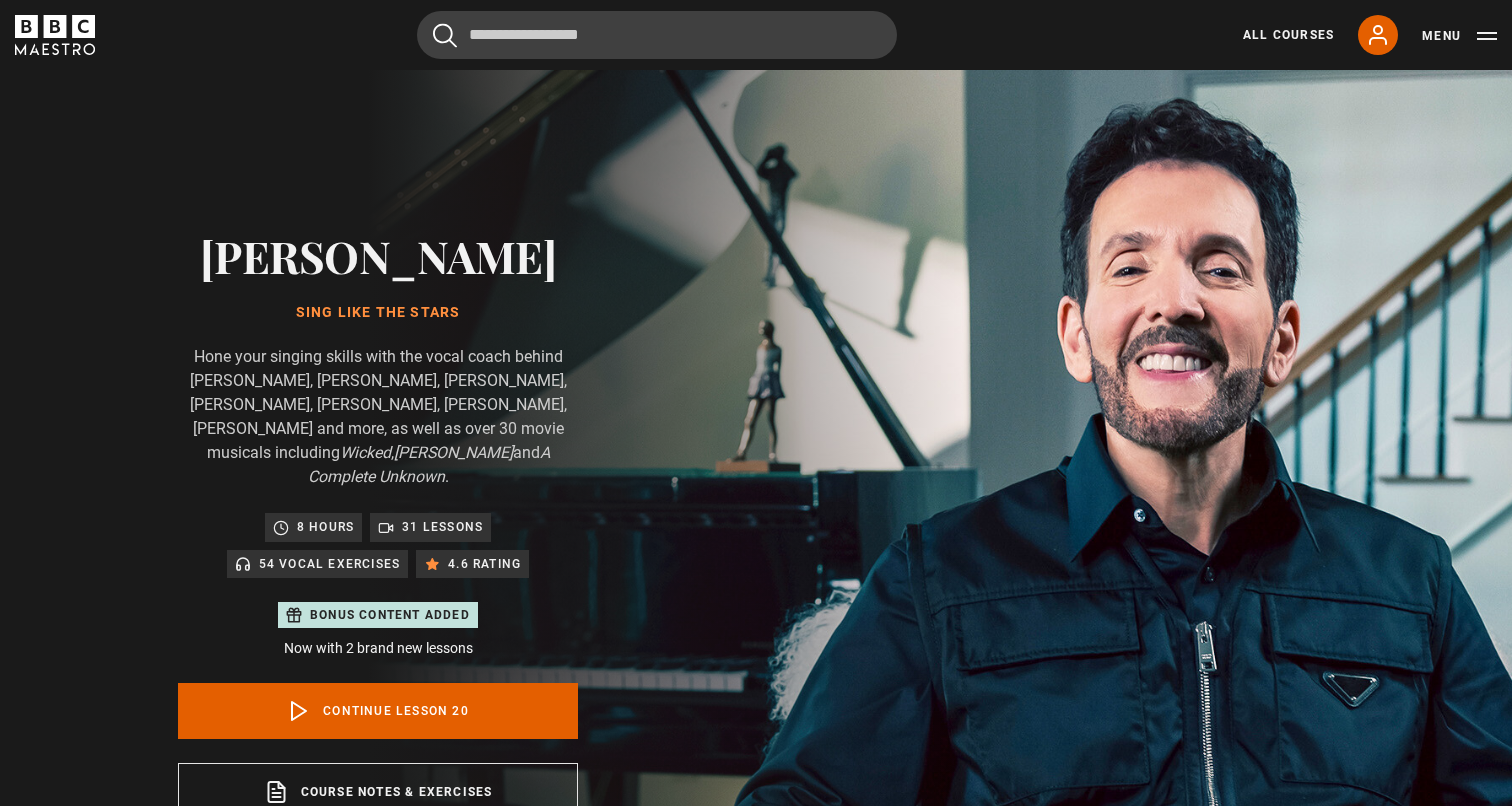 scroll, scrollTop: 956, scrollLeft: 0, axis: vertical 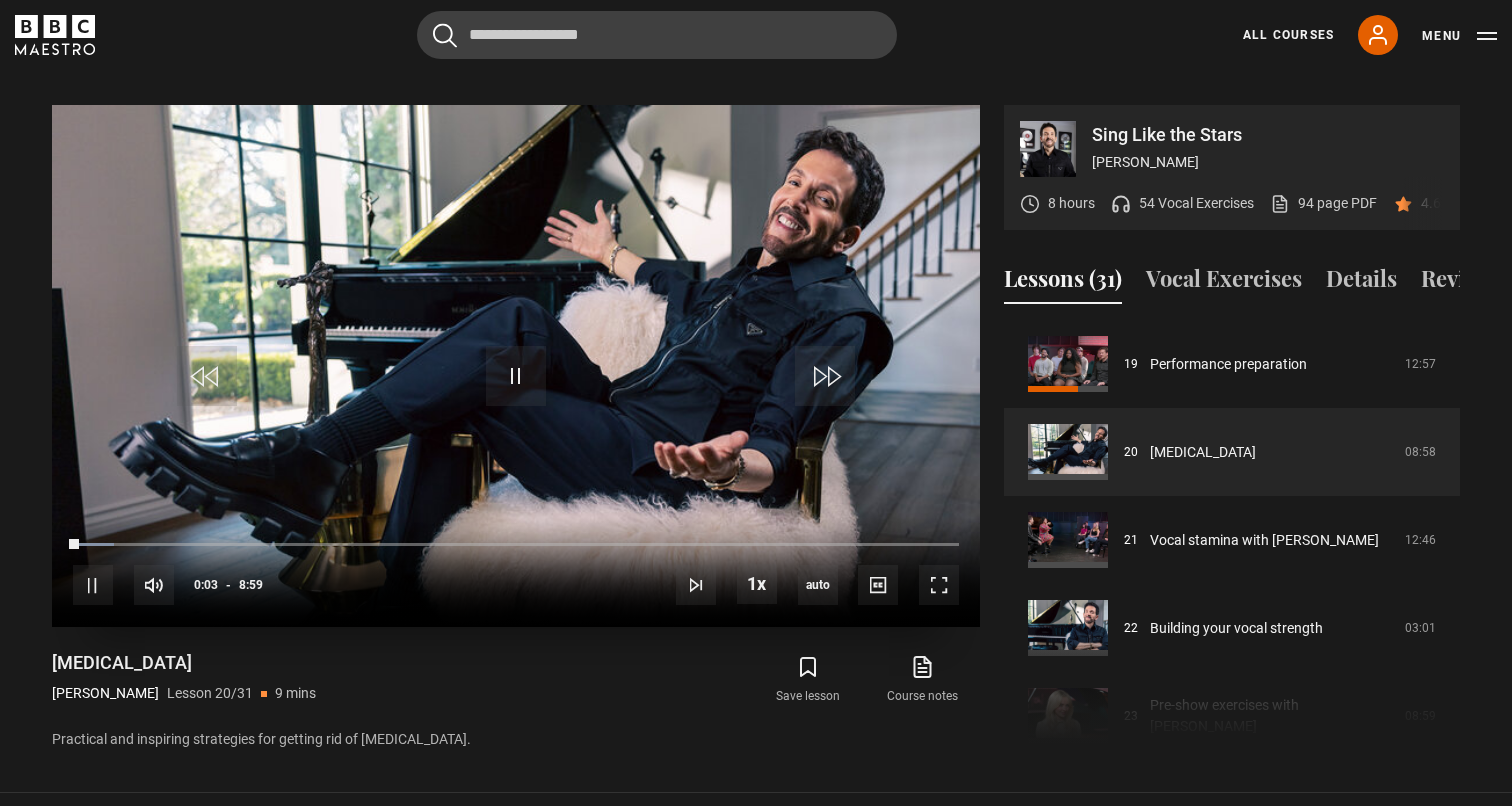 click at bounding box center (516, 366) 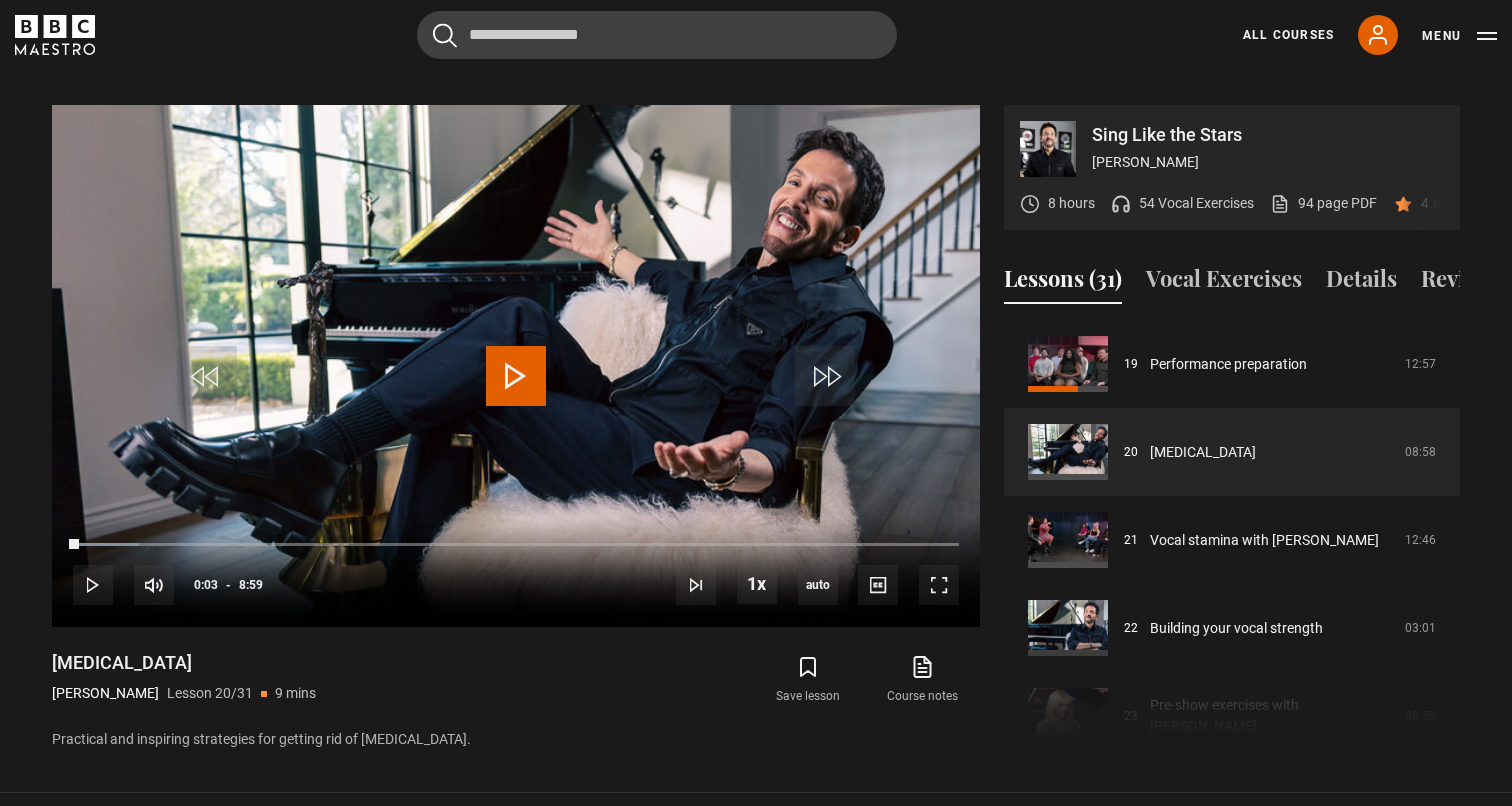 click on "Save lesson
Course notes
opens in new tab" at bounding box center [762, 680] 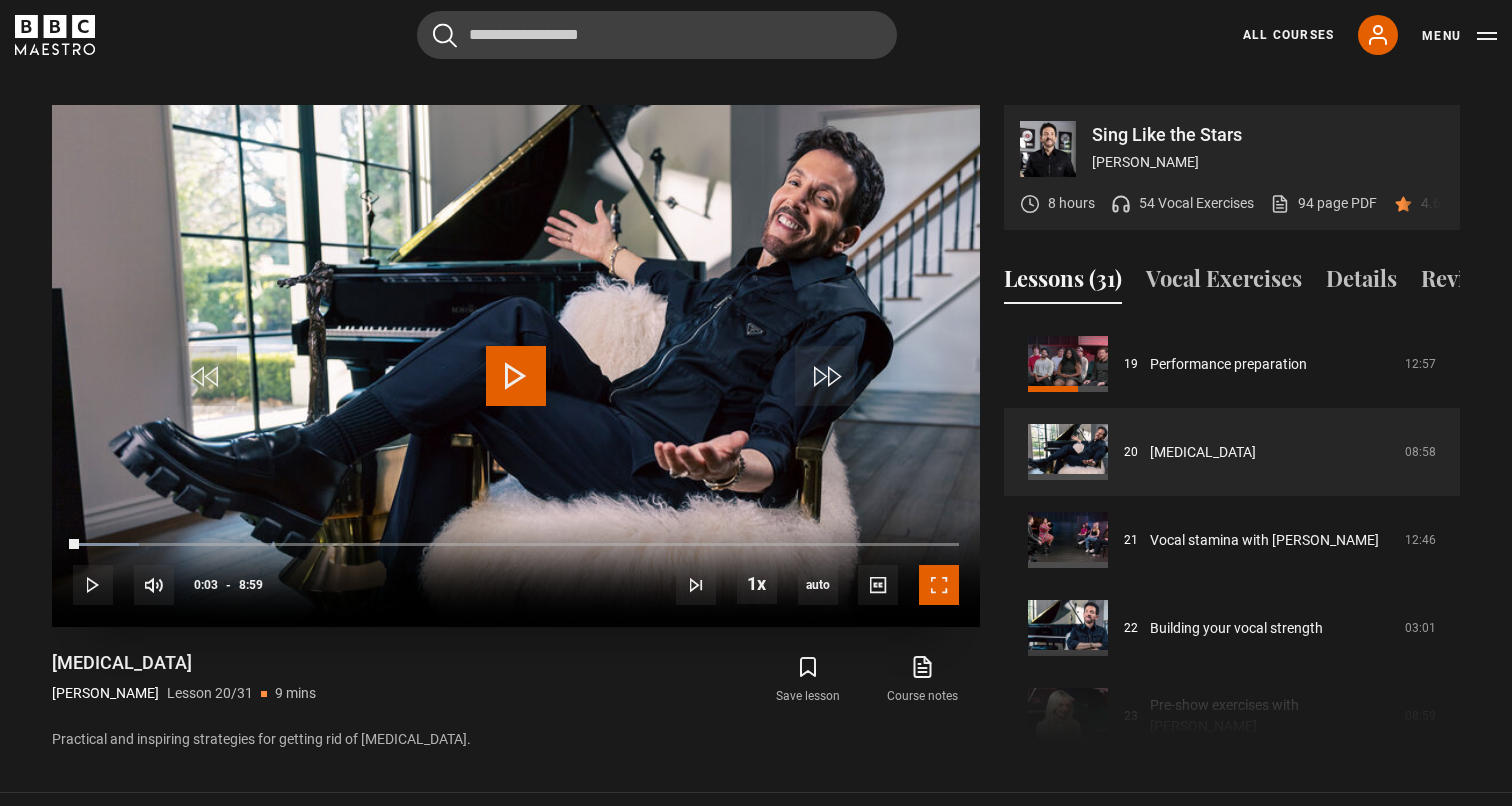 click at bounding box center (939, 585) 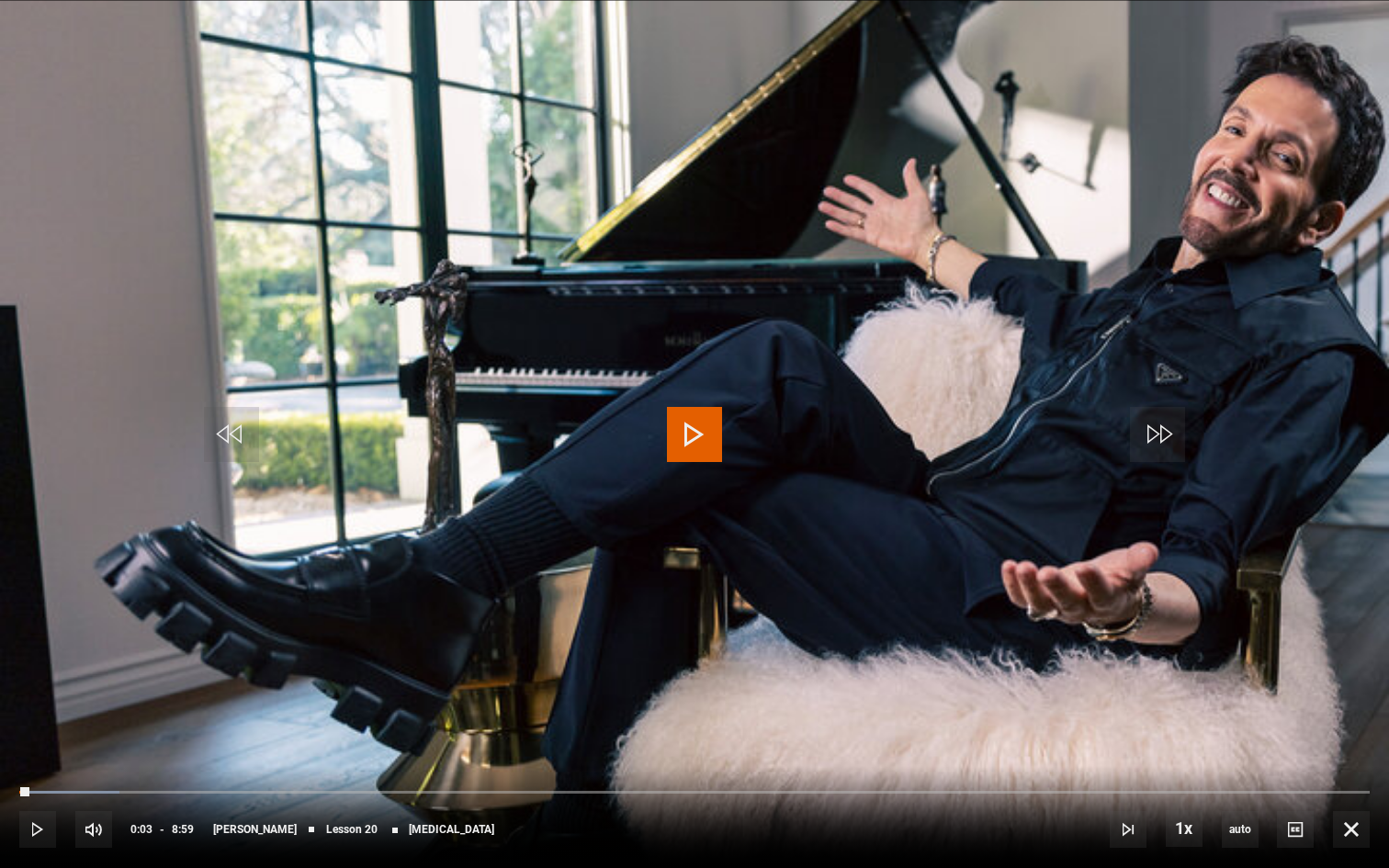 click at bounding box center [694, 434] 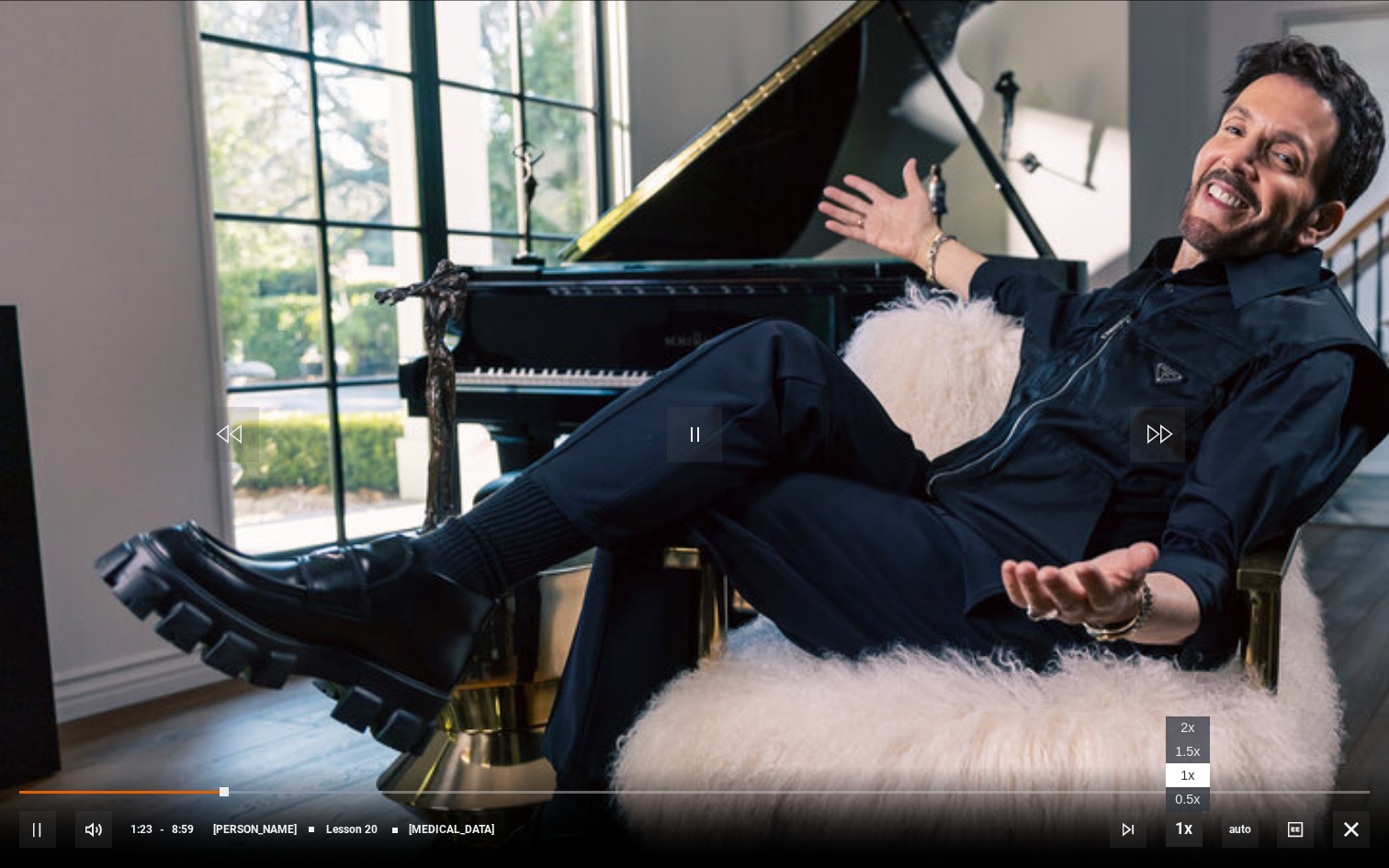 click at bounding box center [1184, 829] 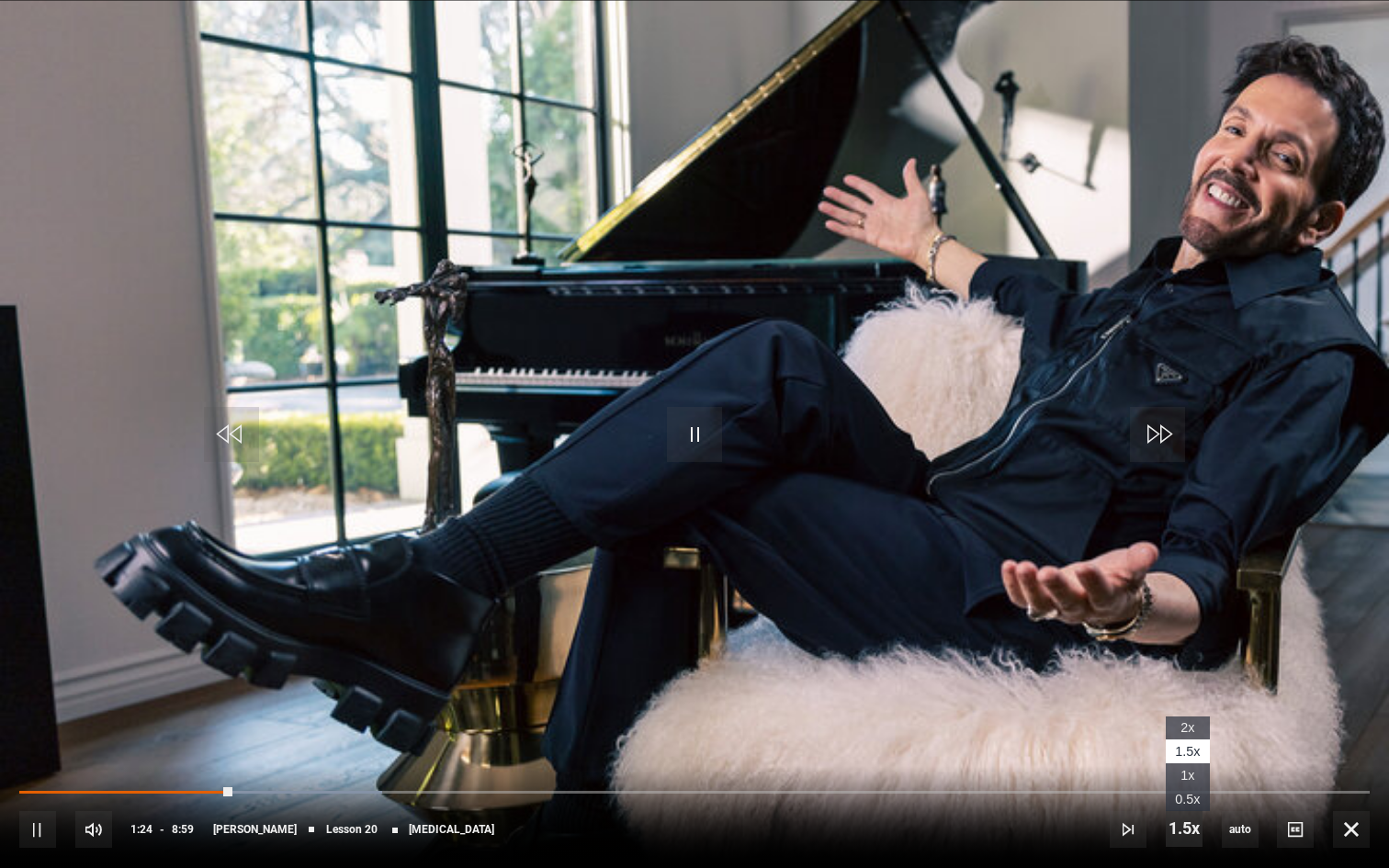 click at bounding box center (1184, 829) 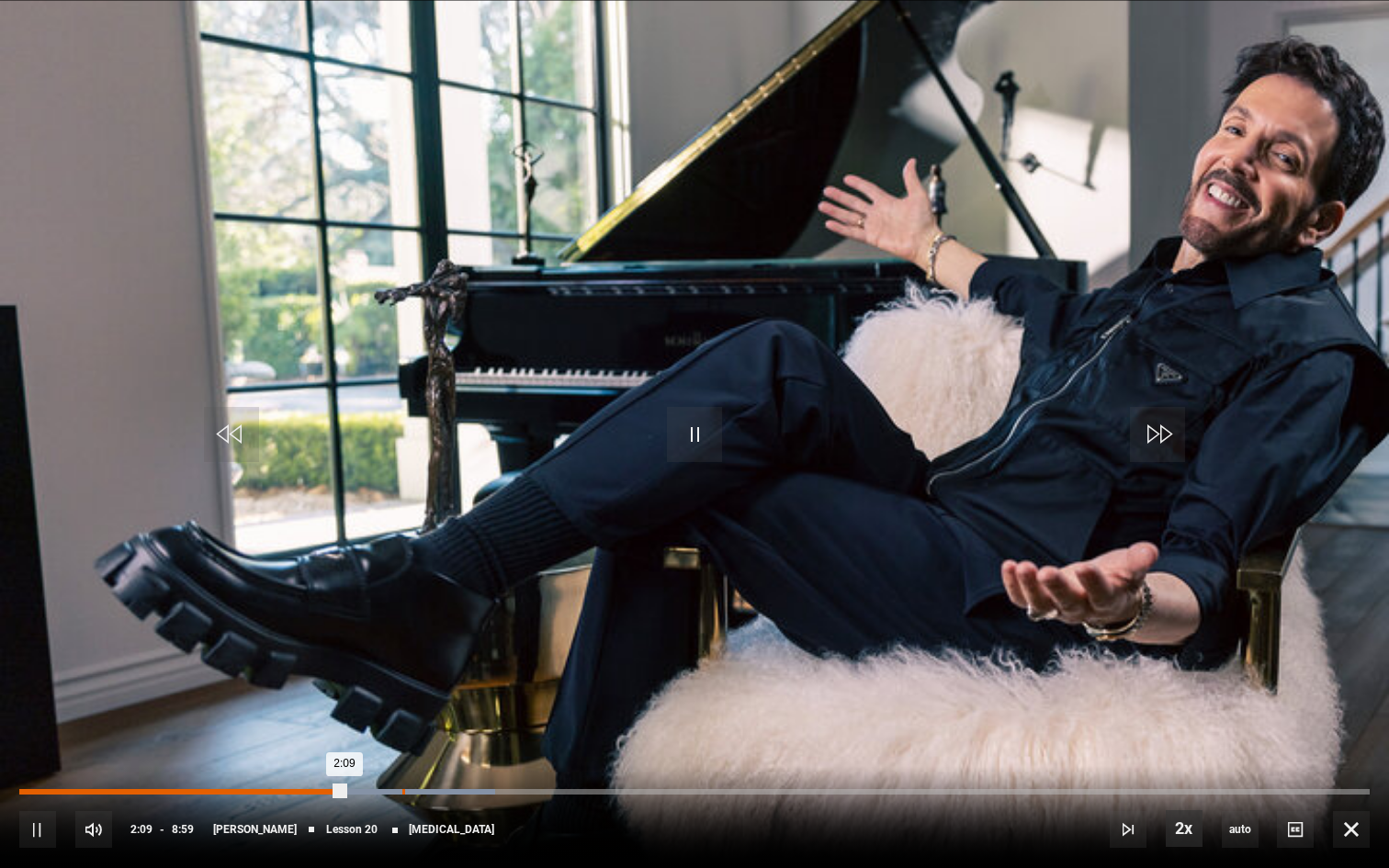 click on "Loaded :  35.25% 2:32 2:09" at bounding box center (694, 792) 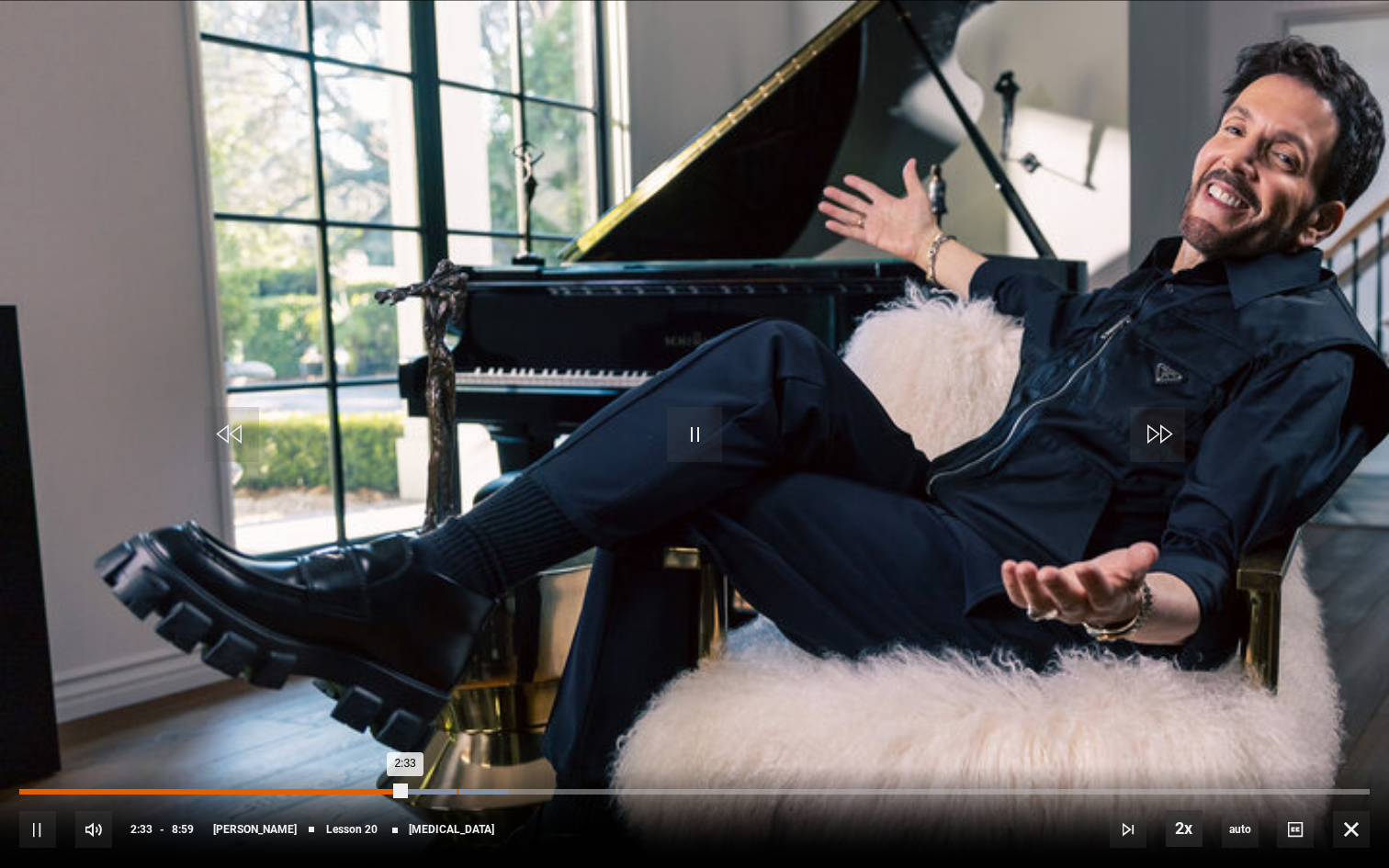 click on "2:54" at bounding box center (457, 792) 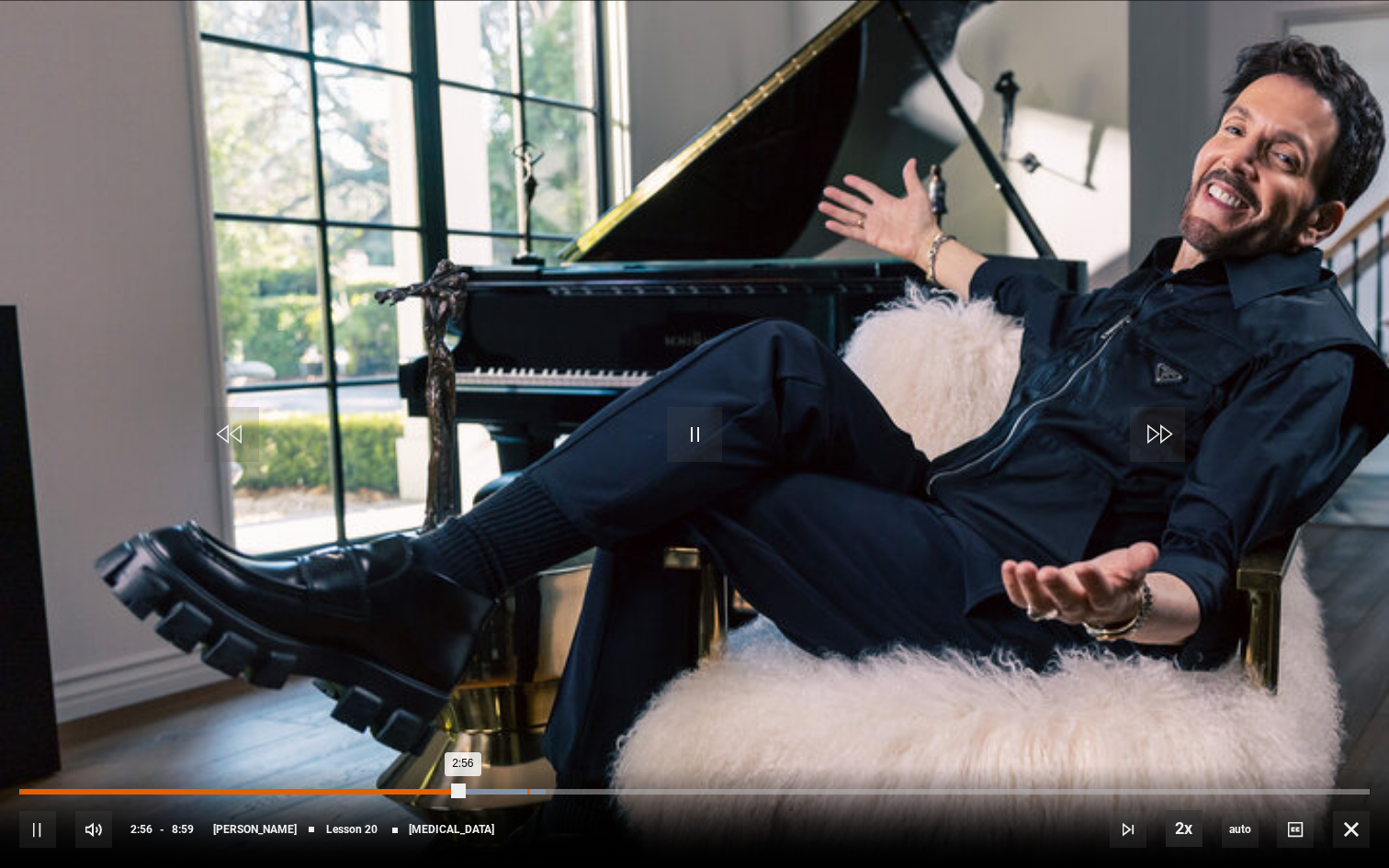 click on "Loaded :  38.96% 3:22 2:56" at bounding box center [694, 792] 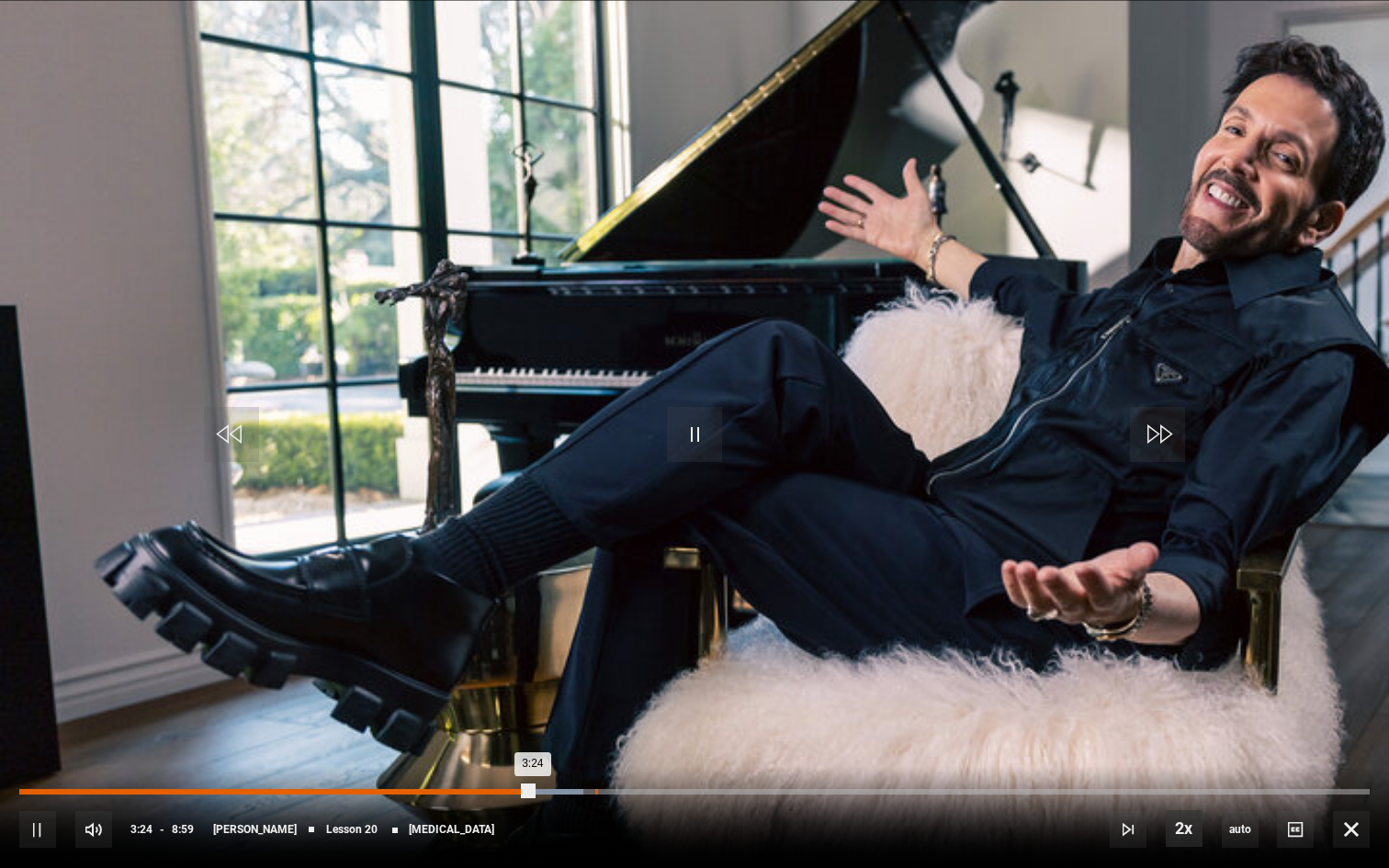 click on "Loaded :  41.74% 3:49 3:24" at bounding box center (694, 792) 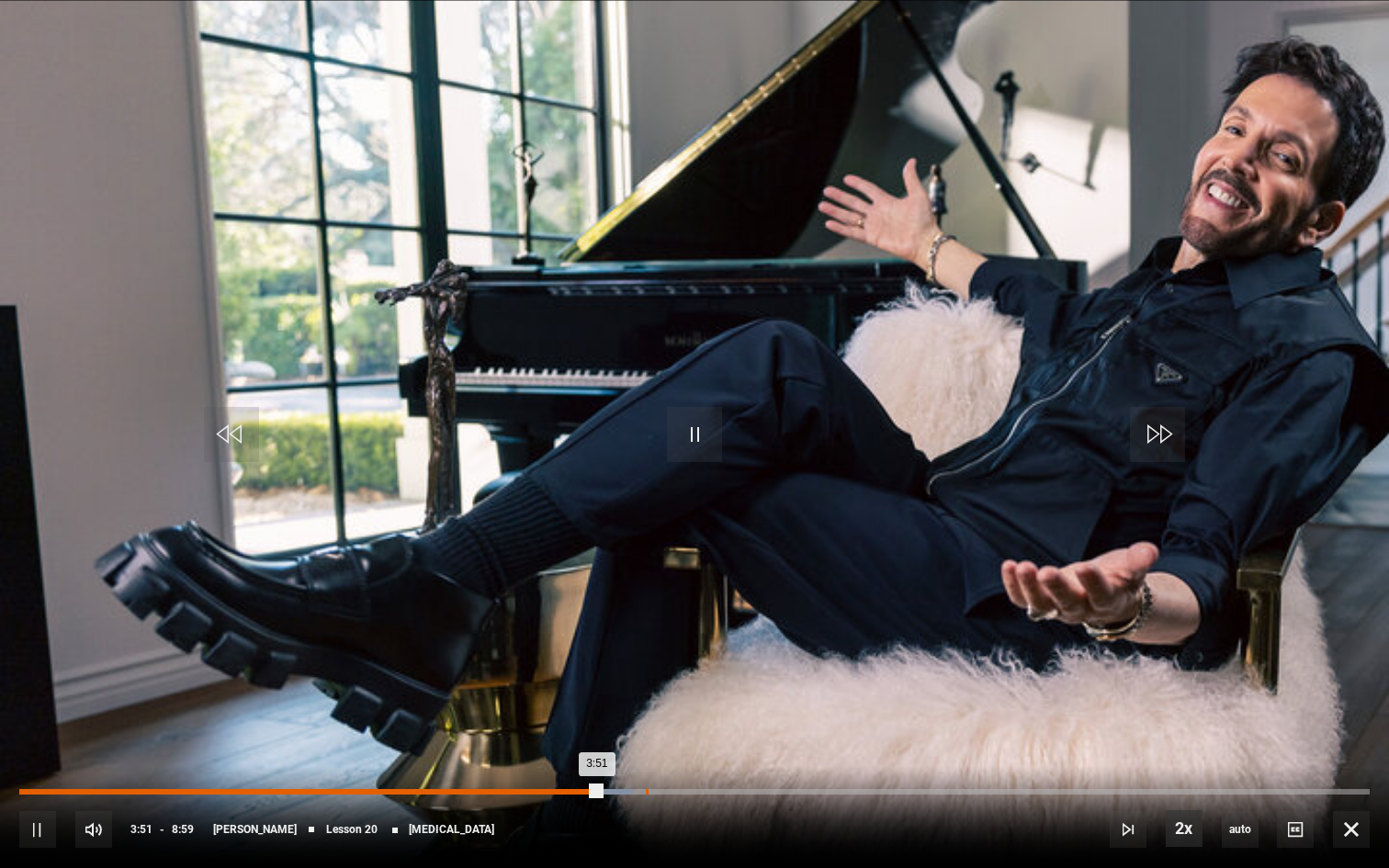 click on "Loaded :  45.45% 4:10 3:51" at bounding box center [694, 792] 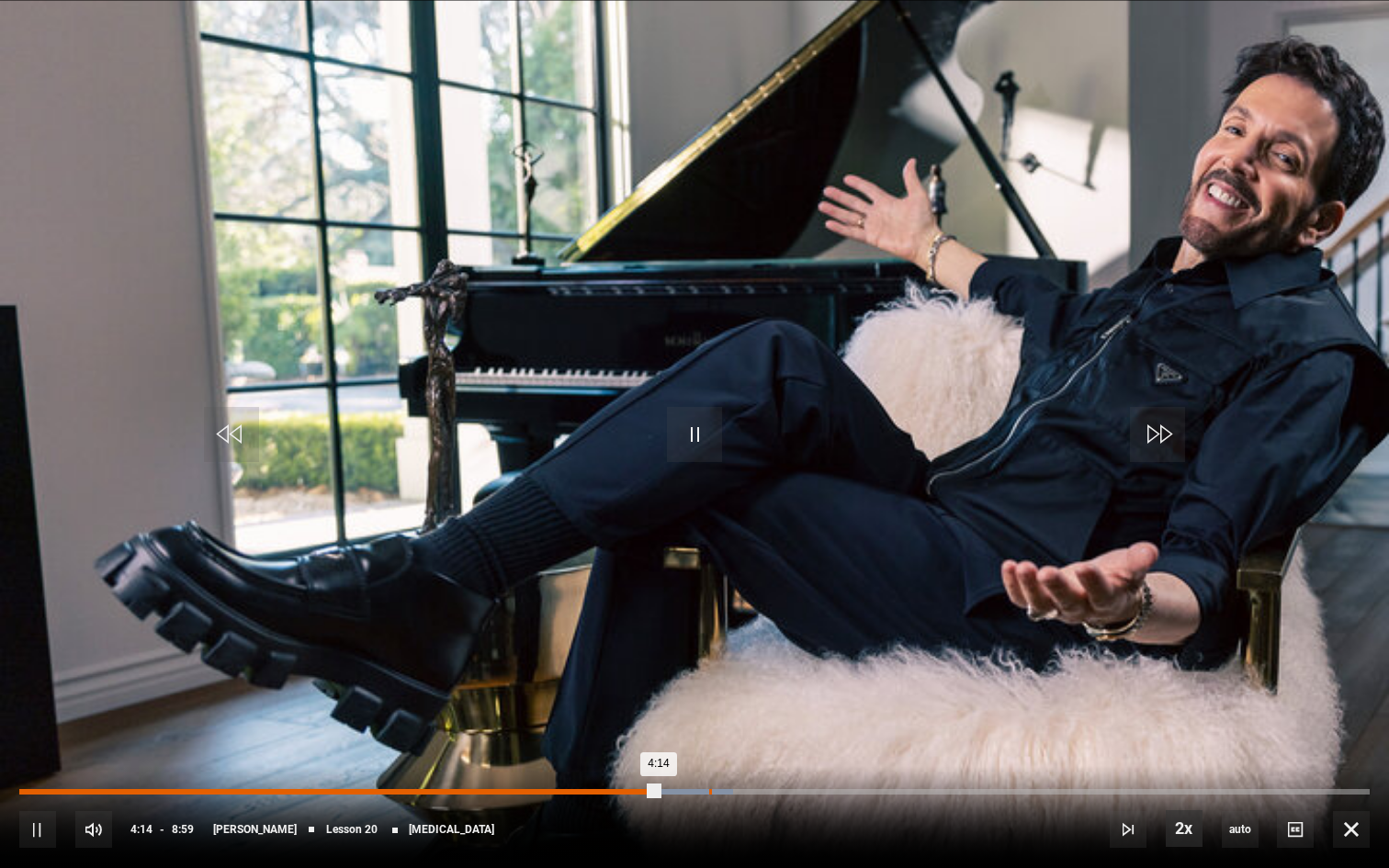 click on "Loaded :  52.88% 4:35 4:14" at bounding box center (694, 792) 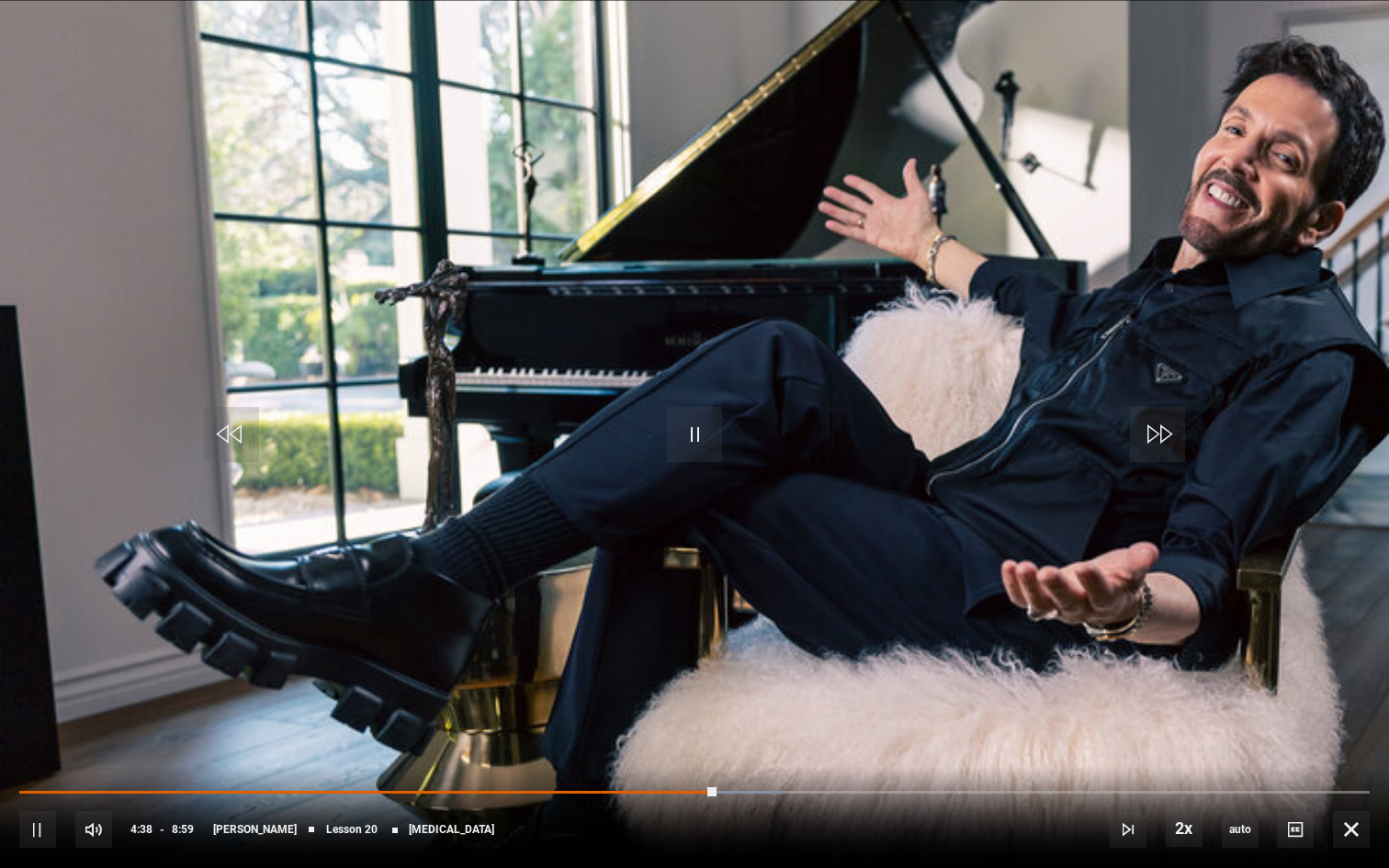 click on "10s Skip Back 10 seconds Pause 10s Skip Forward 10 seconds Loaded :  56.59% 5:12 4:38 Pause Mute Current Time  4:38 - Duration  8:59
Eric Vetro
Lesson 20
Performance anxiety
2x Playback Rate 2x , selected 1.5x 1x 0.5x auto Quality 360p 720p 1080p 2160p Auto , selected Captions captions off , selected English  Captions" at bounding box center [694, 817] 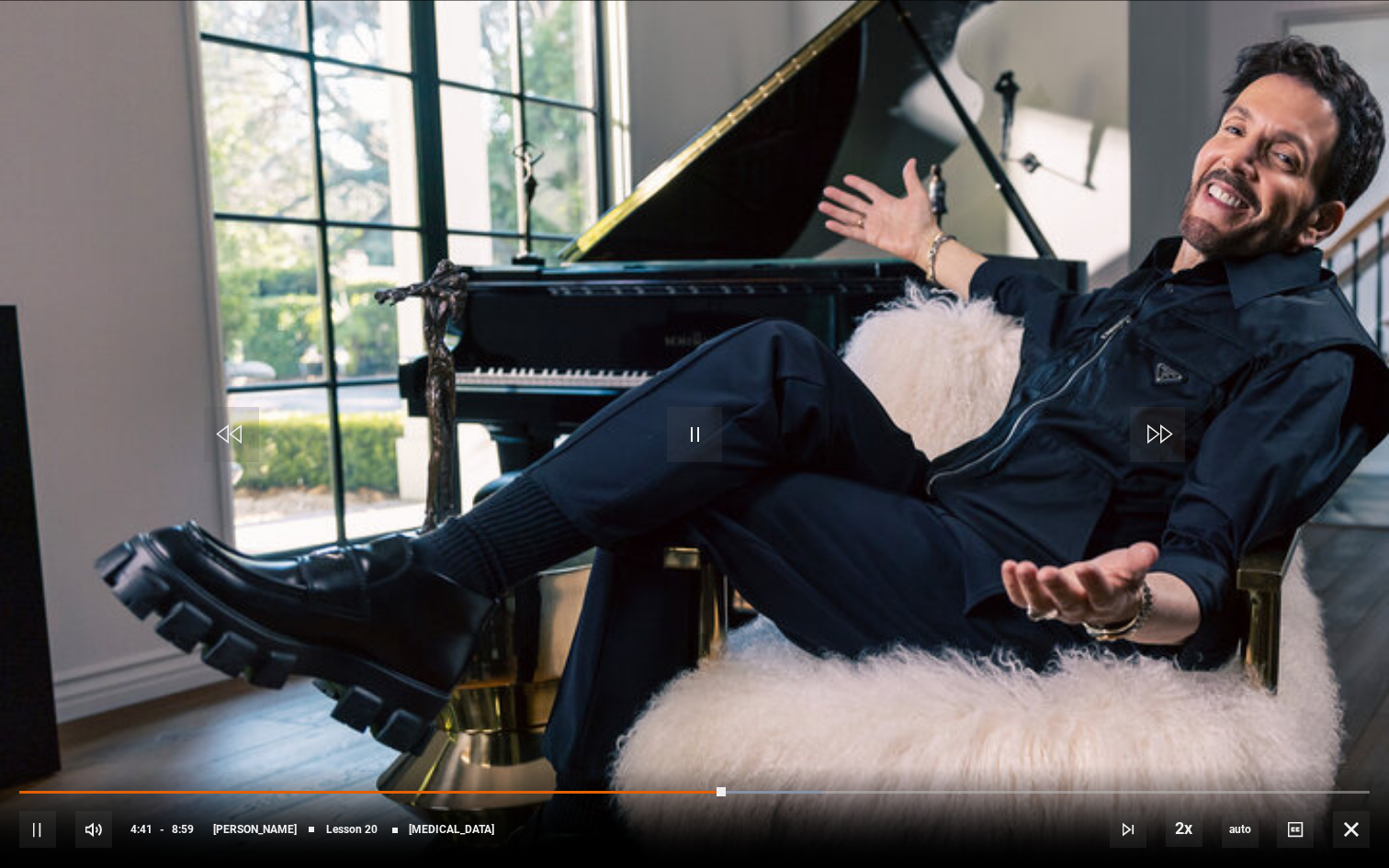 click on "10s Skip Back 10 seconds Pause 10s Skip Forward 10 seconds Loaded :  59.37% 5:04 4:41 Pause Mute Current Time  4:41 - Duration  8:59
Eric Vetro
Lesson 20
Performance anxiety
2x Playback Rate 2x , selected 1.5x 1x 0.5x auto Quality 360p 720p 1080p 2160p Auto , selected Captions captions off , selected English  Captions" at bounding box center [694, 817] 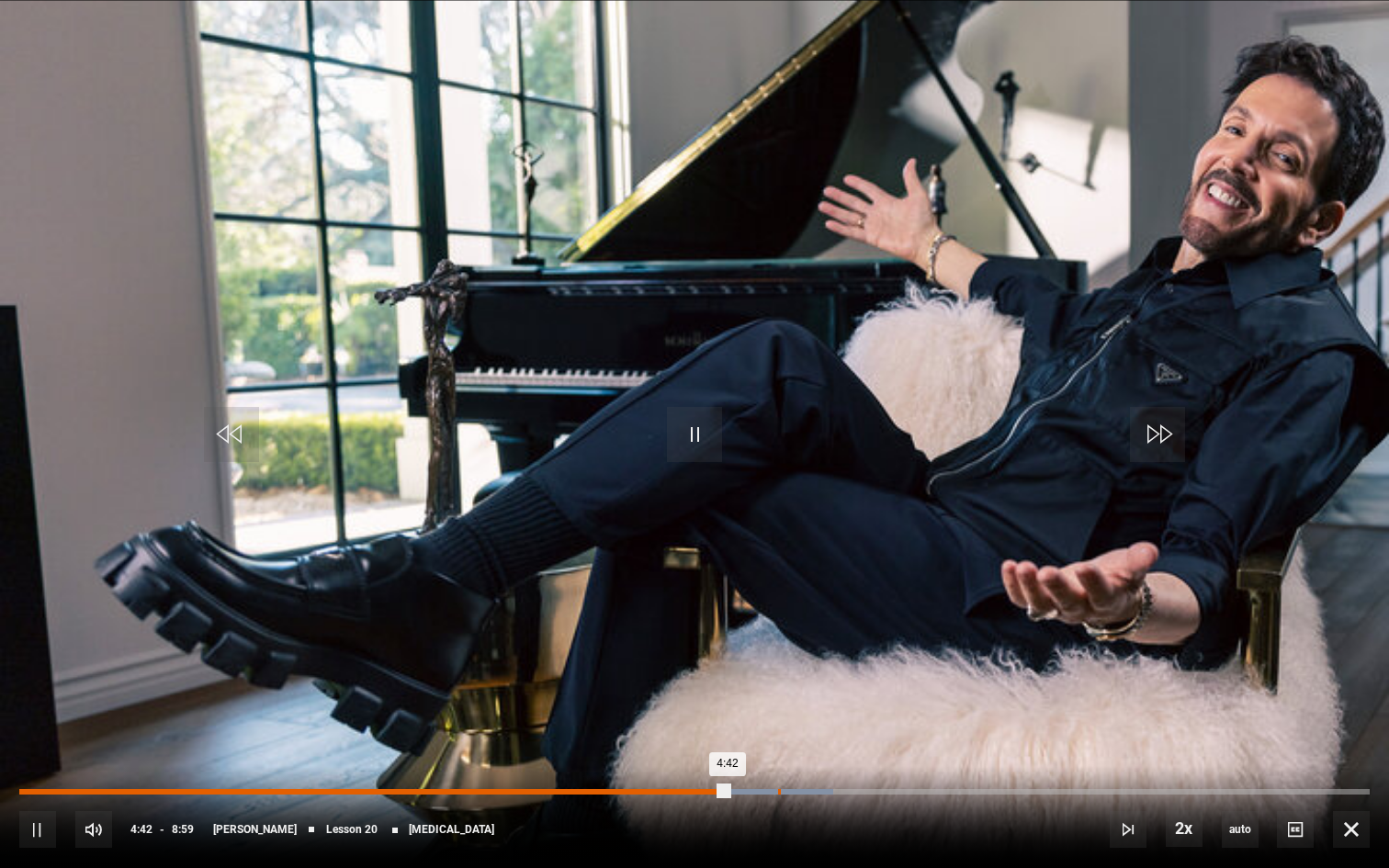 click on "Loaded :  60.30% 5:02 4:42" at bounding box center (694, 792) 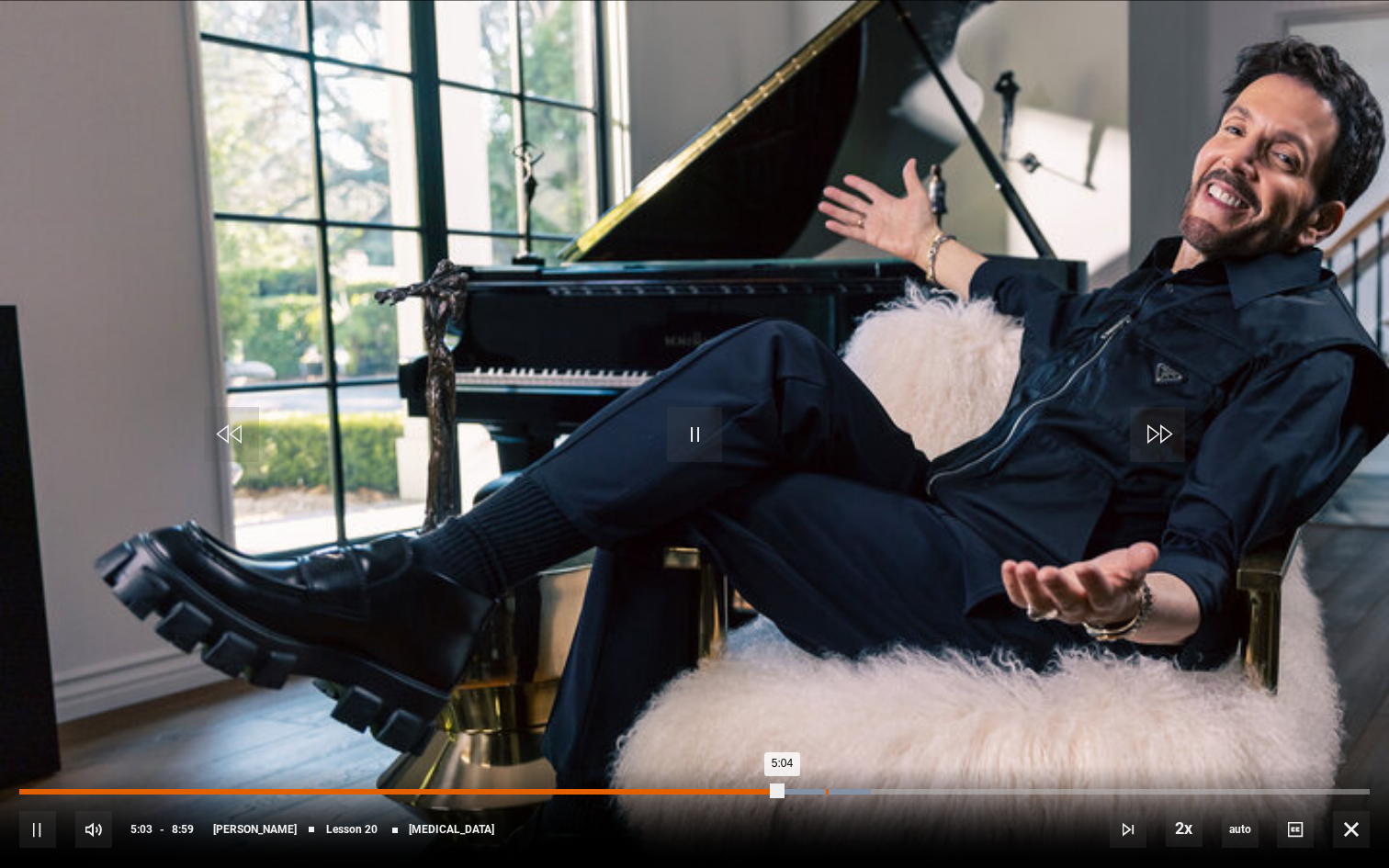 click on "Loaded :  63.08% 5:21 5:04" at bounding box center (694, 792) 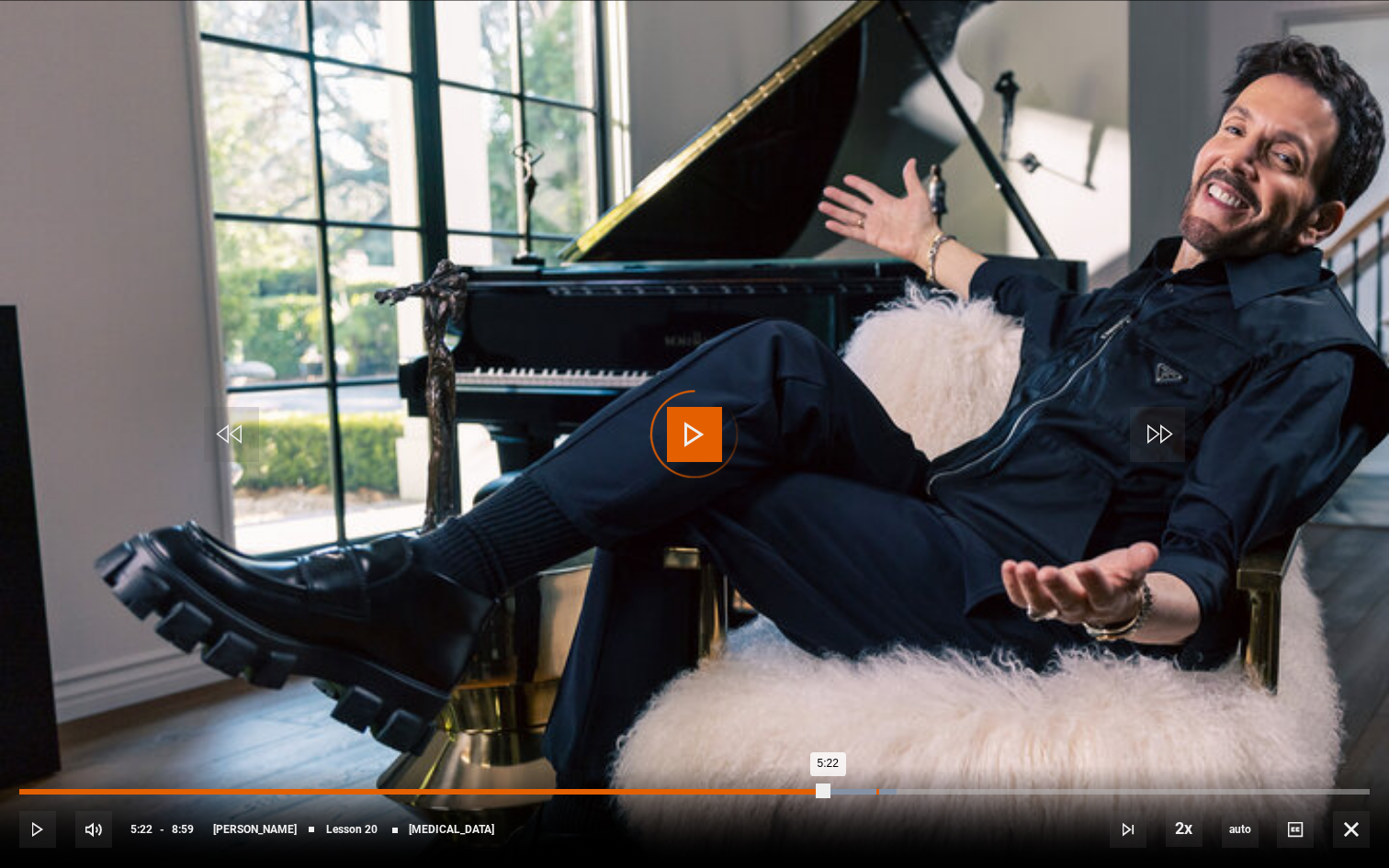 click on "Loaded :  64.94% 5:42 5:22" at bounding box center (694, 792) 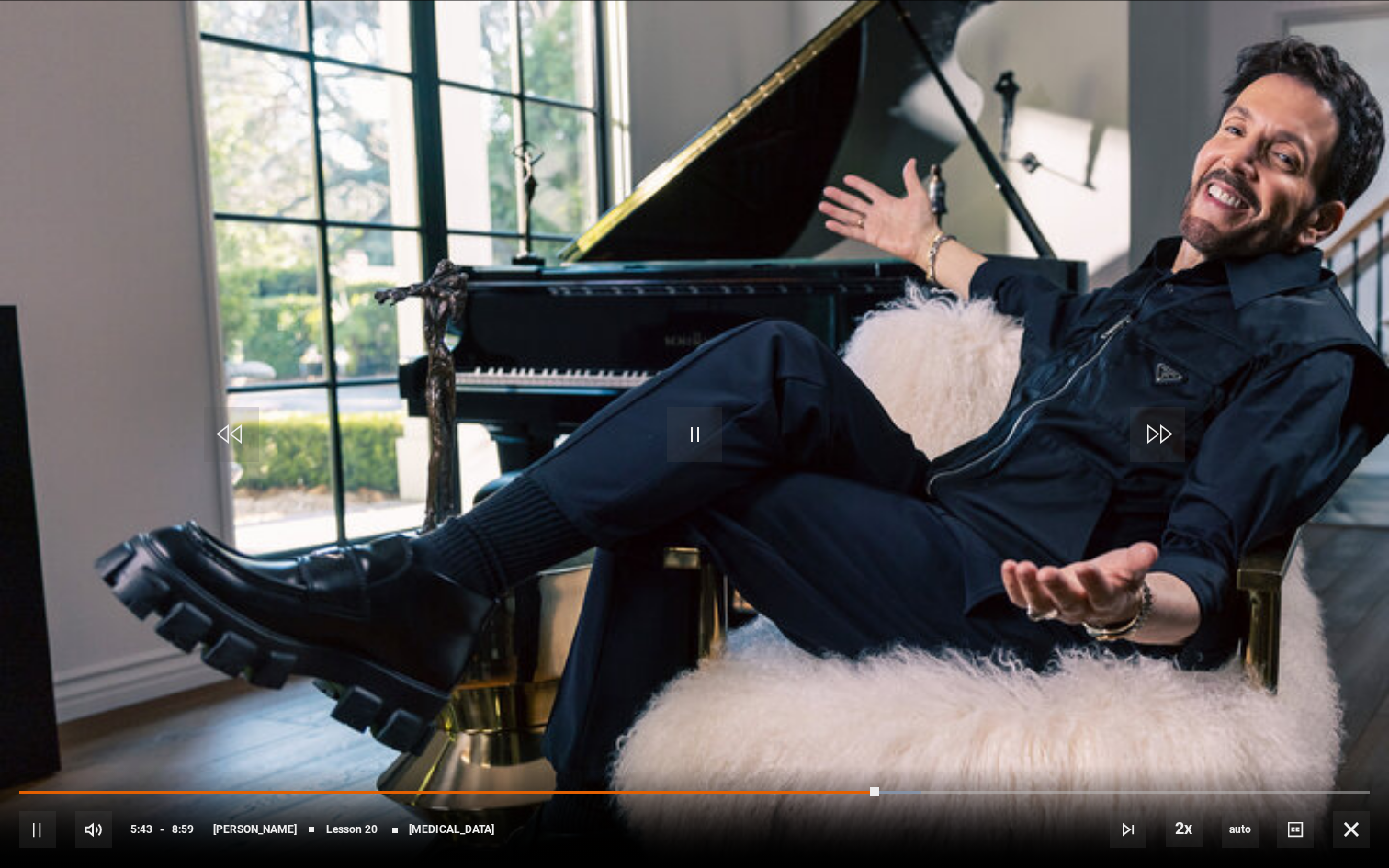 click on "10s Skip Back 10 seconds Pause 10s Skip Forward 10 seconds Loaded :  66.79% 6:03 5:43 Pause Mute Current Time  5:43 - Duration  8:59
Eric Vetro
Lesson 20
Performance anxiety
2x Playback Rate 2x , selected 1.5x 1x 0.5x auto Quality 360p 720p 1080p 2160p Auto , selected Captions captions off , selected English  Captions" at bounding box center [694, 817] 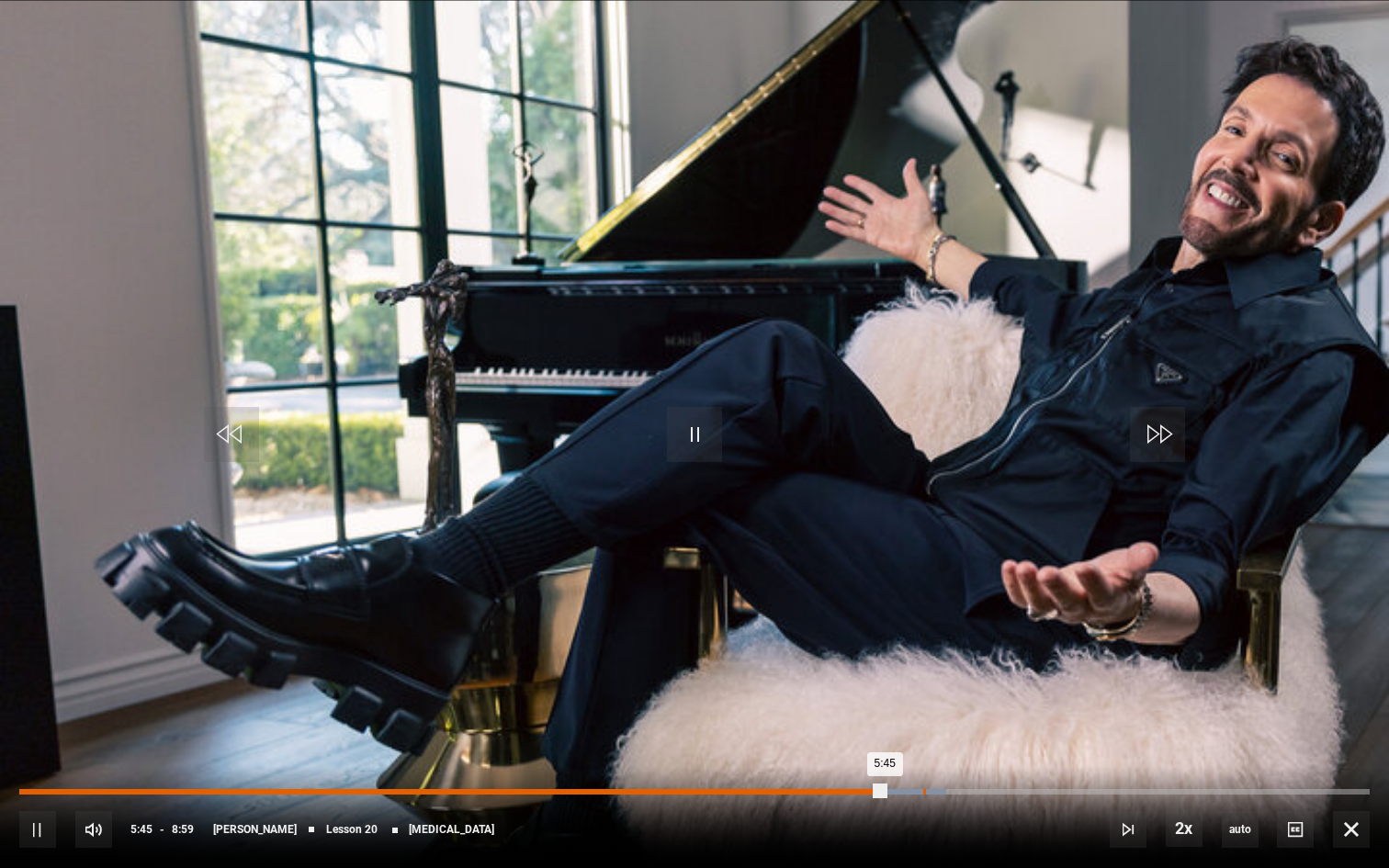 click on "Loaded :  68.65% 6:00 5:45" at bounding box center (694, 792) 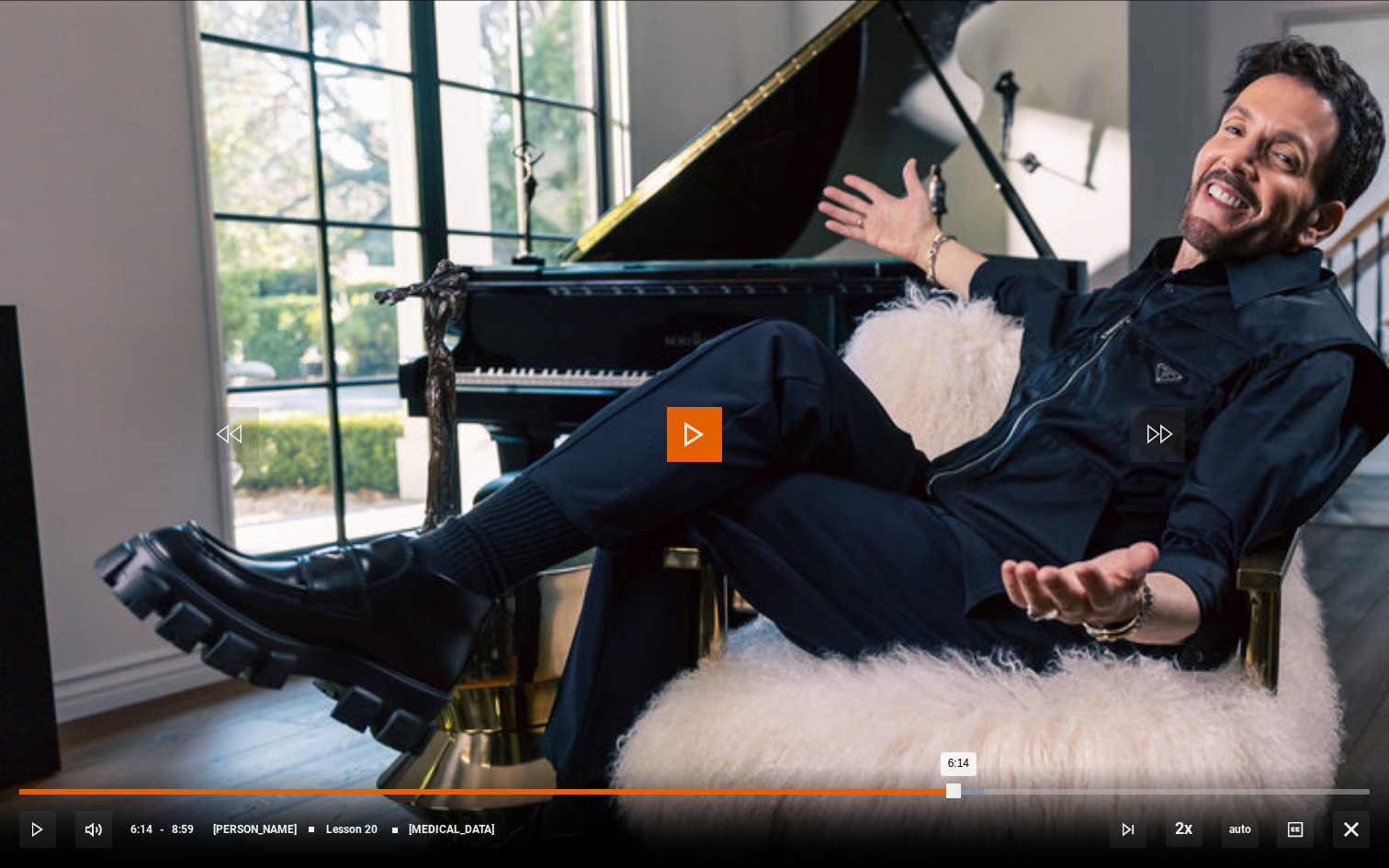 click on "Loaded :  71.43% 6:14 6:14" at bounding box center [694, 792] 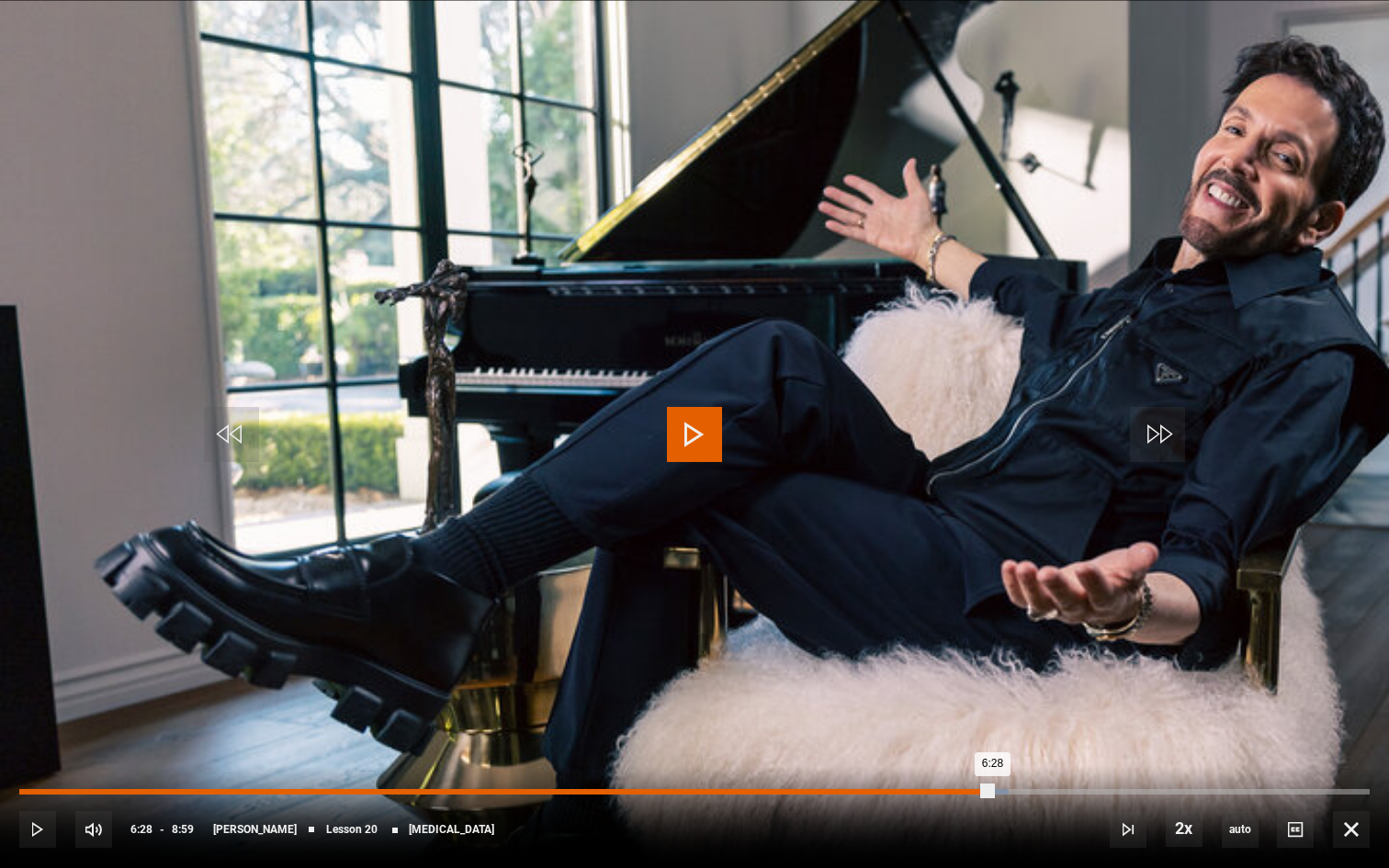 click on "Loaded :  73.28% 6:28 6:28" at bounding box center (694, 792) 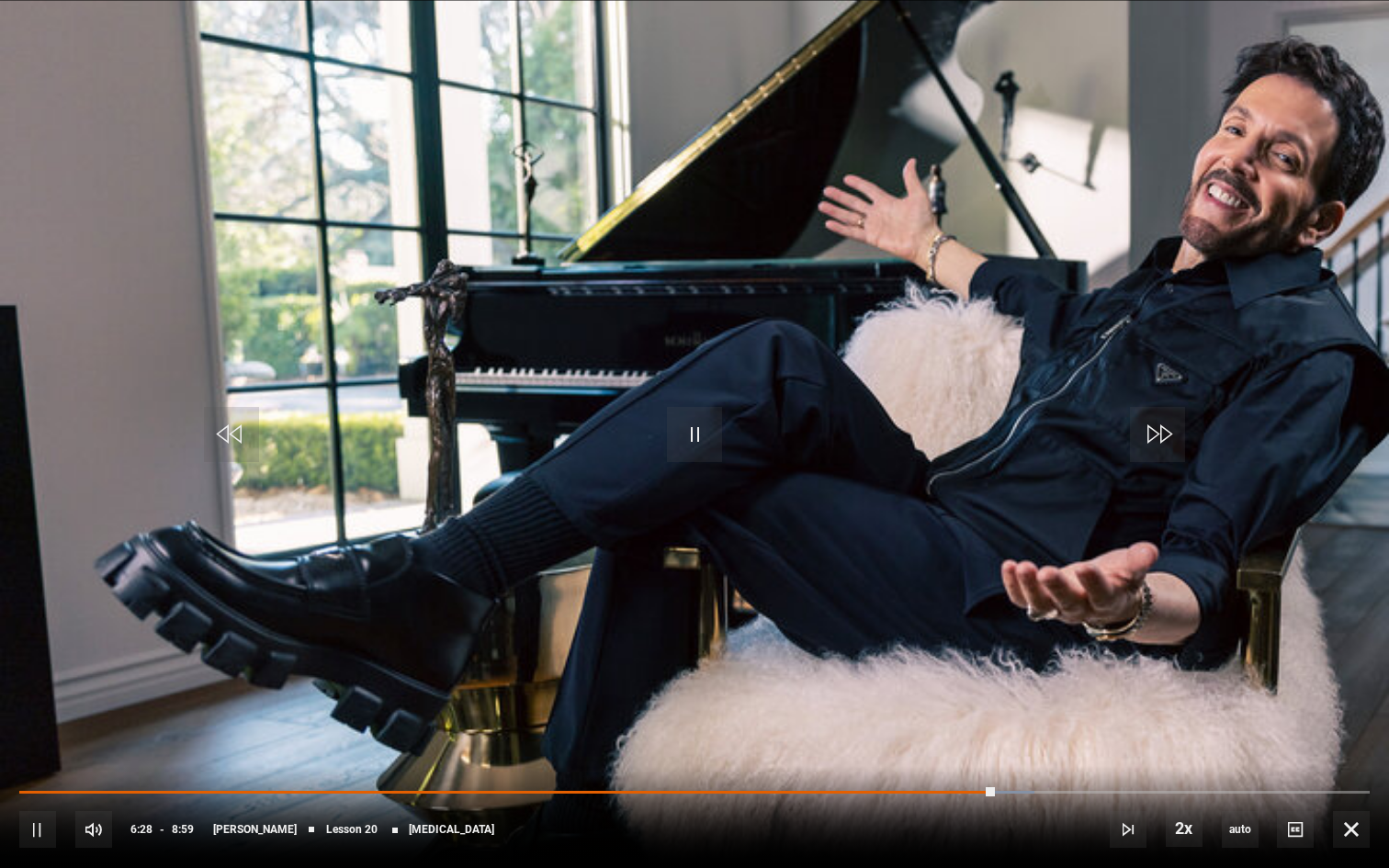 click on "10s Skip Back 10 seconds Pause 10s Skip Forward 10 seconds Loaded :  75.14% 6:38 6:29 Pause Mute Current Time  6:28 - Duration  8:59
Eric Vetro
Lesson 20
Performance anxiety
2x Playback Rate 2x , selected 1.5x 1x 0.5x auto Quality 360p 720p 1080p 2160p Auto , selected Captions captions off , selected English  Captions" at bounding box center [694, 817] 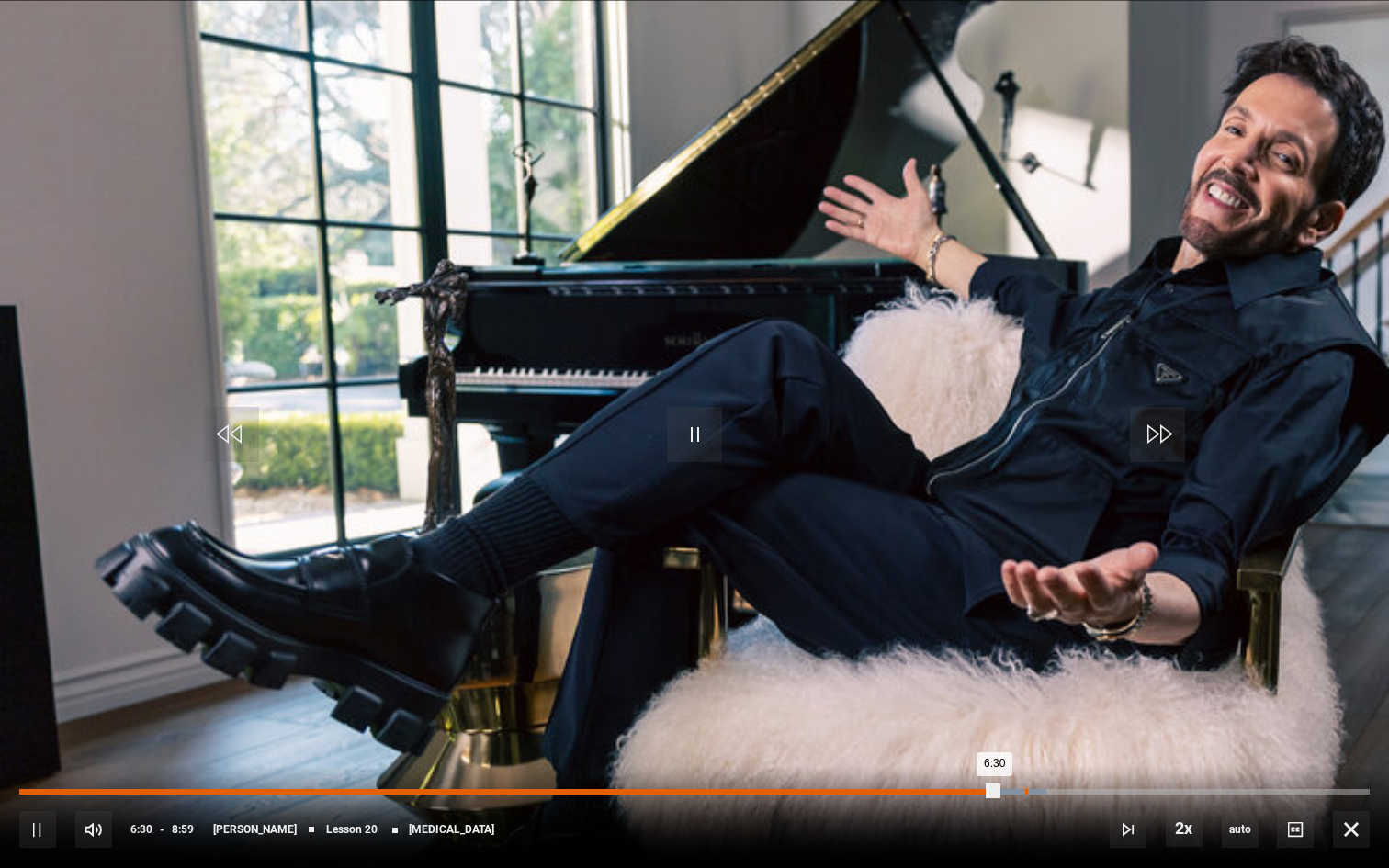 click on "Loaded :  76.07% 6:41 6:30" at bounding box center [694, 792] 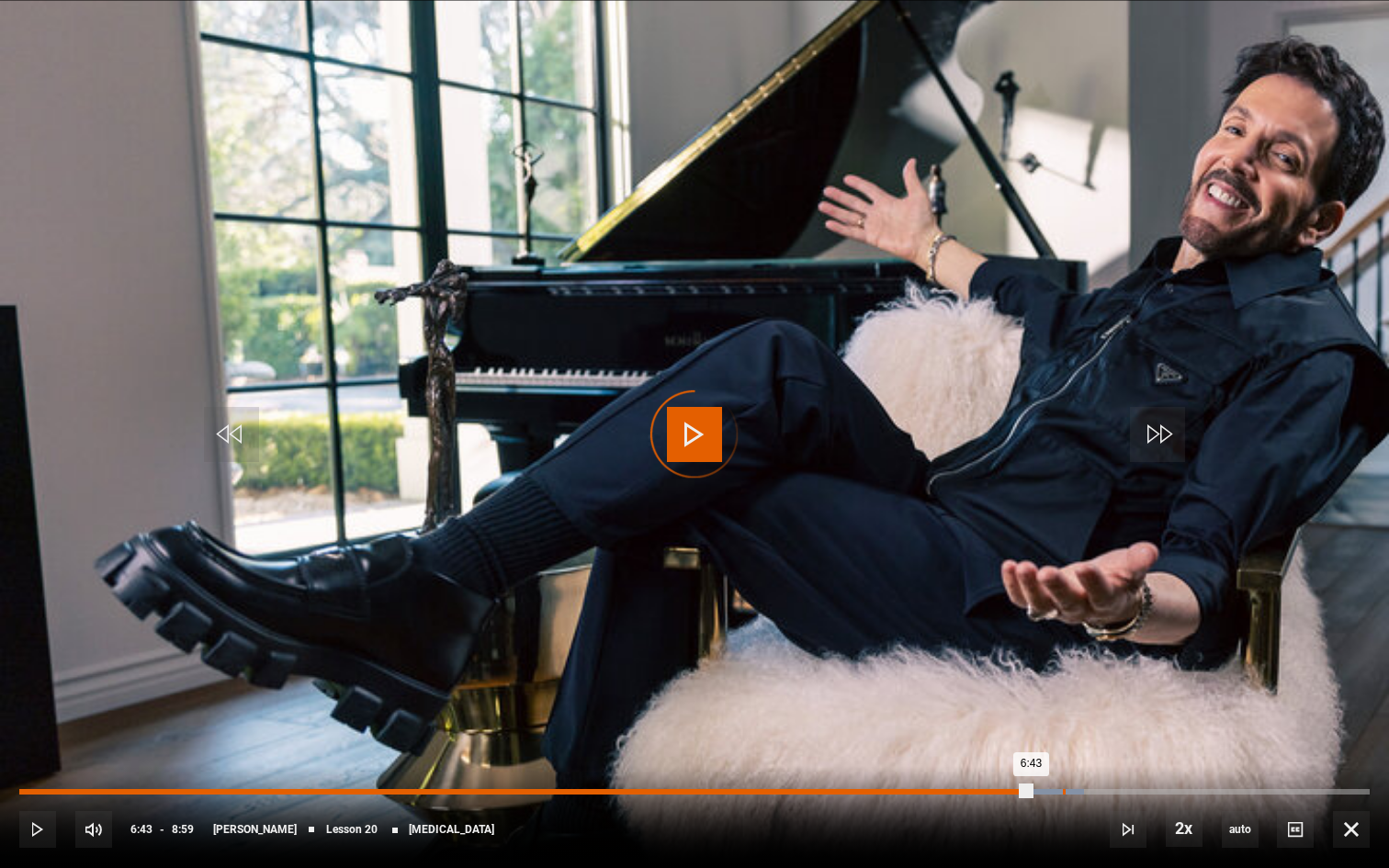 click on "Loaded :  78.85% 6:56 6:43" at bounding box center [694, 792] 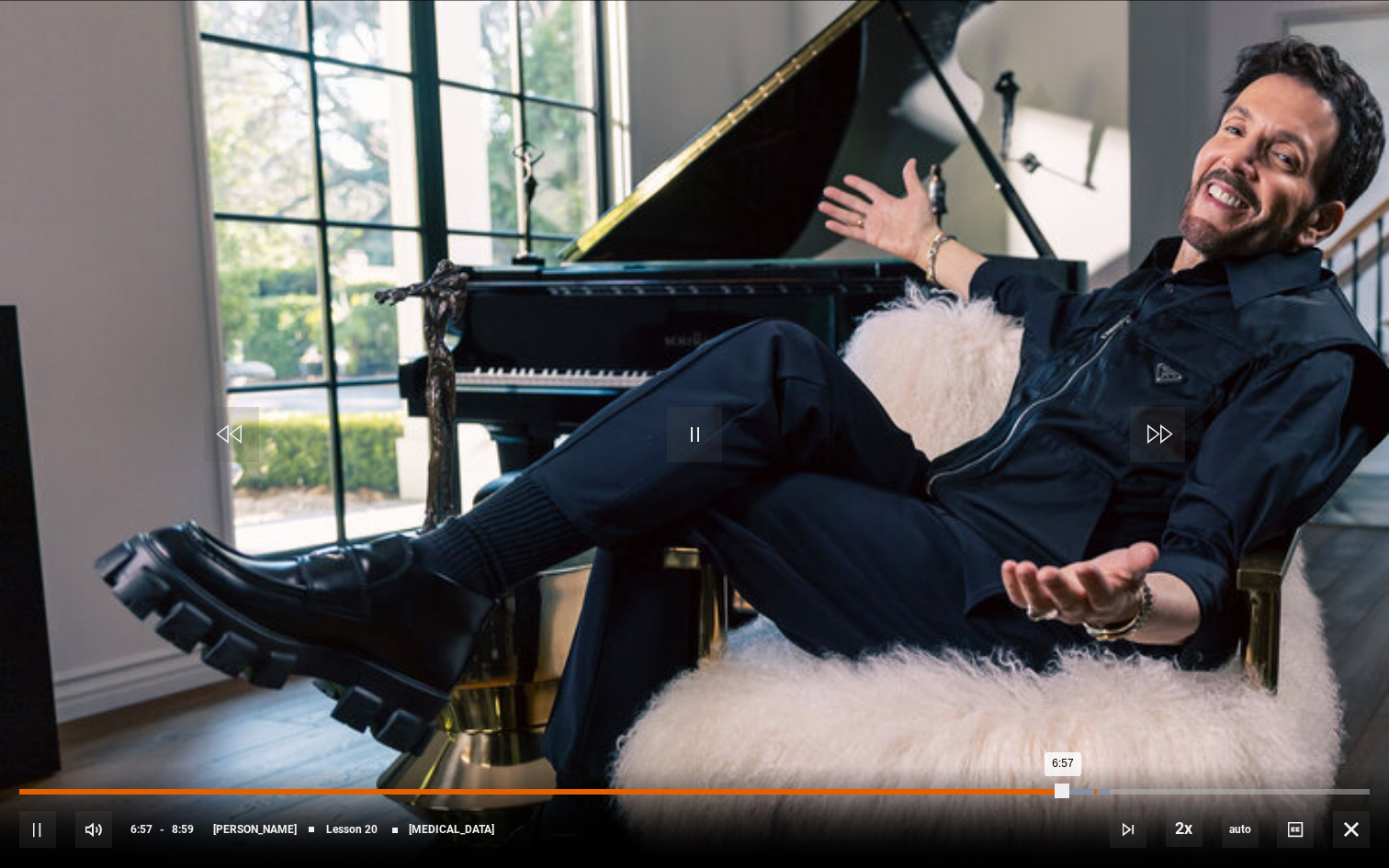 click on "Loaded :  80.71% 7:09 6:57" at bounding box center (694, 792) 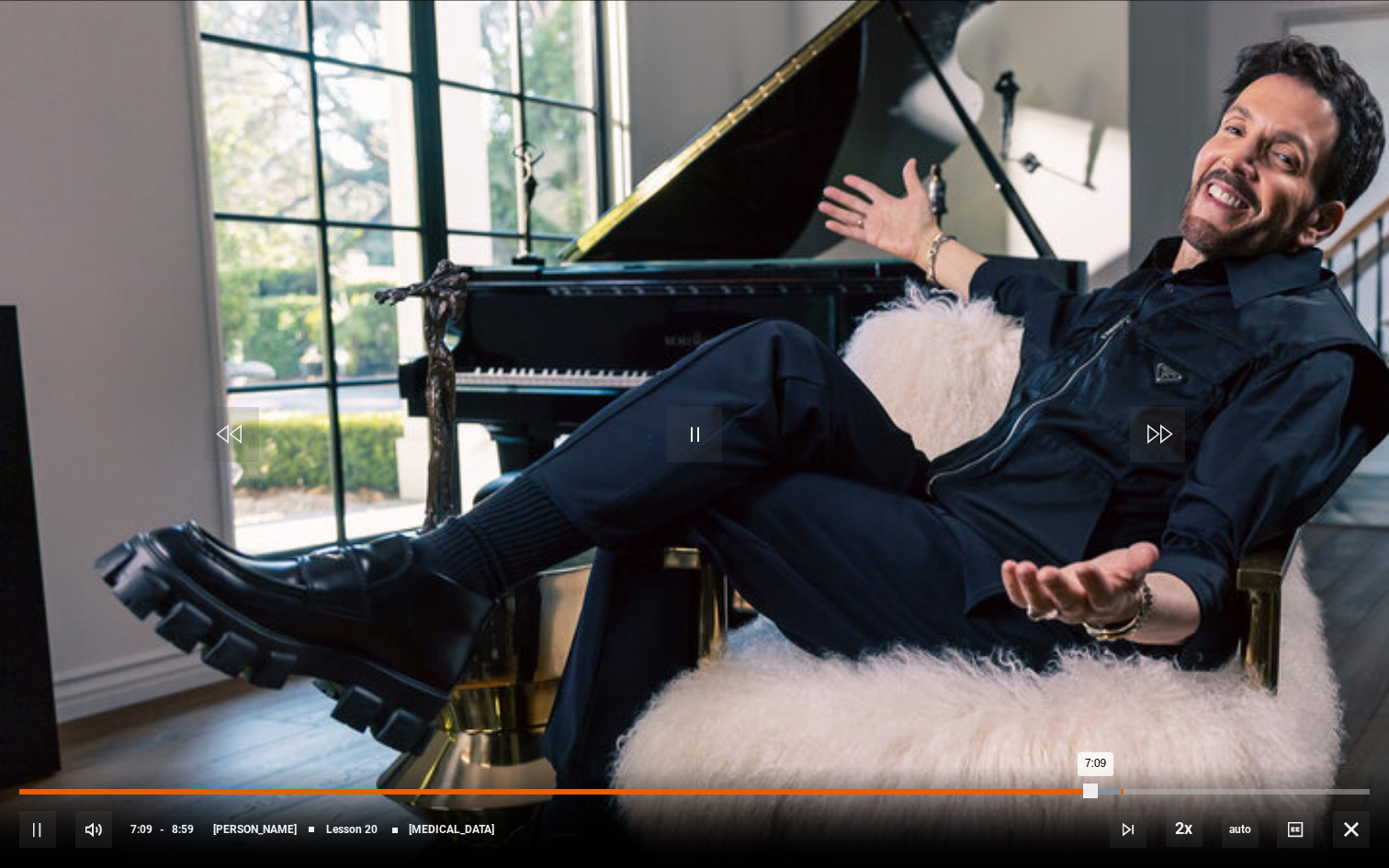 click on "Loaded :  81.63% 7:19 7:09" at bounding box center (694, 792) 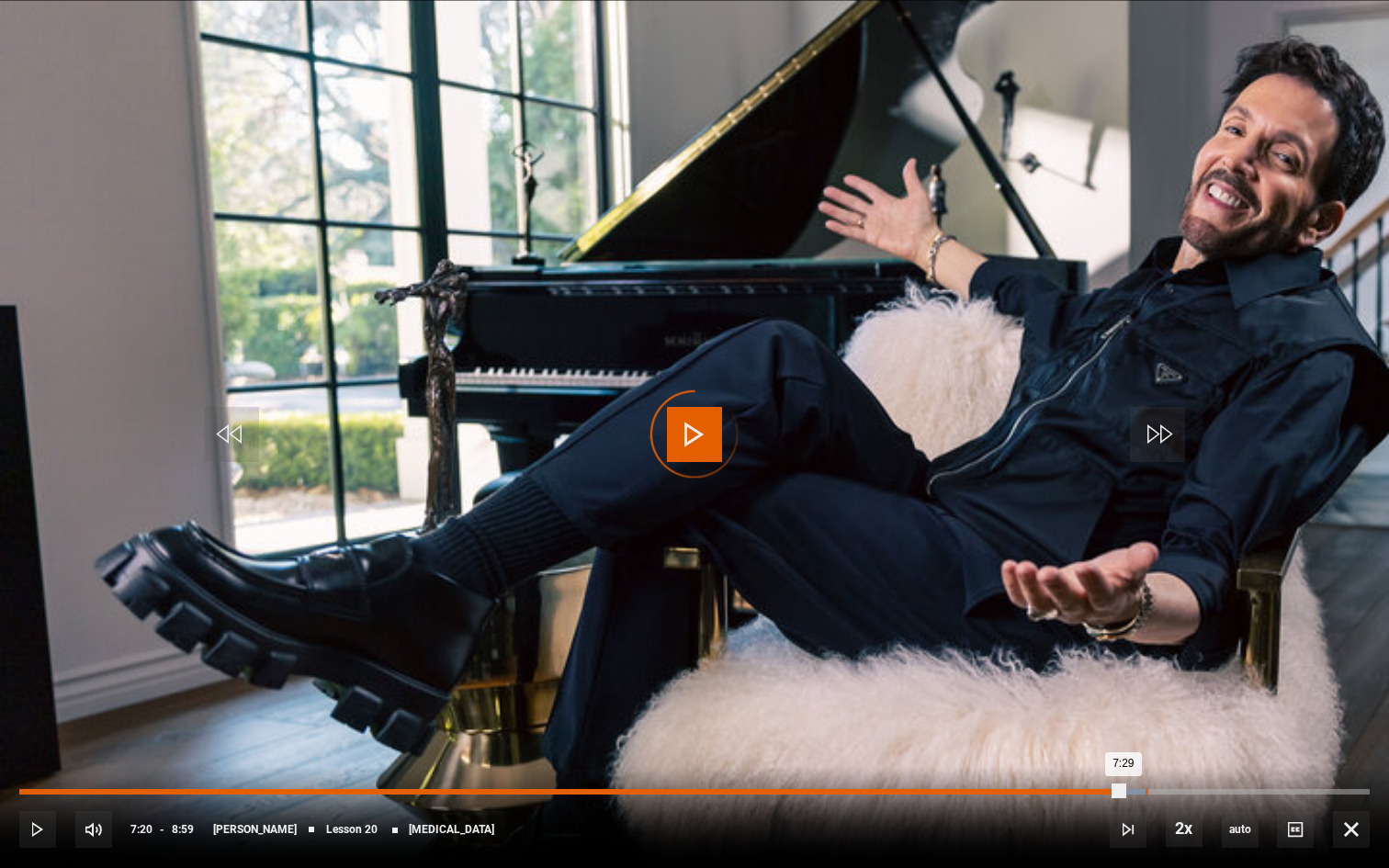 click on "Loaded :  83.49% 7:29 7:29" at bounding box center (694, 792) 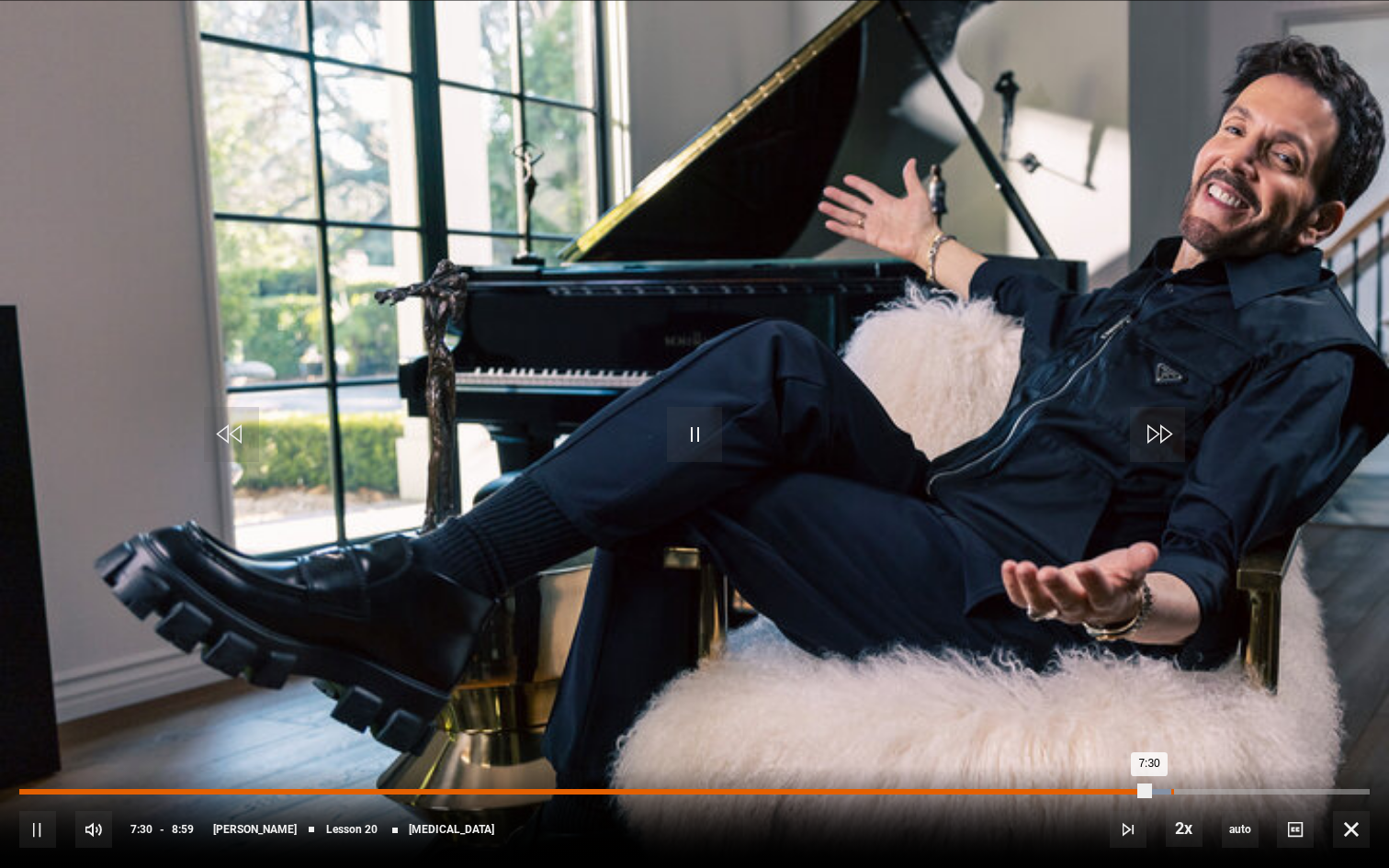 click on "Loaded :  85.34% 7:39 7:30" at bounding box center [694, 792] 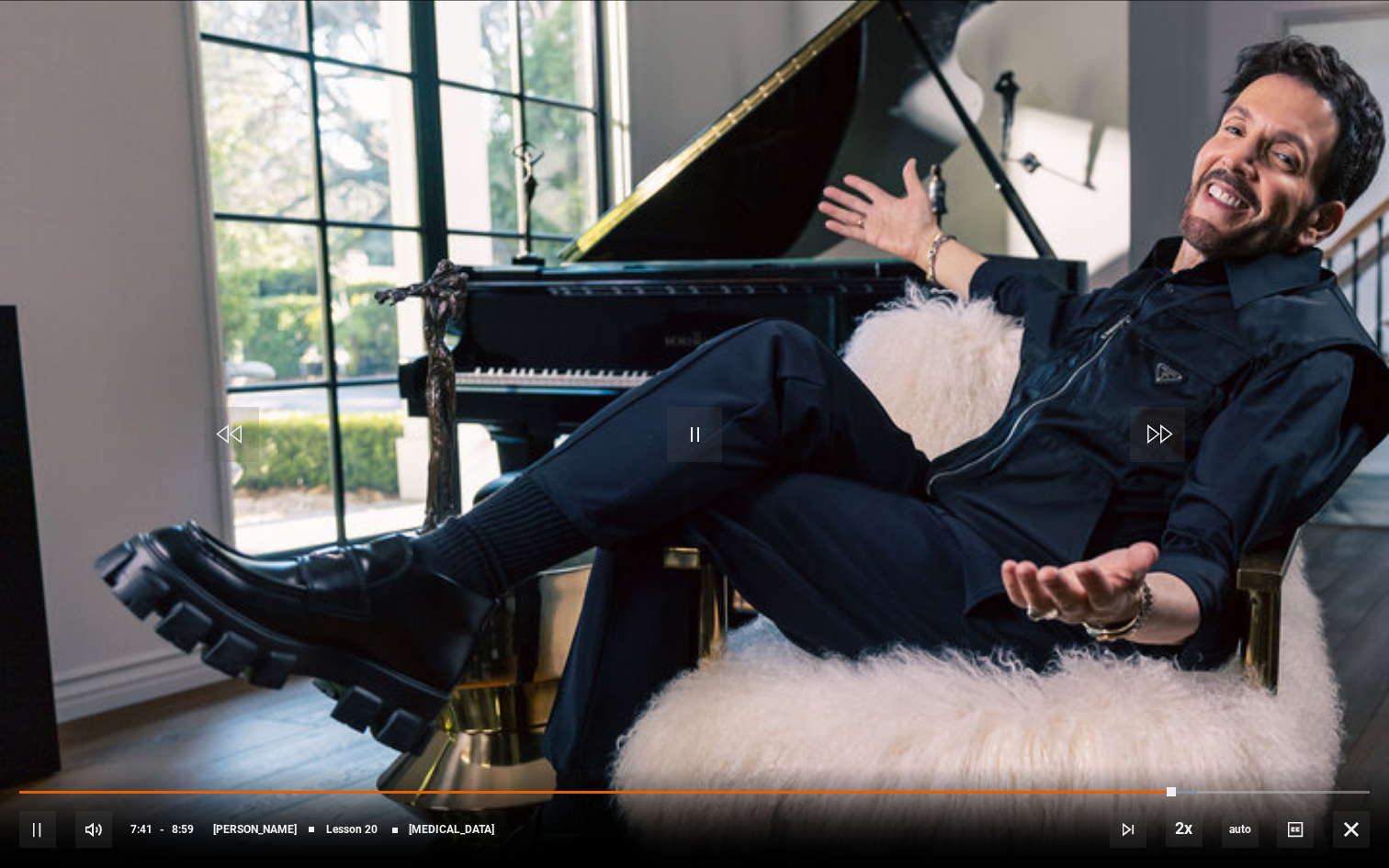 click on "10s Skip Back 10 seconds Pause 10s Skip Forward 10 seconds Loaded :  87.20% 7:47 7:41 Pause Mute Current Time  7:41 - Duration  8:59
Eric Vetro
Lesson 20
Performance anxiety
2x Playback Rate 2x , selected 1.5x 1x 0.5x auto Quality 360p 720p 1080p 2160p Auto , selected Captions captions off , selected English  Captions" at bounding box center [694, 817] 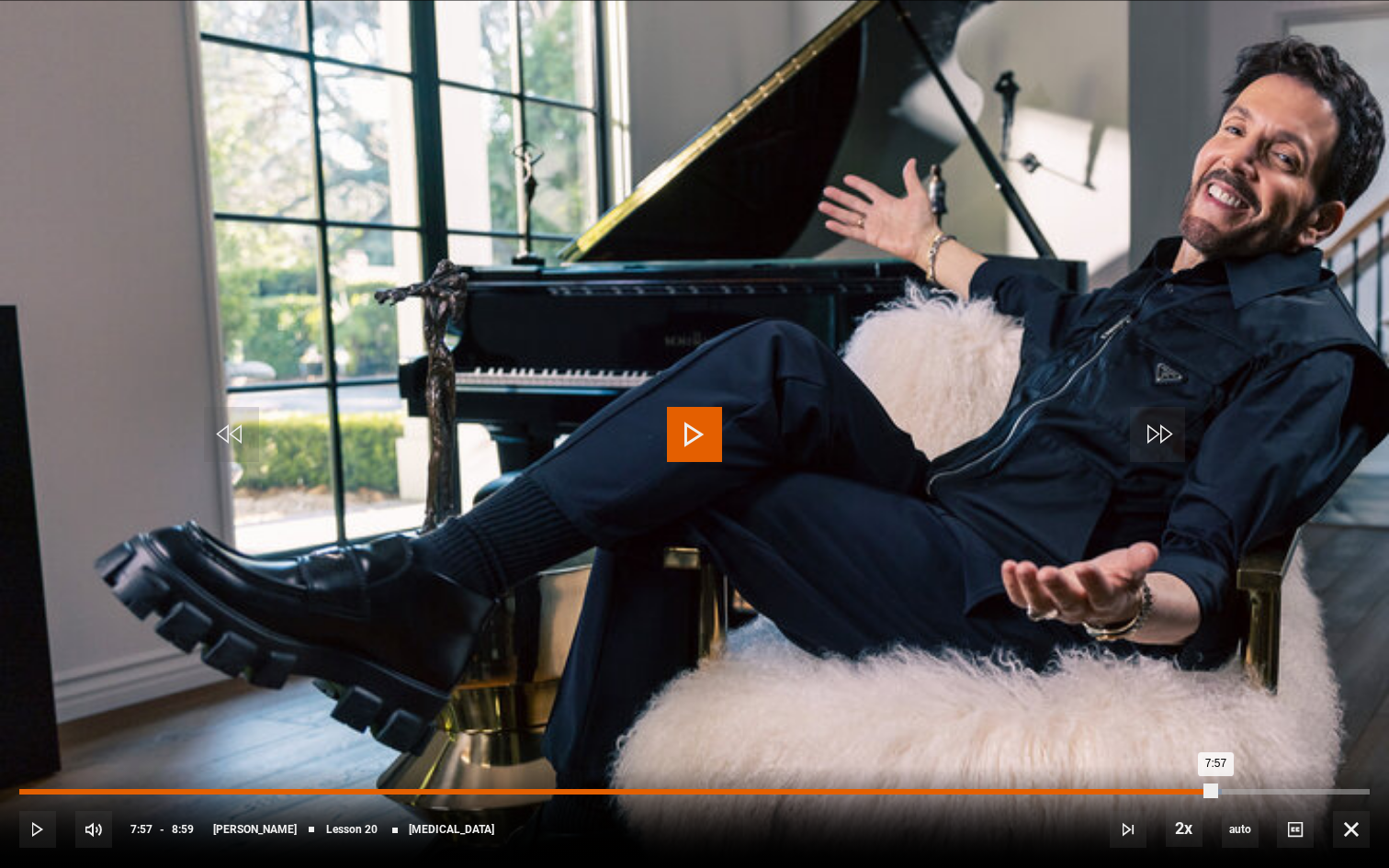 click on "Loaded :  89.05% 7:57 7:57" at bounding box center [694, 792] 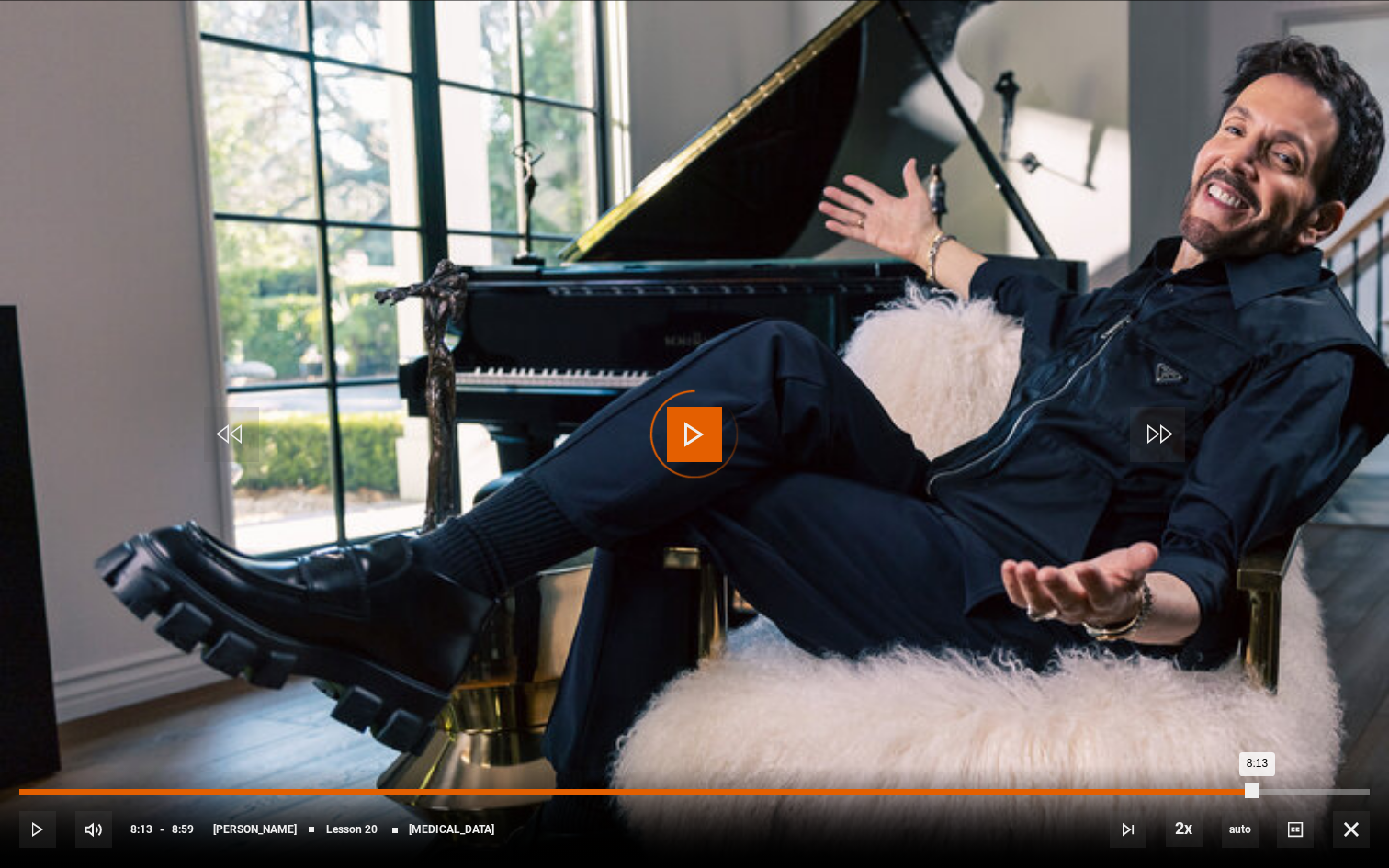 click on "Loaded :  90.91% 8:13 8:13" at bounding box center [694, 792] 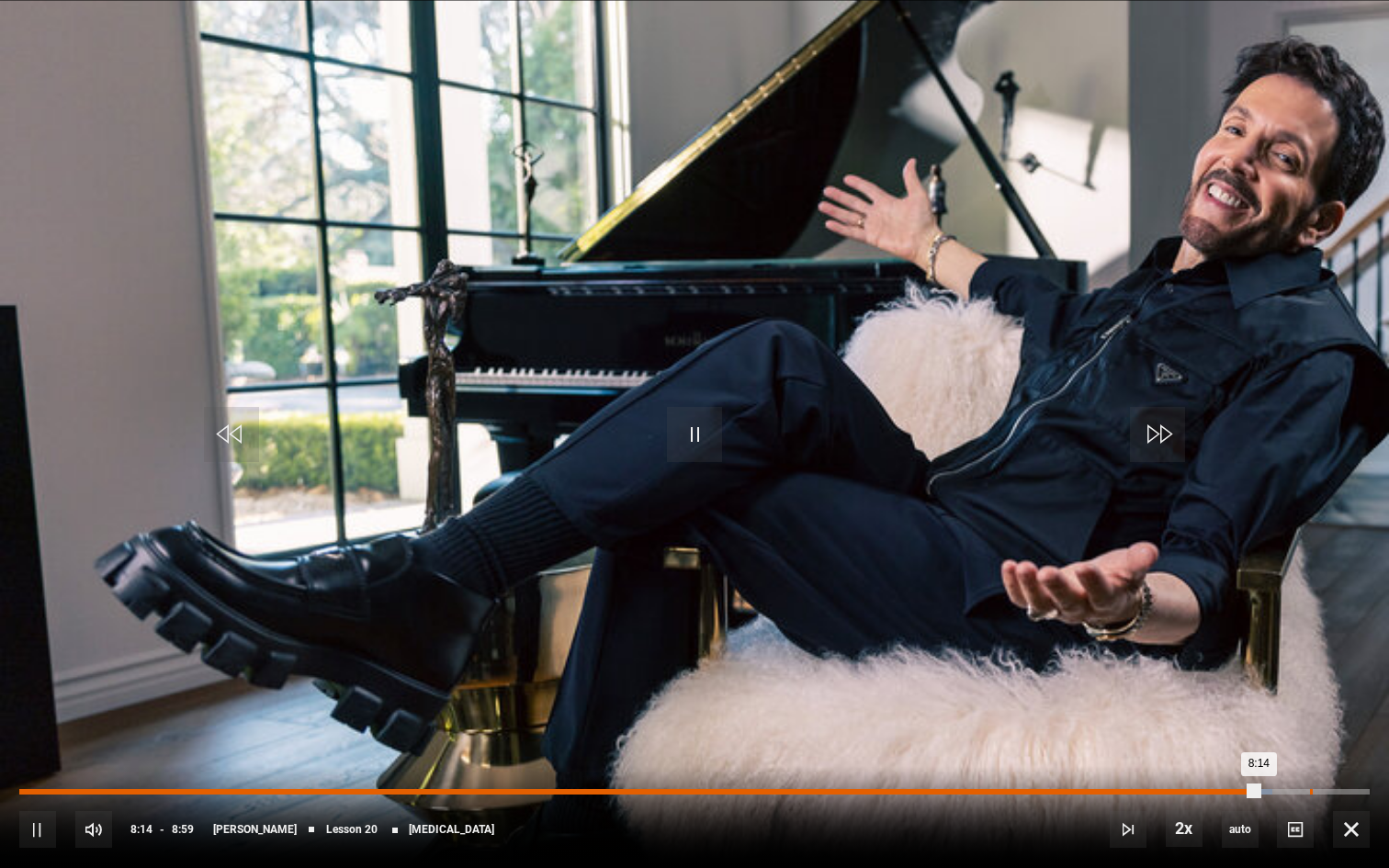 click on "8:35" at bounding box center (1311, 792) 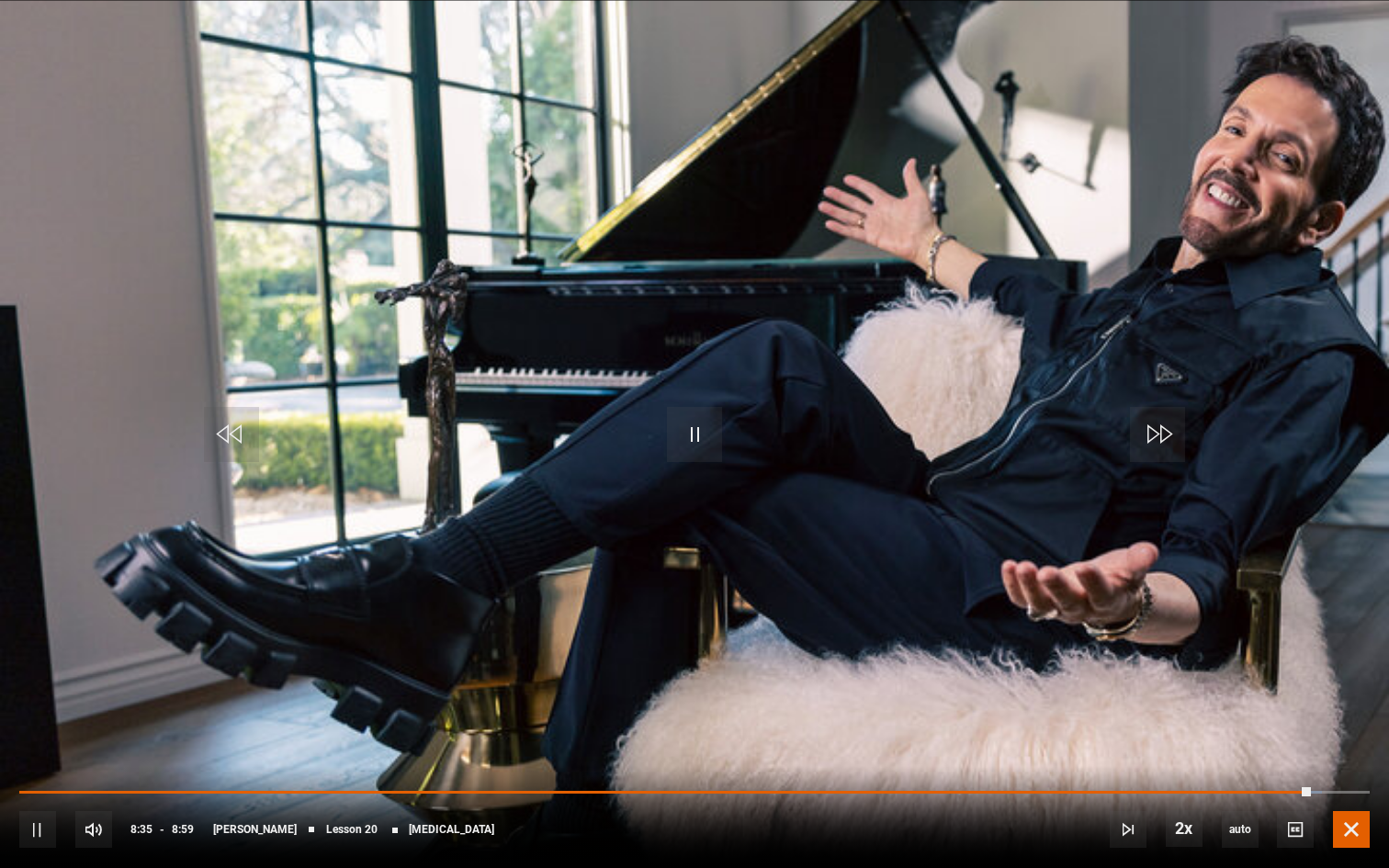 click at bounding box center [1351, 829] 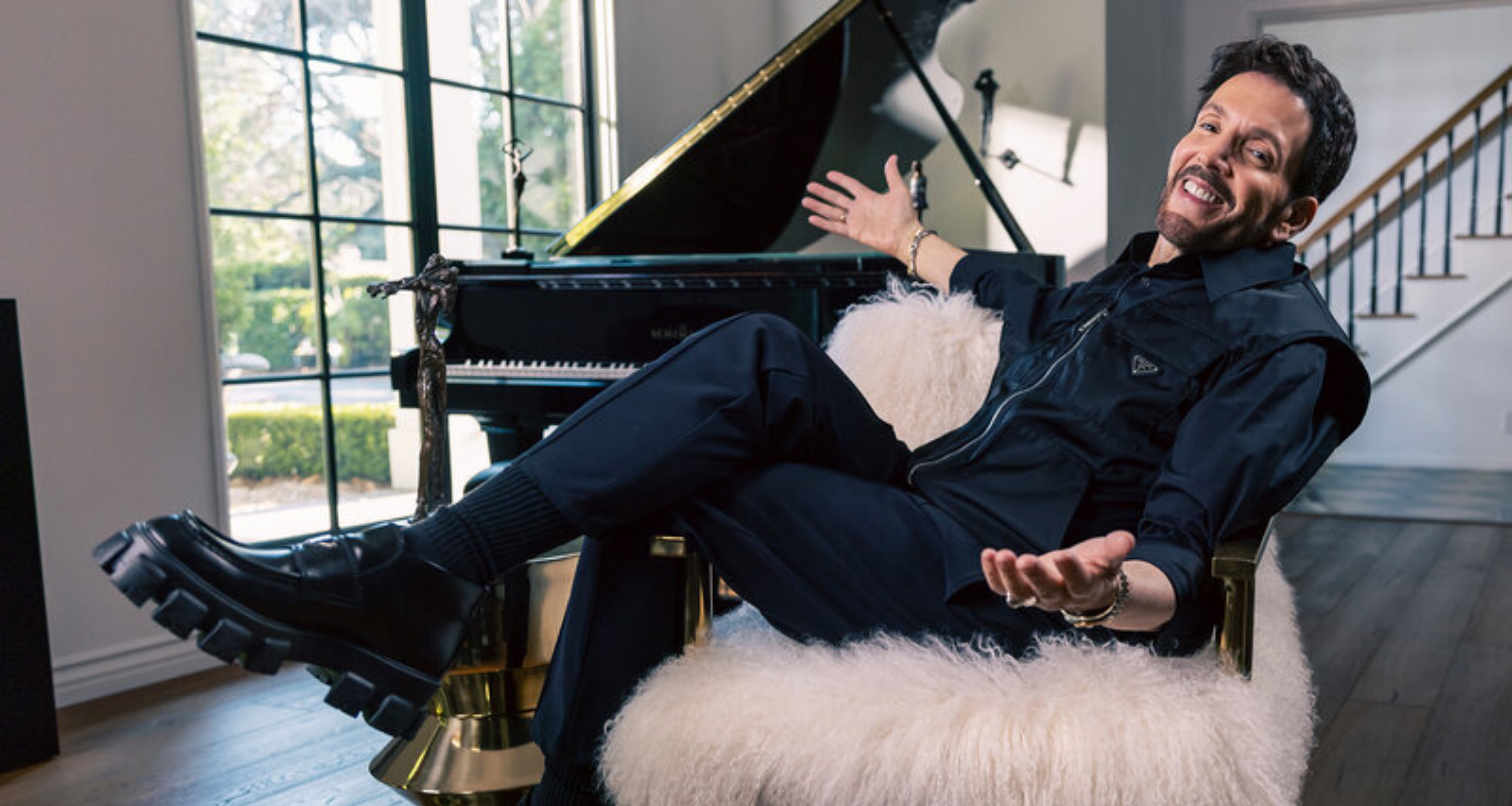 scroll, scrollTop: 1763, scrollLeft: 0, axis: vertical 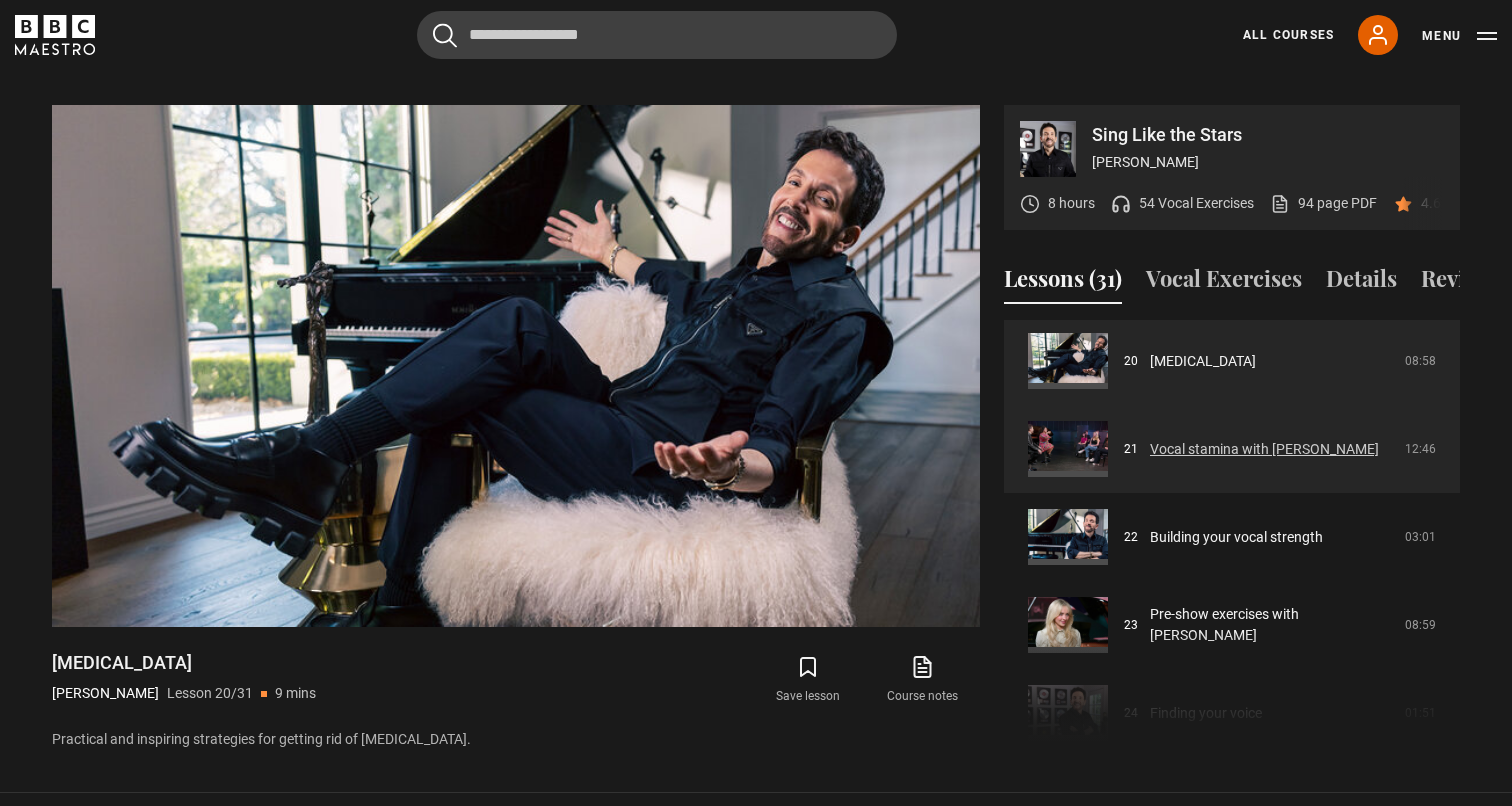 click on "Vocal stamina with [PERSON_NAME]" at bounding box center [1264, 449] 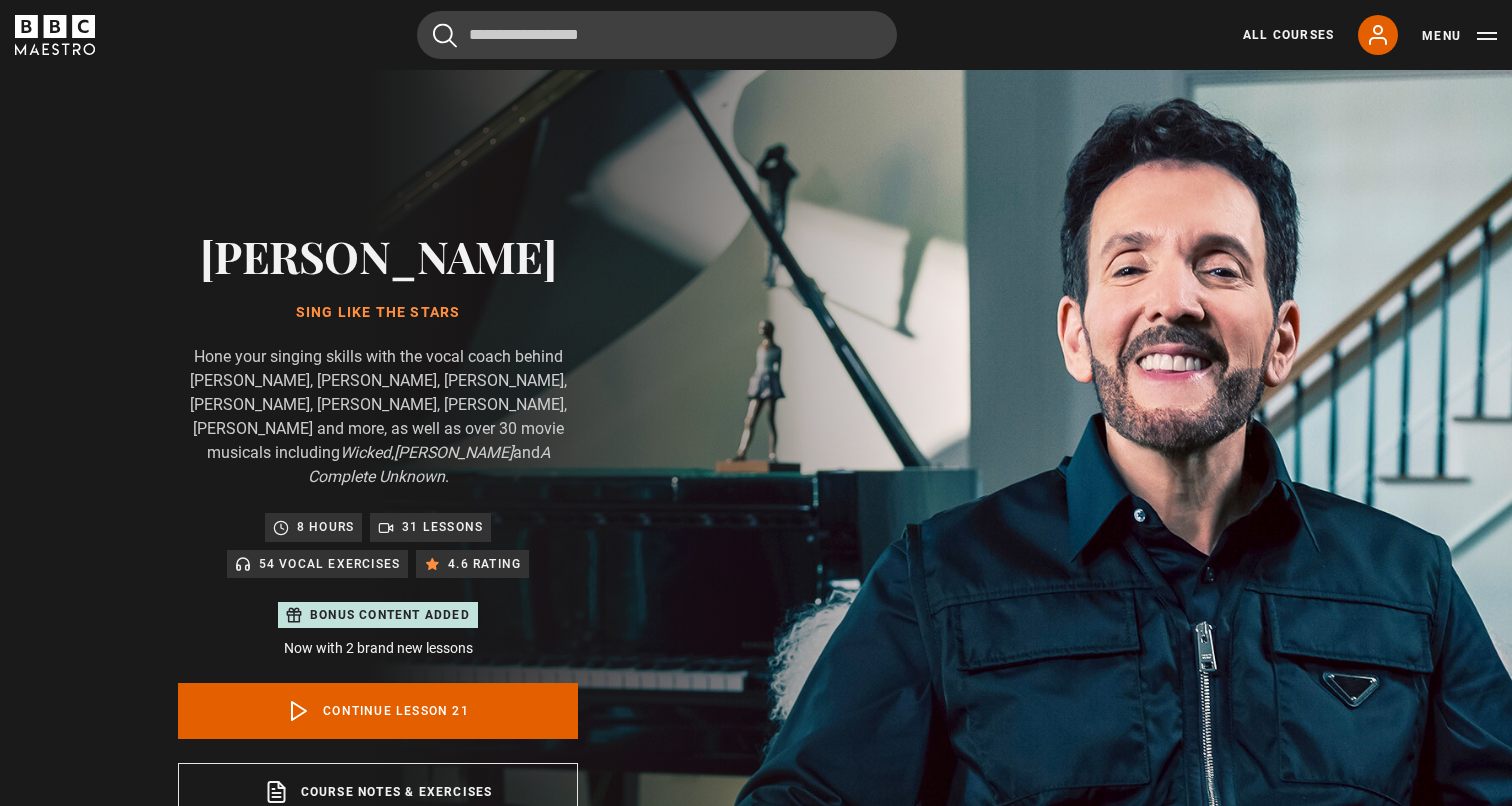scroll, scrollTop: 956, scrollLeft: 0, axis: vertical 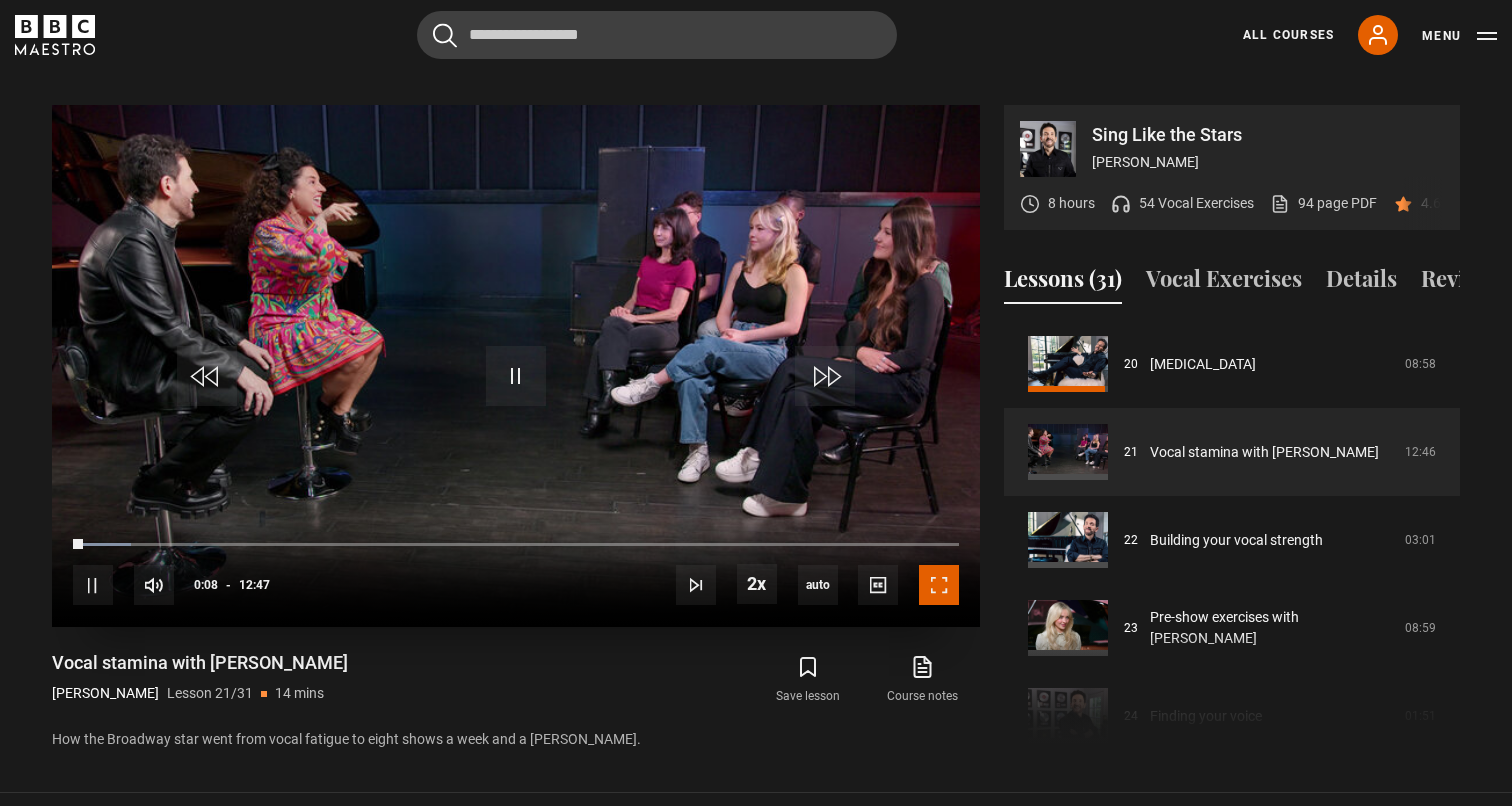 click at bounding box center (939, 585) 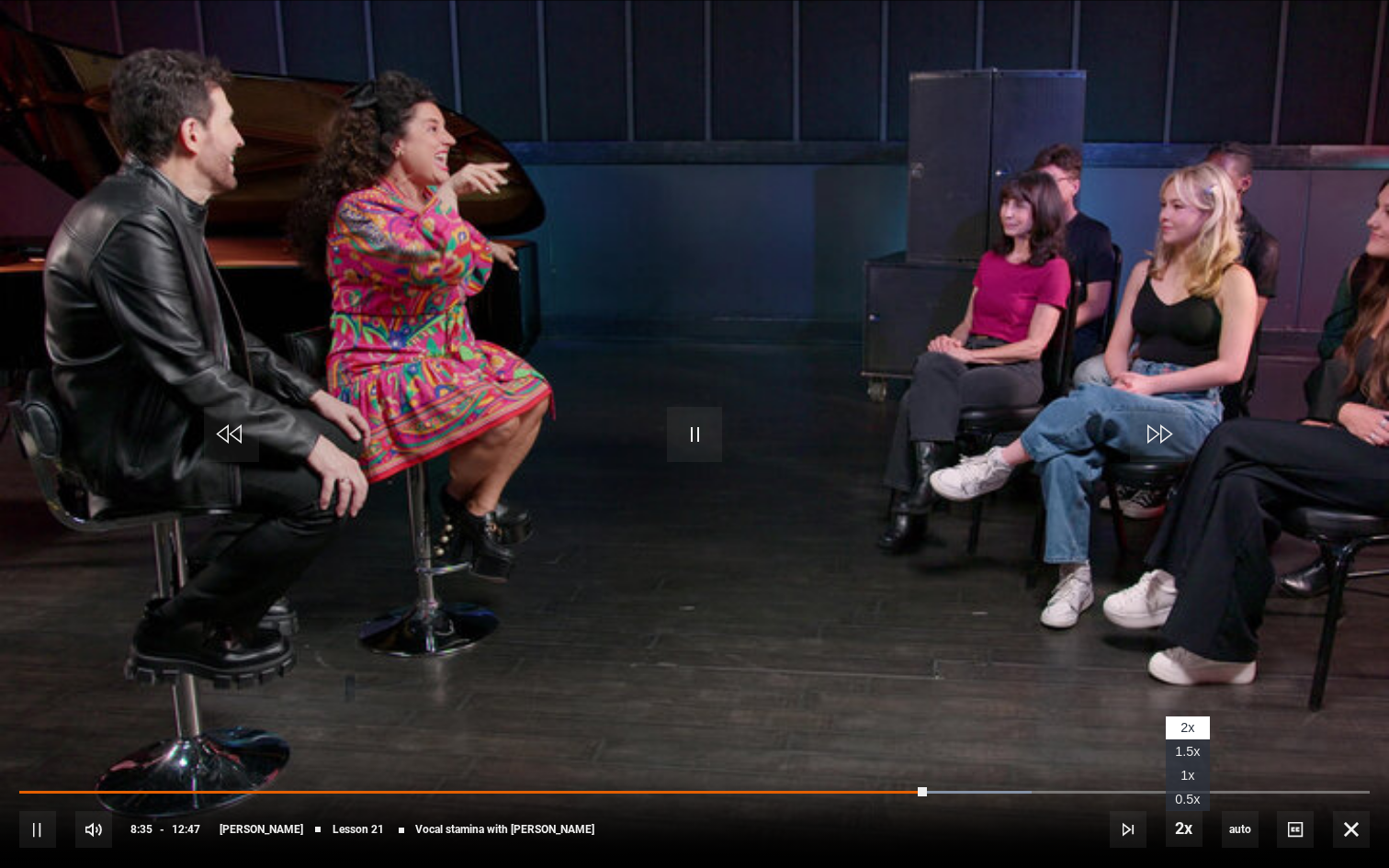 click on "1x" at bounding box center (1188, 775) 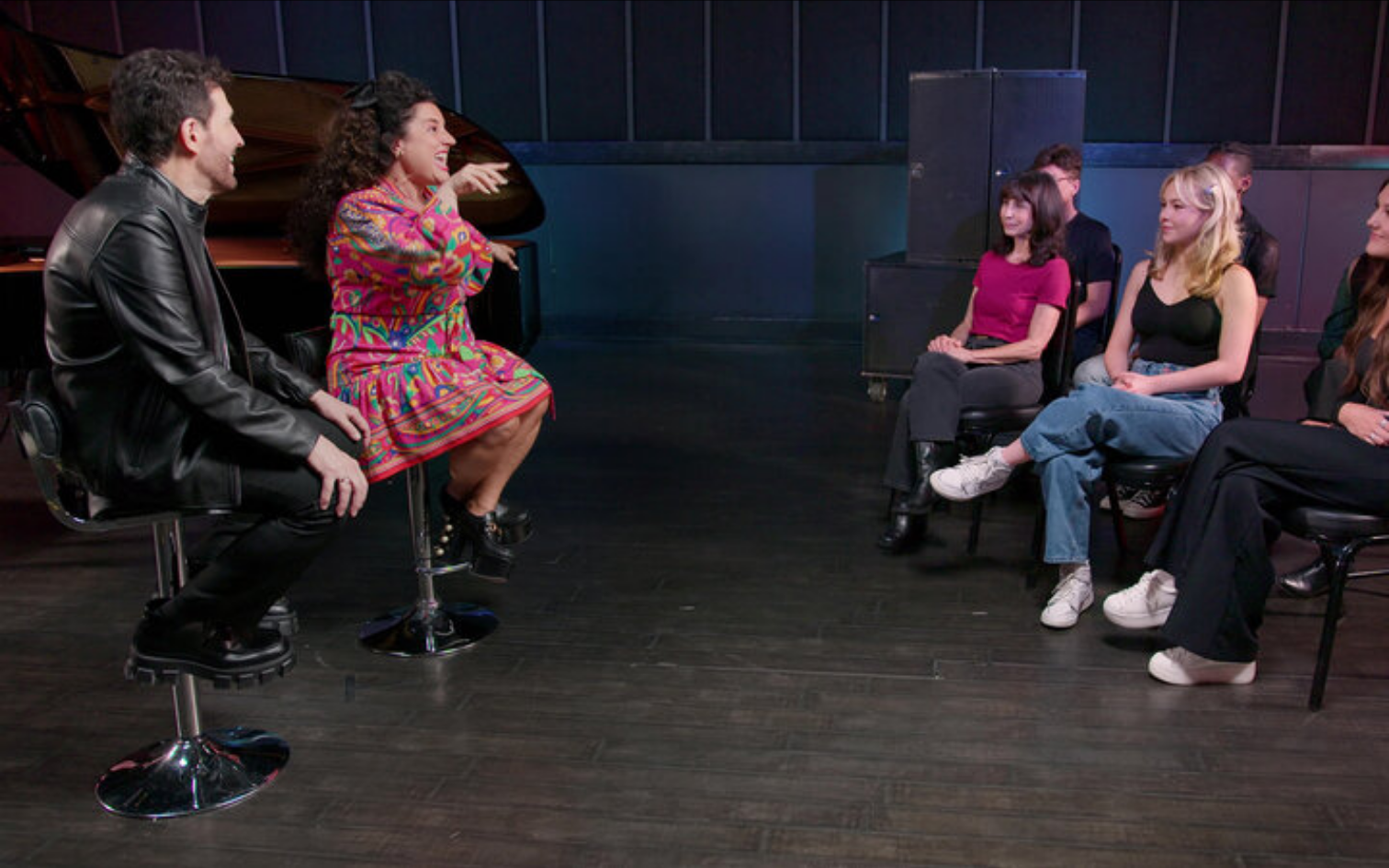 type 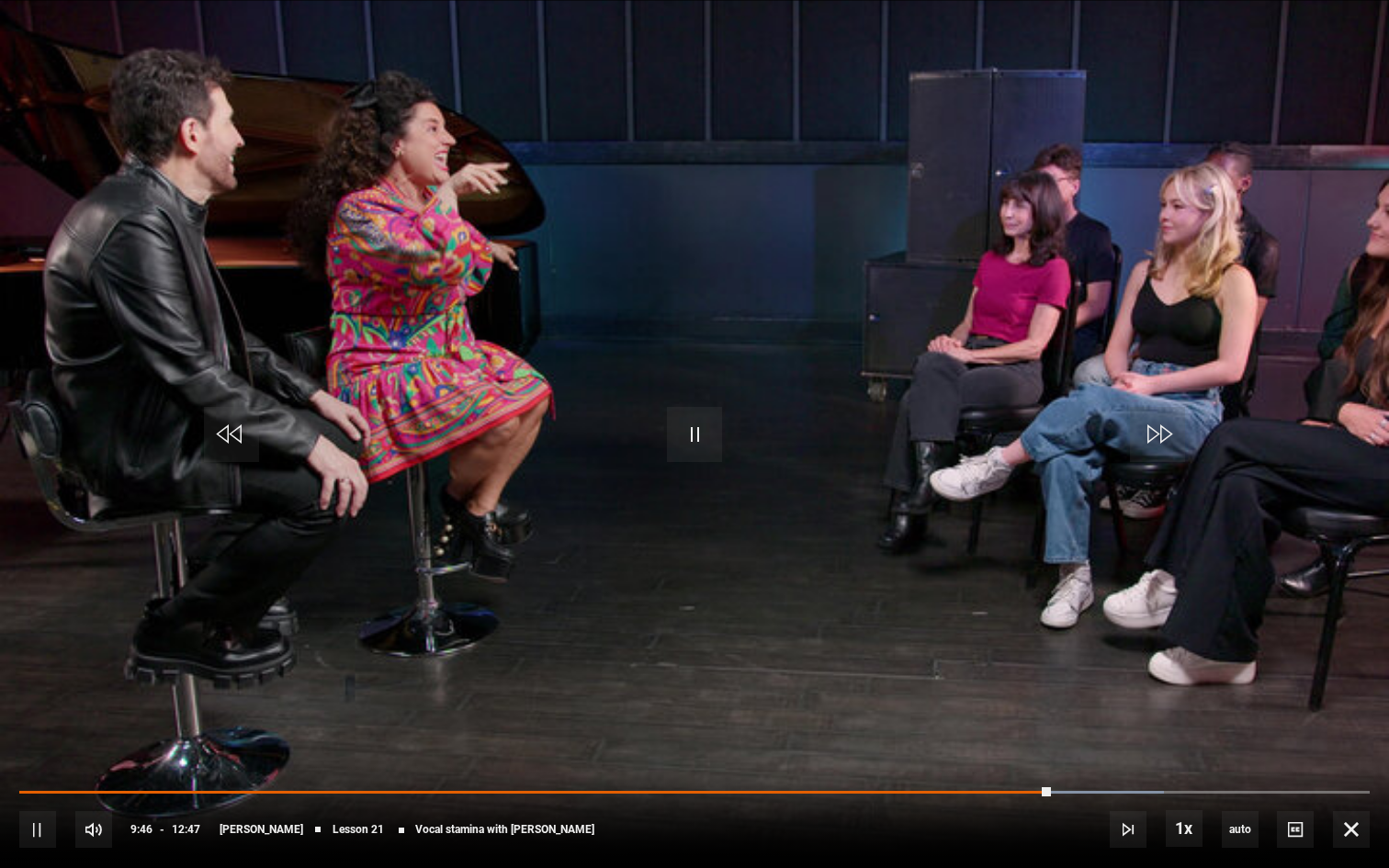 click on "10s Skip Back 10 seconds Pause 10s Skip Forward 10 seconds Loaded :  84.75% 10:27 09:46 Pause Mute Current Time  9:46 - Duration  12:47
Eric Vetro
Lesson 21
Vocal stamina with Marissa Jaret Winokur
1x Playback Rate 2x 1.5x 1x , selected 0.5x auto Quality 360p 720p 1080p 2160p Auto , selected Captions captions off , selected English  Captions" at bounding box center (694, 817) 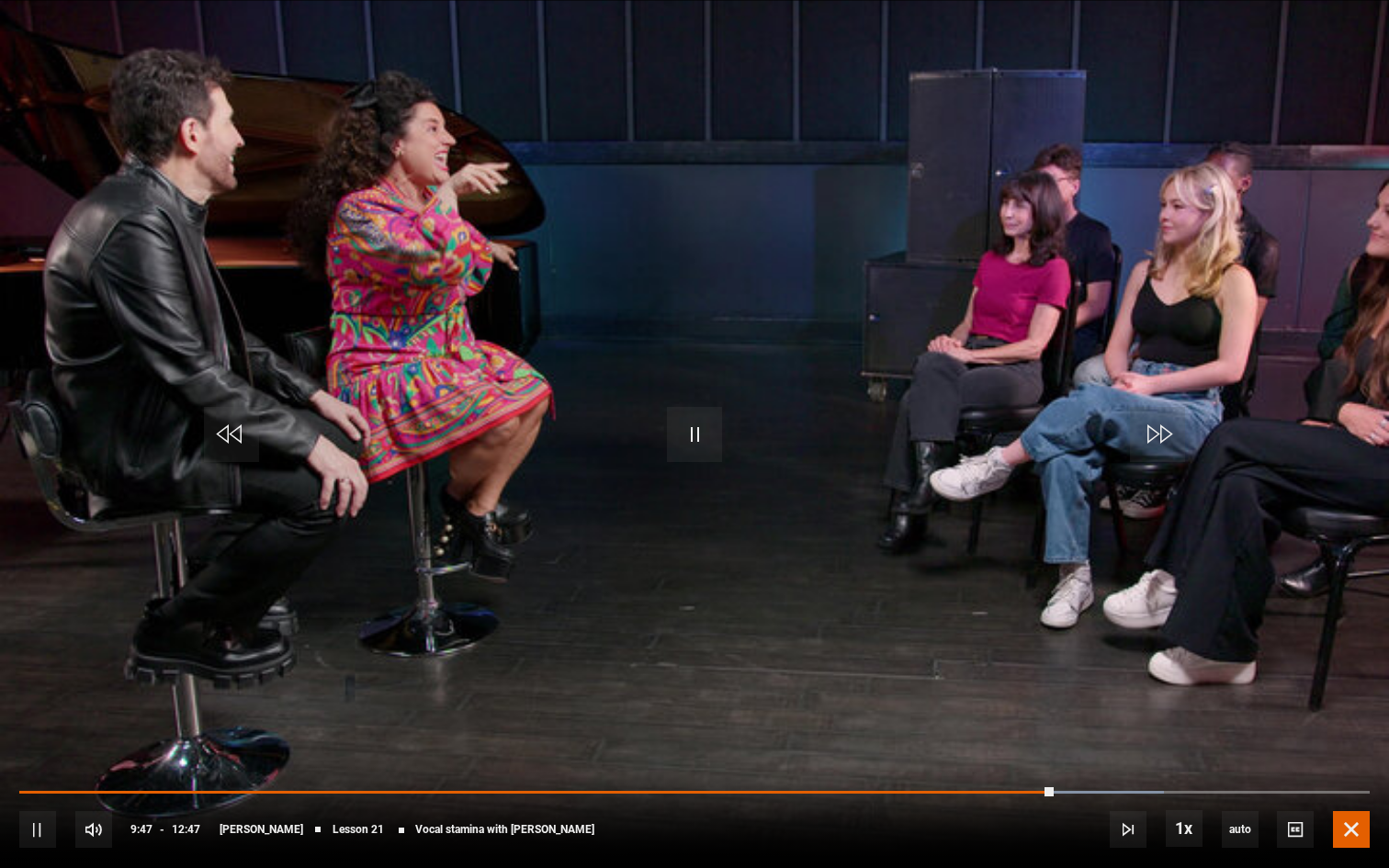 click at bounding box center (1351, 829) 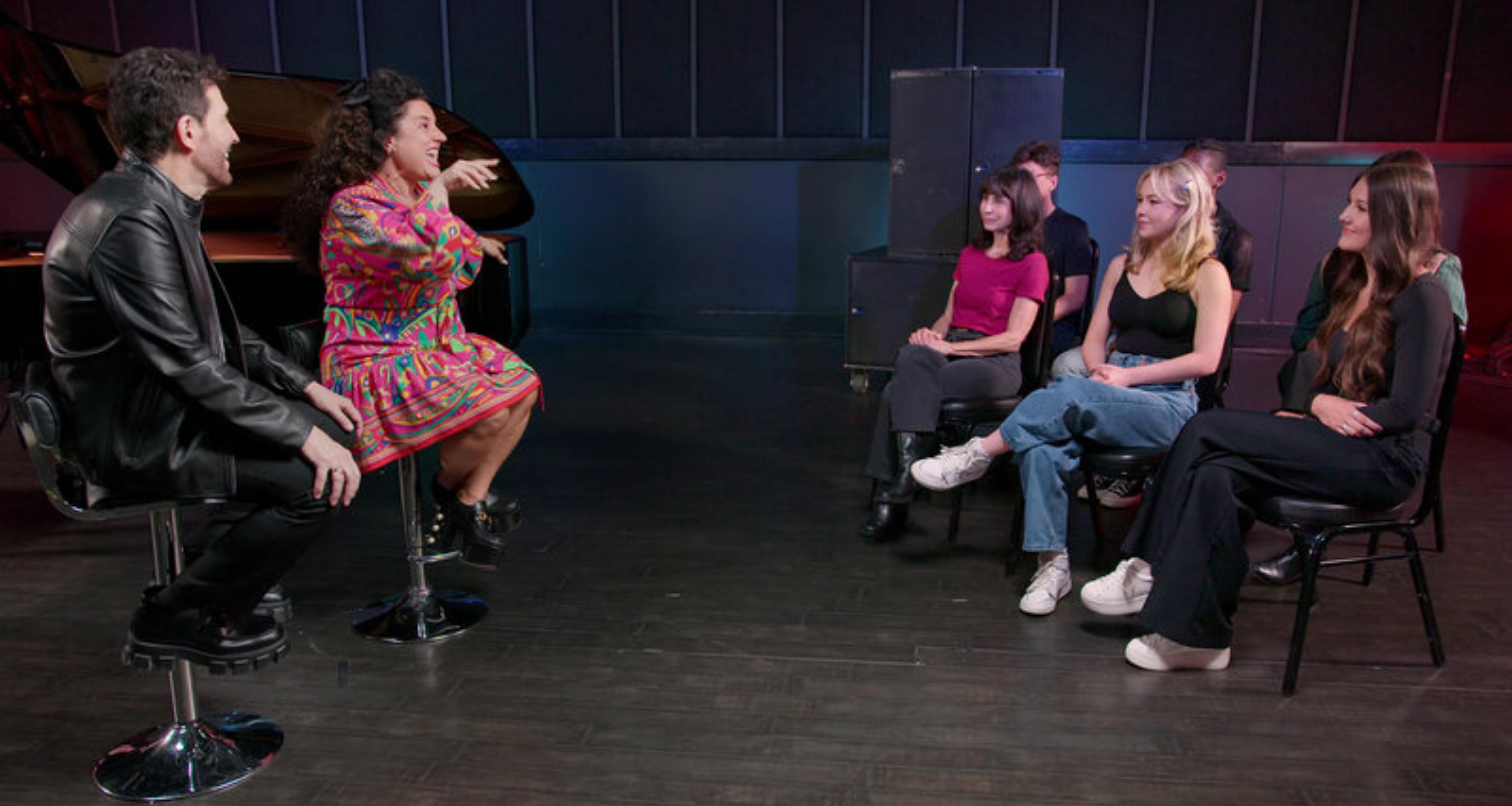 scroll, scrollTop: 1828, scrollLeft: 0, axis: vertical 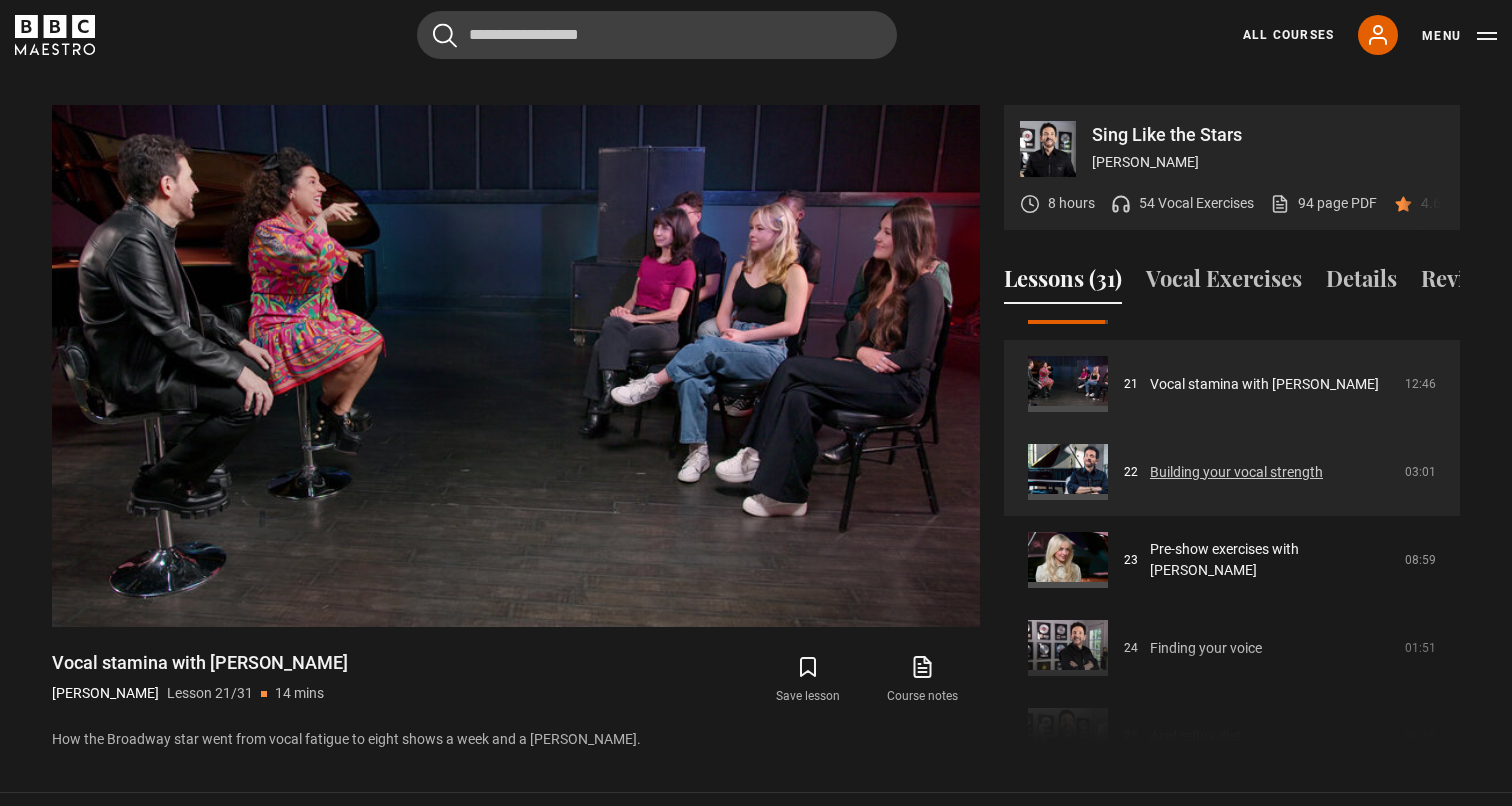 click on "Building your vocal strength" at bounding box center (1236, 472) 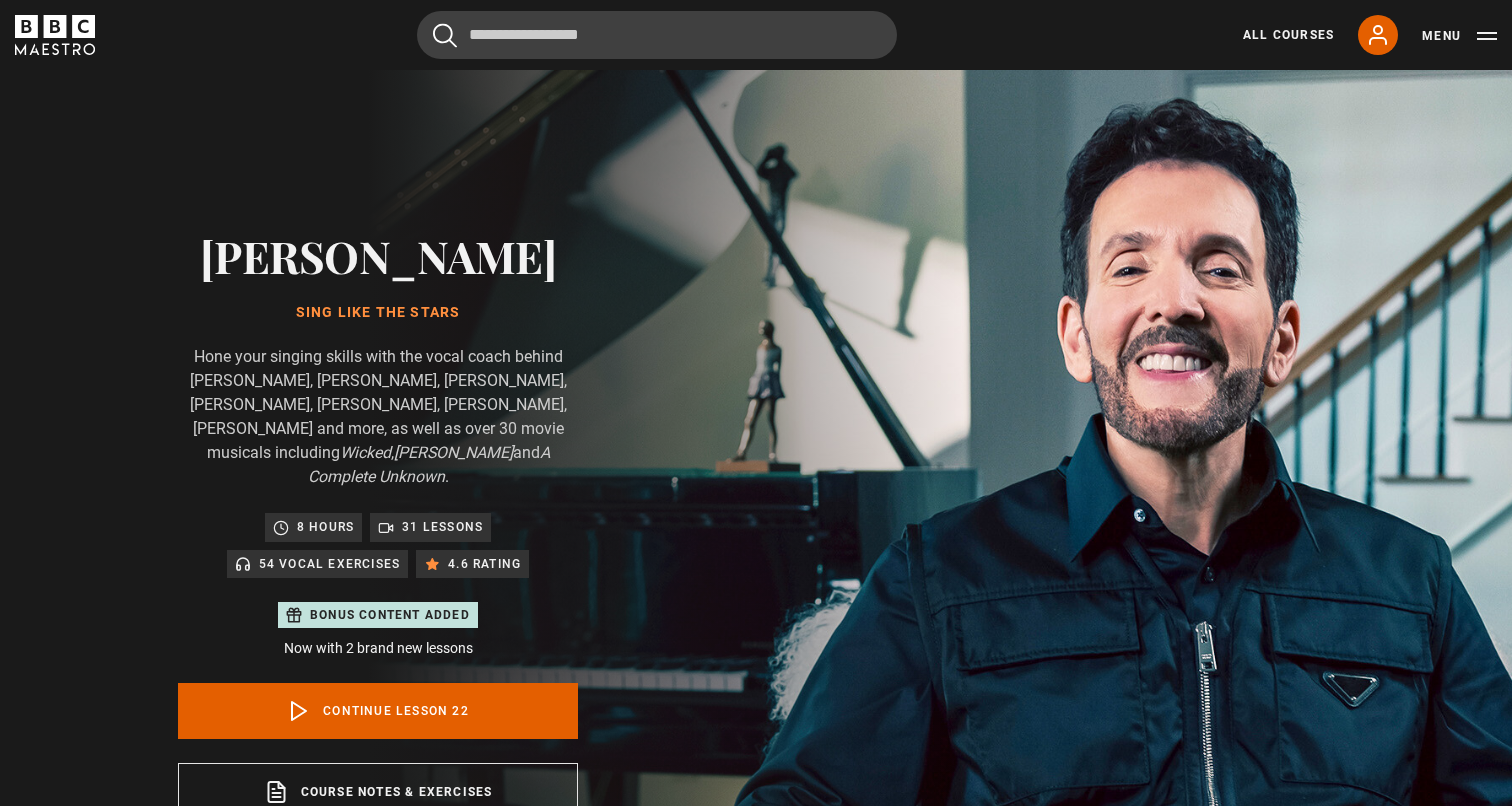 scroll, scrollTop: 957, scrollLeft: 0, axis: vertical 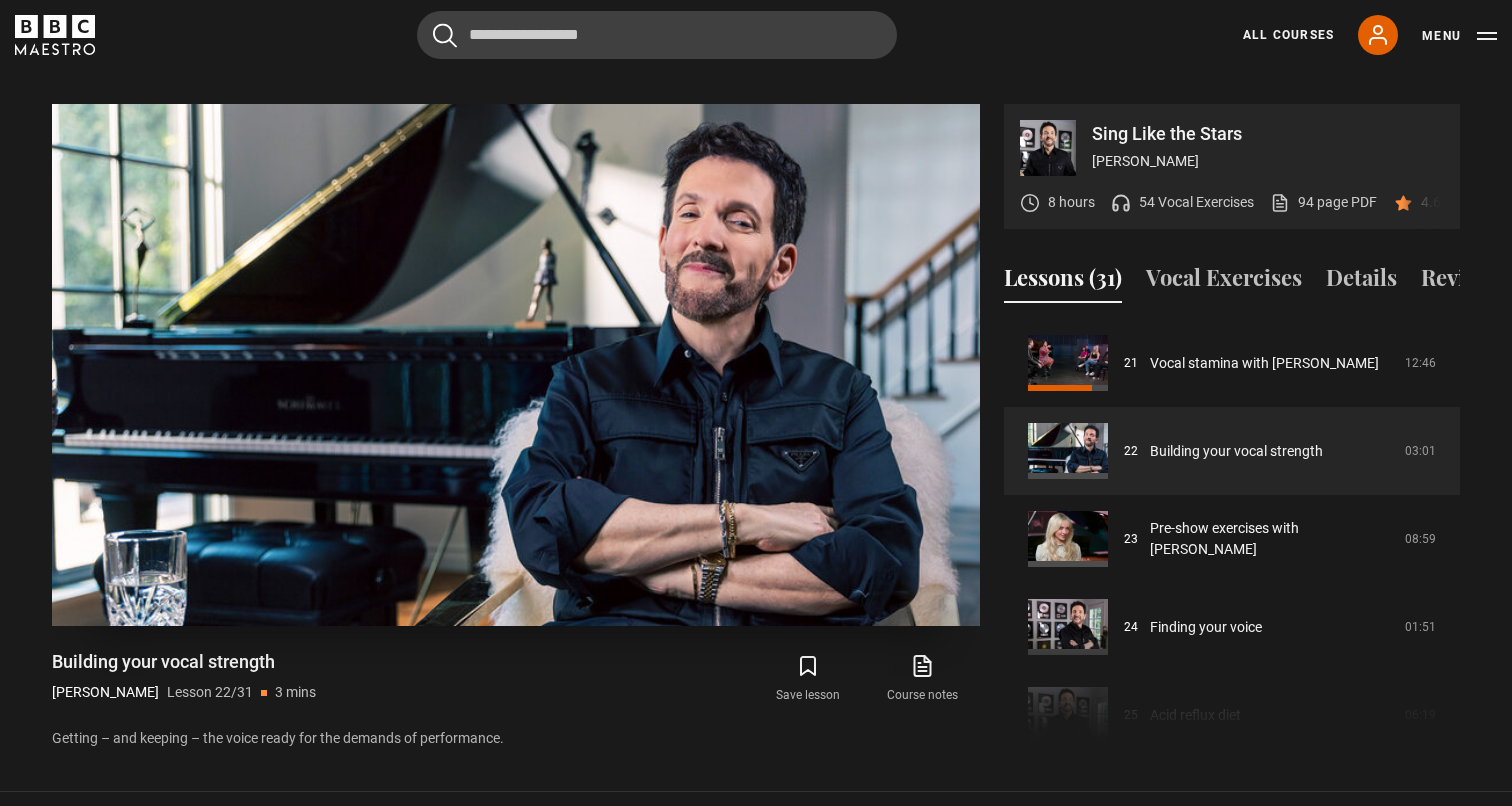 click at bounding box center [516, 365] 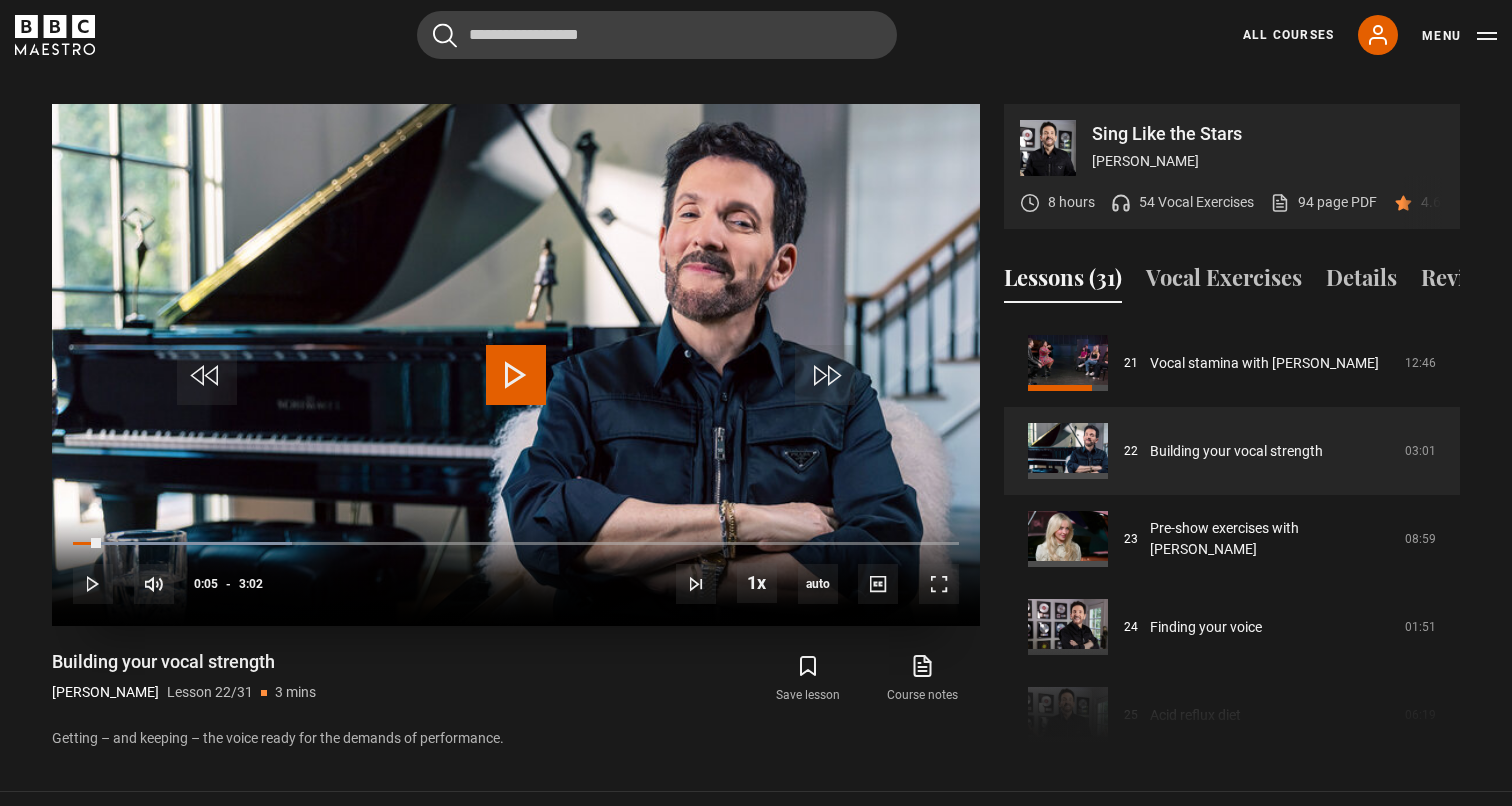 click at bounding box center (516, 365) 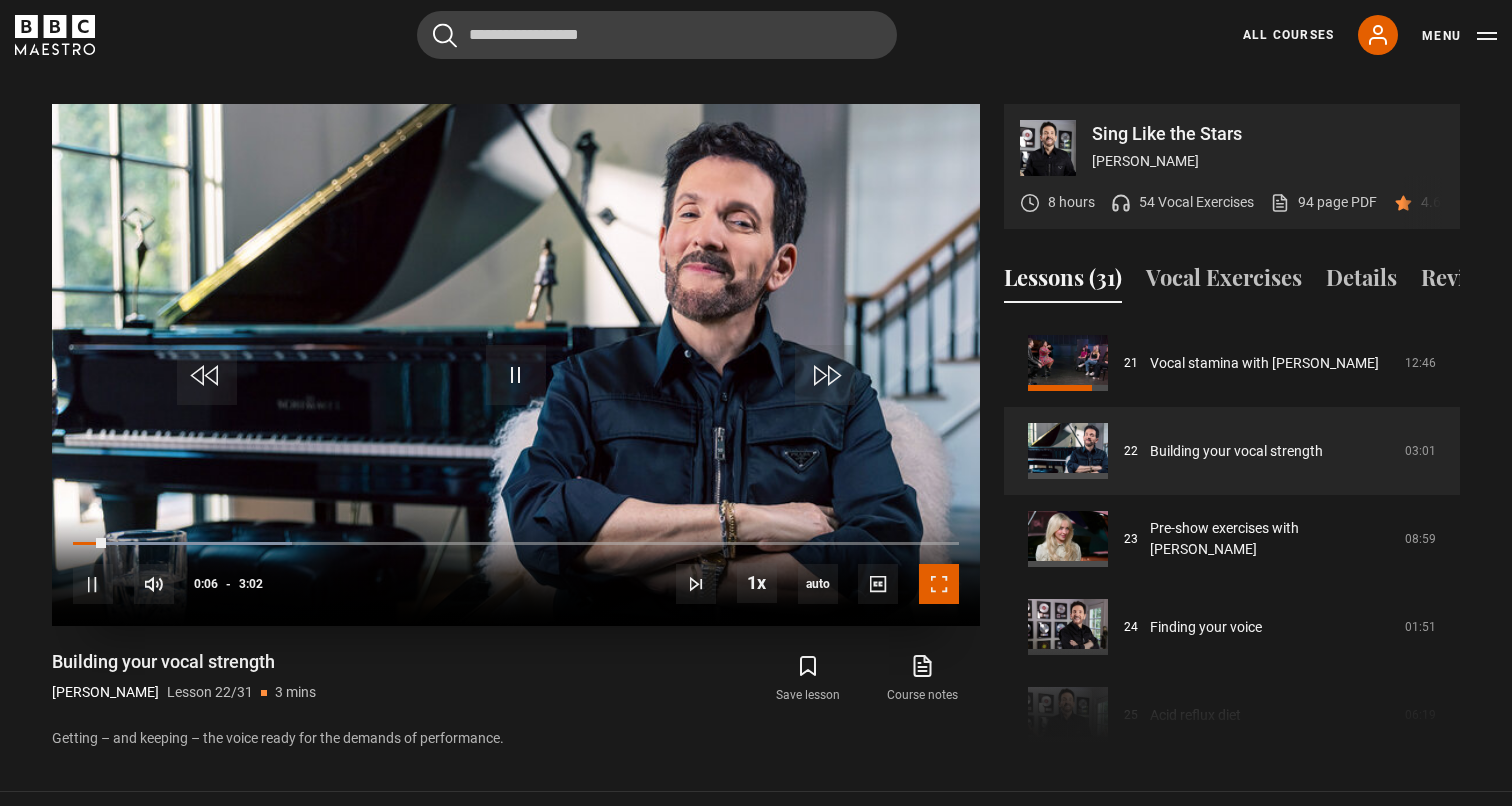 click at bounding box center (939, 584) 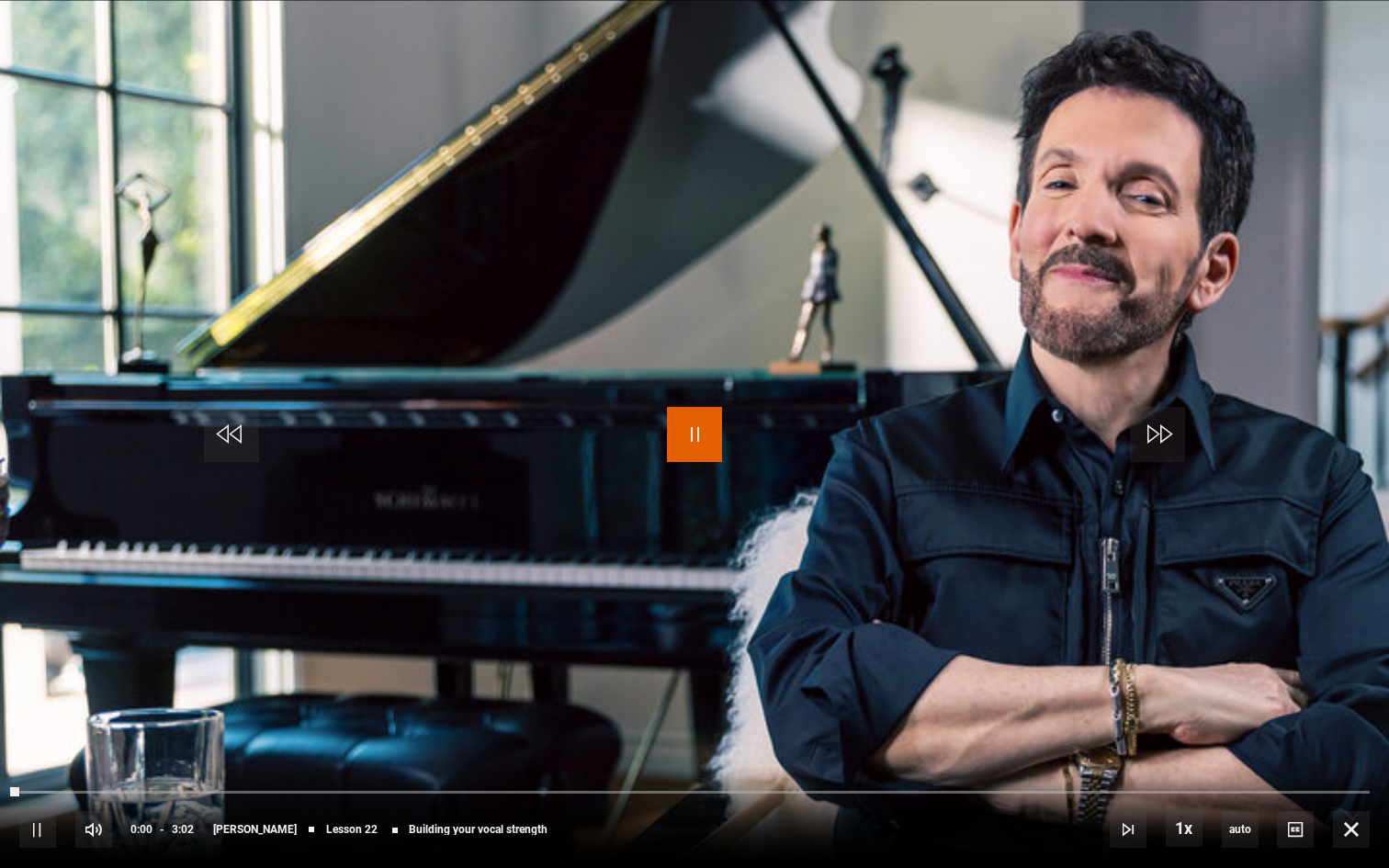 click at bounding box center [694, 434] 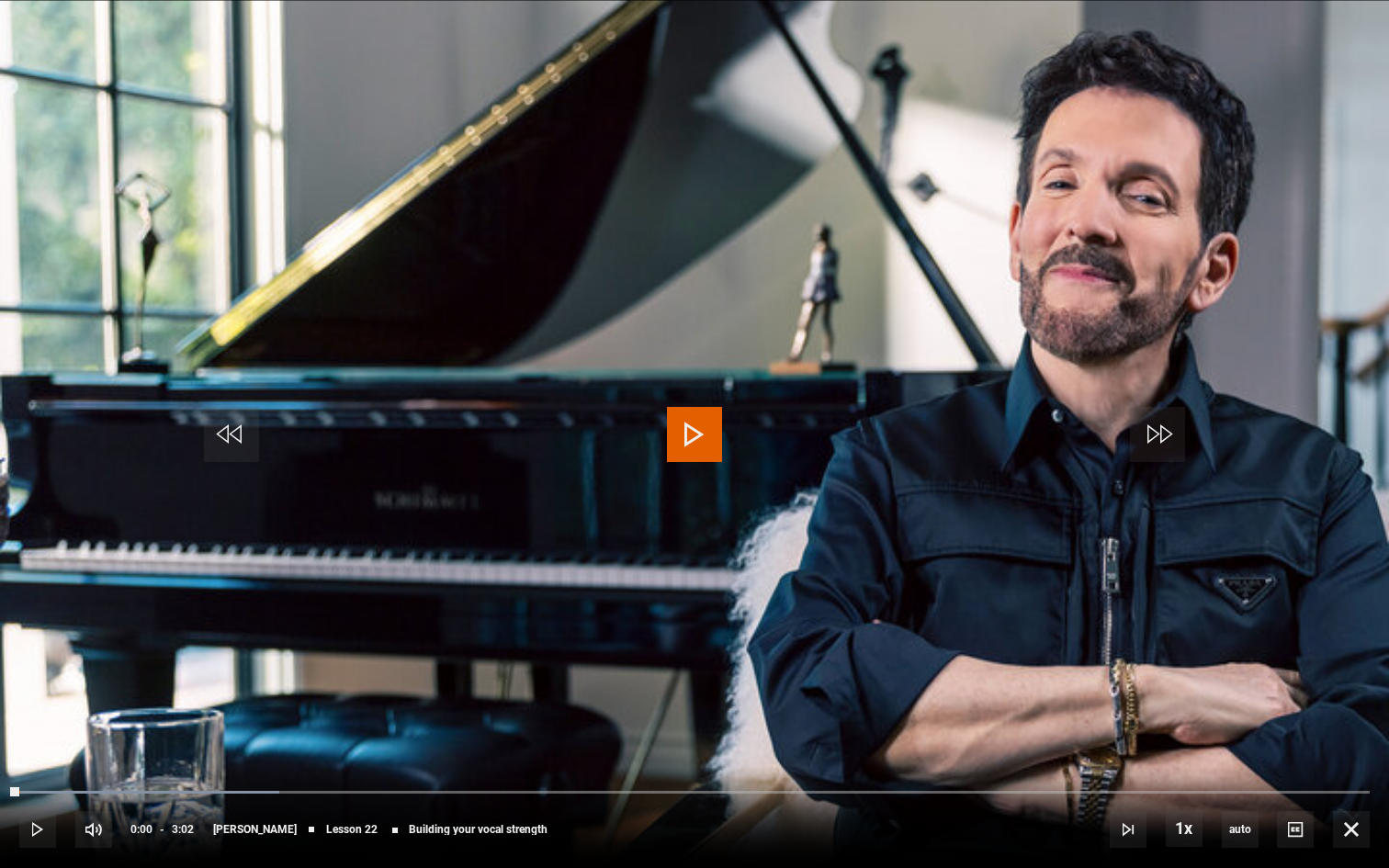 click at bounding box center (694, 434) 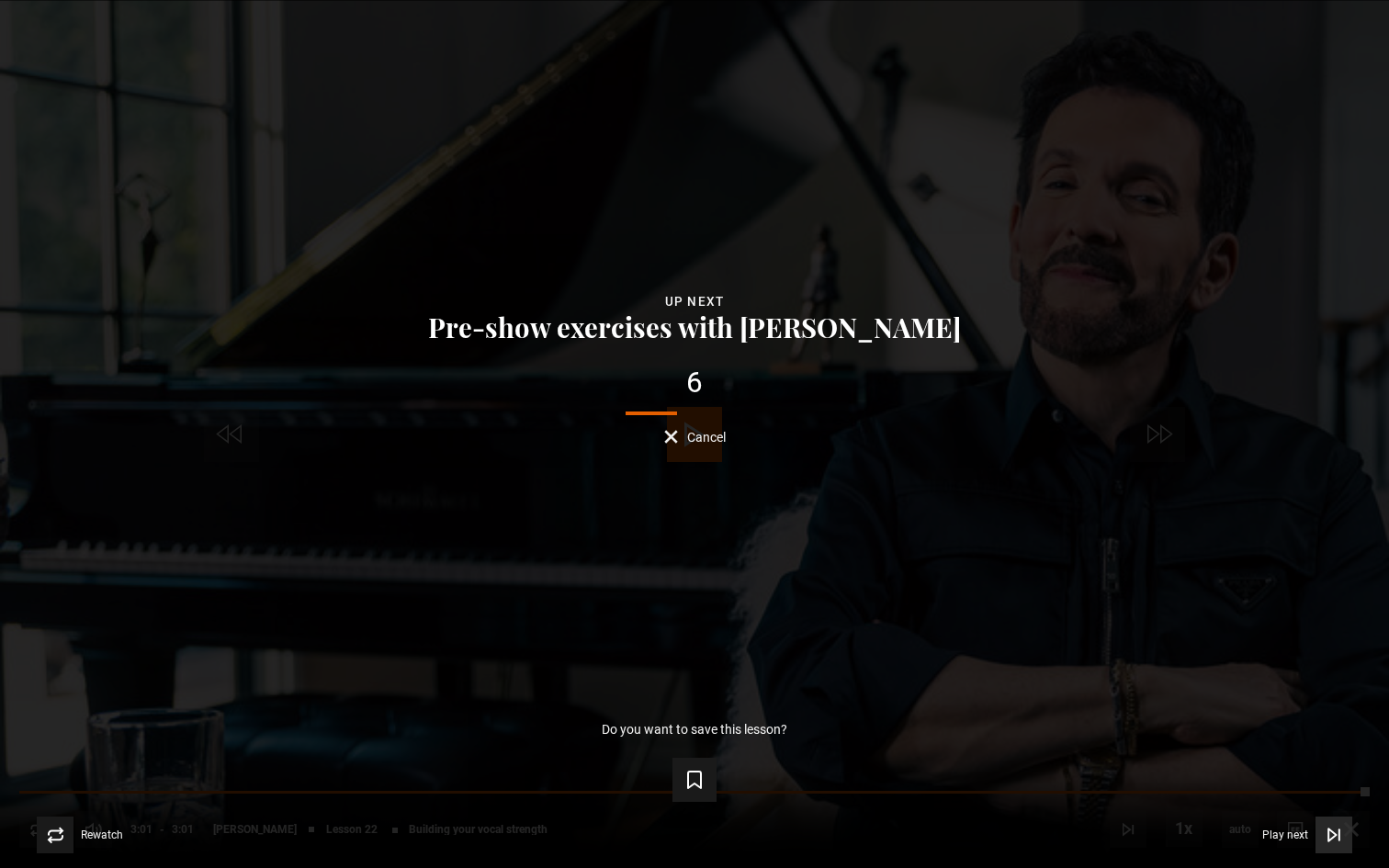 click 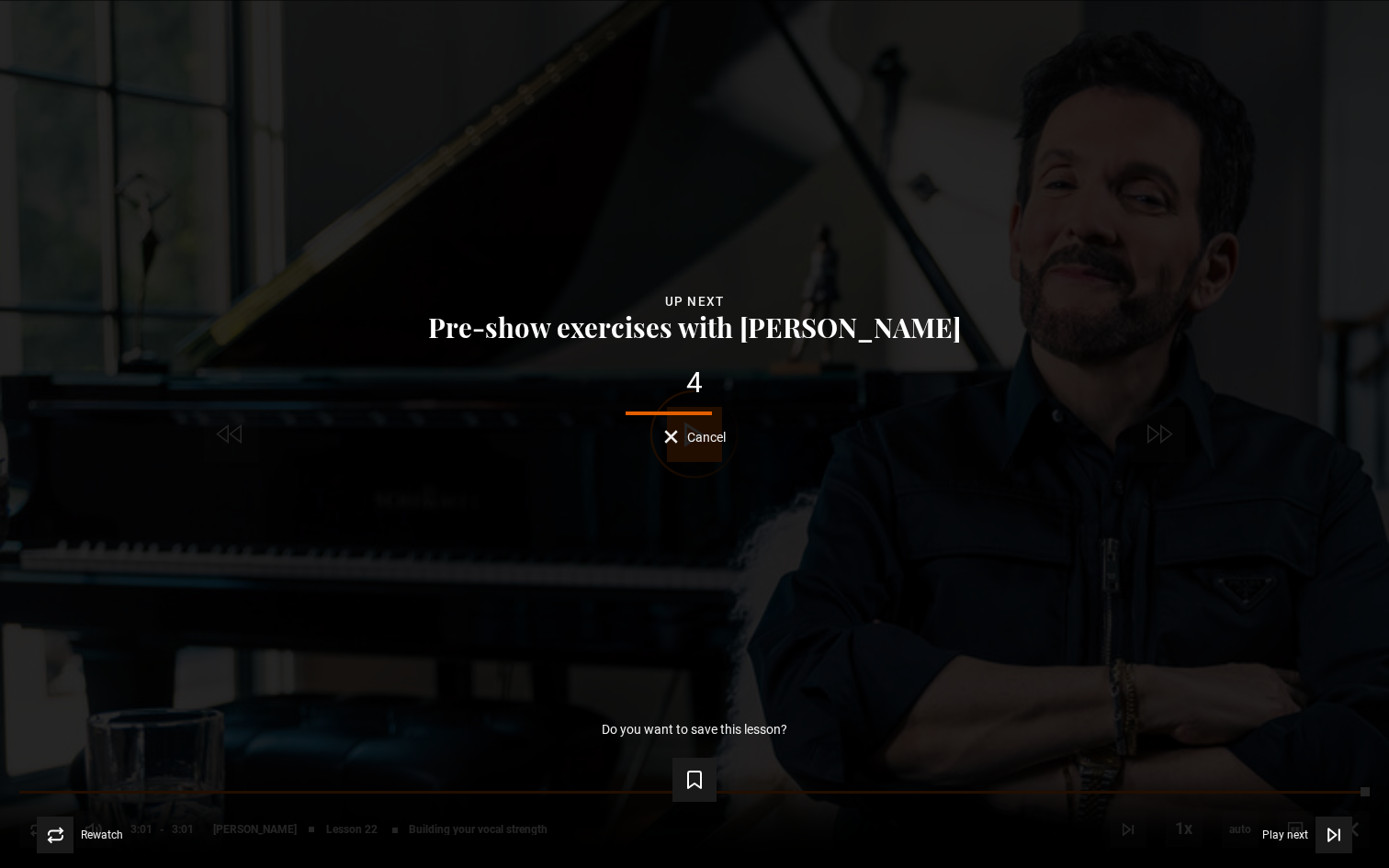 type 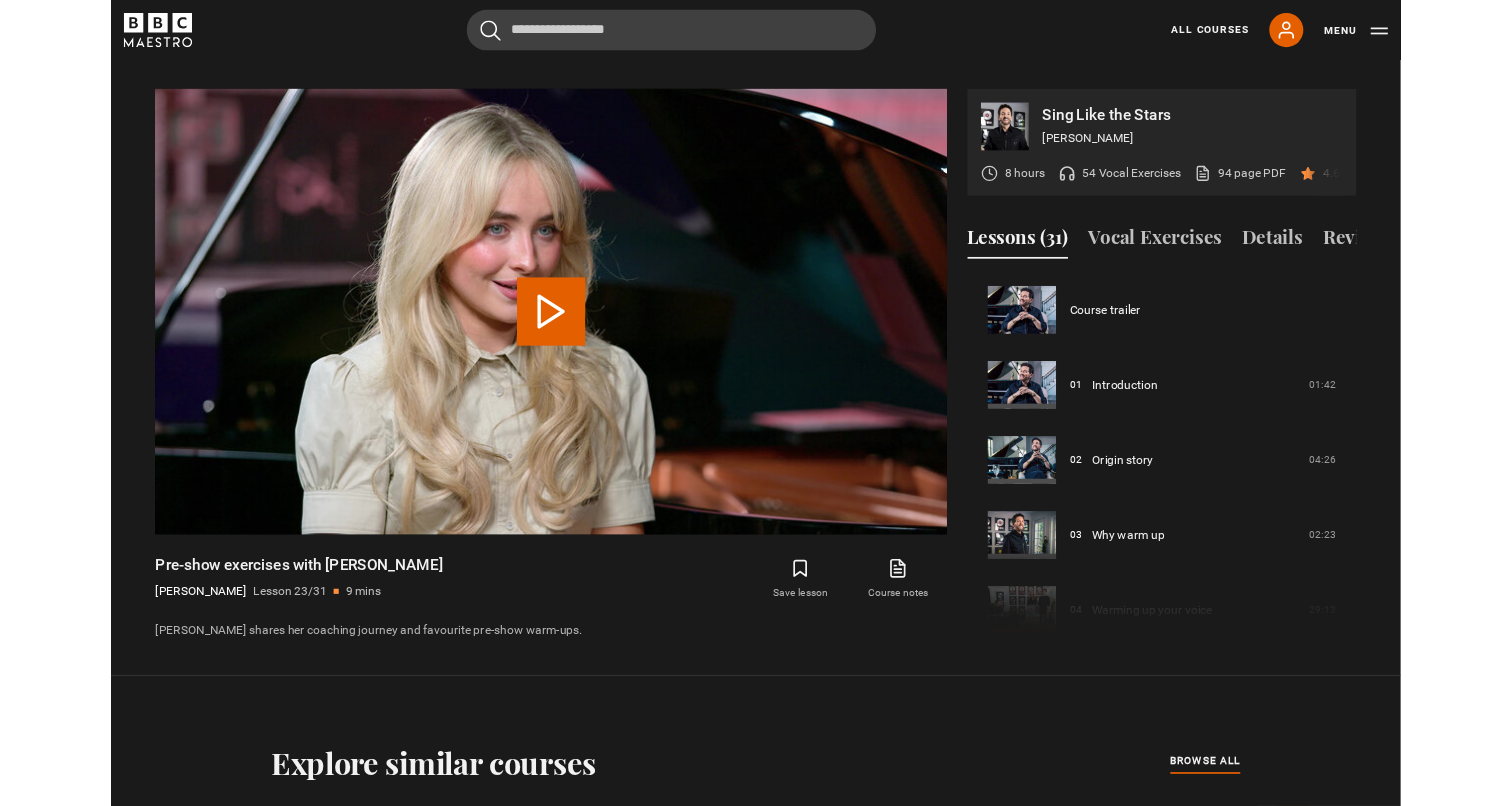 scroll, scrollTop: 956, scrollLeft: 0, axis: vertical 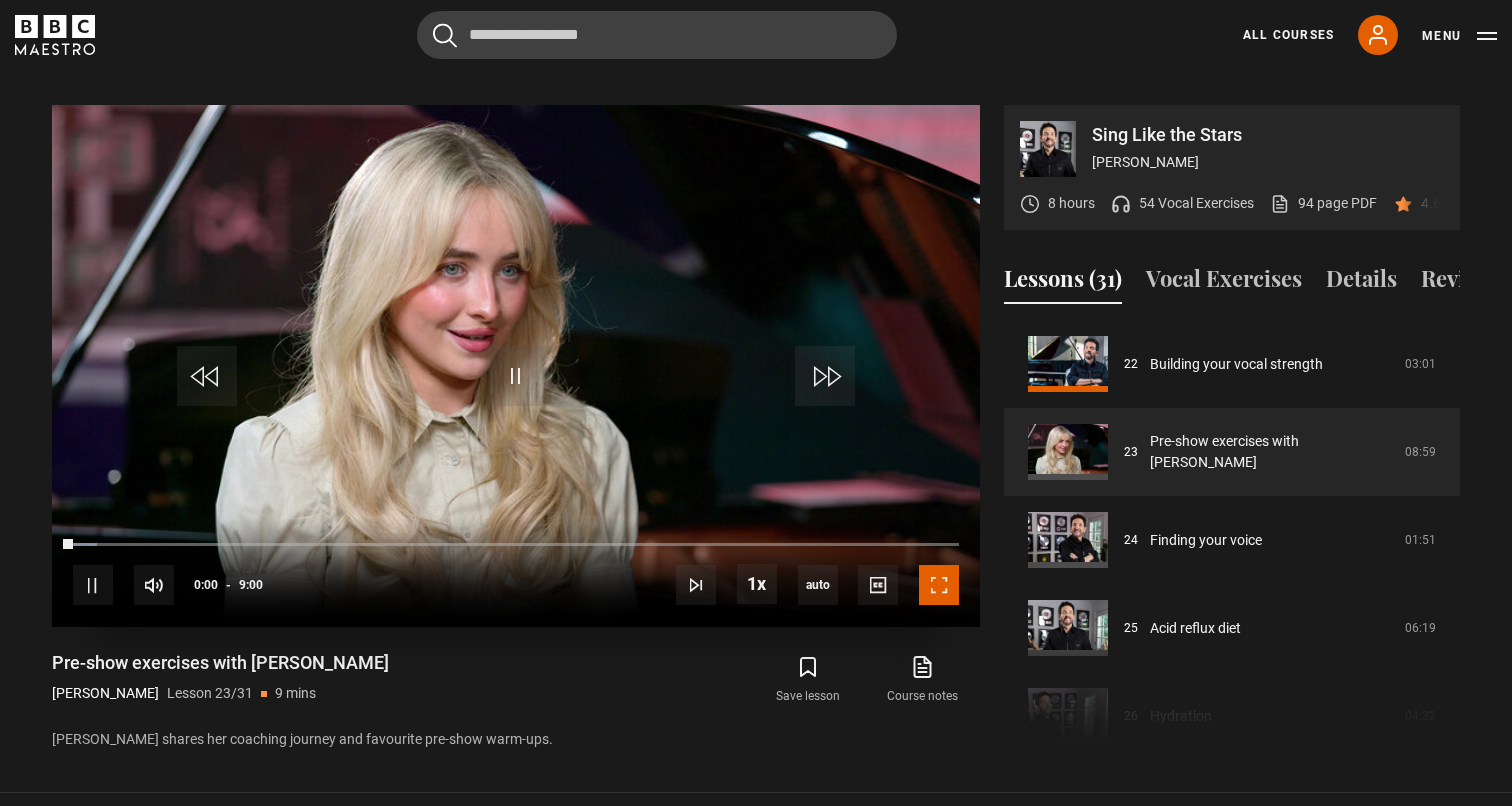 click at bounding box center (939, 585) 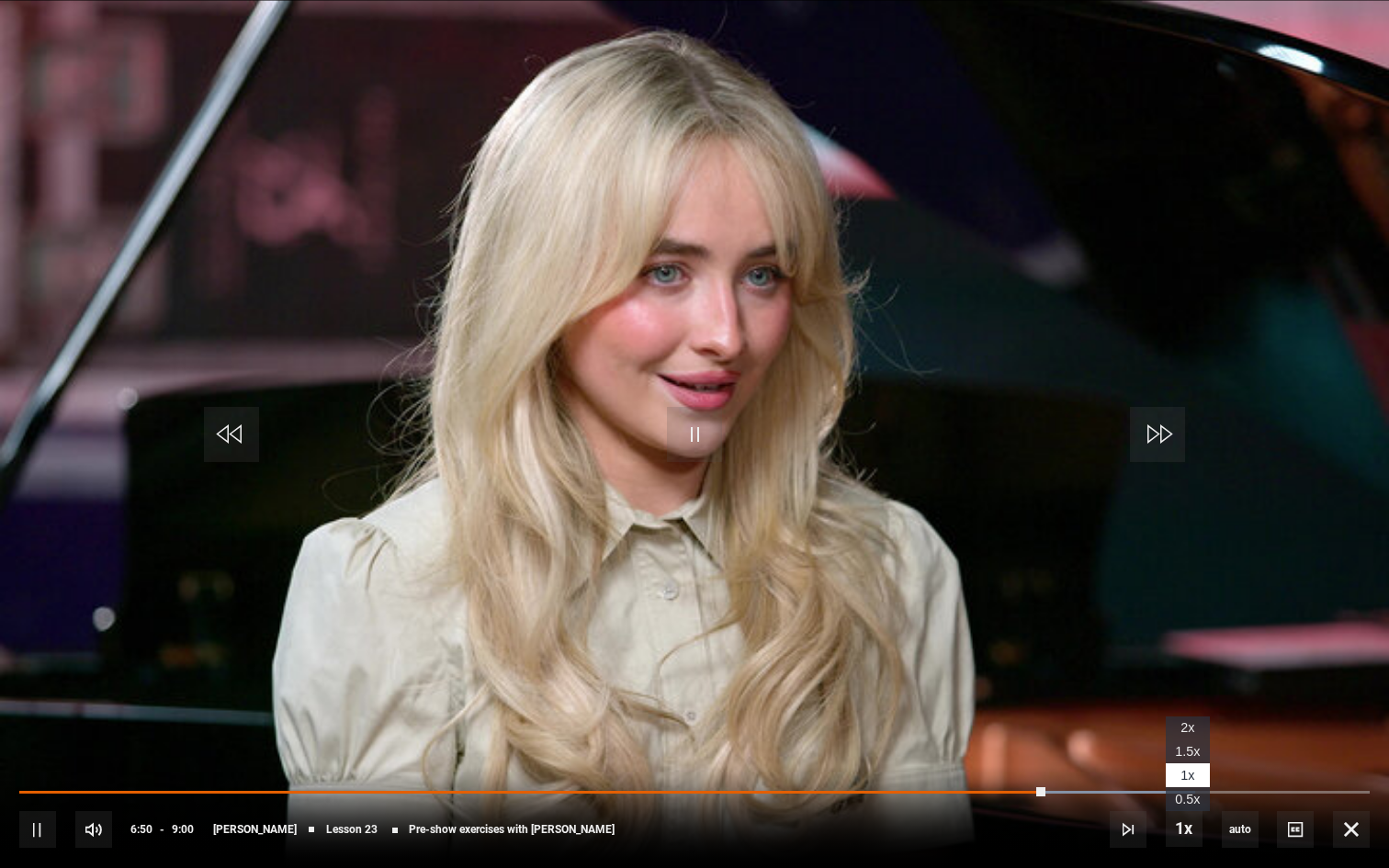 click on "1.5x" at bounding box center [1187, 751] 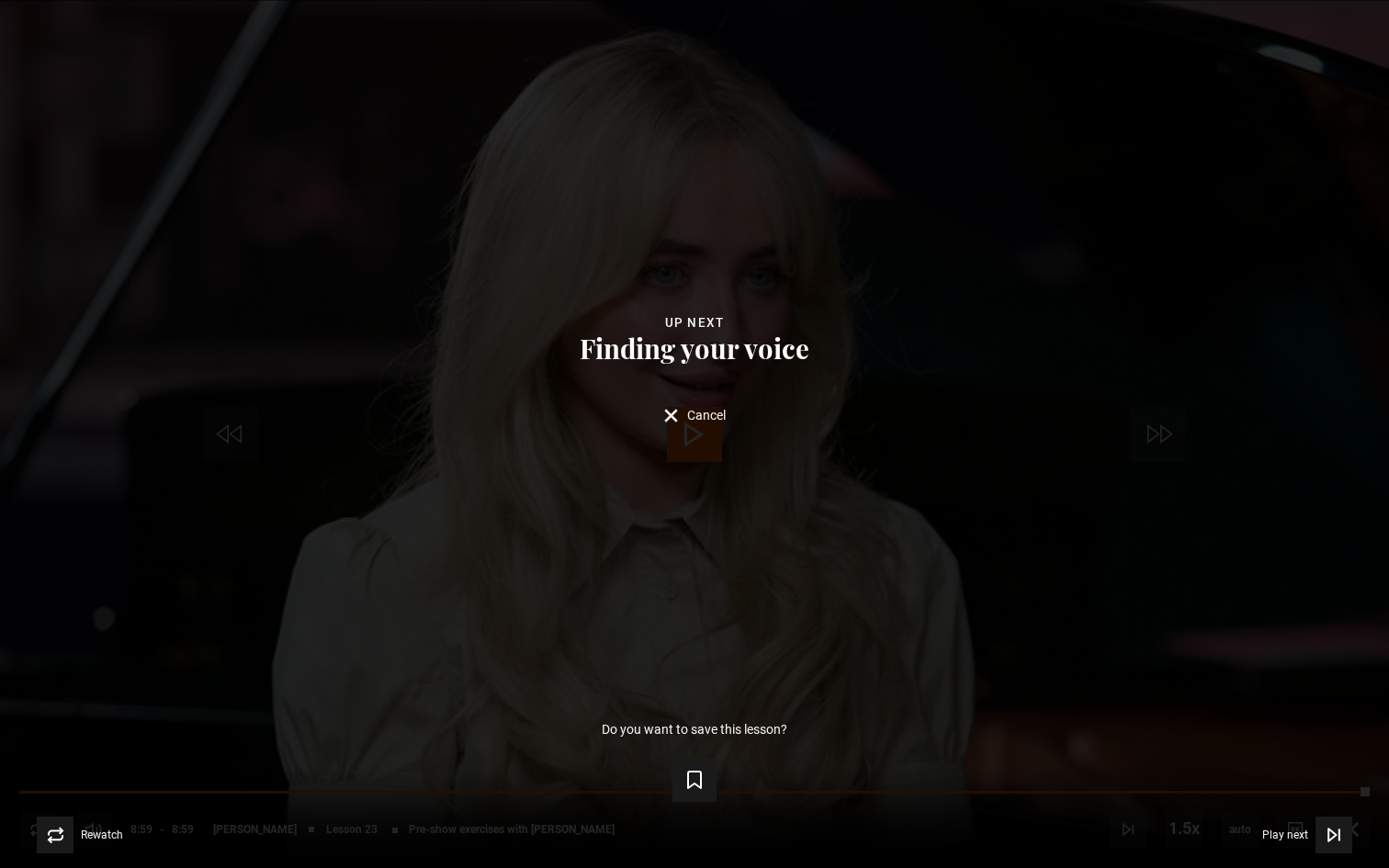 click on "Rewatch
Rewatch
Play next
Play next" at bounding box center [694, 835] 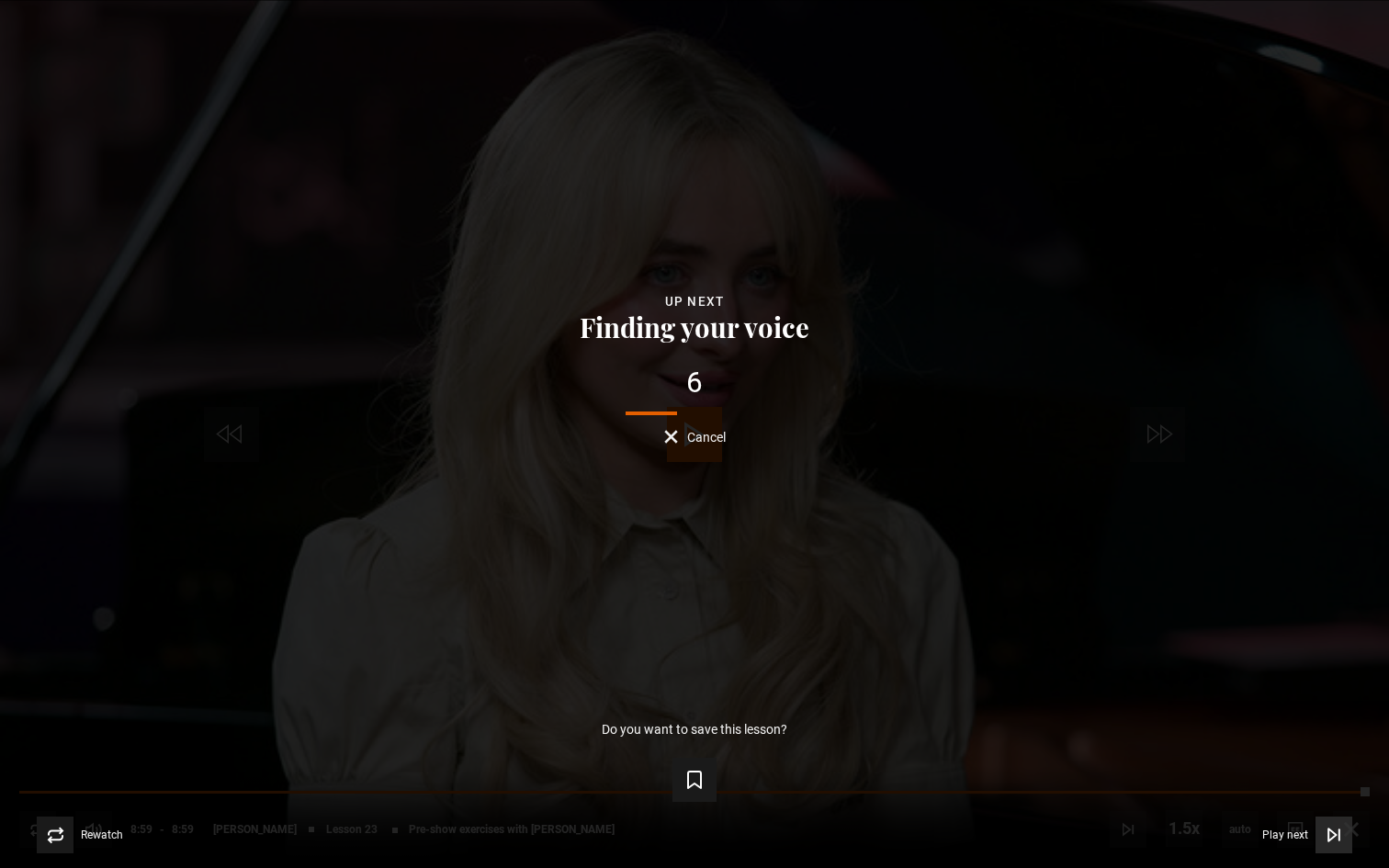 click 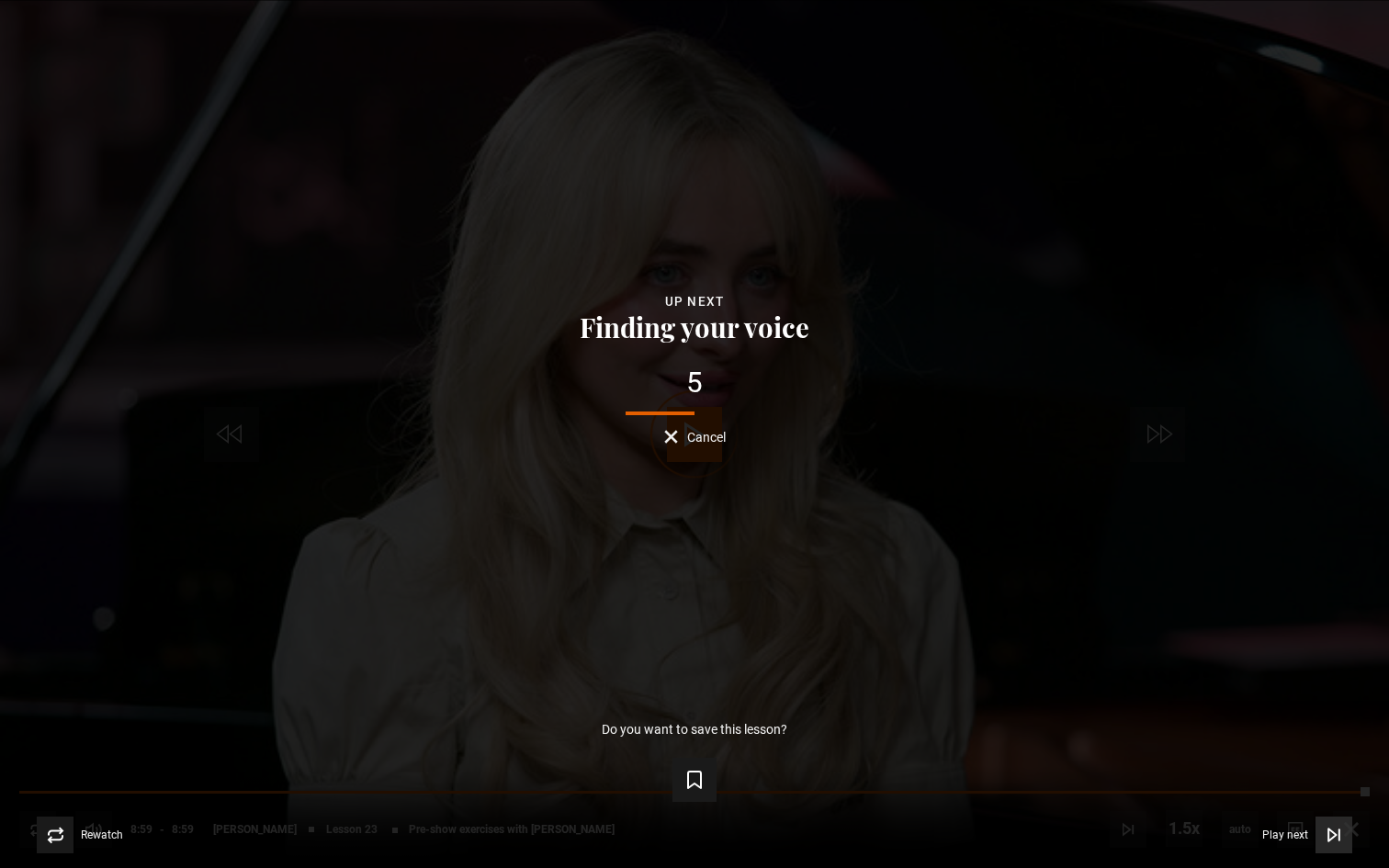 click 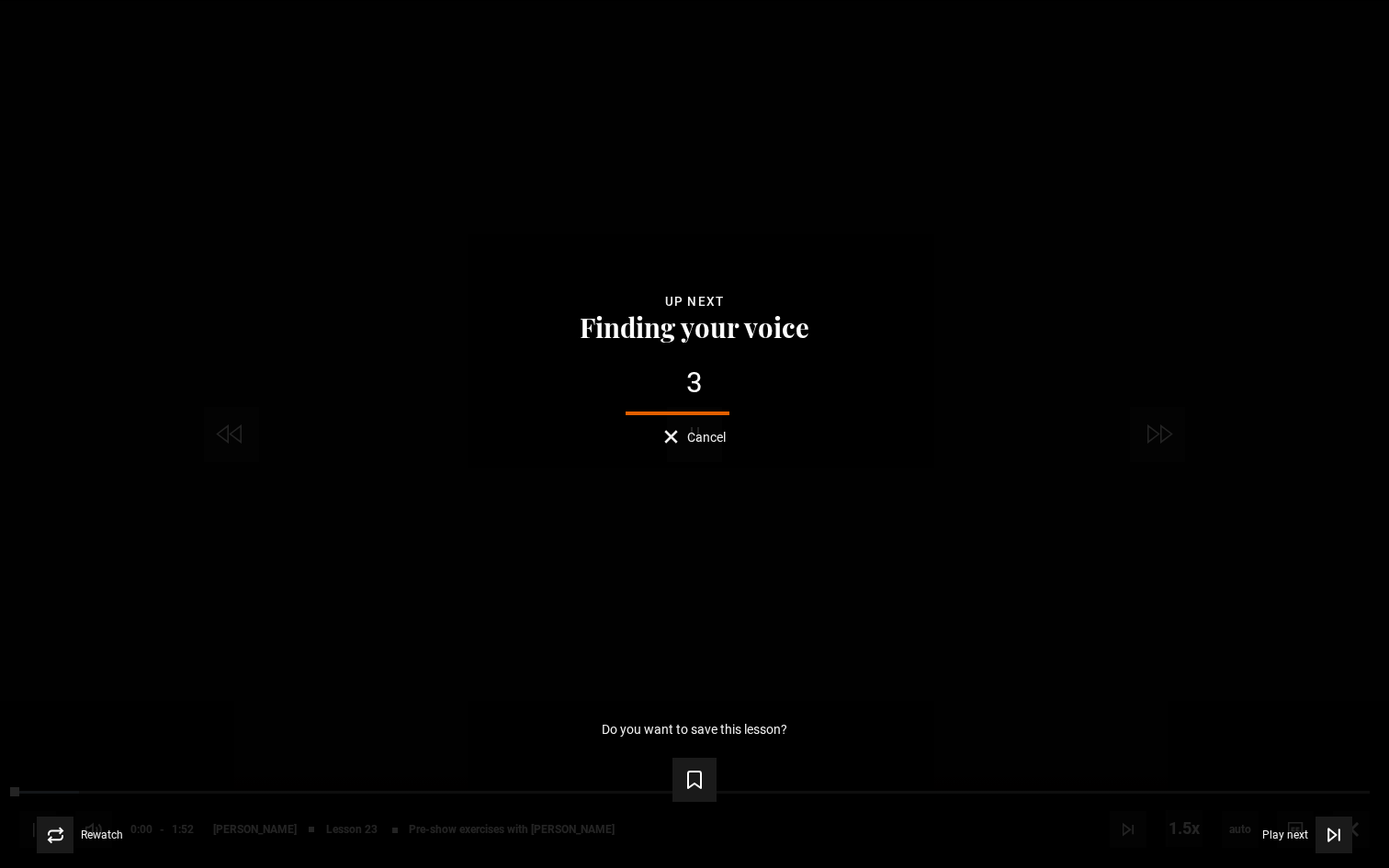 click on "Lesson Completed
Up next
Finding your voice
3
Cancel
Do you want to save this lesson?
Save lesson
Rewatch
Rewatch
Play next
Play next" at bounding box center [694, 434] 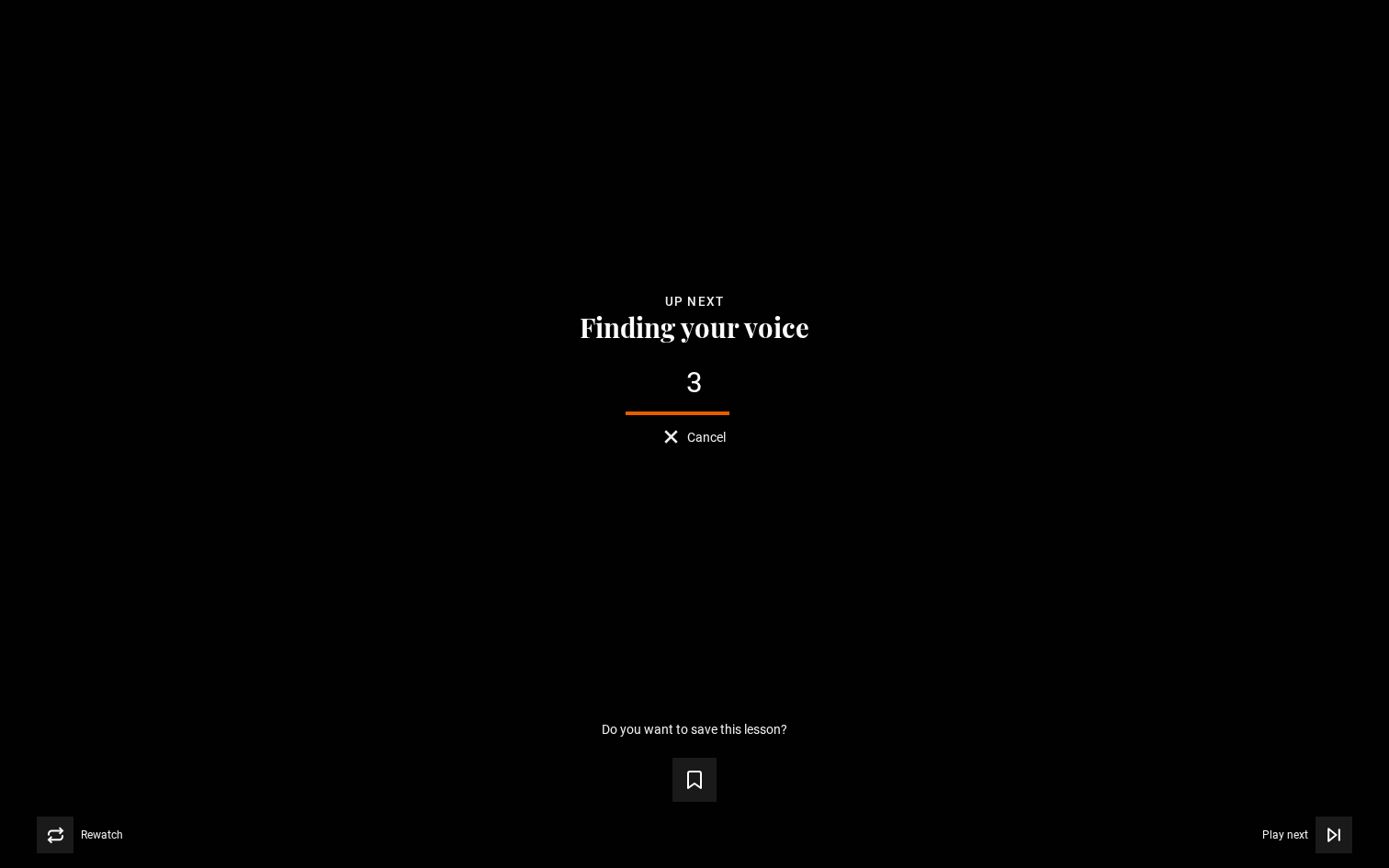 click on "Cancel" at bounding box center [694, 436] 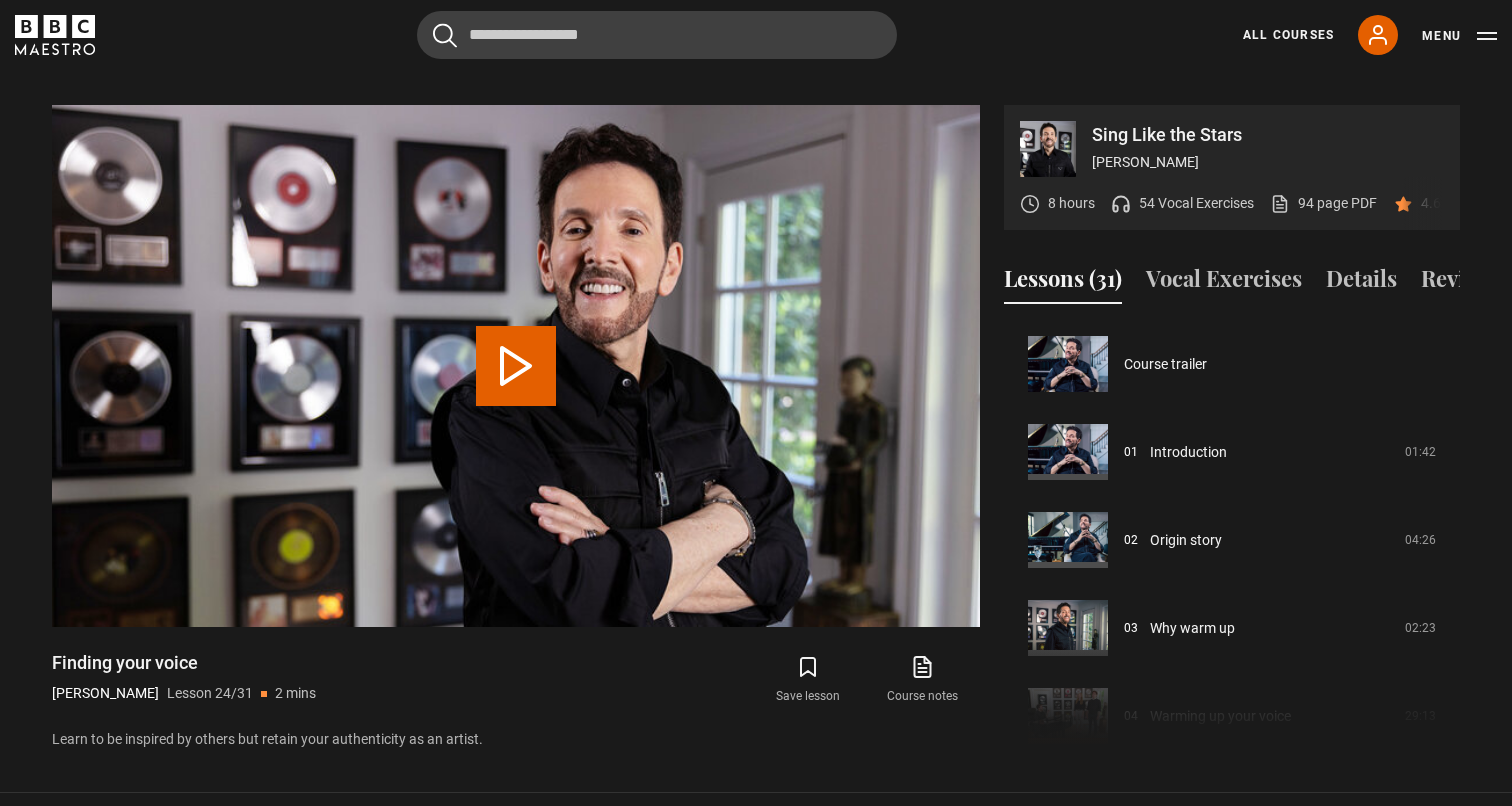 scroll, scrollTop: 2024, scrollLeft: 0, axis: vertical 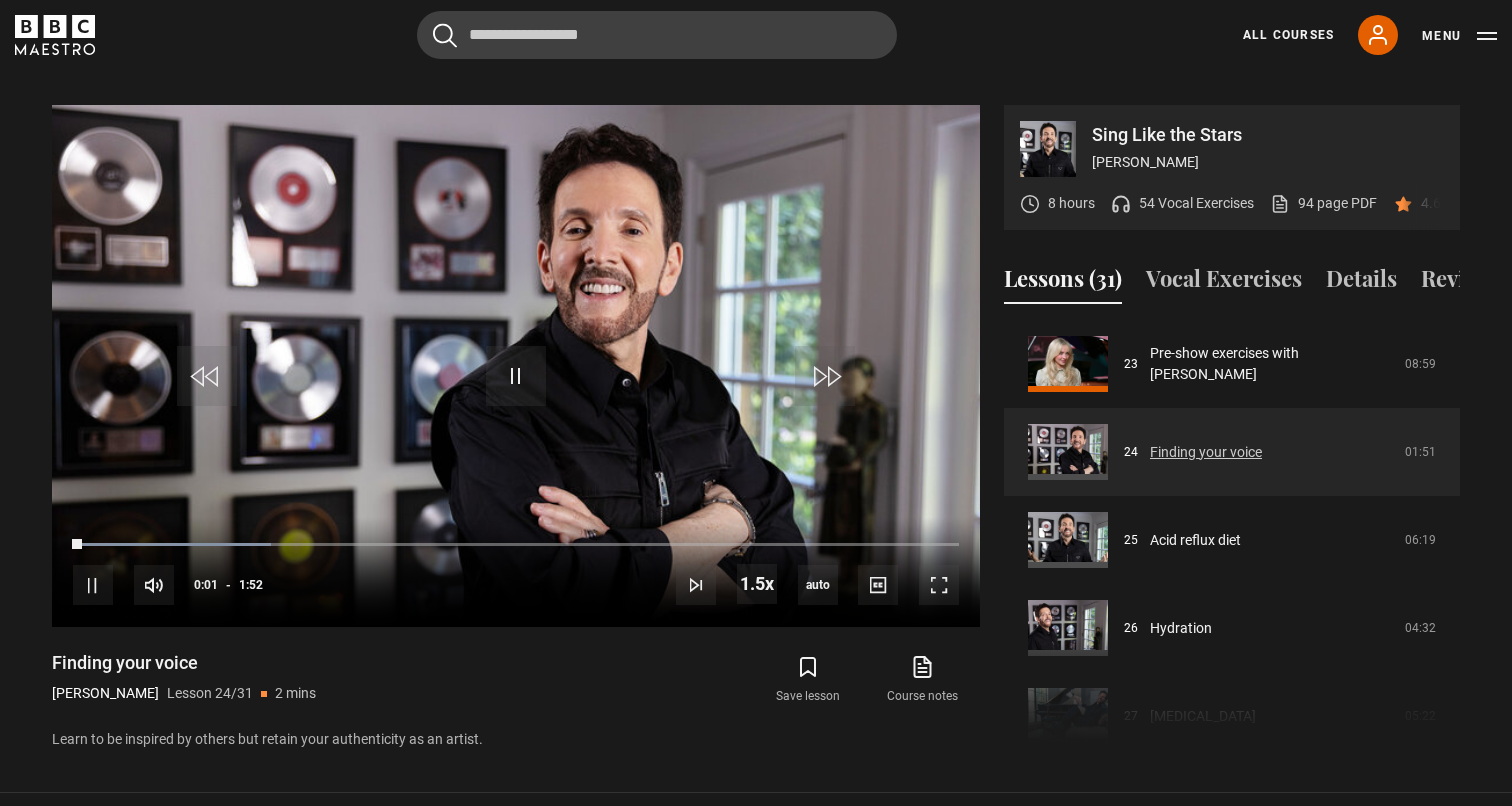click on "Finding your voice" at bounding box center (1206, 452) 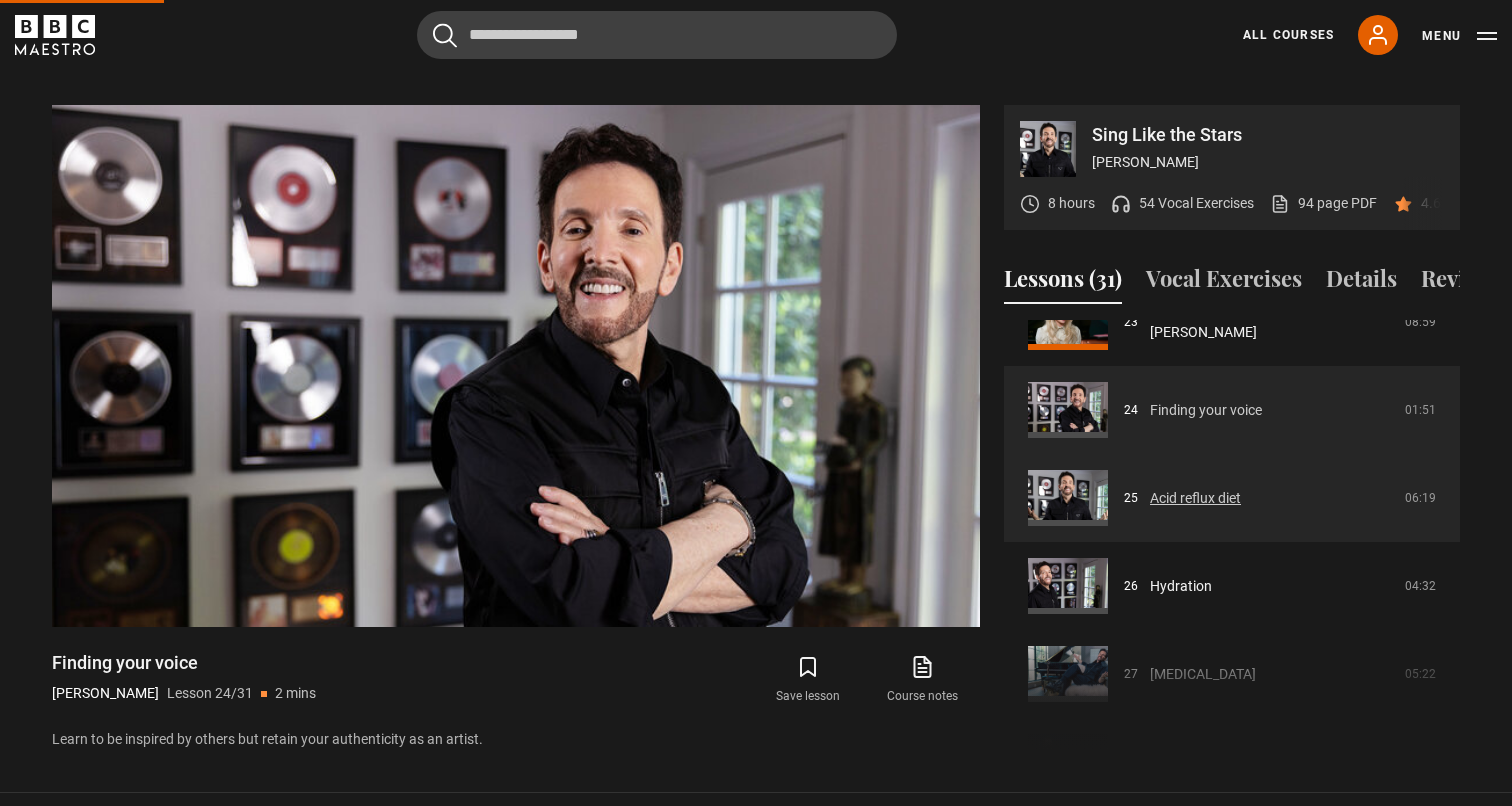 scroll, scrollTop: 2069, scrollLeft: 0, axis: vertical 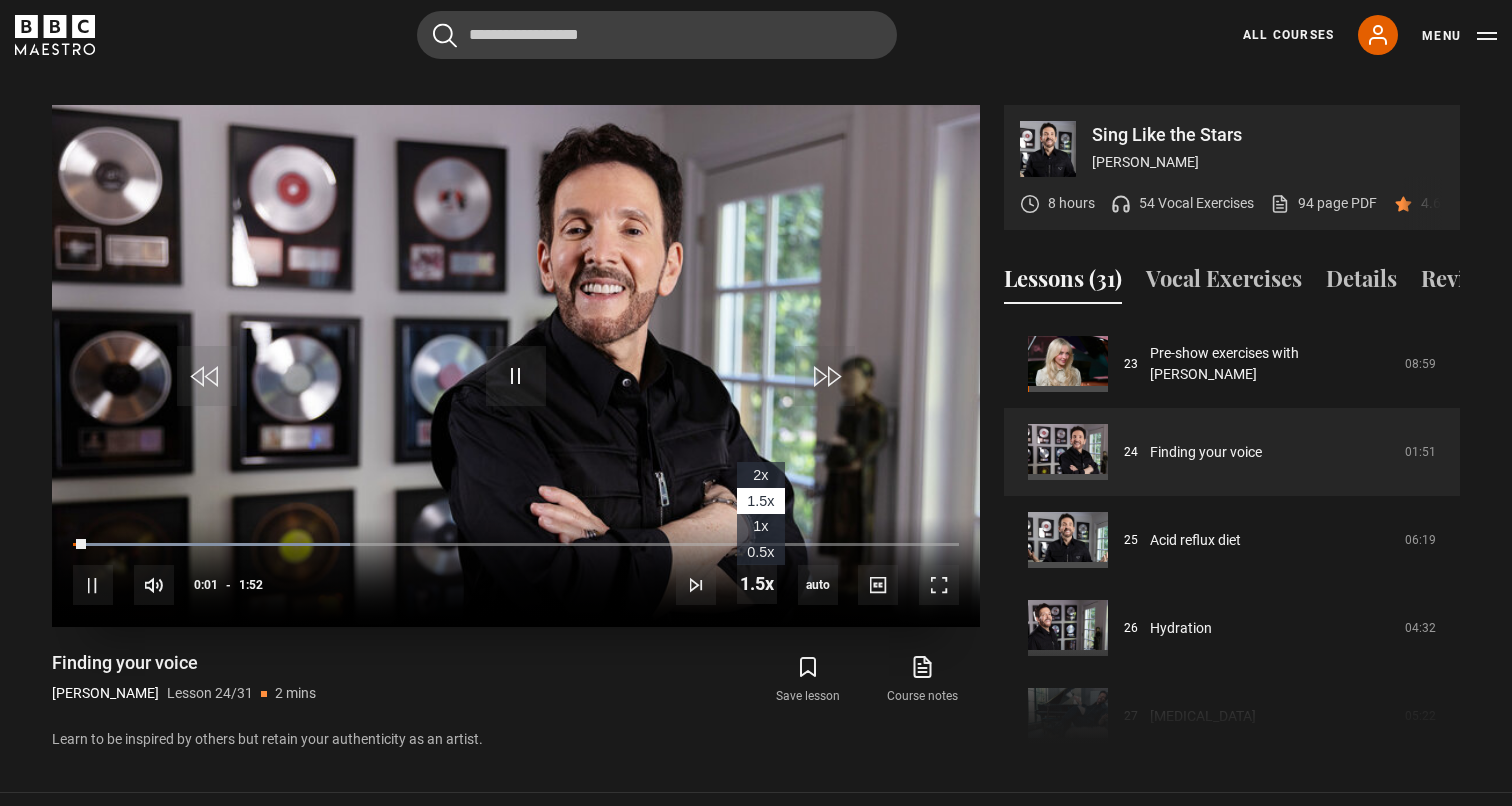 click on "1x" at bounding box center [761, 527] 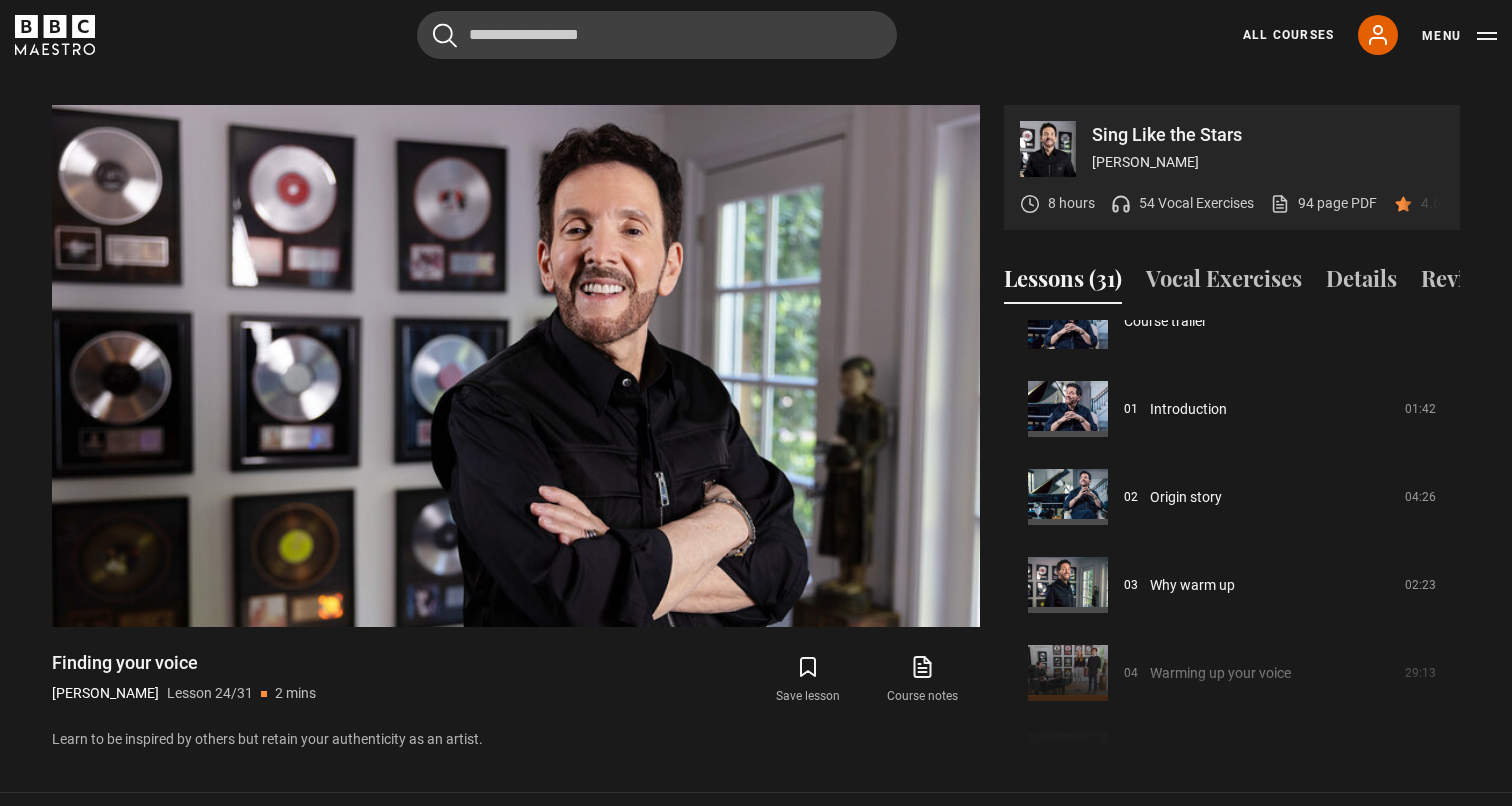 scroll, scrollTop: 0, scrollLeft: 0, axis: both 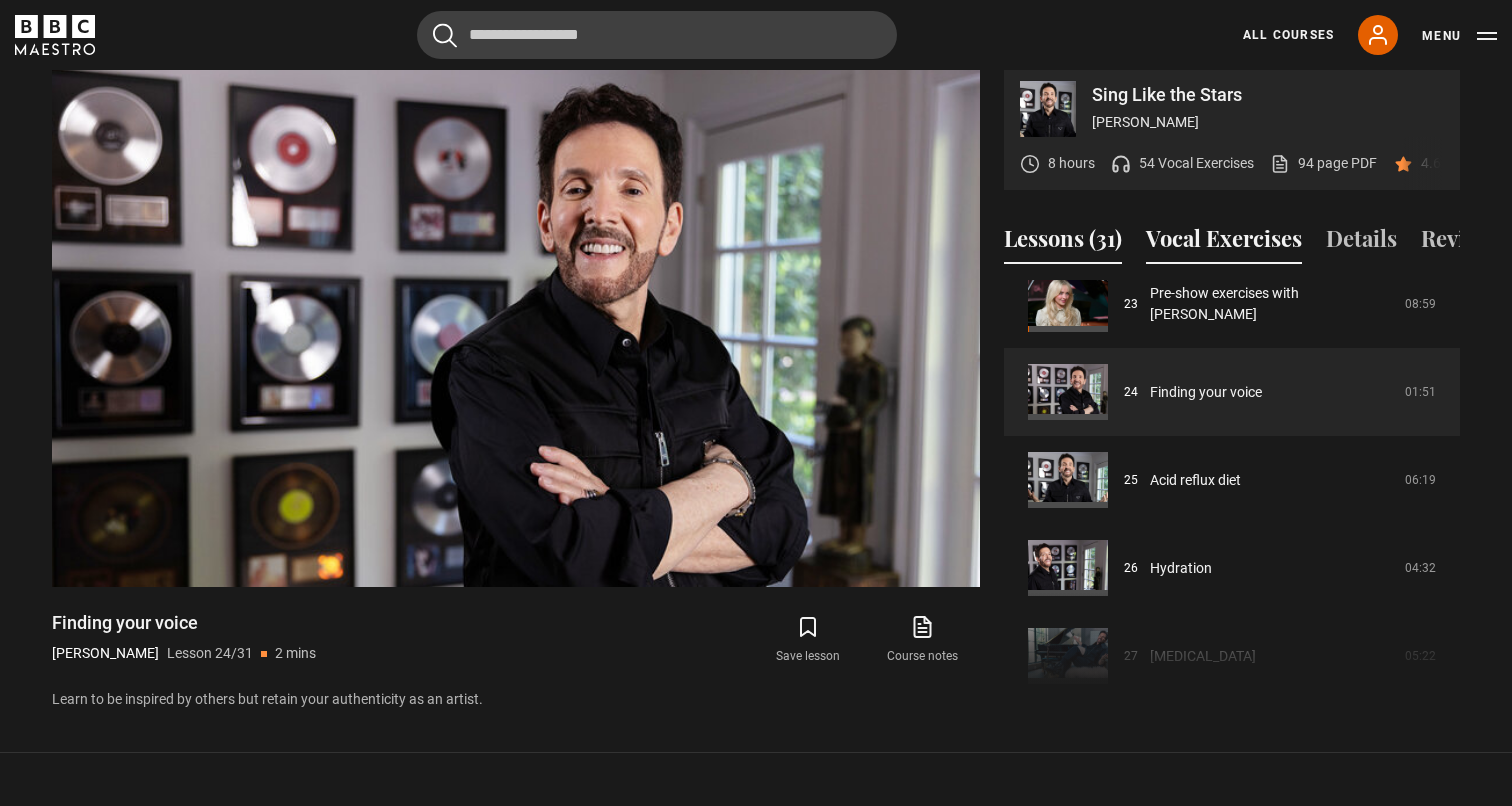 click on "Vocal Exercises" at bounding box center [1224, 243] 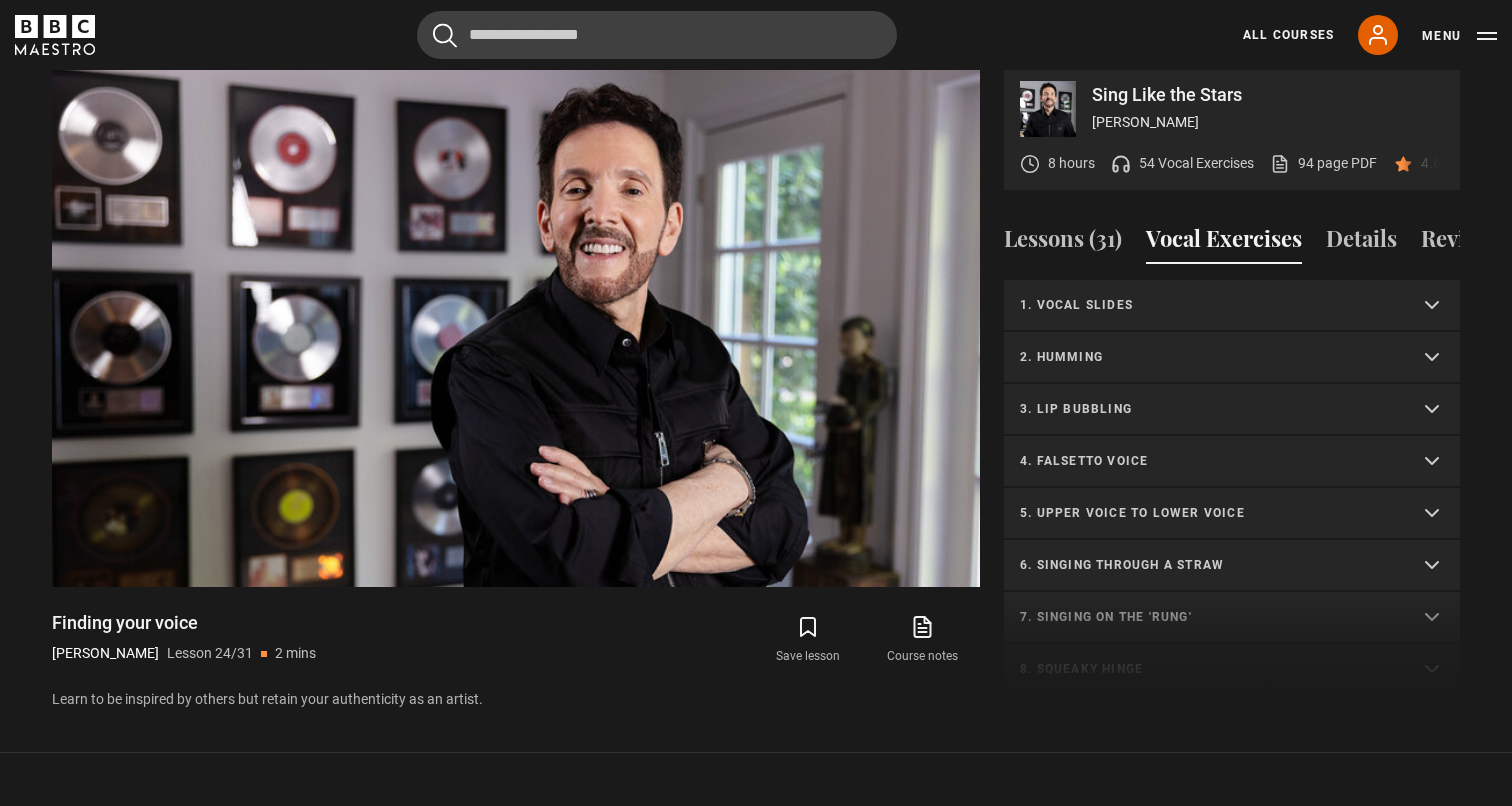 click on "1. Vocal slides" at bounding box center [1232, 306] 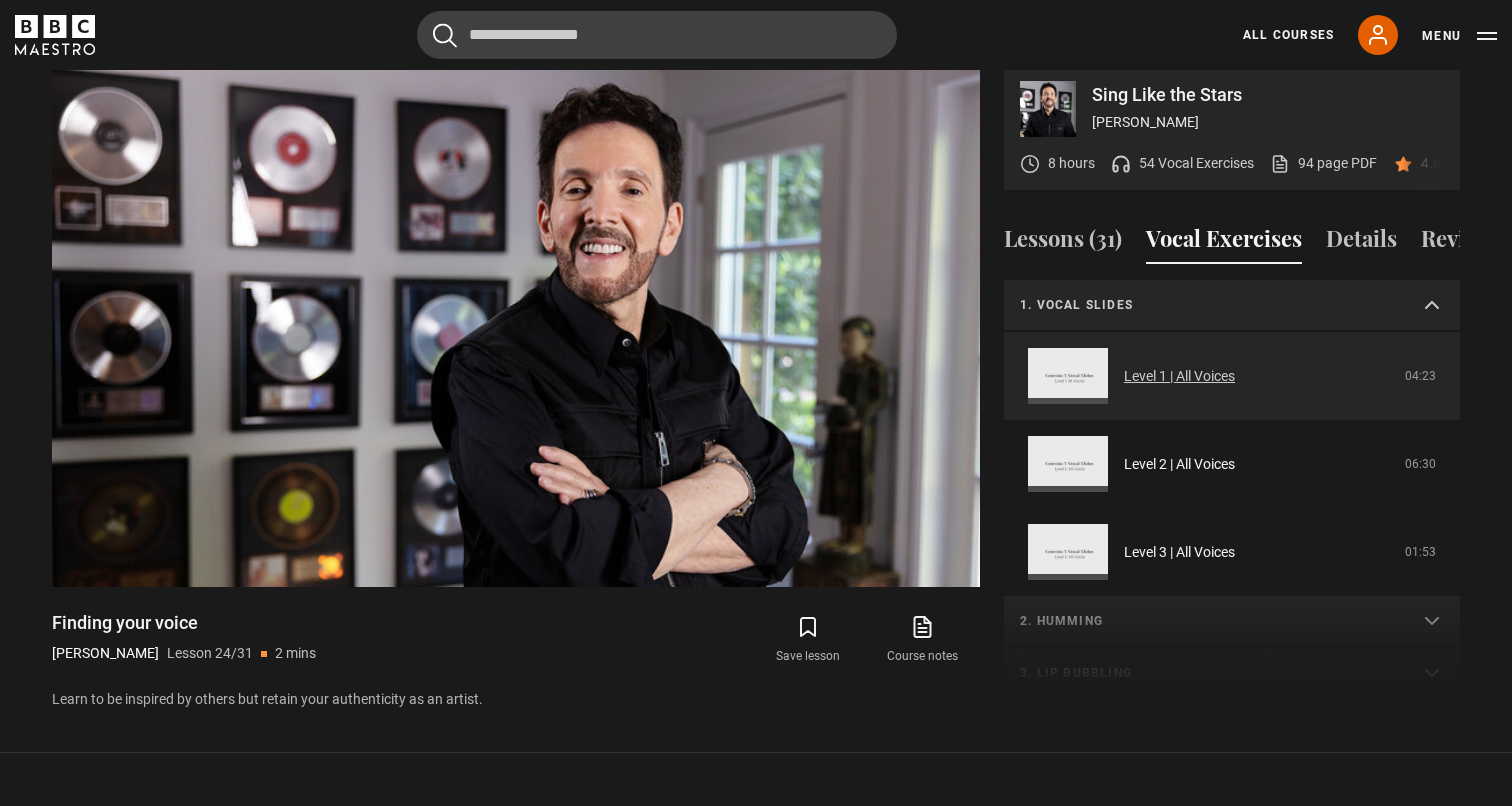 click on "Level 1 | All Voices" at bounding box center (1179, 376) 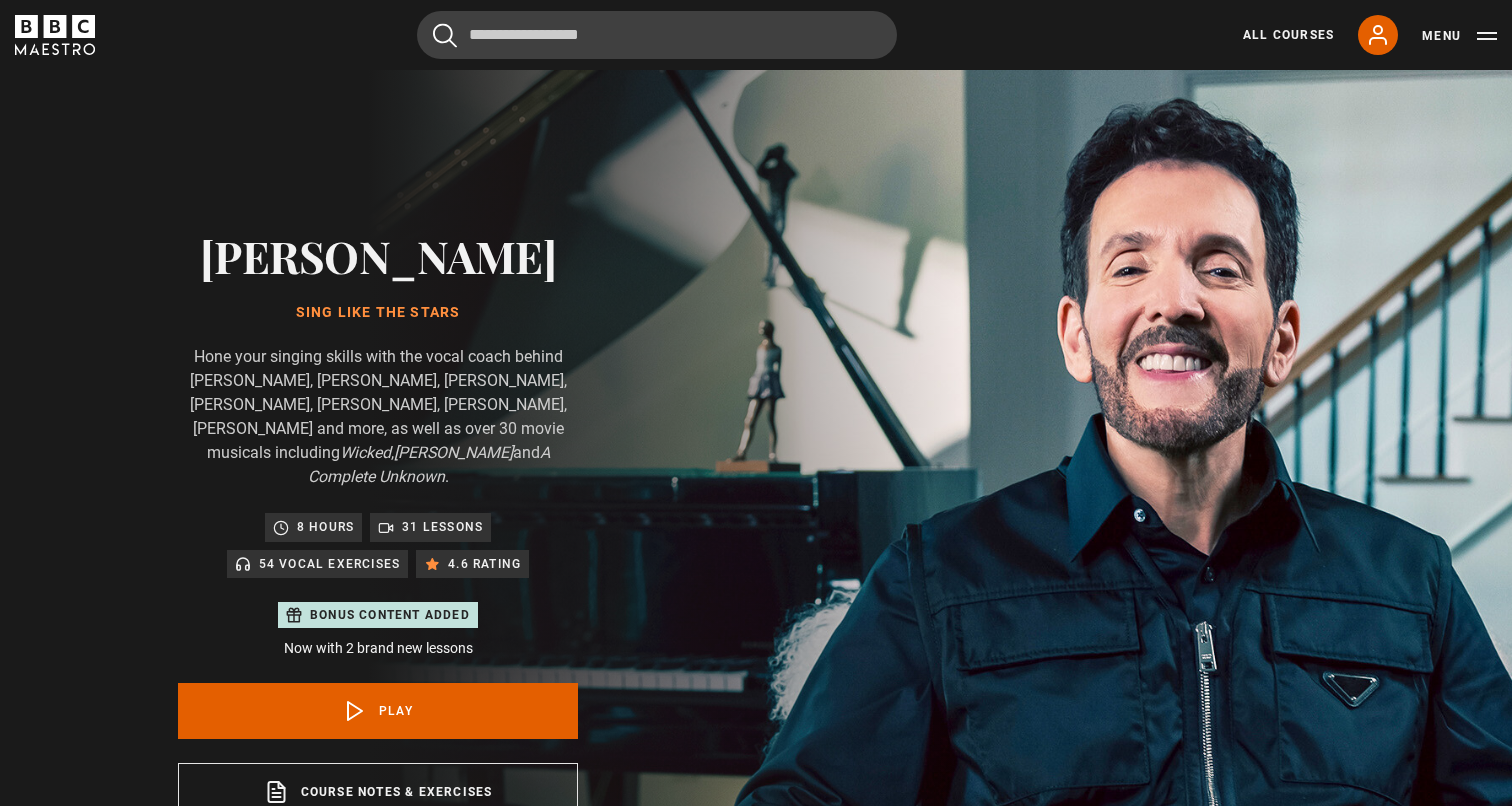 scroll, scrollTop: 956, scrollLeft: 0, axis: vertical 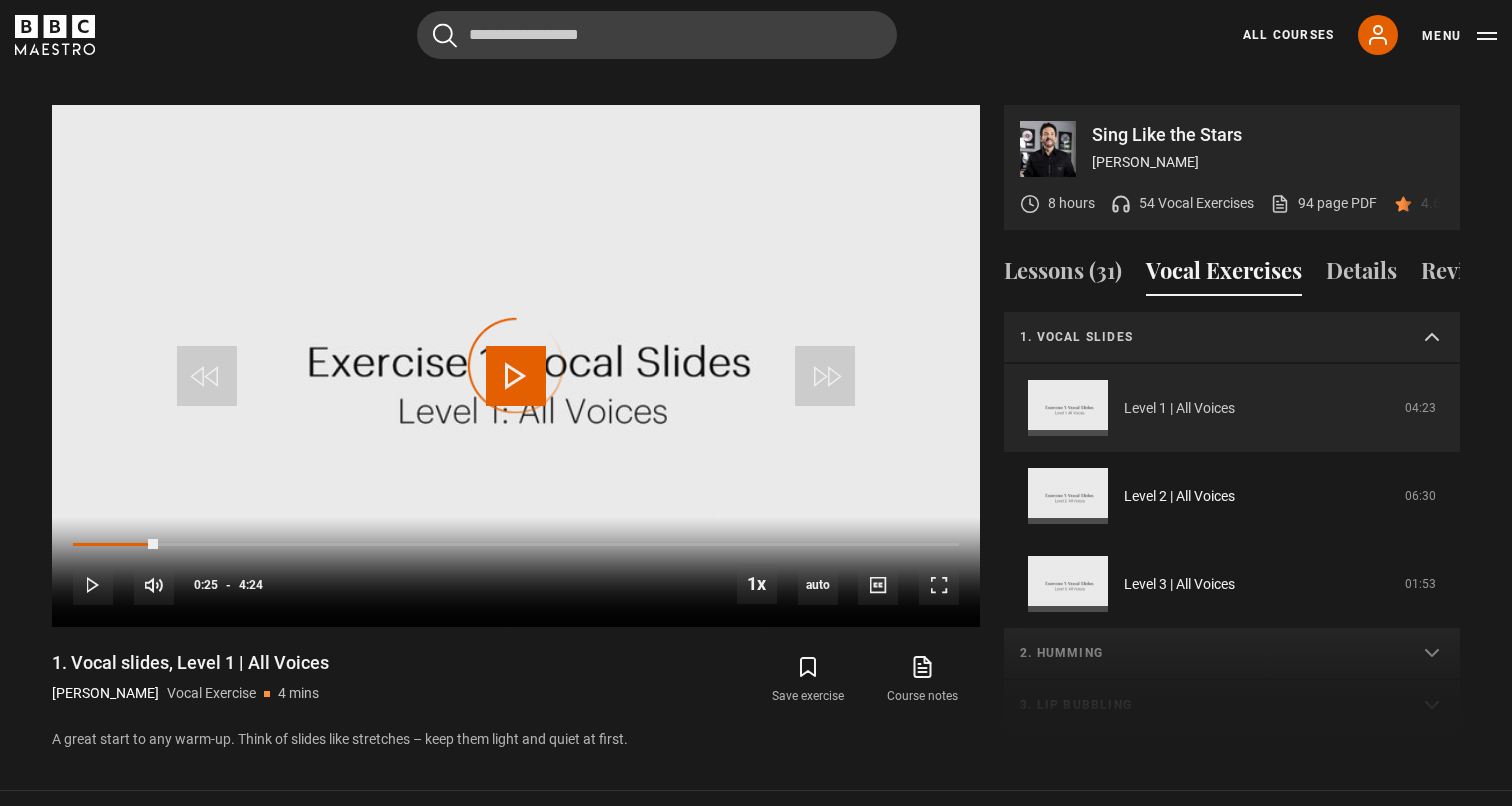 drag, startPoint x: 193, startPoint y: 517, endPoint x: 19, endPoint y: 517, distance: 174 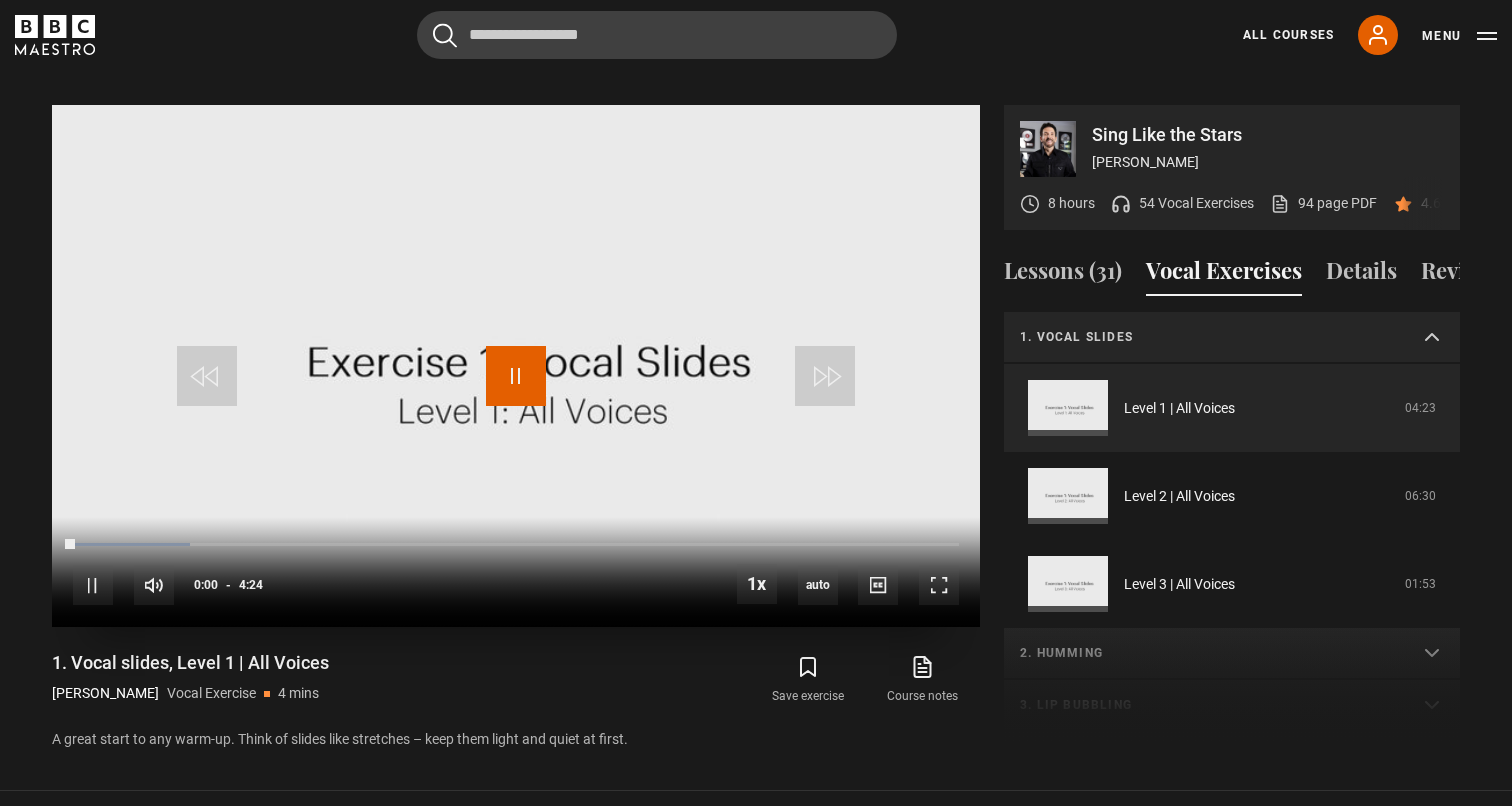 click at bounding box center (516, 376) 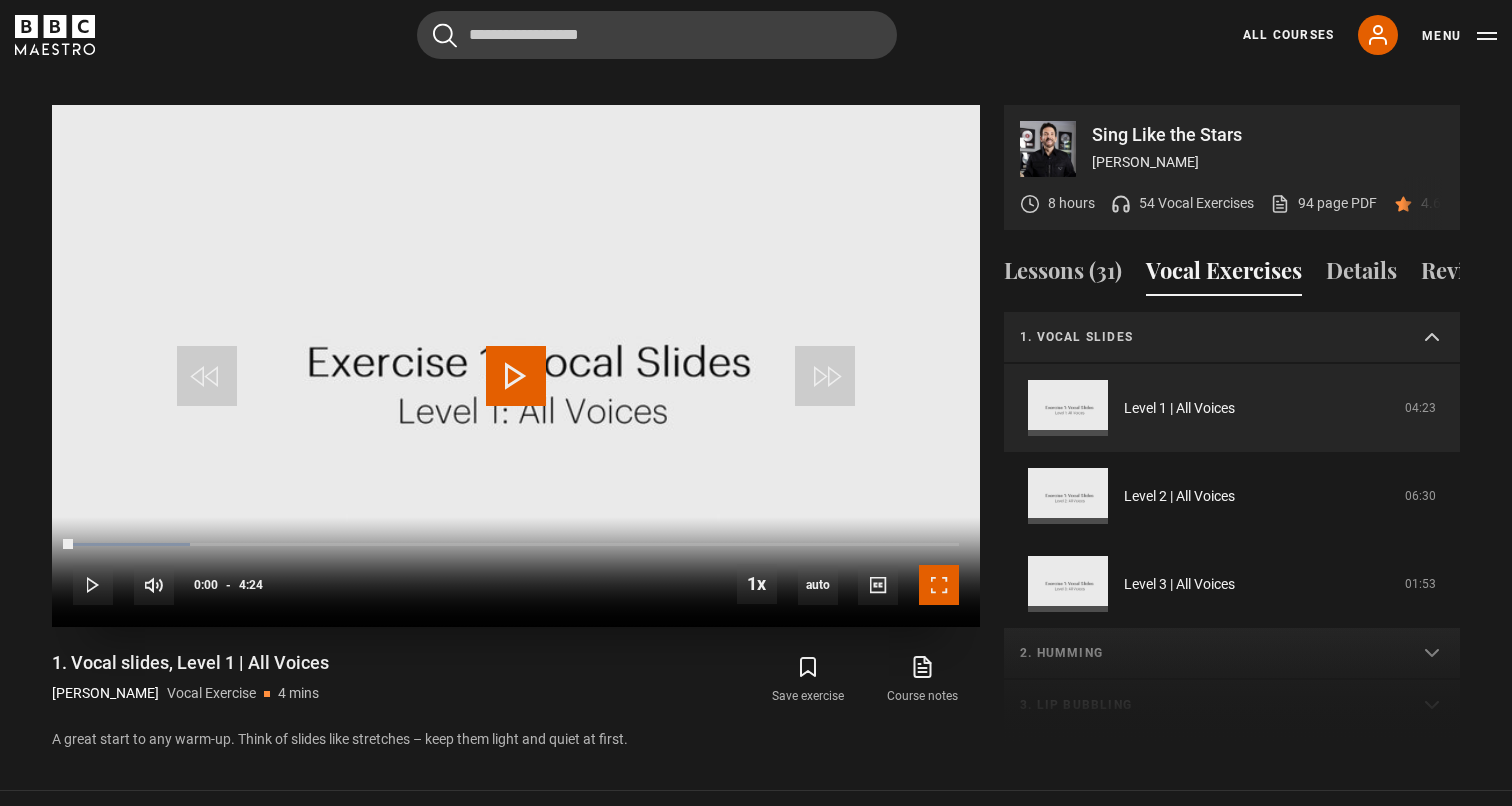 click at bounding box center (939, 585) 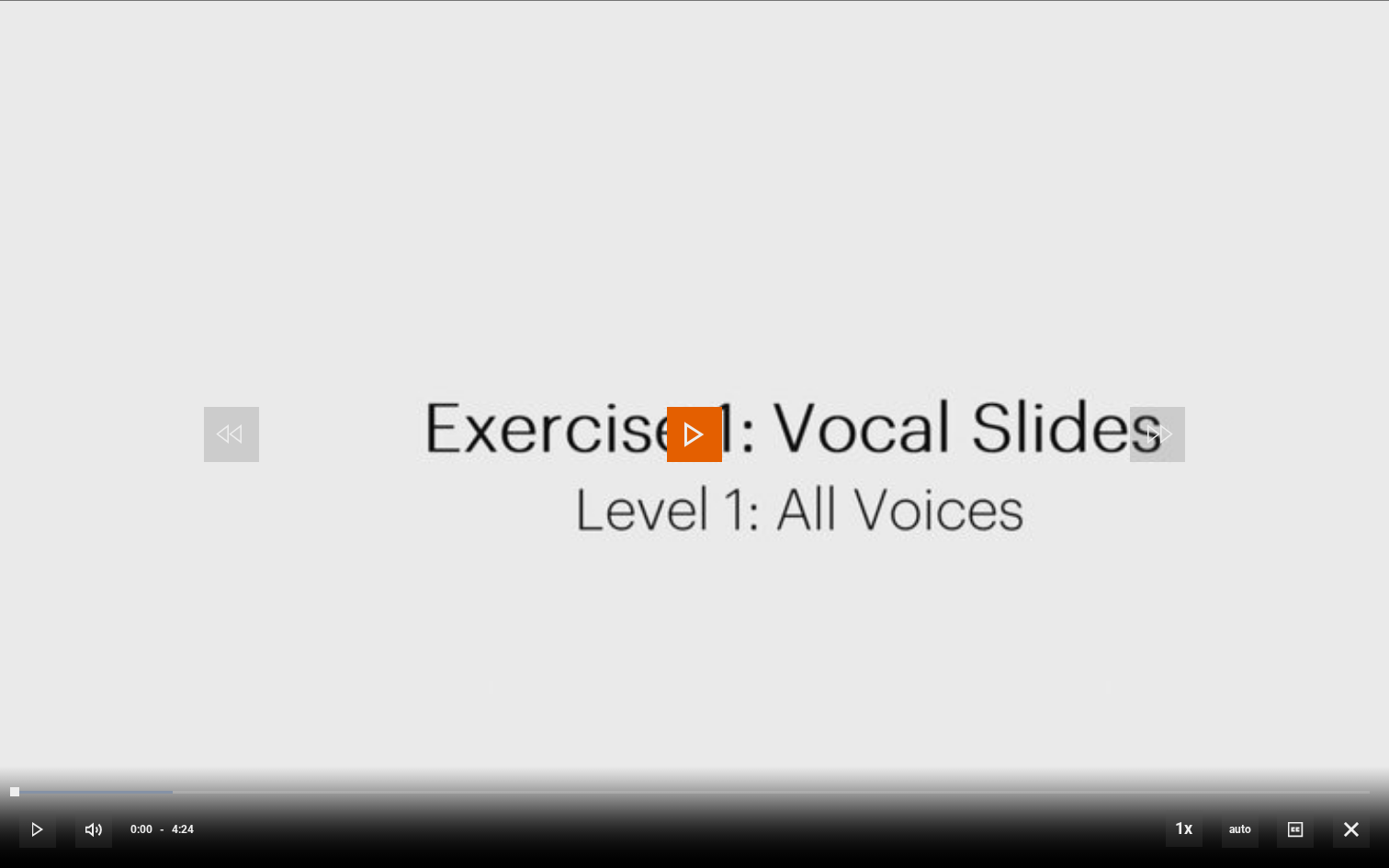 click at bounding box center (694, 434) 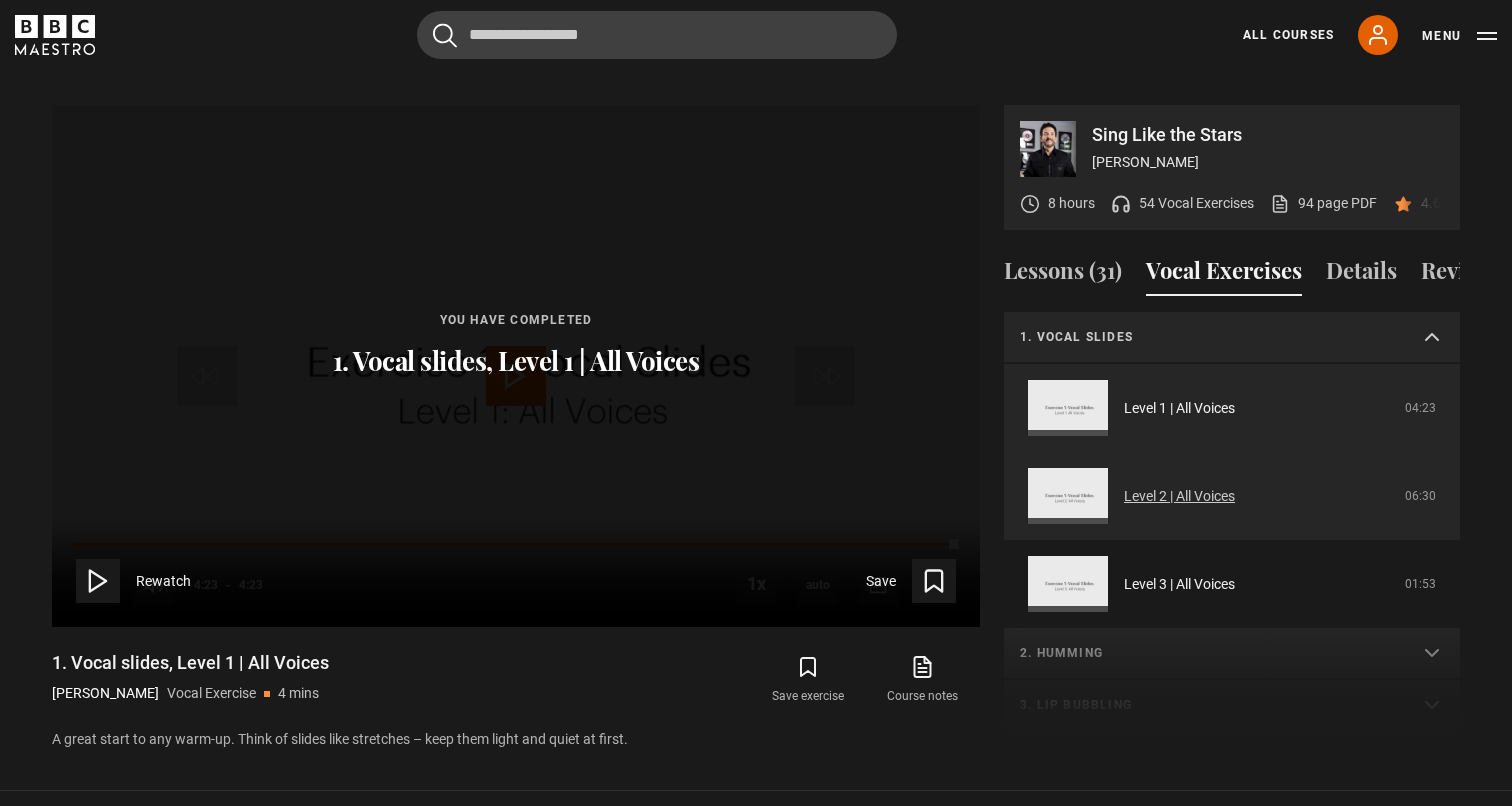 click on "Level 2 | All Voices" at bounding box center [1179, 496] 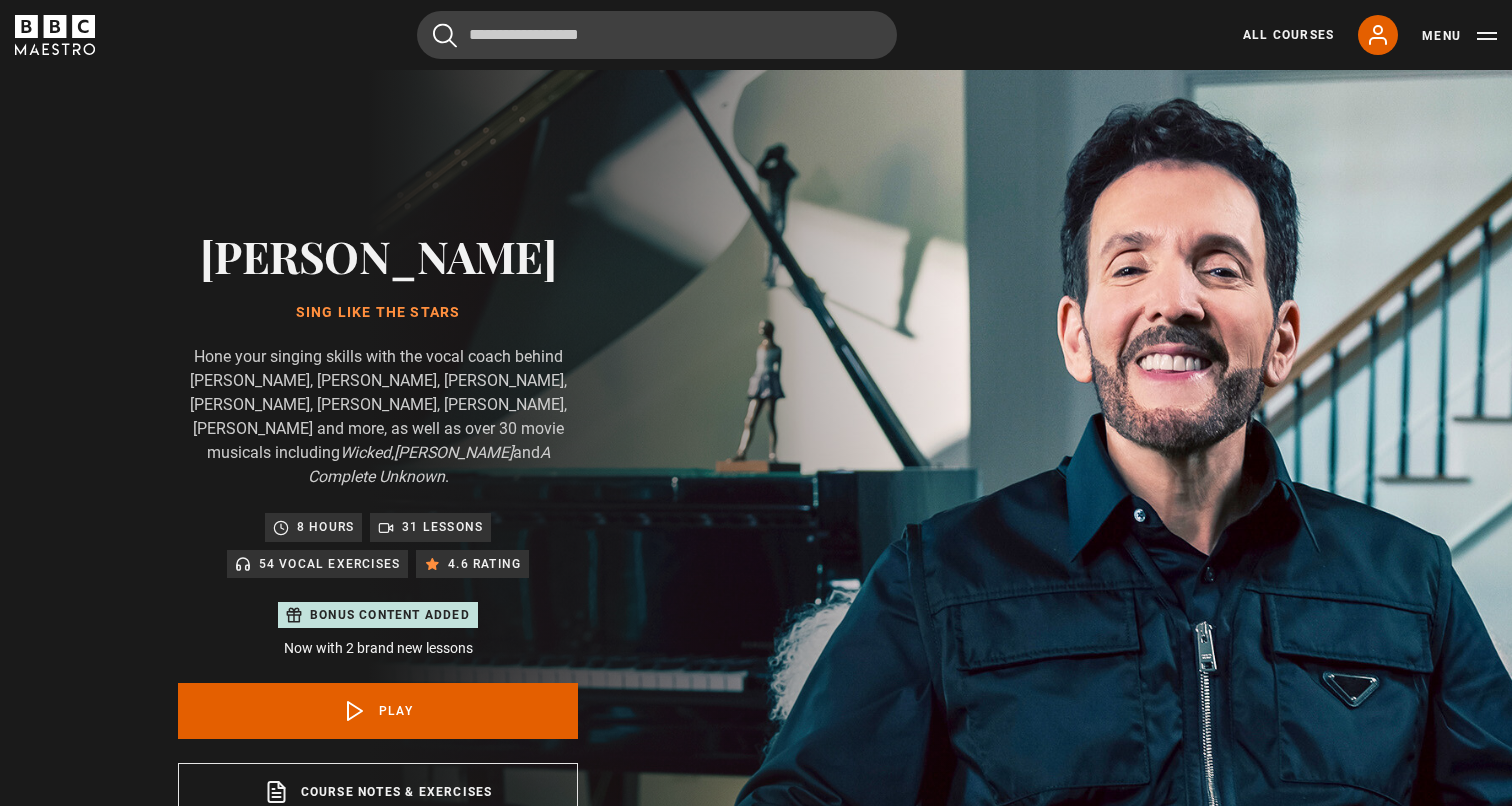 scroll, scrollTop: 956, scrollLeft: 0, axis: vertical 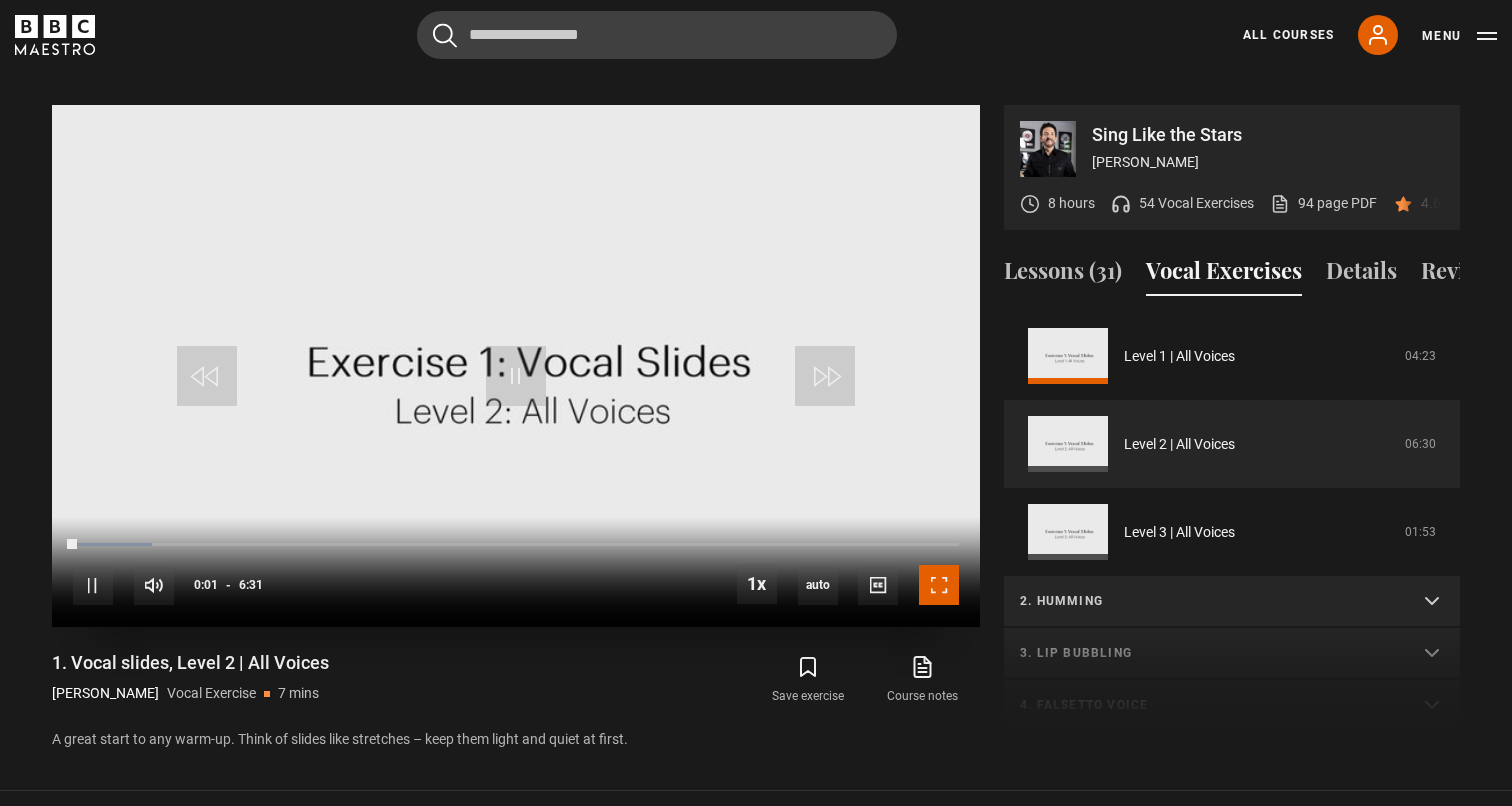 click at bounding box center [939, 585] 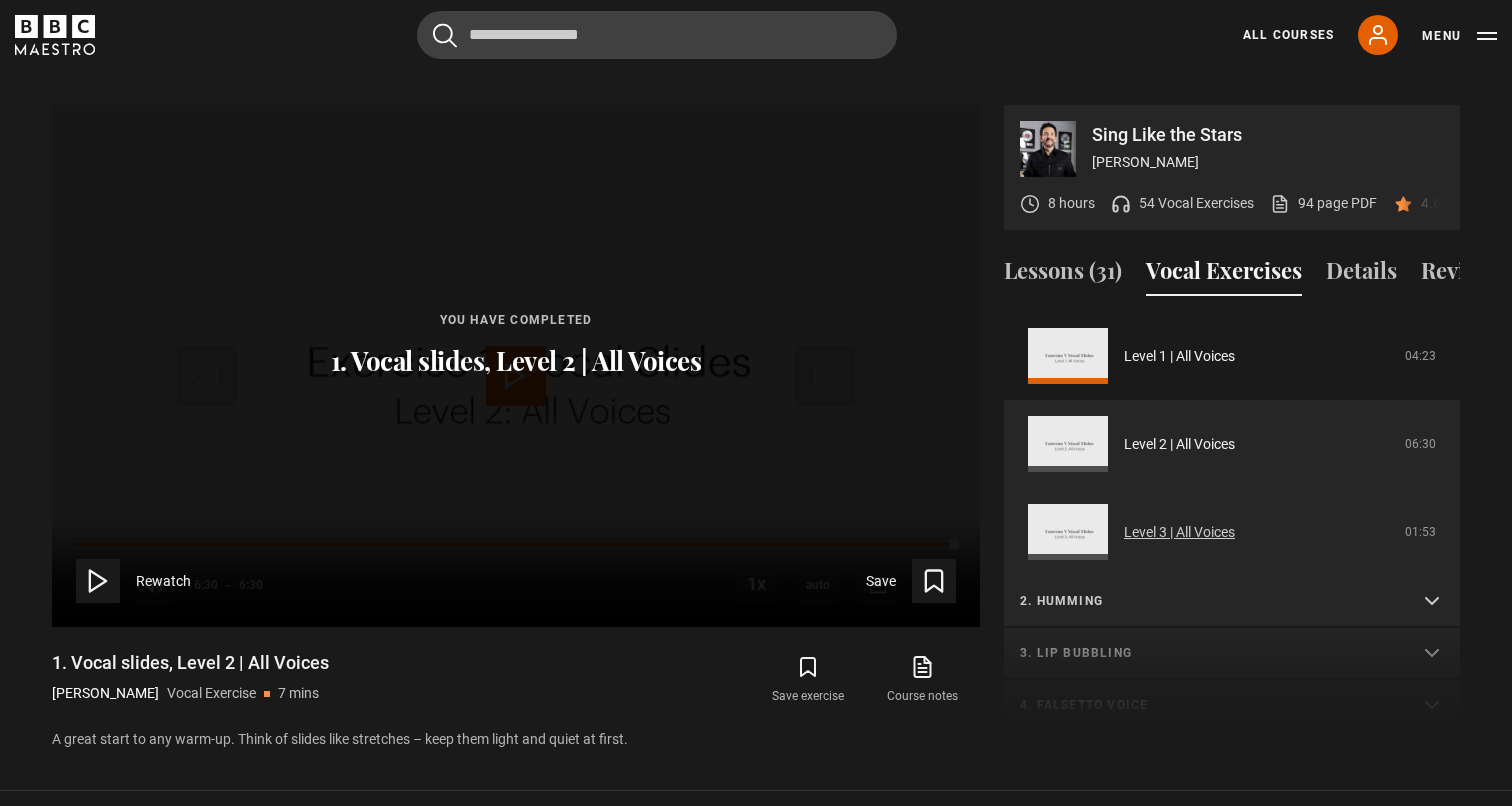 click on "Level 3 | All Voices" at bounding box center [1179, 532] 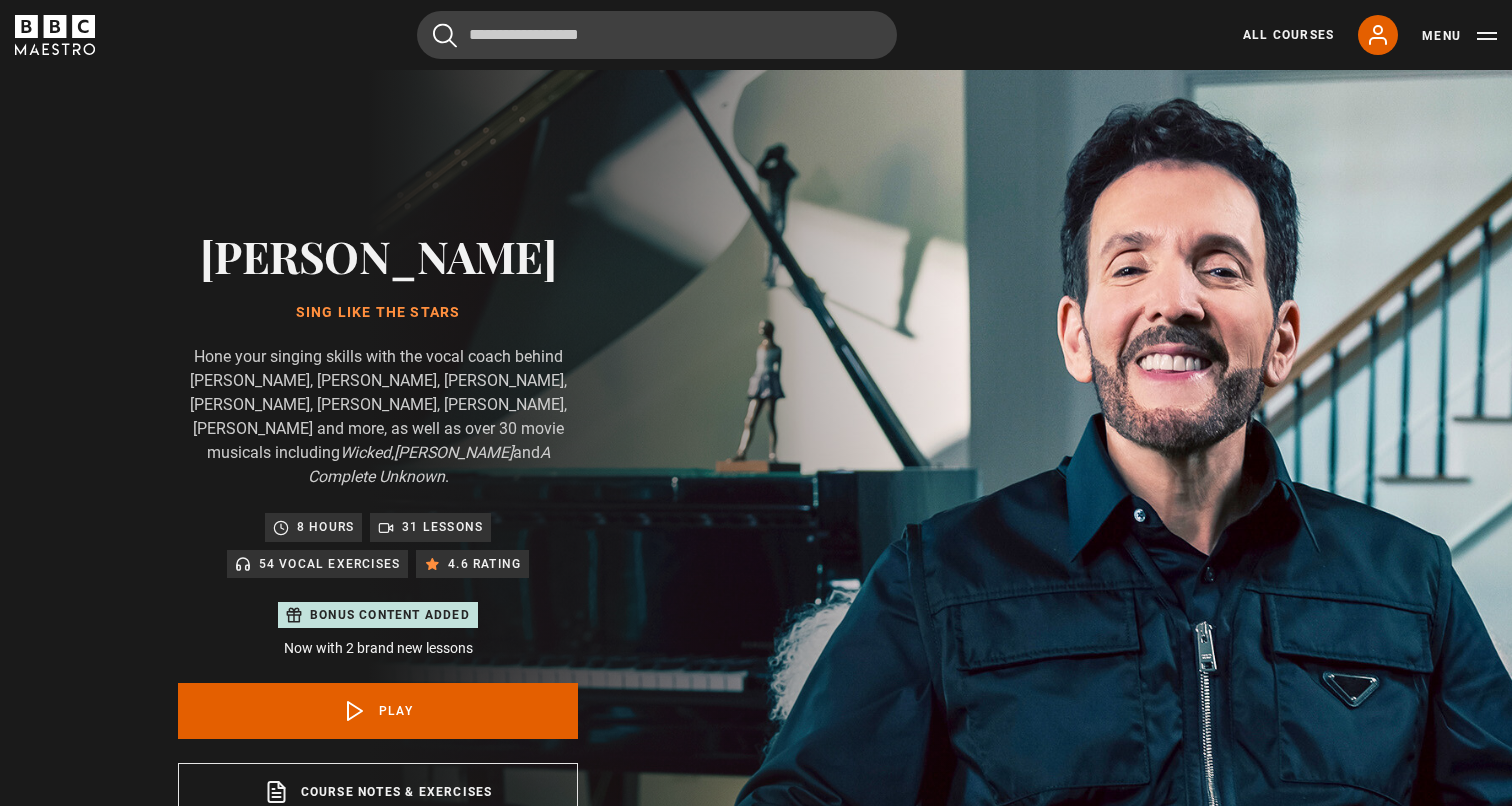 scroll, scrollTop: 956, scrollLeft: 0, axis: vertical 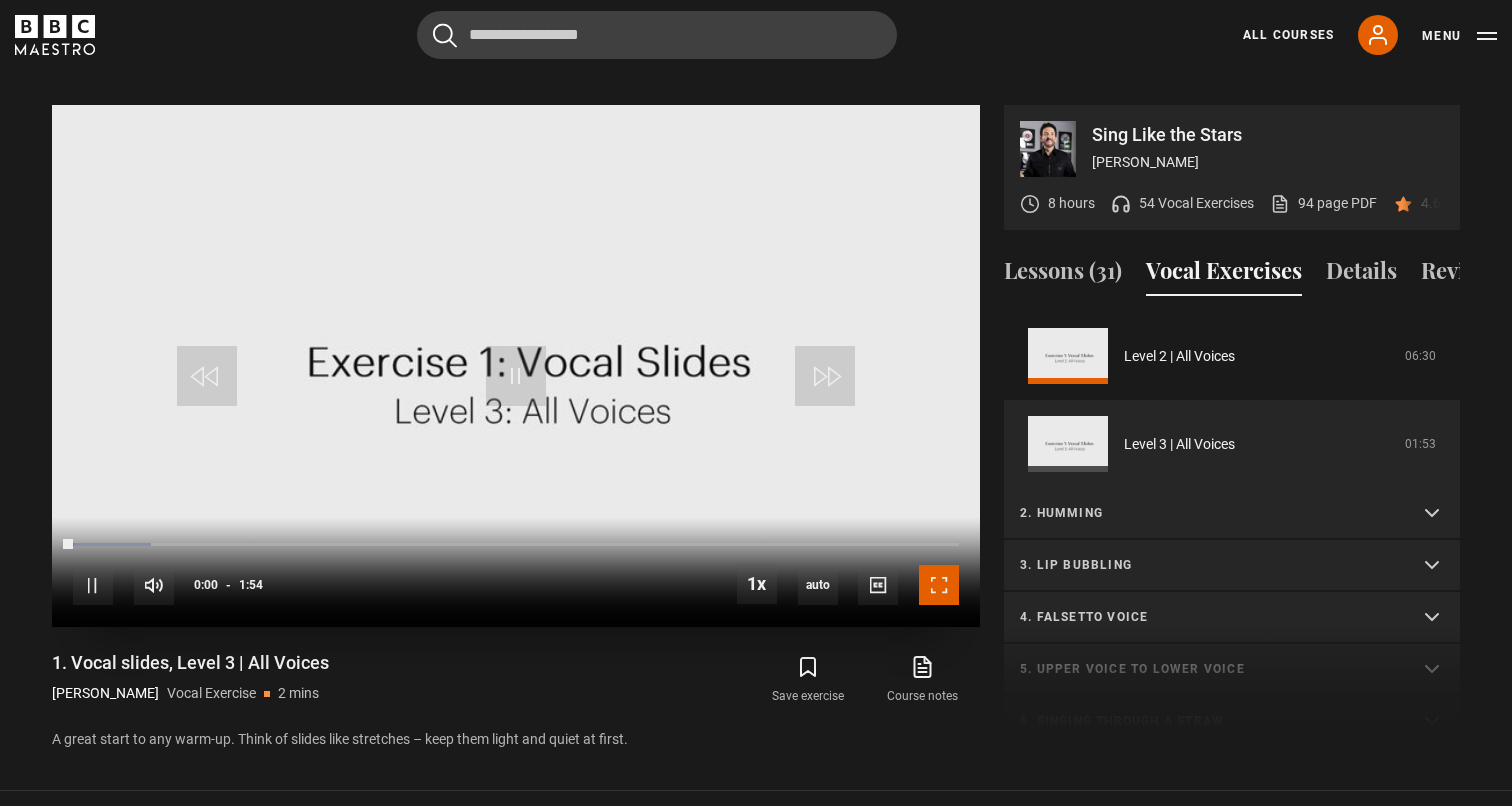 click at bounding box center (939, 585) 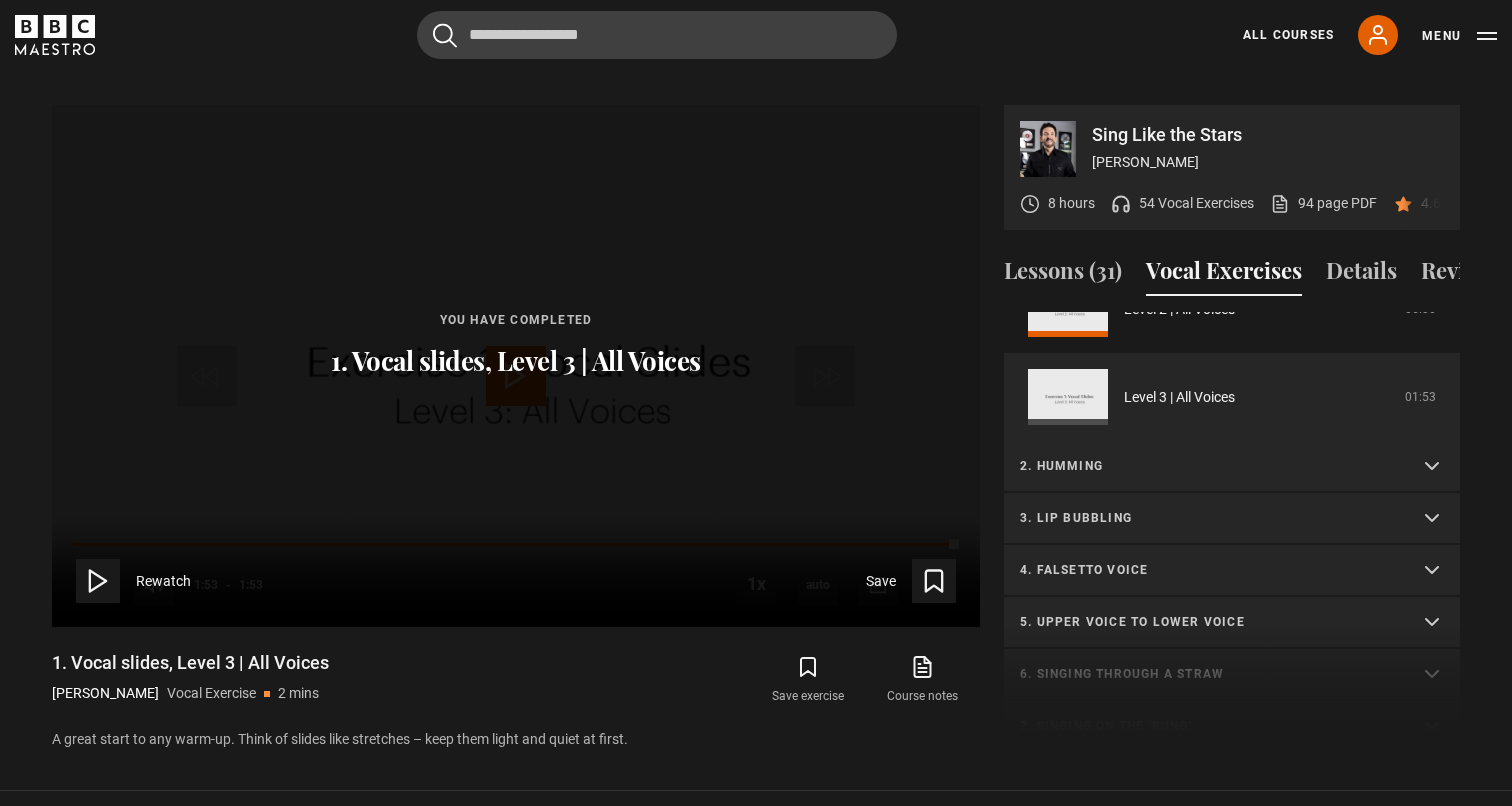 scroll, scrollTop: 190, scrollLeft: 0, axis: vertical 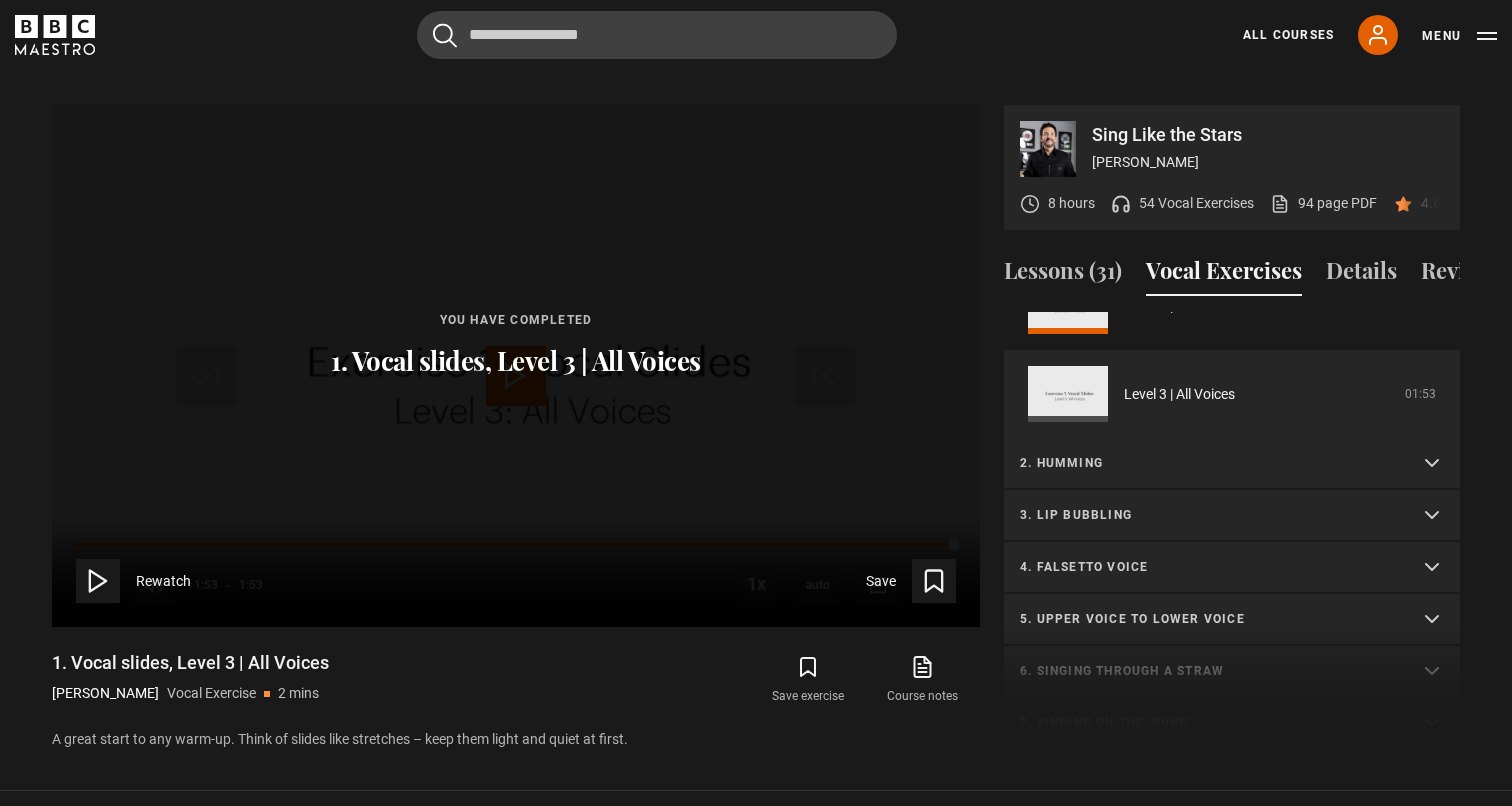 click on "2. Humming" at bounding box center (1208, 463) 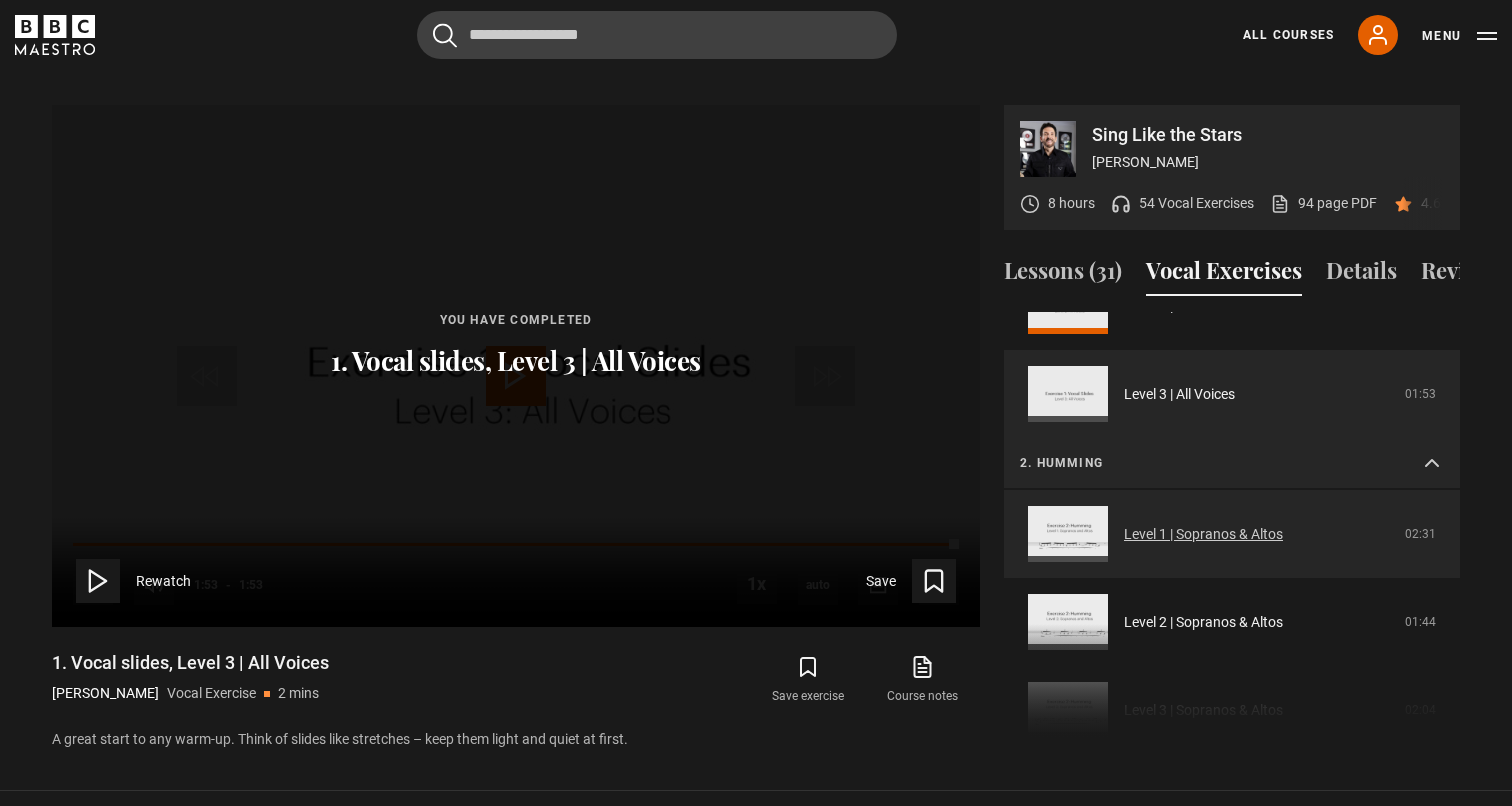click on "Level 1 | Sopranos & Altos" at bounding box center [1203, 534] 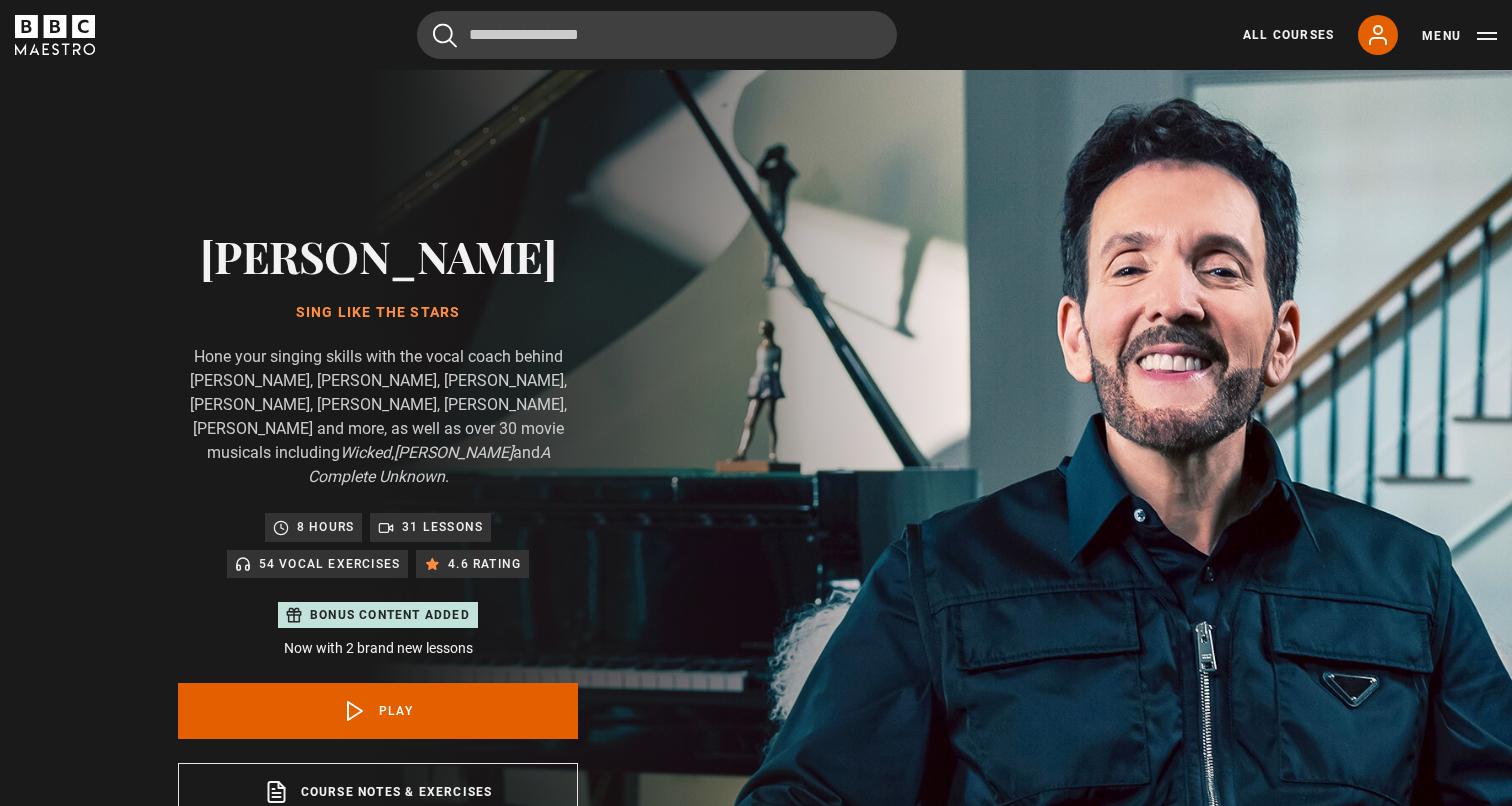 scroll, scrollTop: 956, scrollLeft: 0, axis: vertical 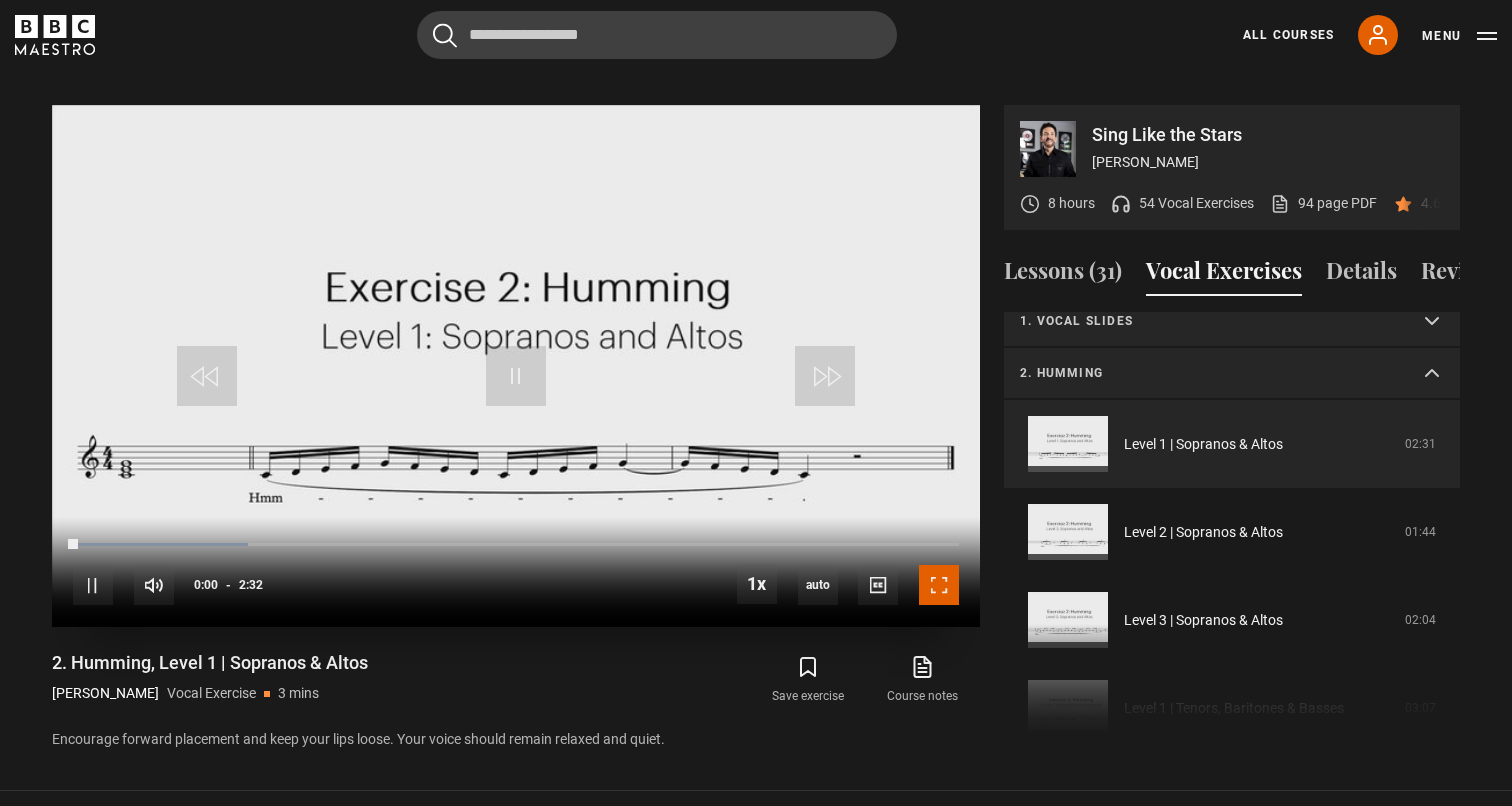 click at bounding box center (939, 585) 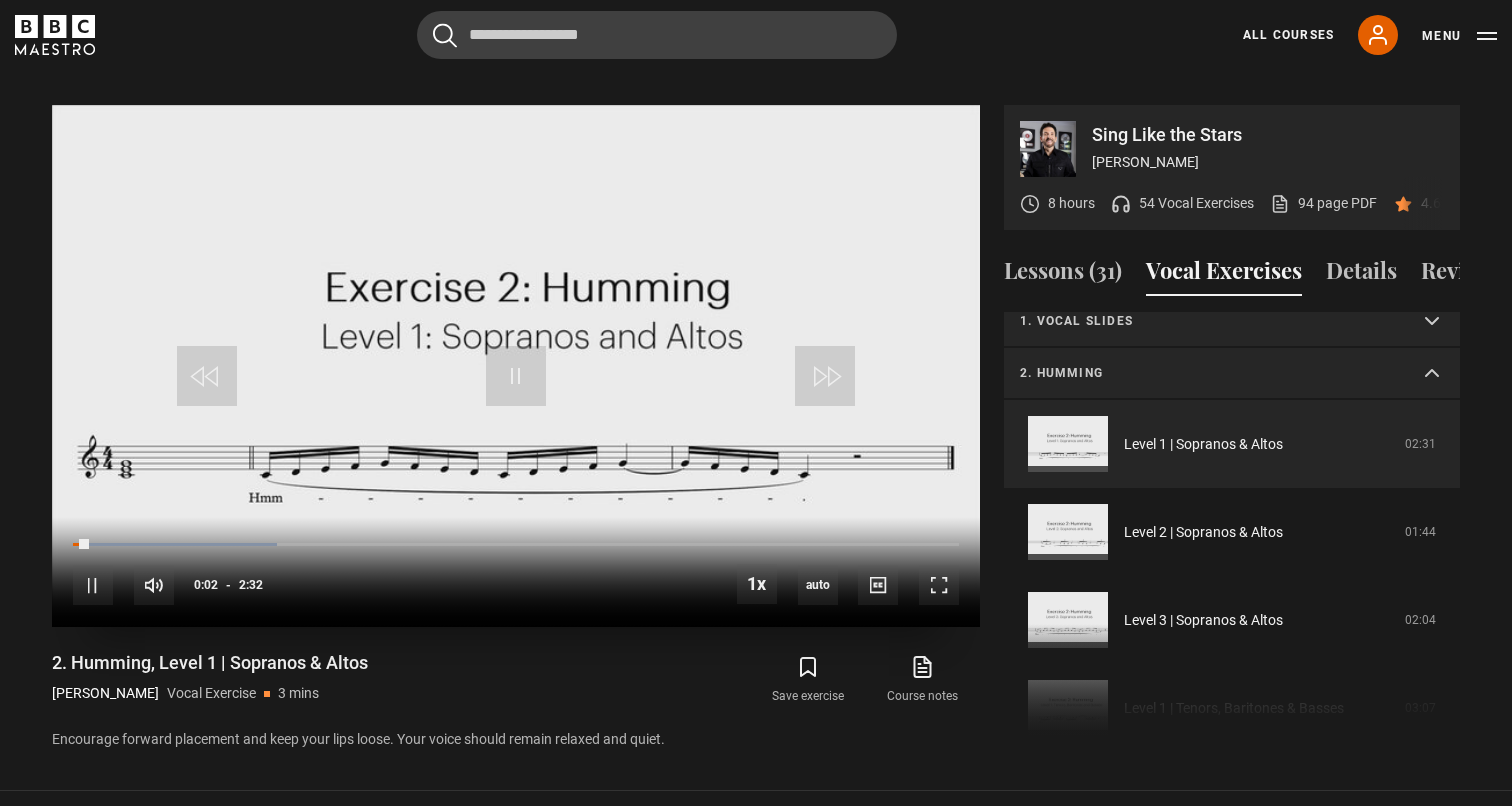 click at bounding box center (516, 366) 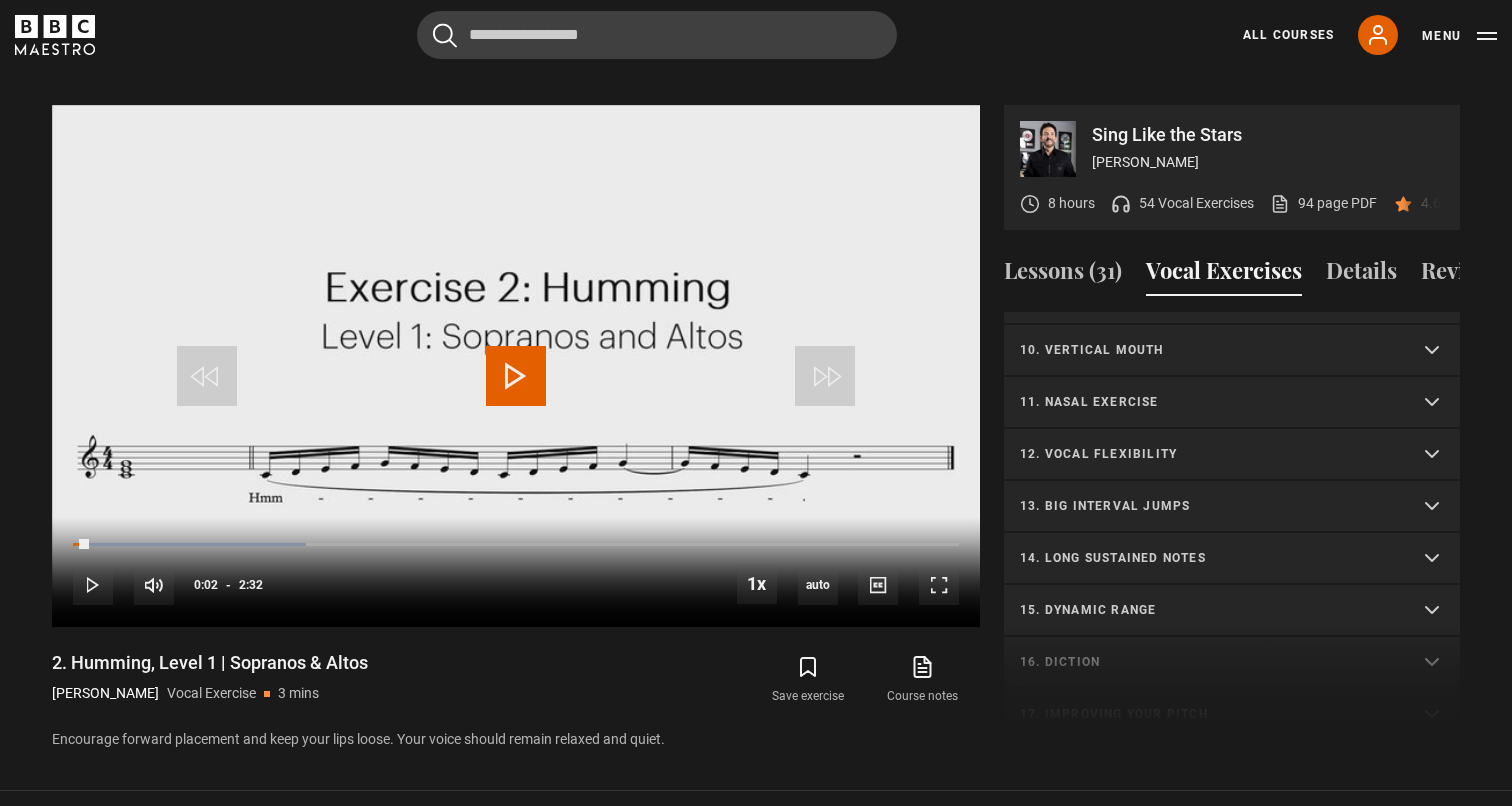 scroll, scrollTop: 1032, scrollLeft: 0, axis: vertical 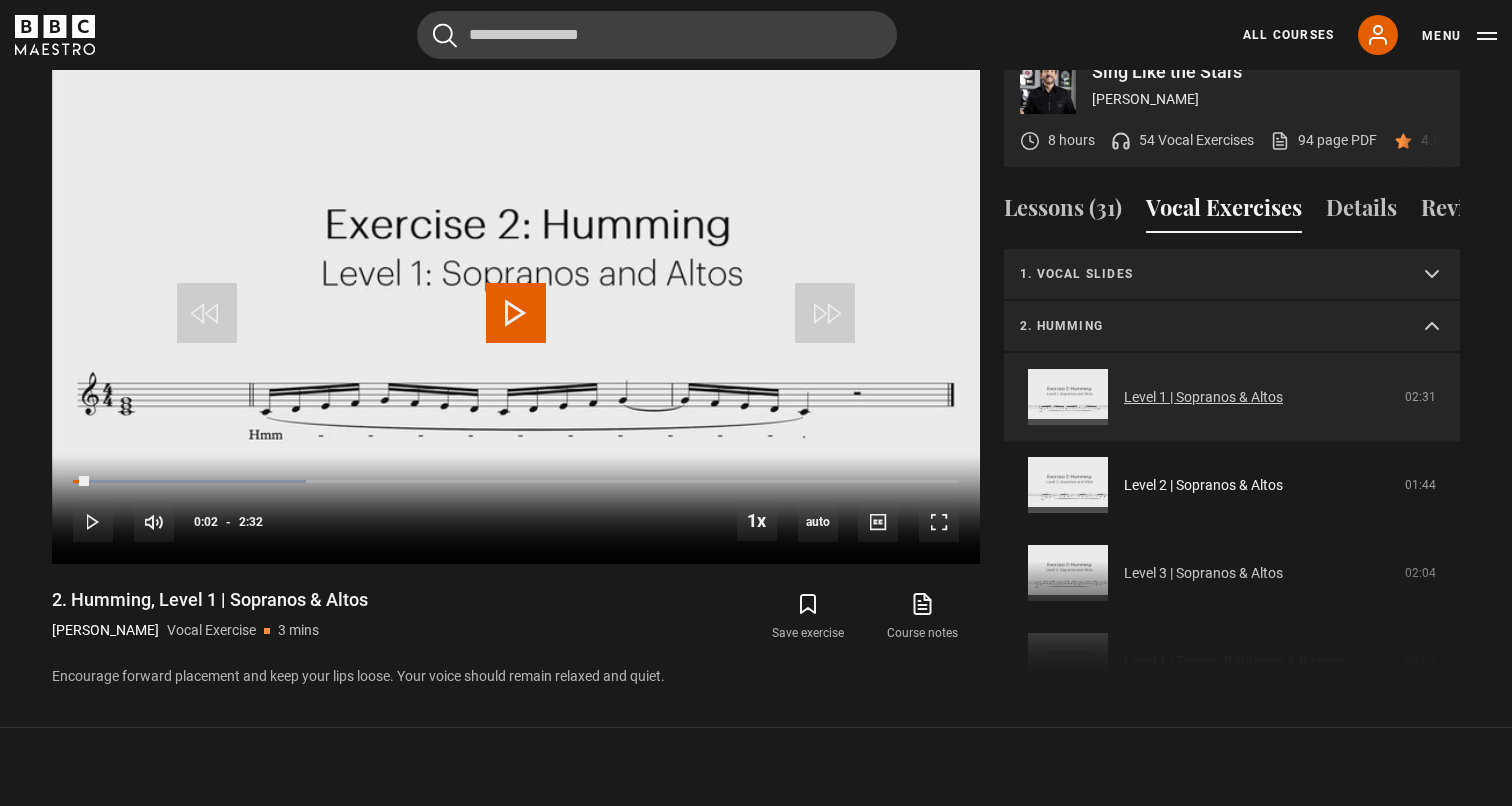 click on "Level 1 | Sopranos & Altos" at bounding box center (1203, 397) 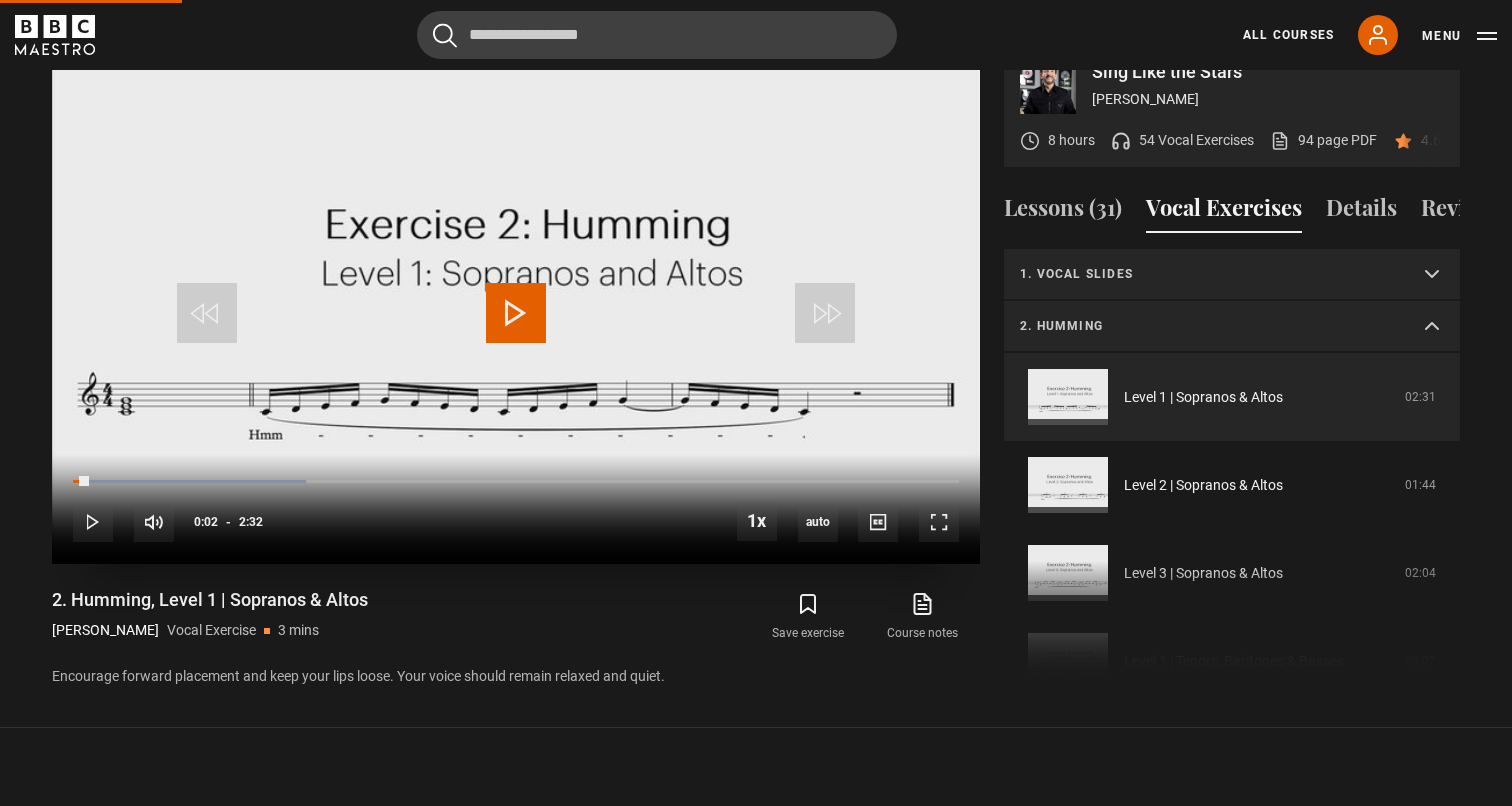 scroll, scrollTop: 956, scrollLeft: 0, axis: vertical 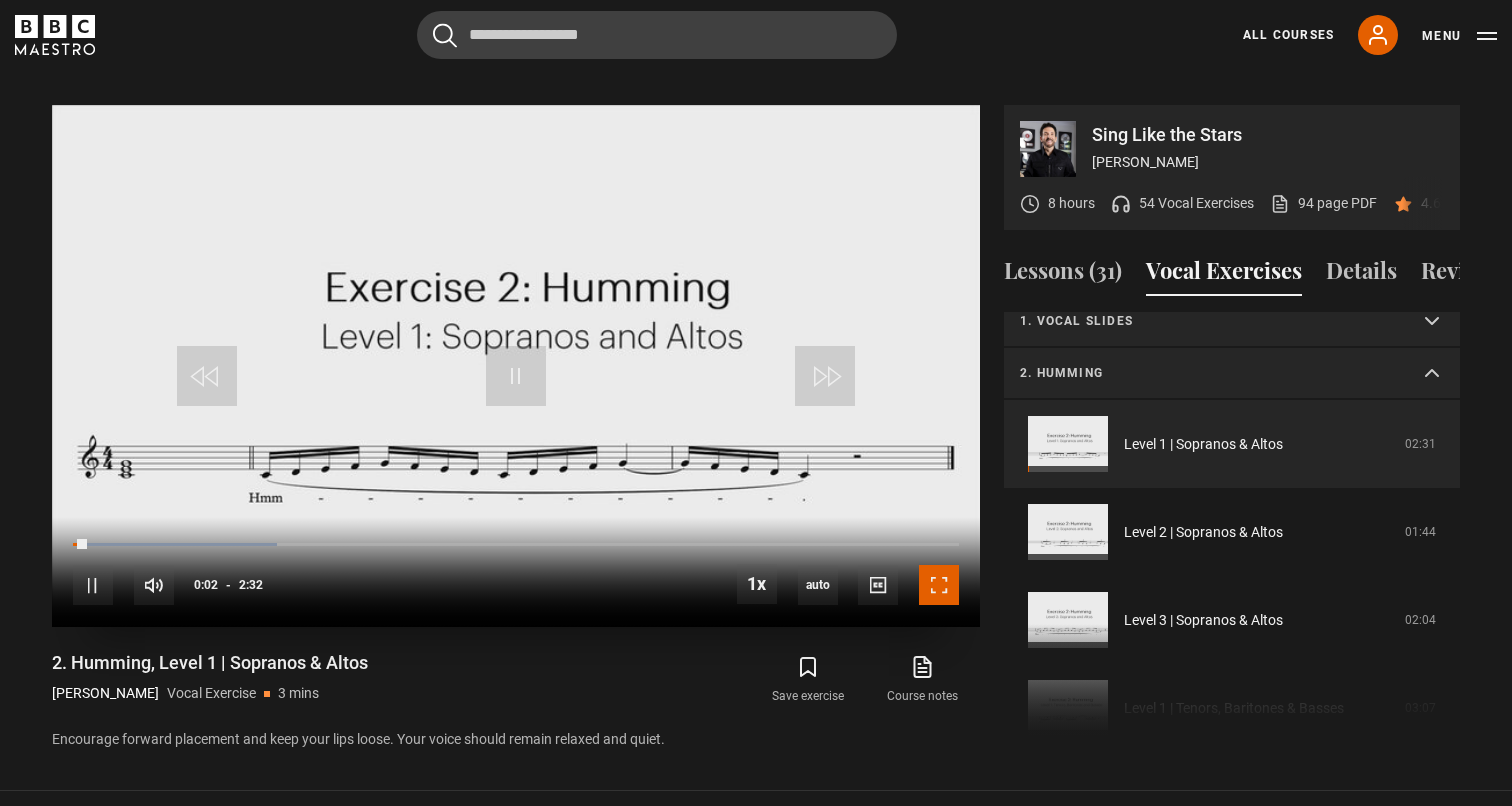 click at bounding box center [939, 585] 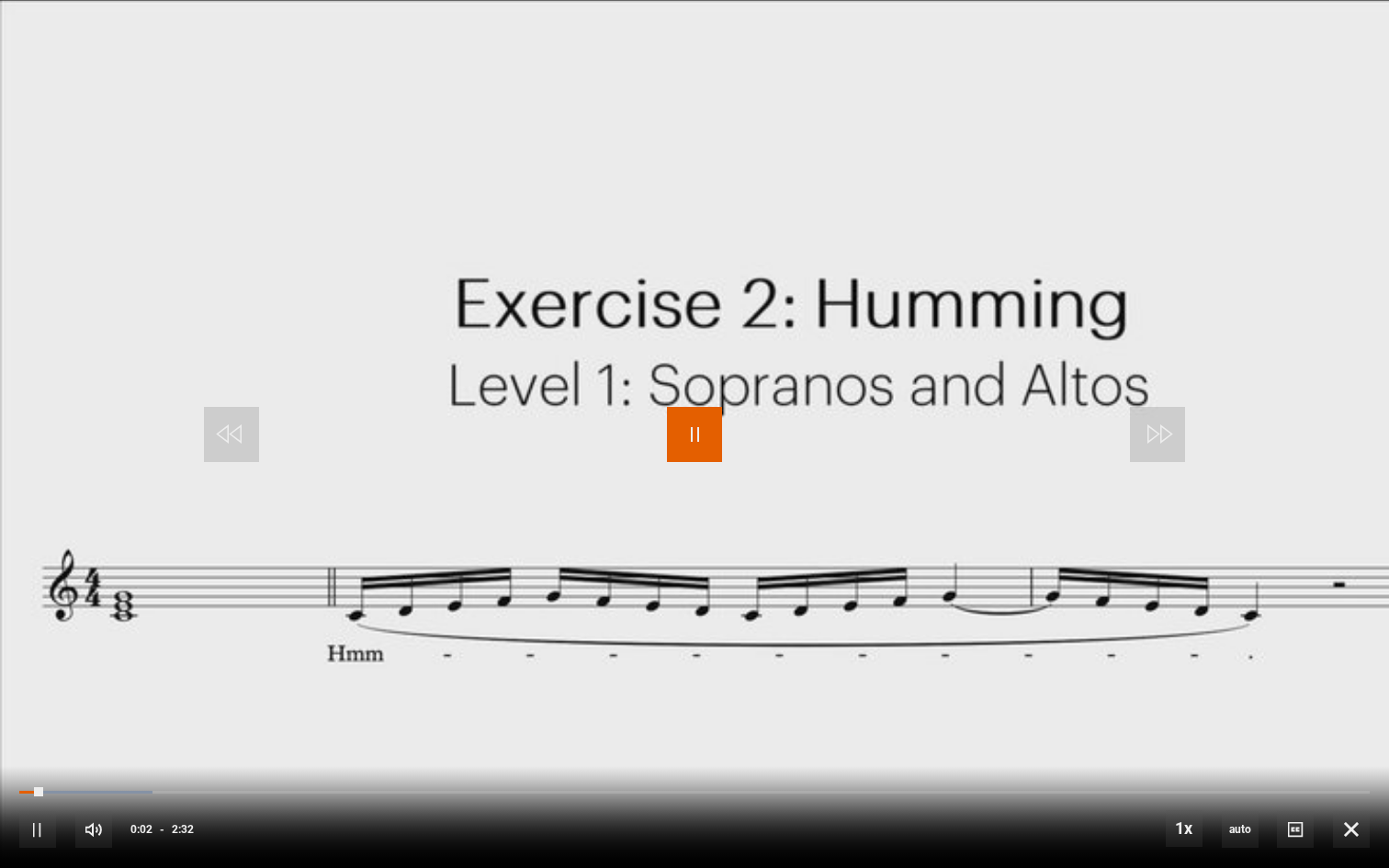click at bounding box center (694, 434) 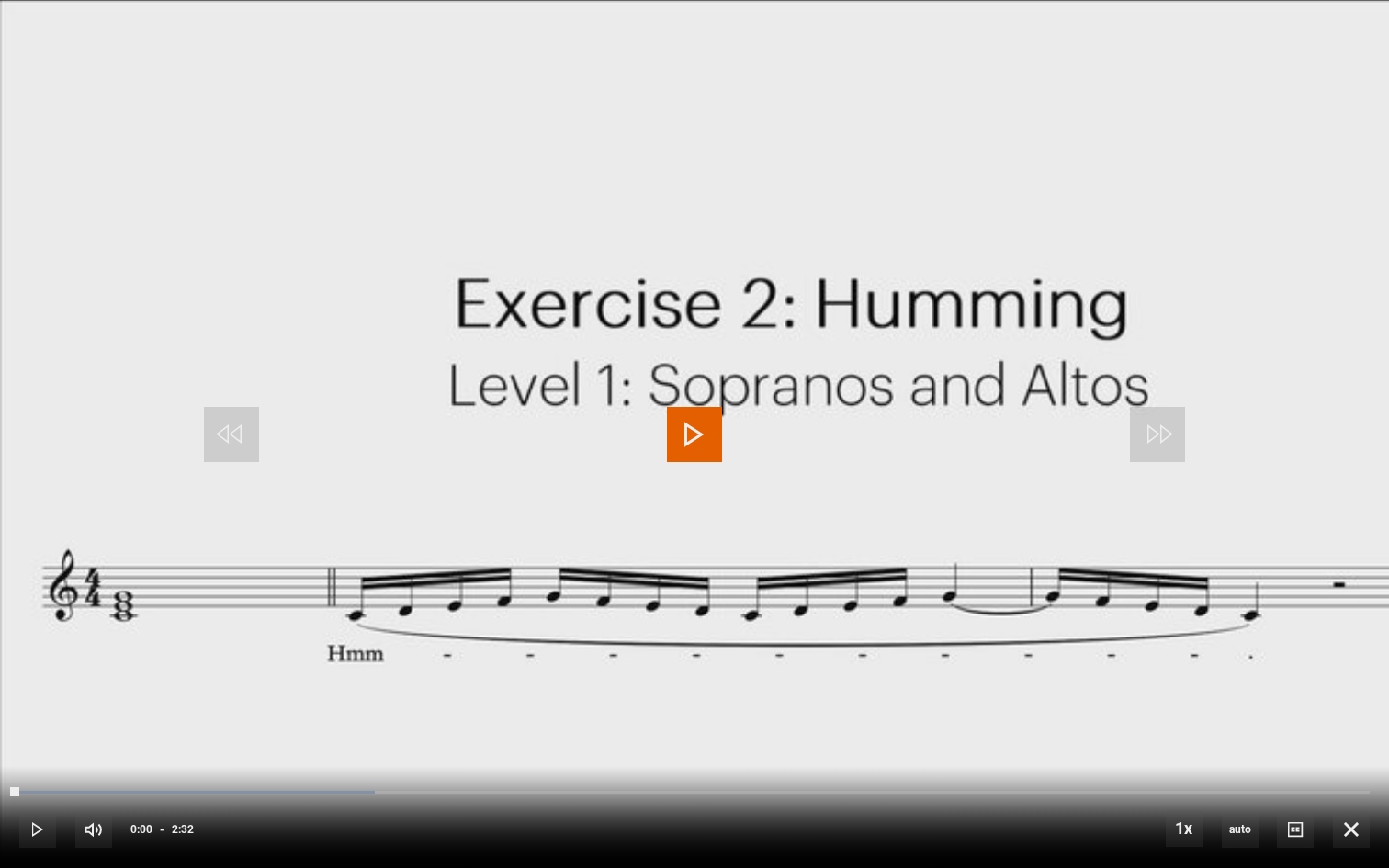 click at bounding box center (694, 434) 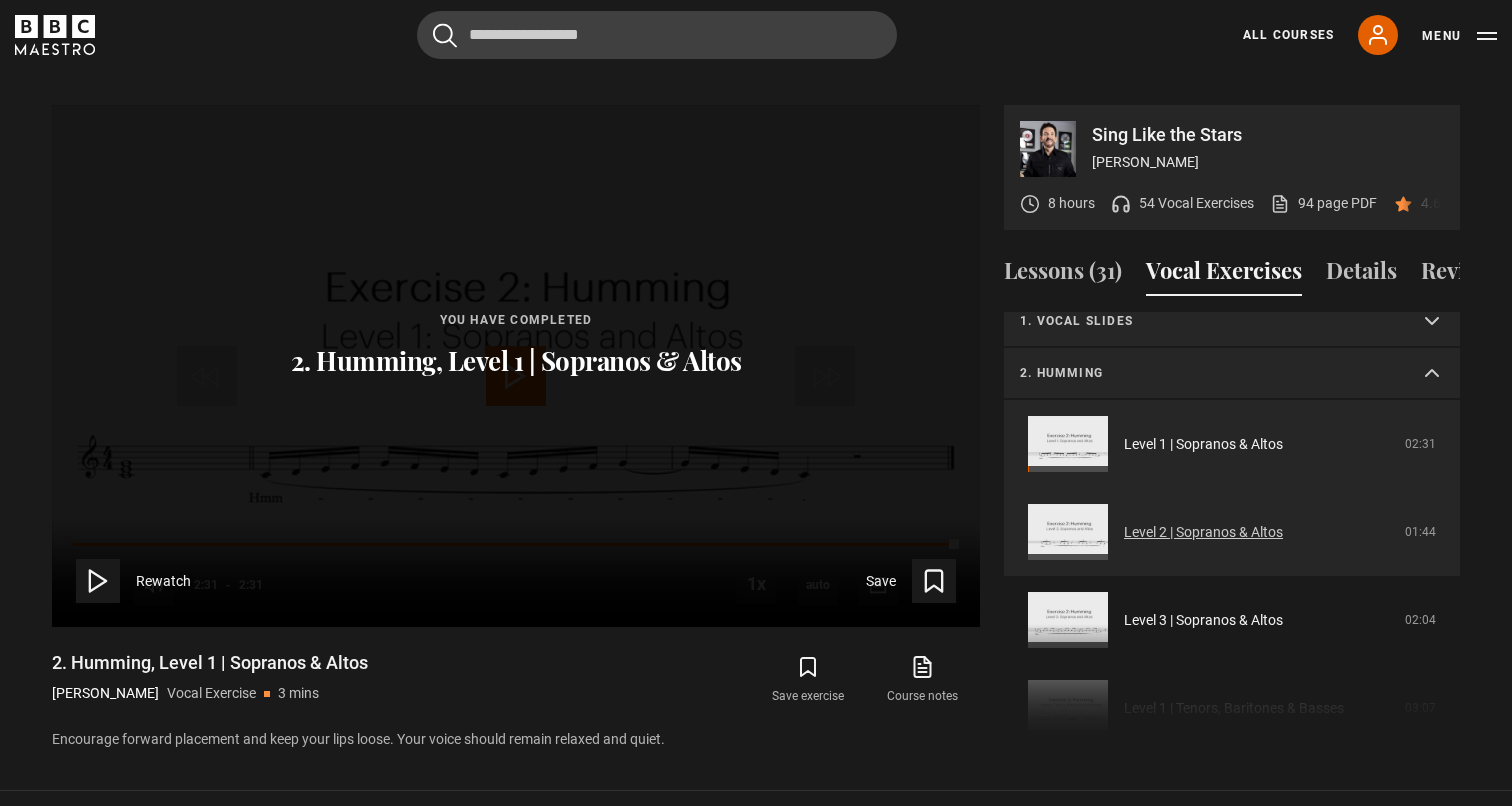 click on "Level 2 | Sopranos & Altos" at bounding box center [1203, 532] 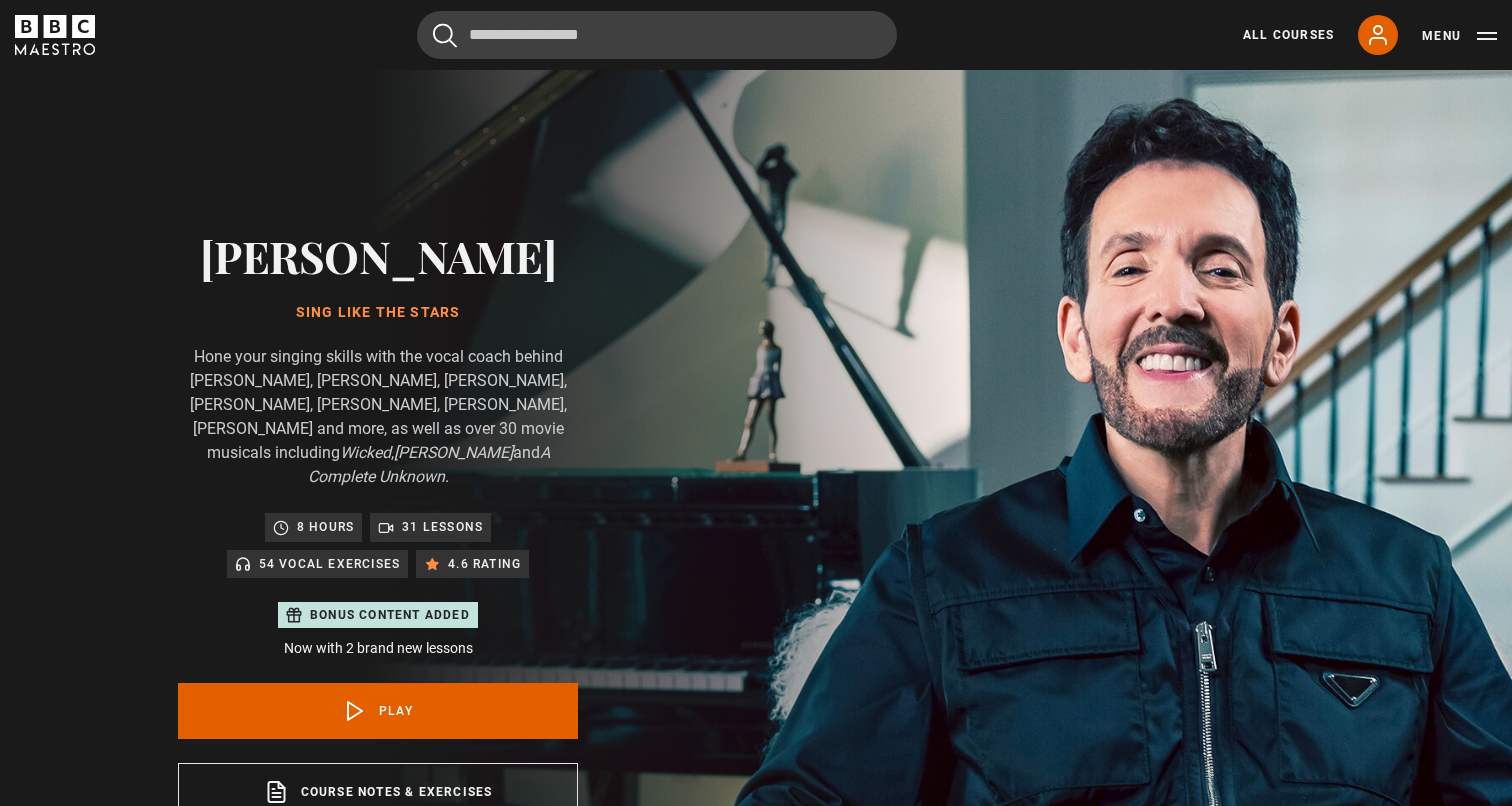 scroll, scrollTop: 956, scrollLeft: 0, axis: vertical 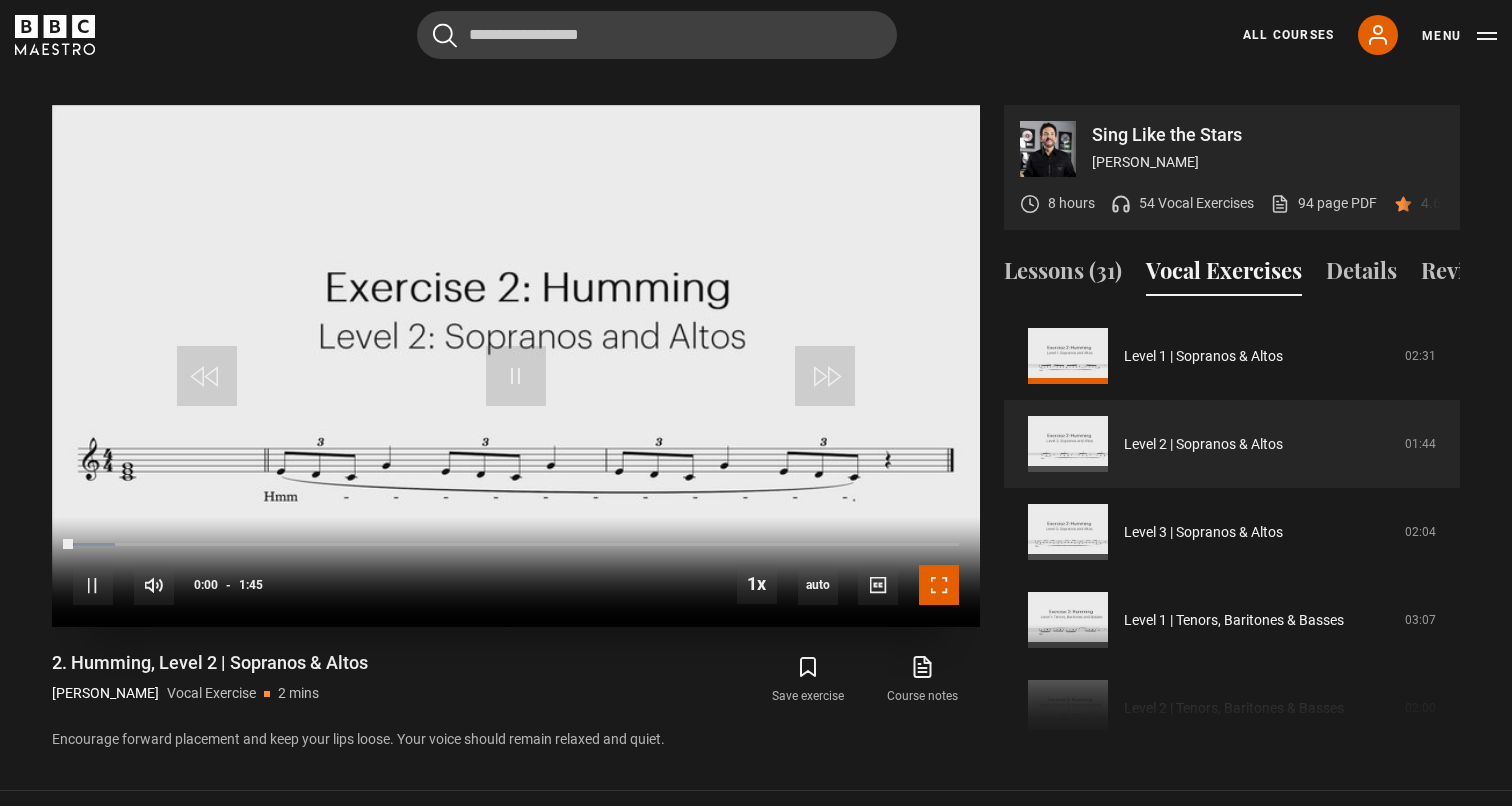 click at bounding box center [939, 585] 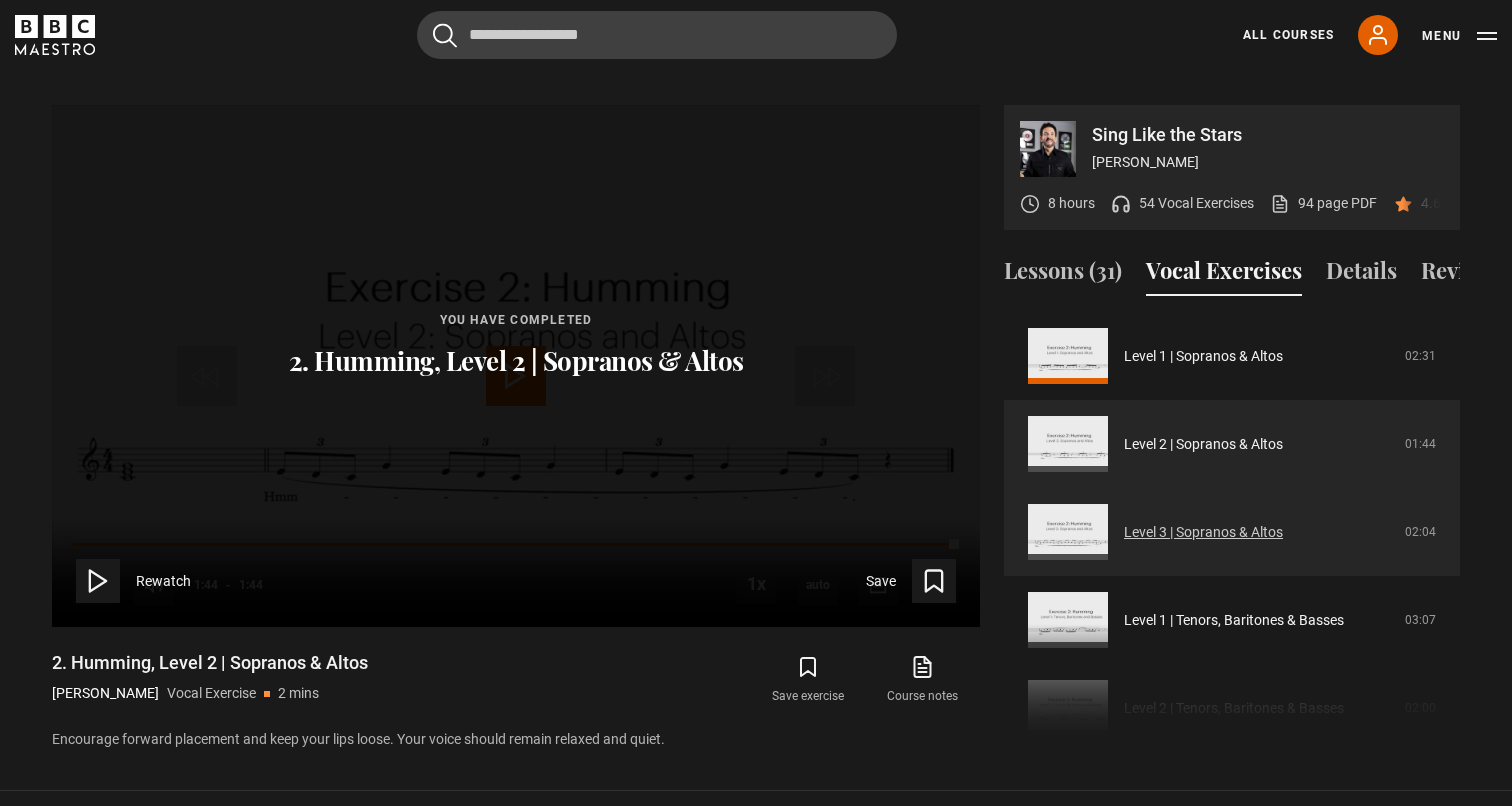 click on "Level 3 | Sopranos & Altos" at bounding box center [1203, 532] 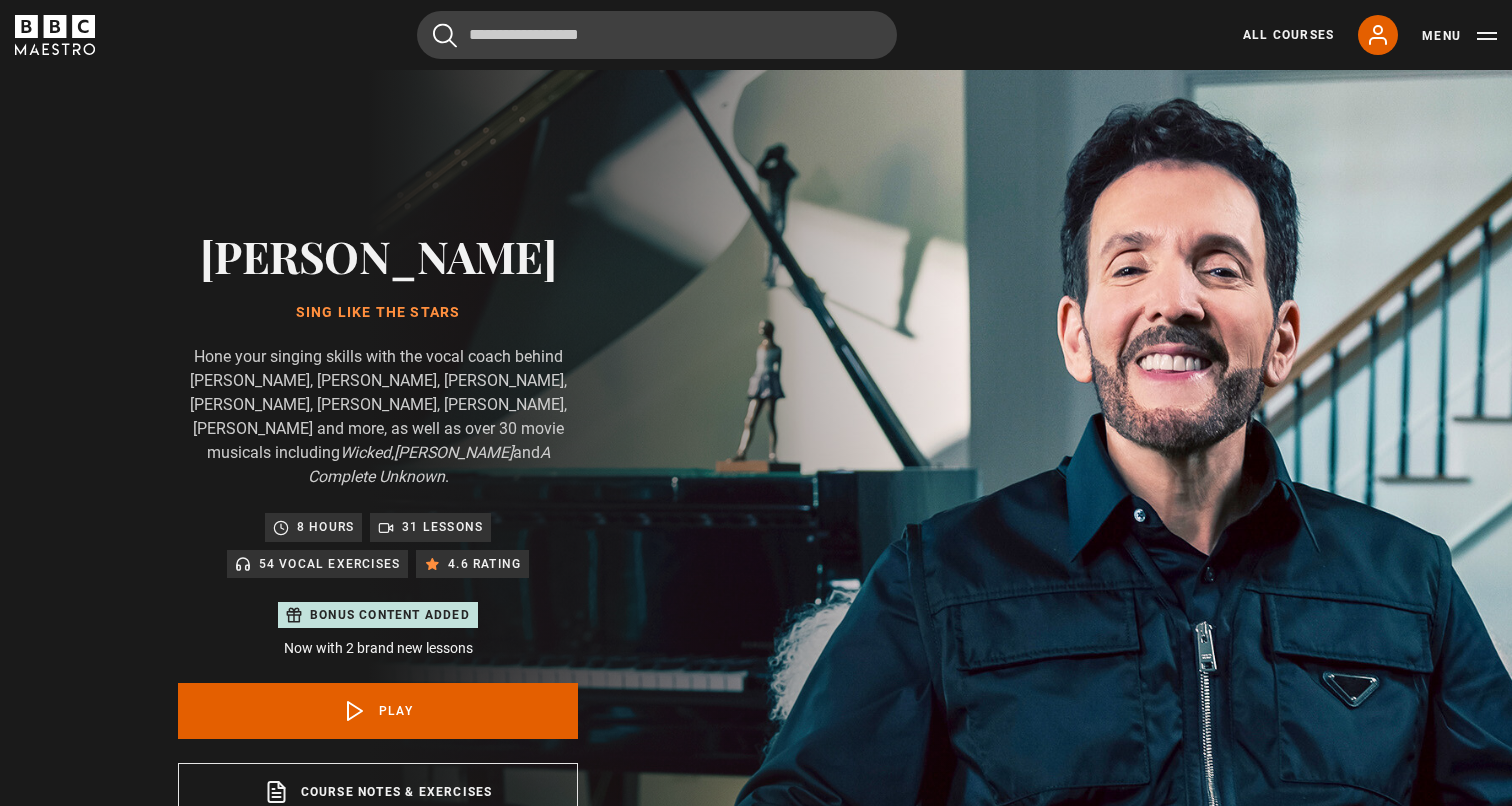 scroll, scrollTop: 956, scrollLeft: 0, axis: vertical 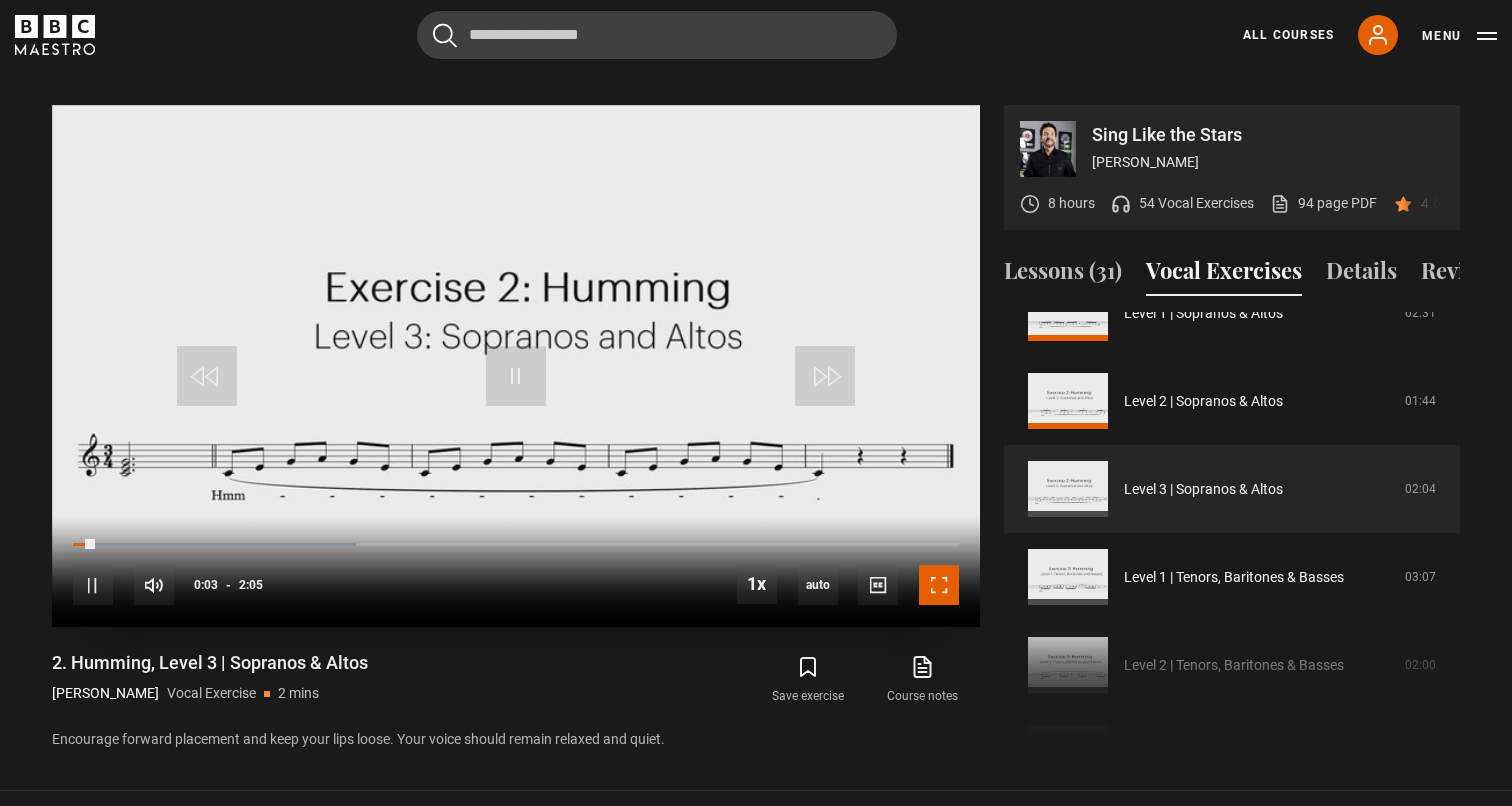 click at bounding box center (939, 585) 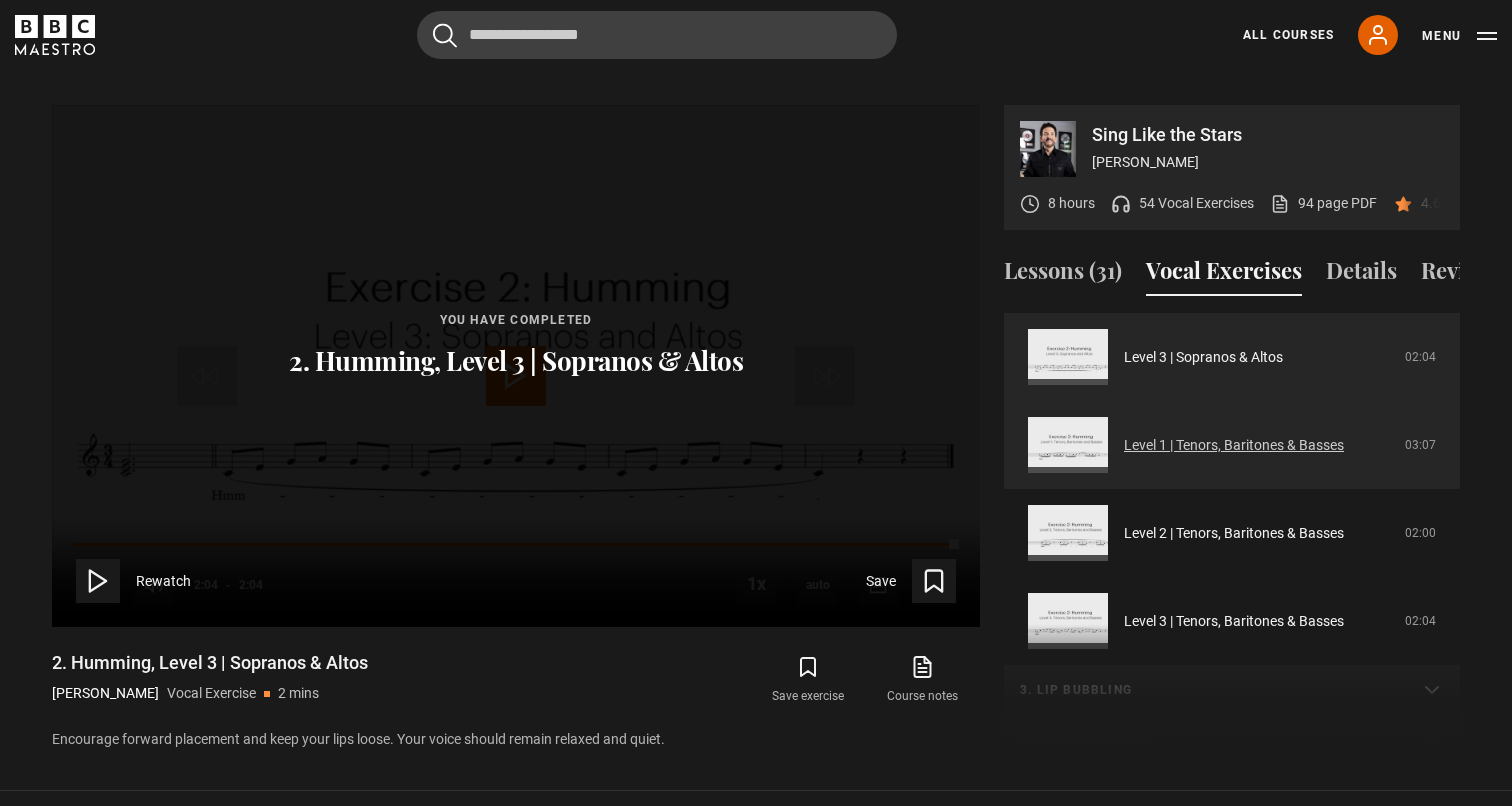 scroll, scrollTop: 281, scrollLeft: 0, axis: vertical 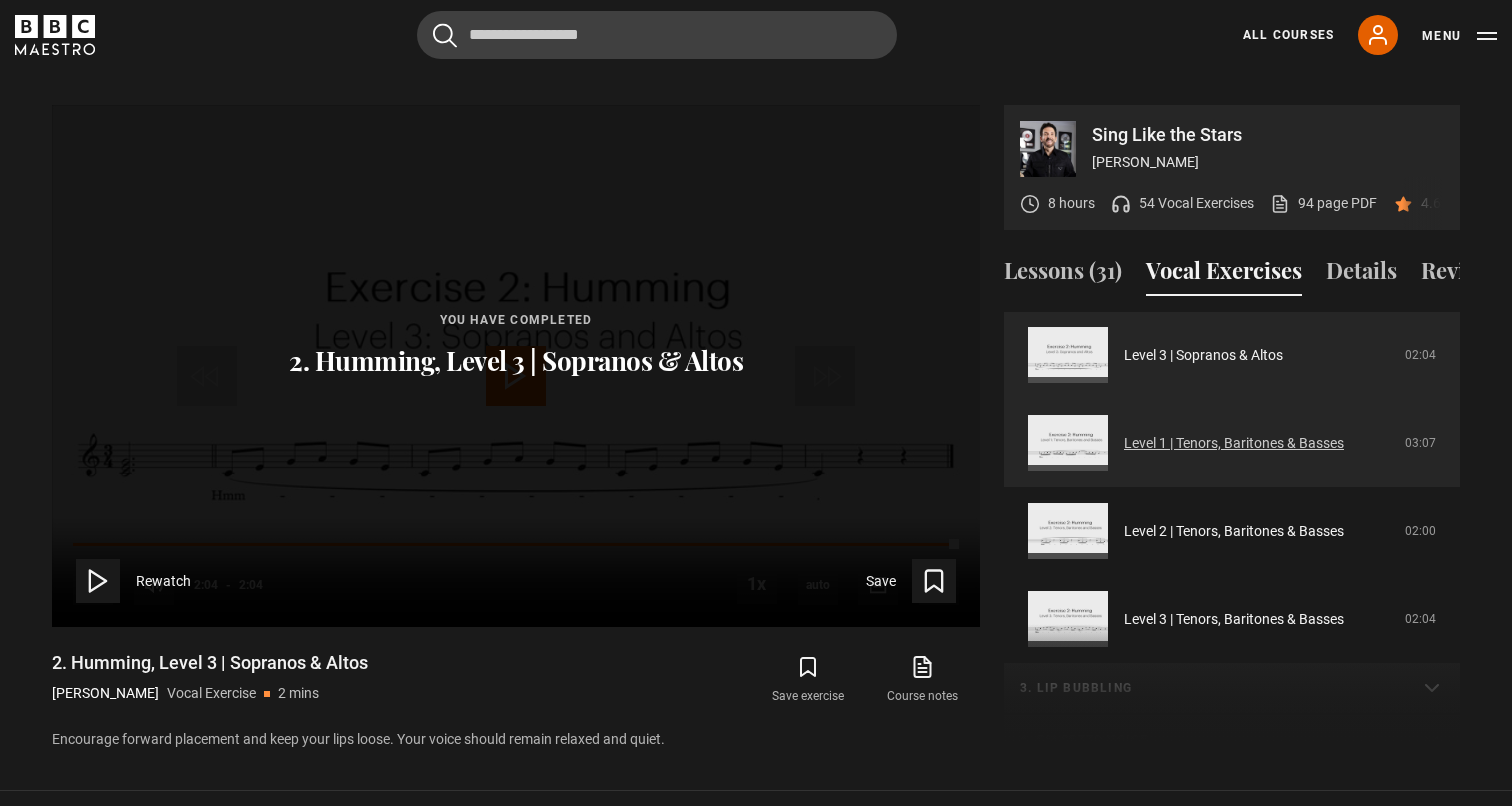 click on "Level 1 | Tenors, Baritones & Basses" at bounding box center (1234, 443) 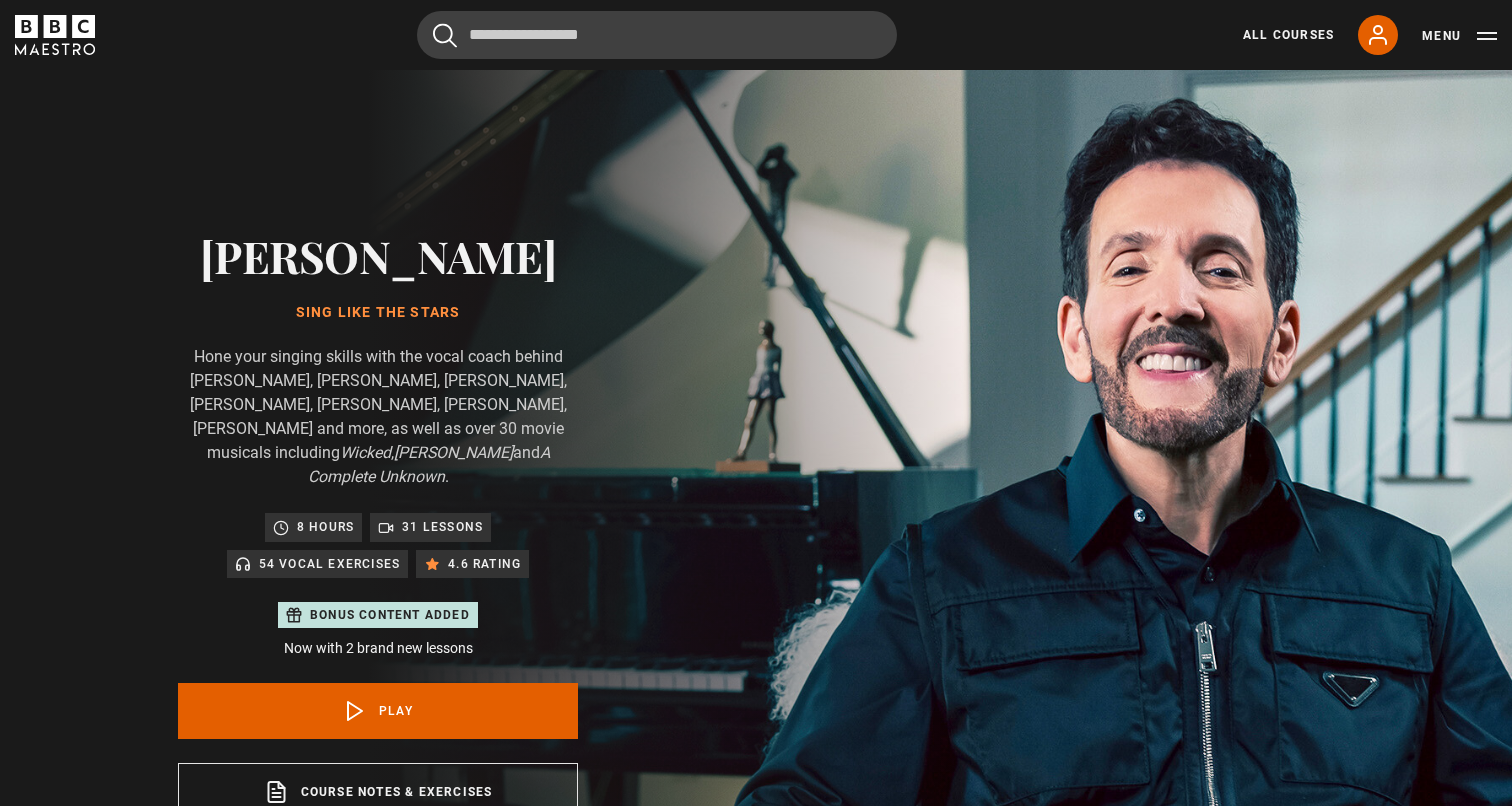 scroll, scrollTop: 956, scrollLeft: 0, axis: vertical 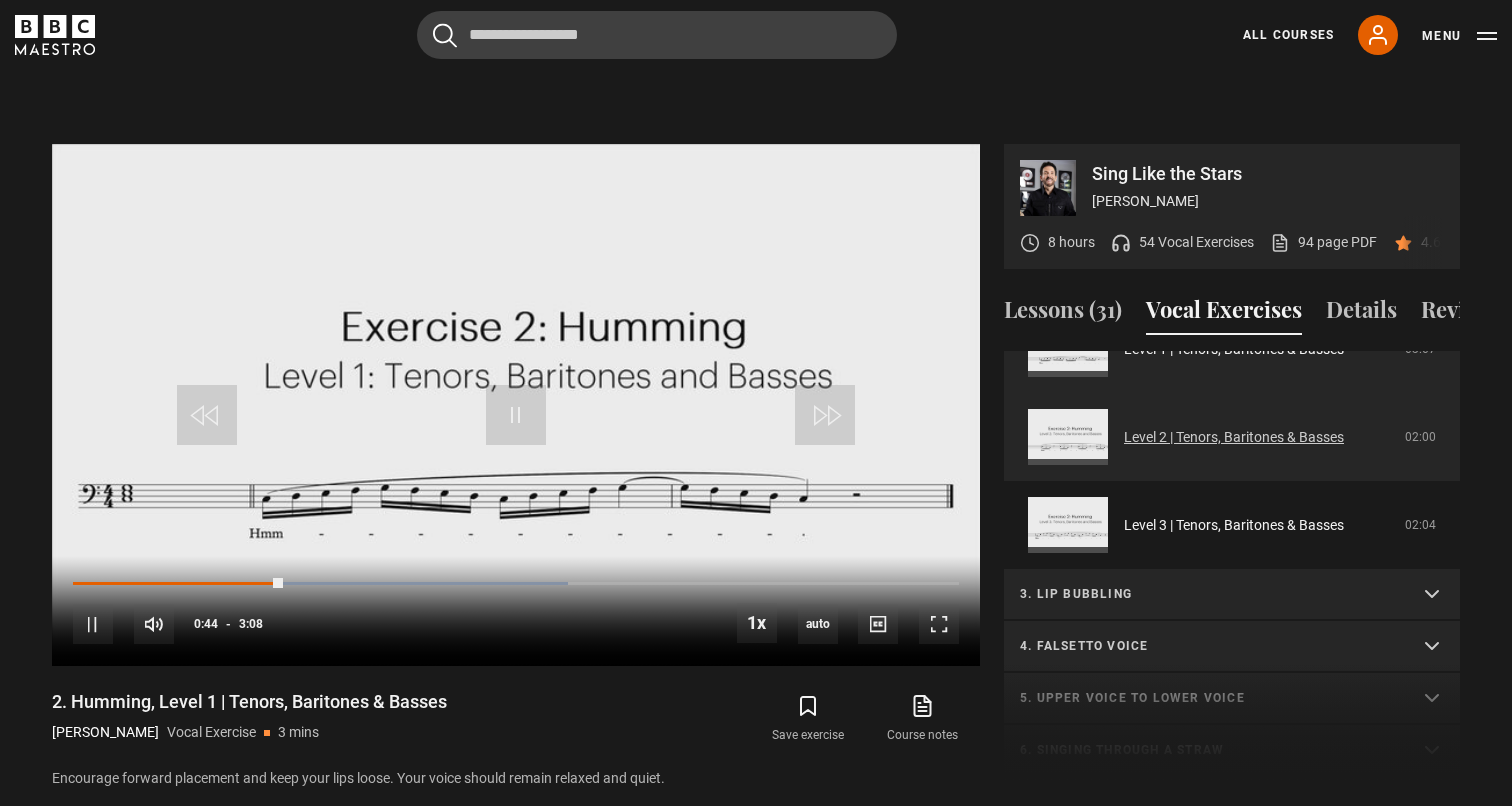 click on "3. Lip bubbling" at bounding box center (1232, 595) 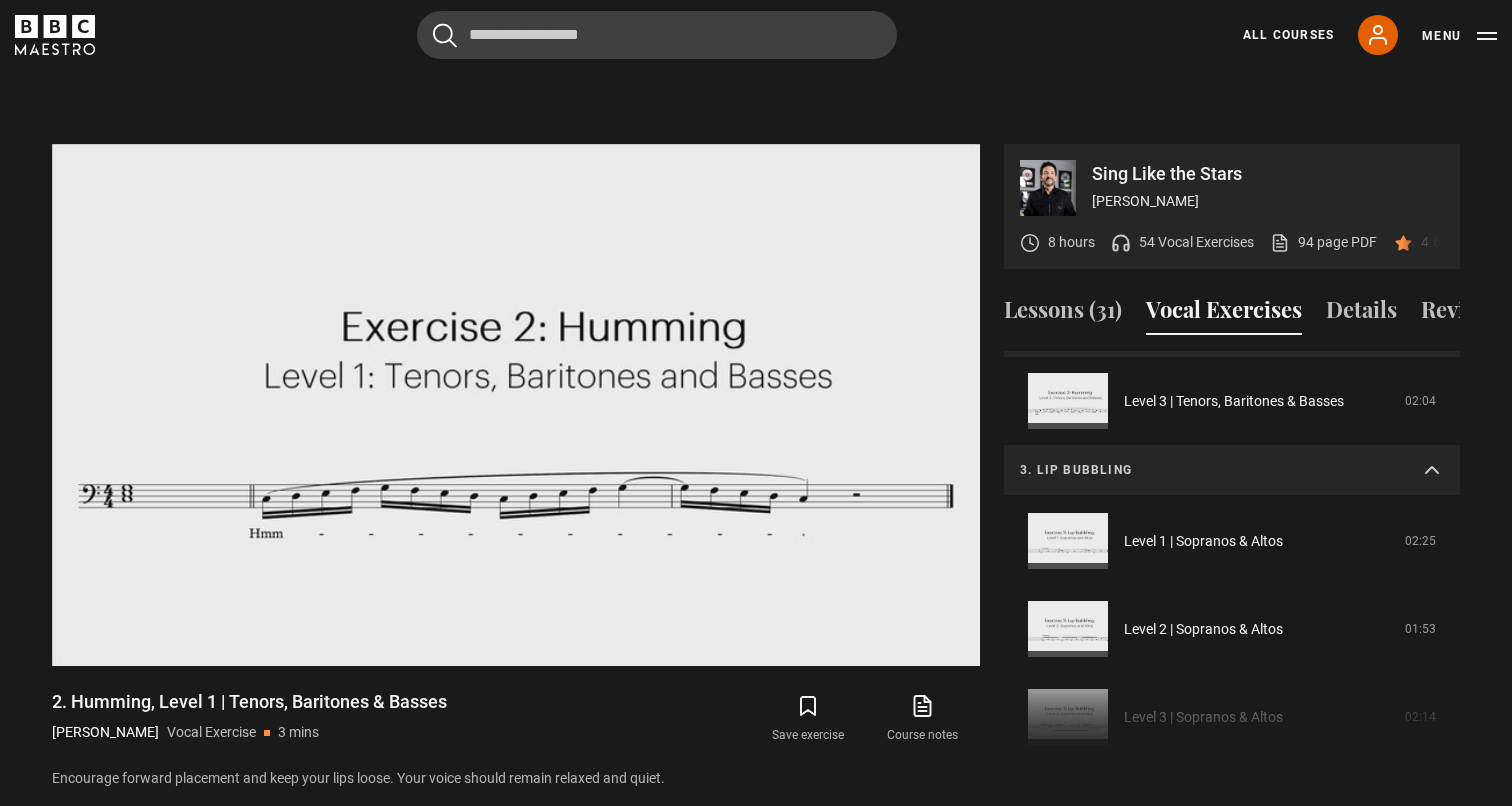 scroll, scrollTop: 541, scrollLeft: 0, axis: vertical 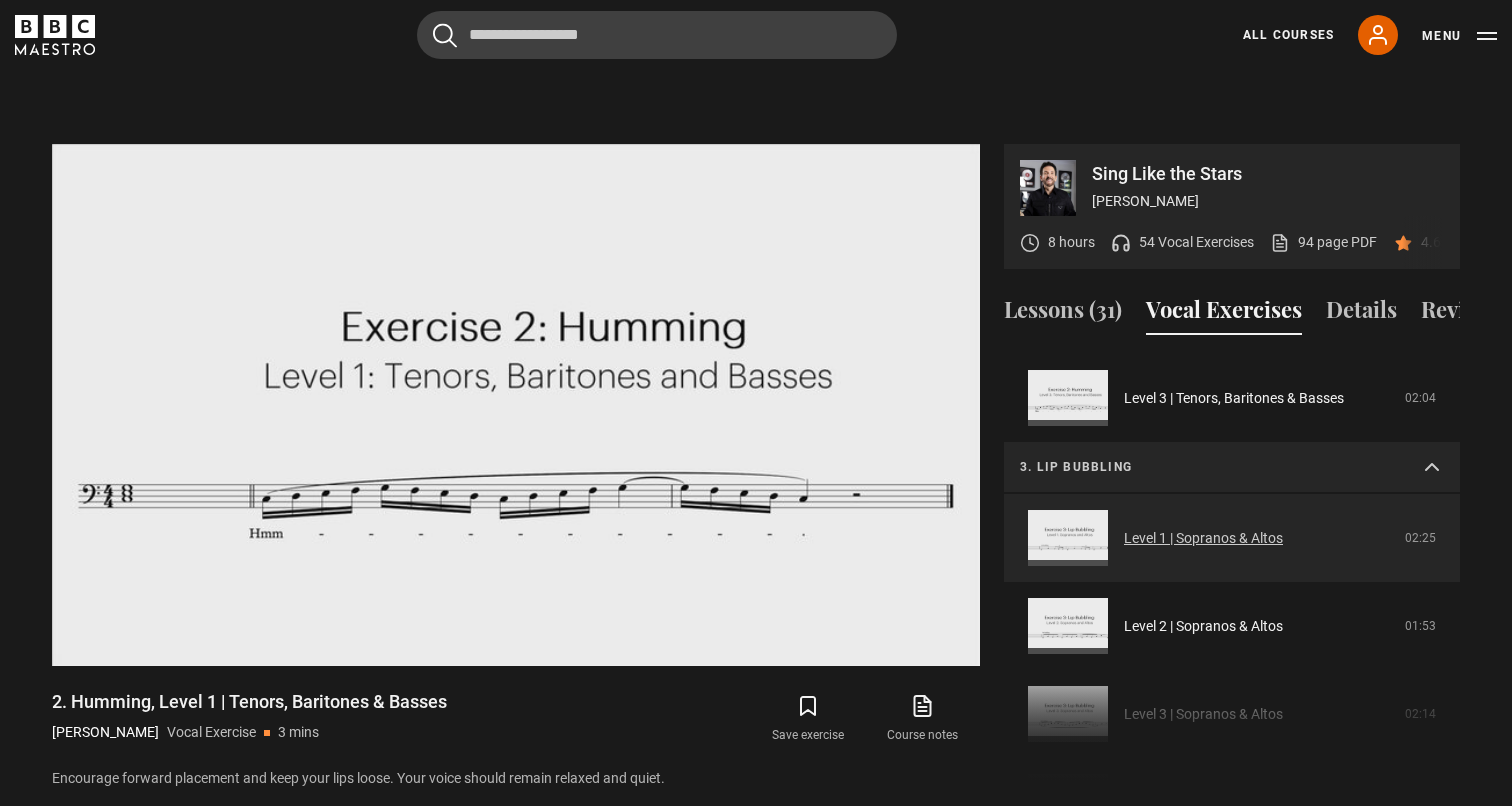 click on "Level 1 | Sopranos & Altos" at bounding box center [1203, 538] 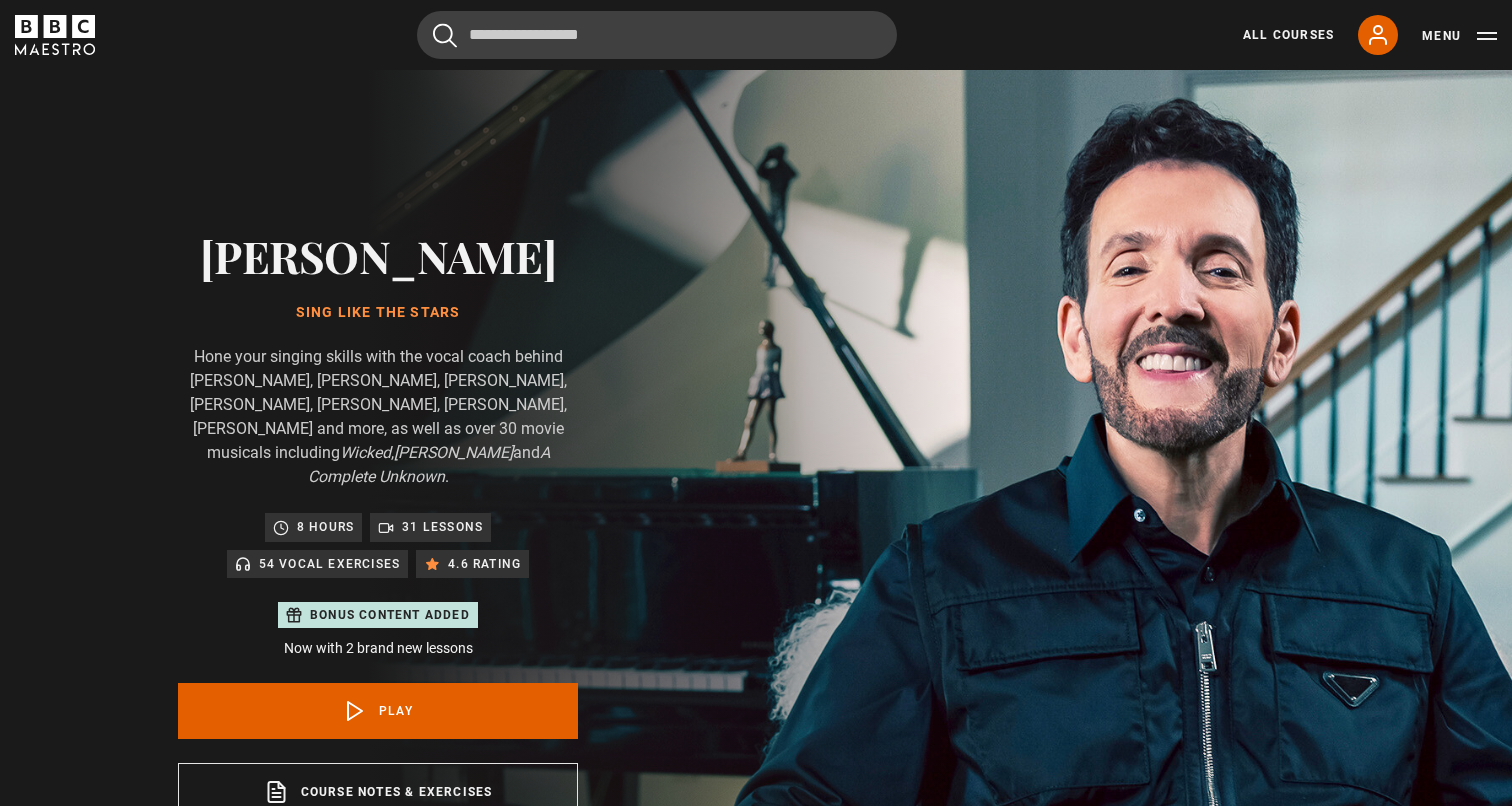 scroll, scrollTop: 956, scrollLeft: 0, axis: vertical 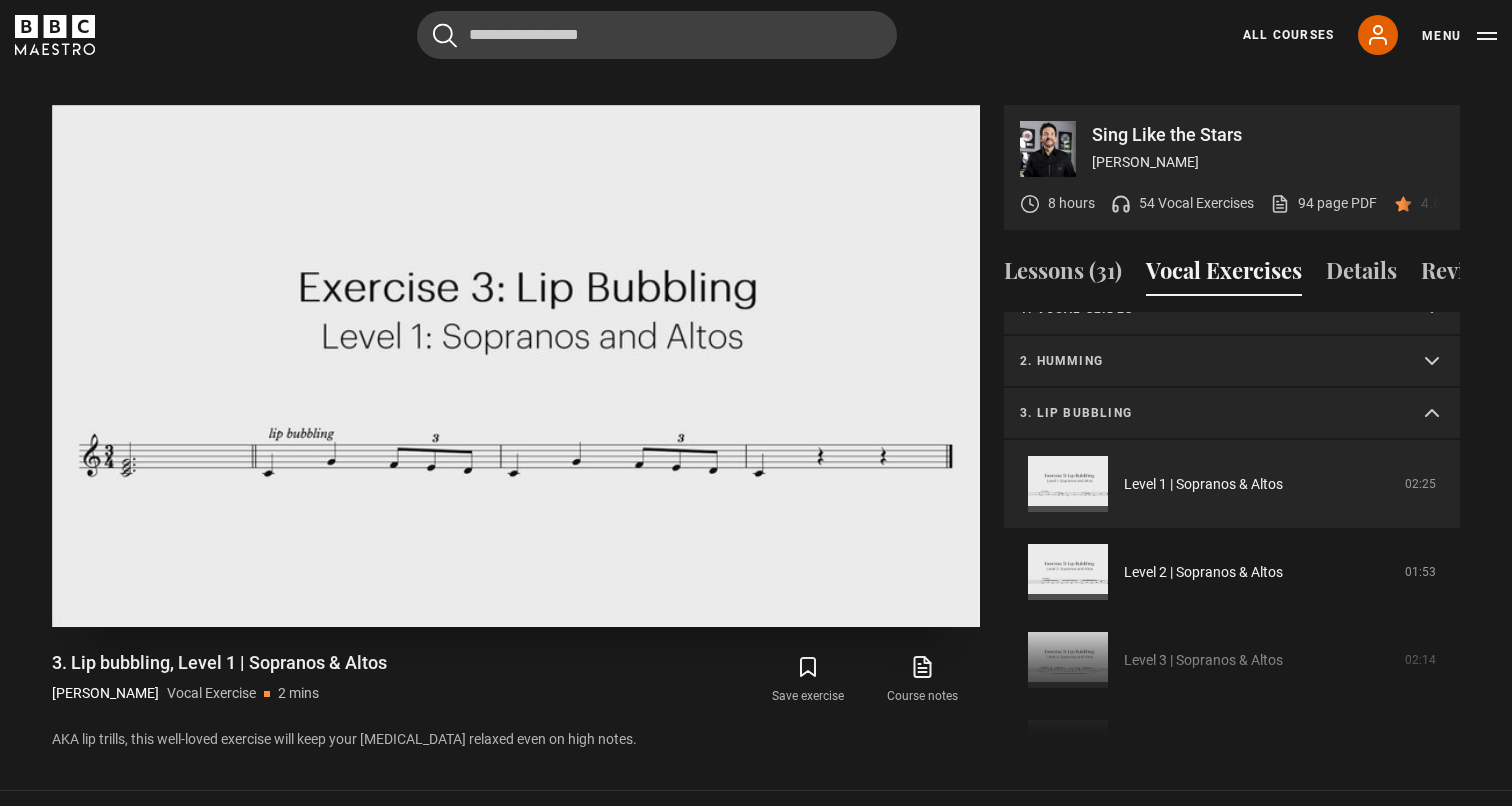 click at bounding box center (825, 376) 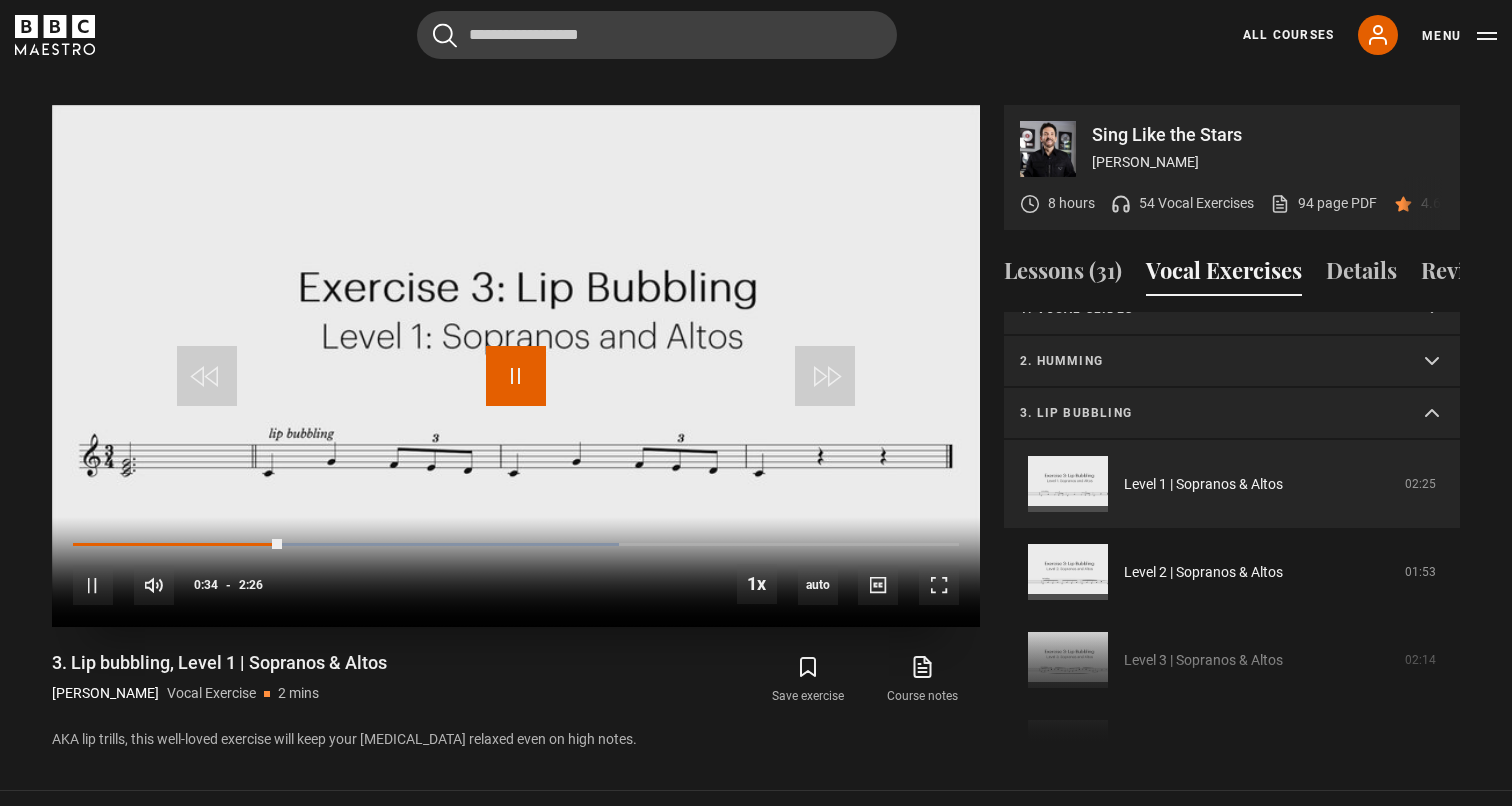 click at bounding box center [516, 376] 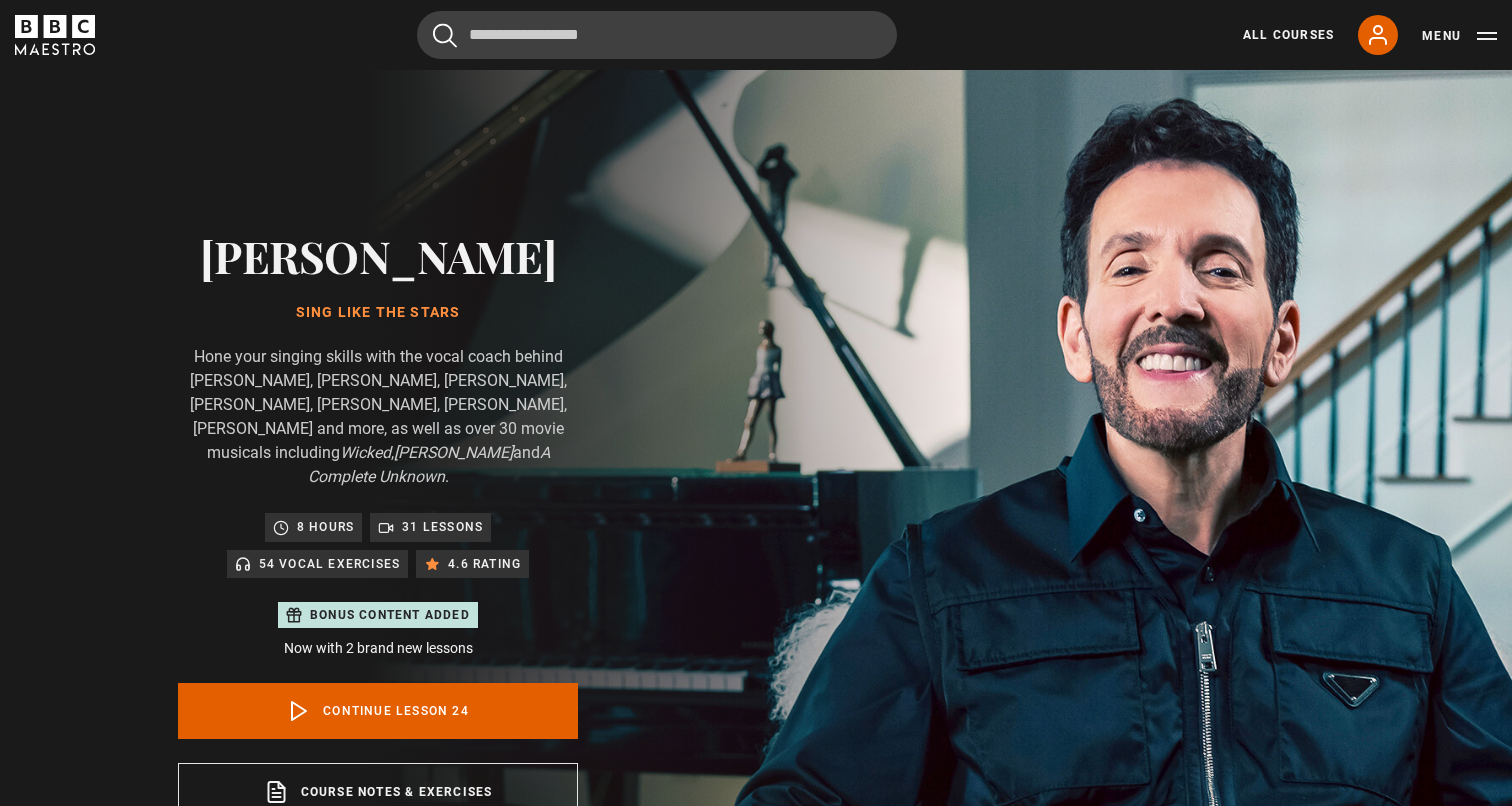 scroll, scrollTop: 956, scrollLeft: 0, axis: vertical 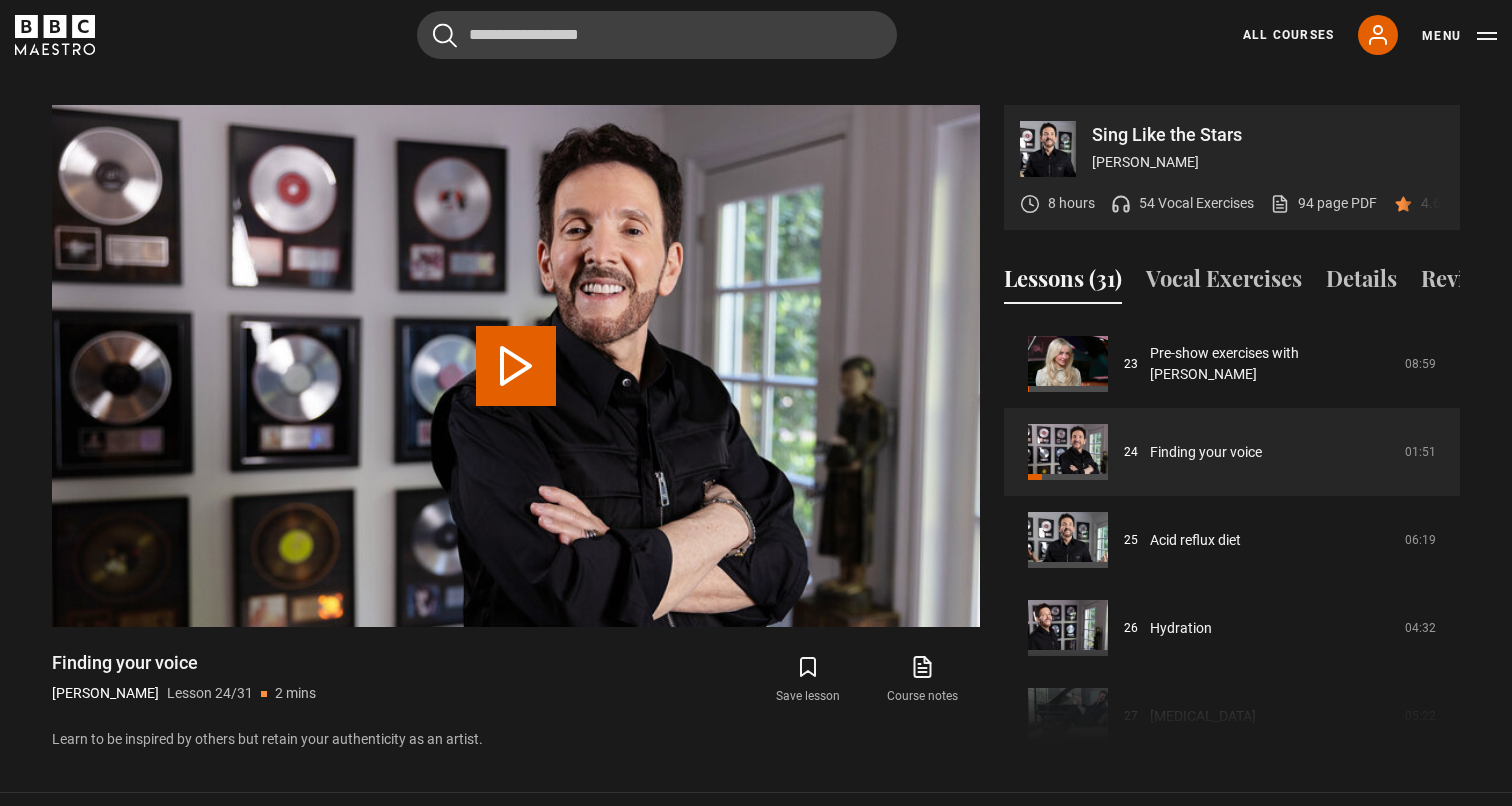 click 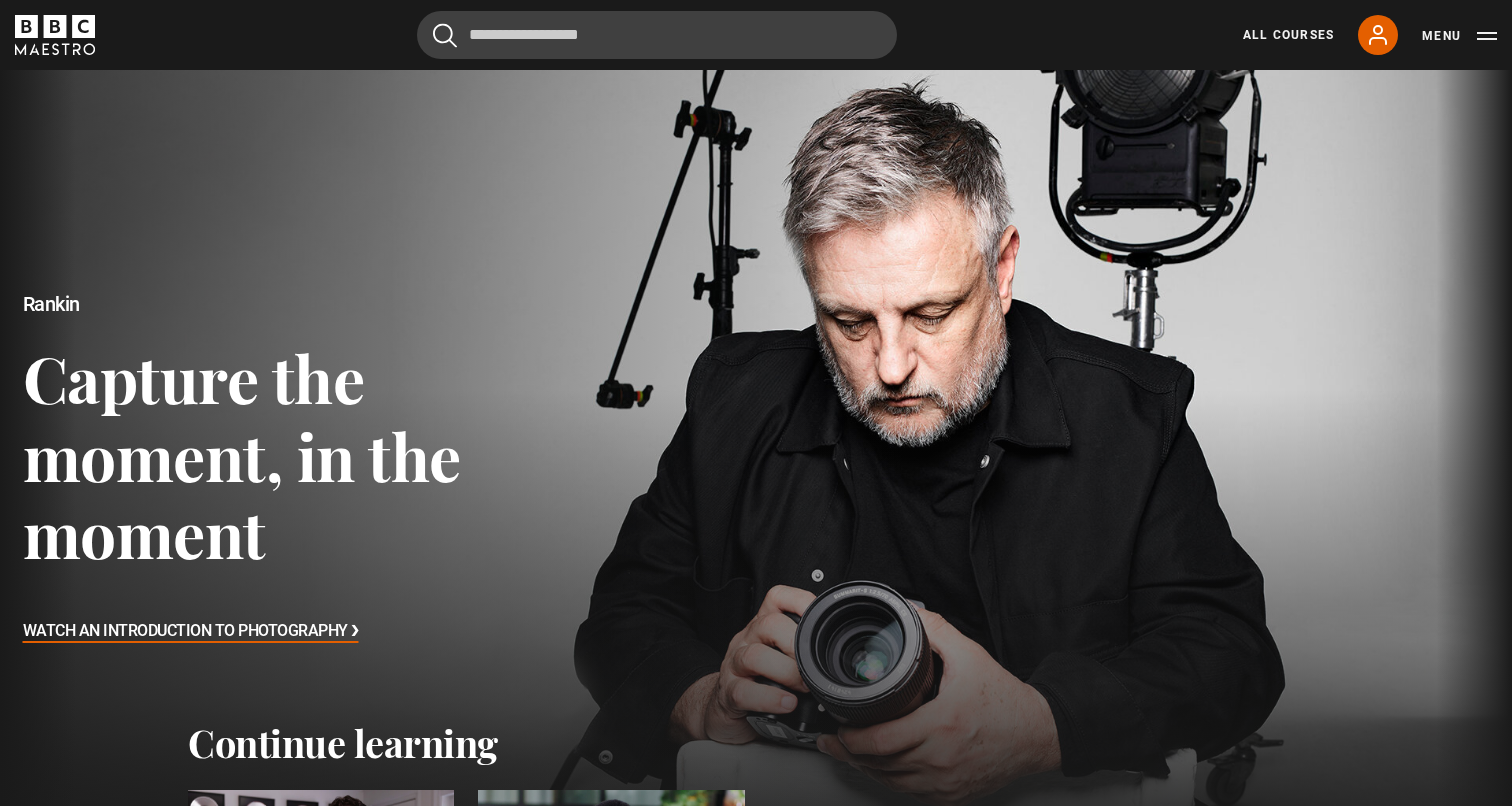 scroll, scrollTop: 0, scrollLeft: 0, axis: both 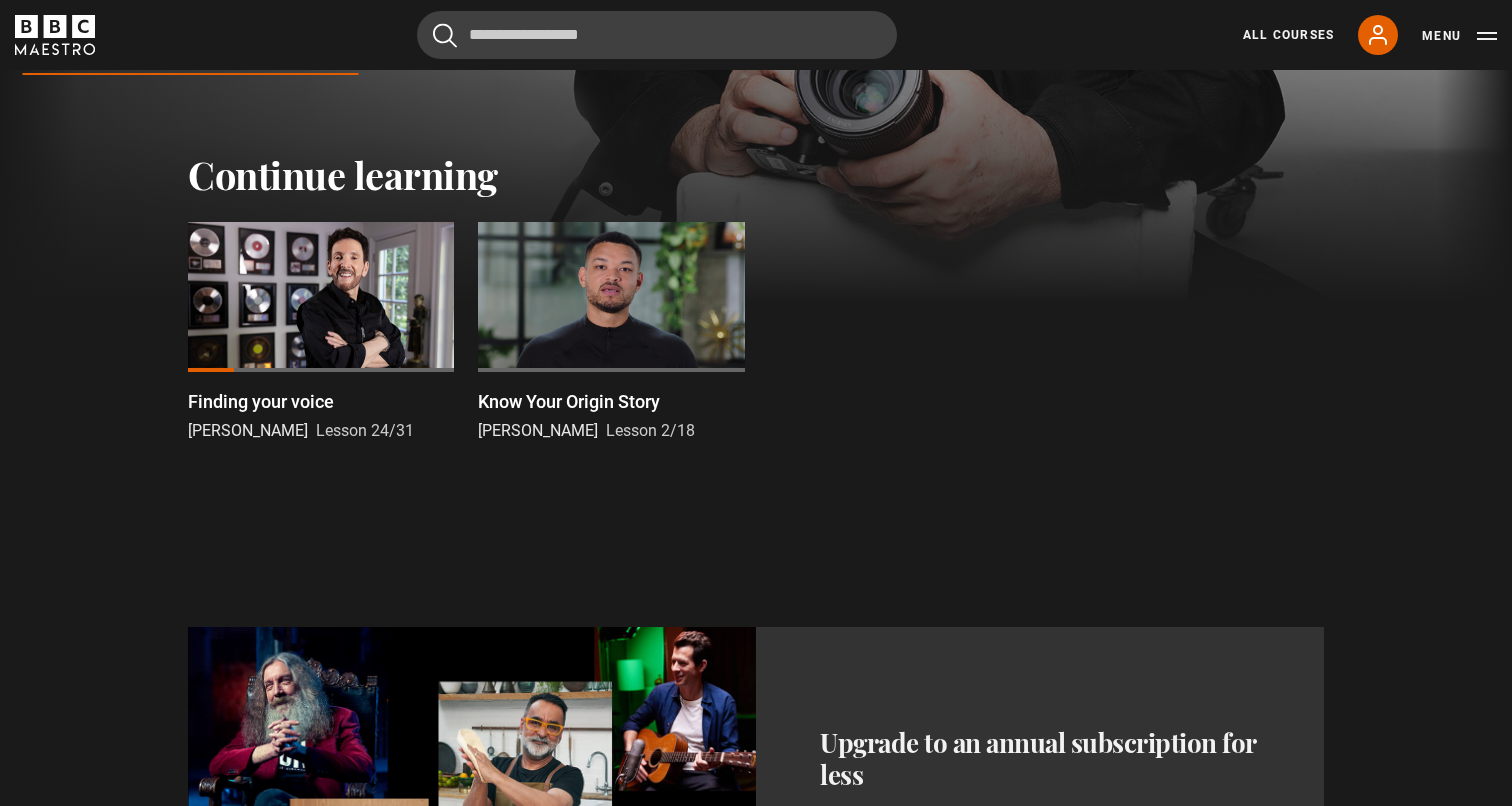 click at bounding box center [611, 297] 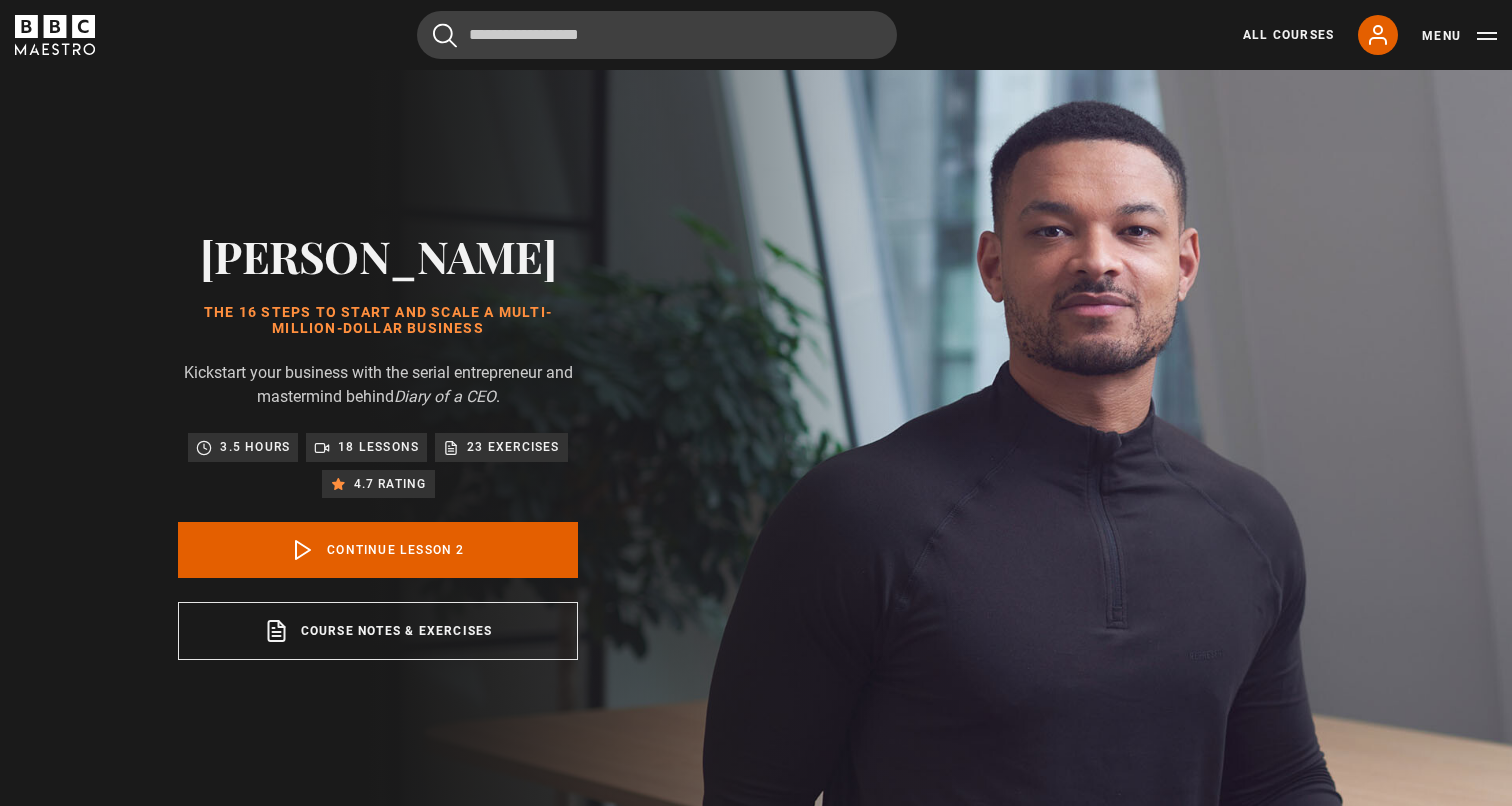 scroll, scrollTop: 820, scrollLeft: 0, axis: vertical 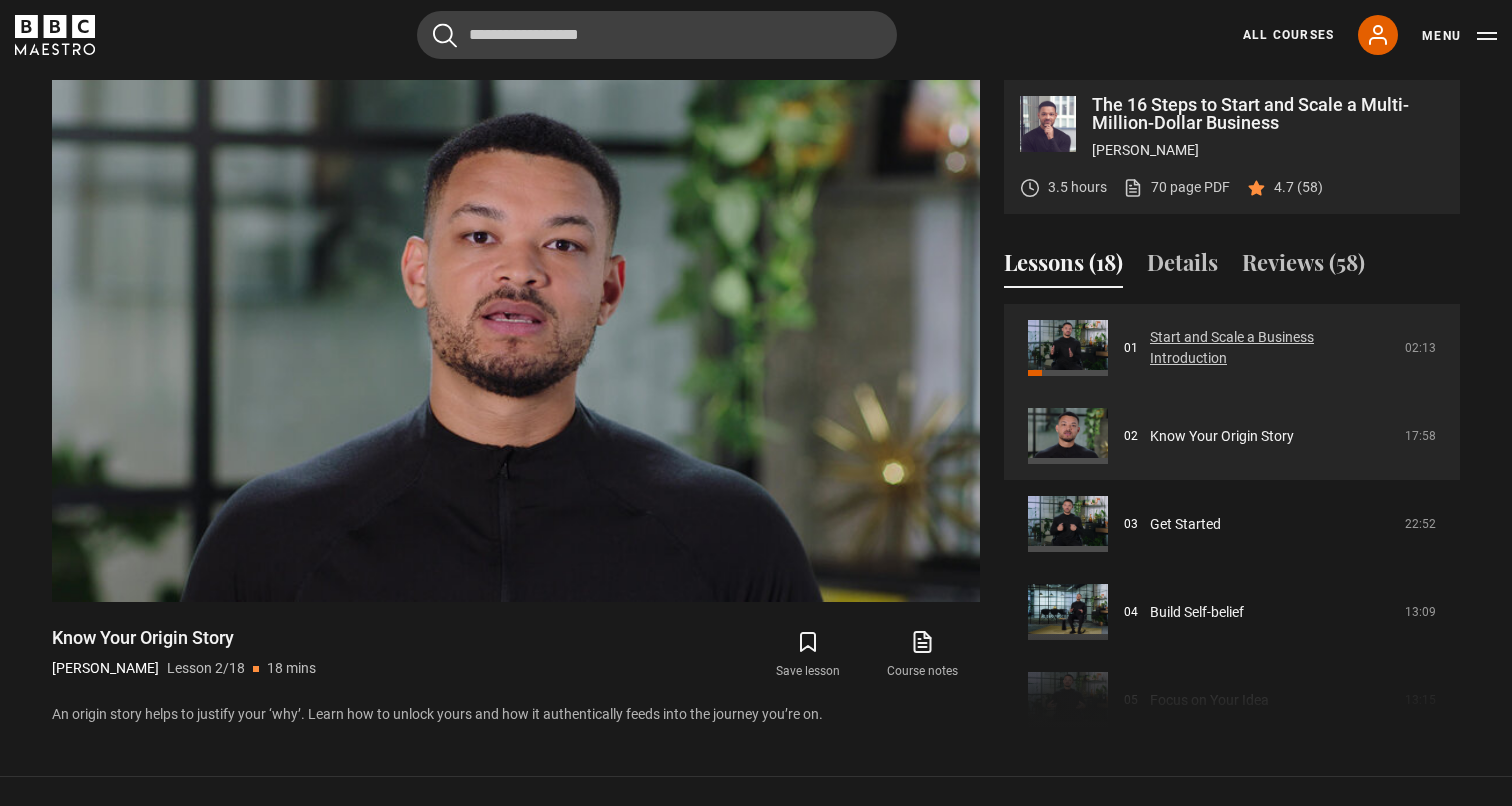 click on "Start and Scale a Business Introduction" at bounding box center [1271, 348] 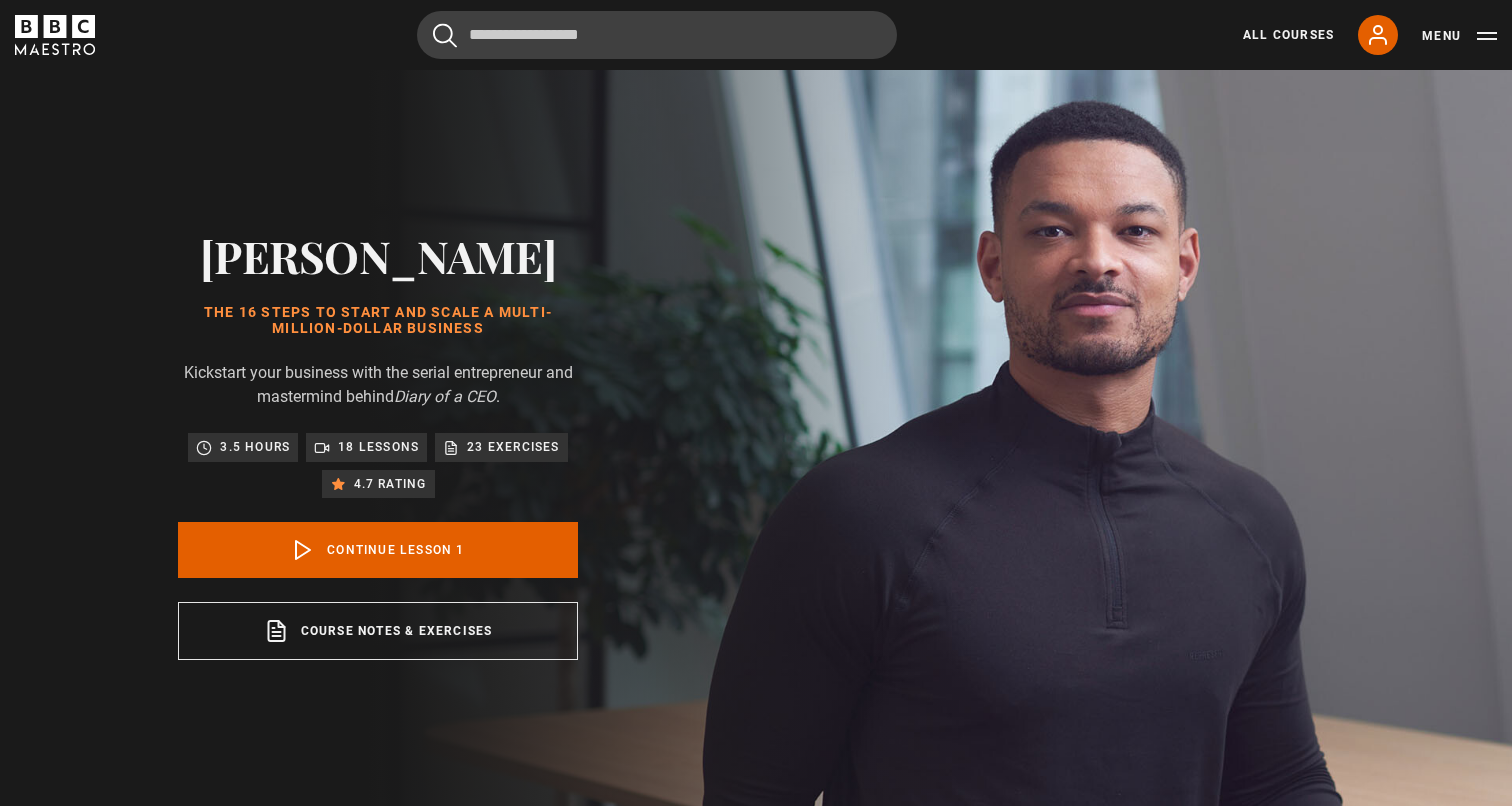 scroll, scrollTop: 820, scrollLeft: 0, axis: vertical 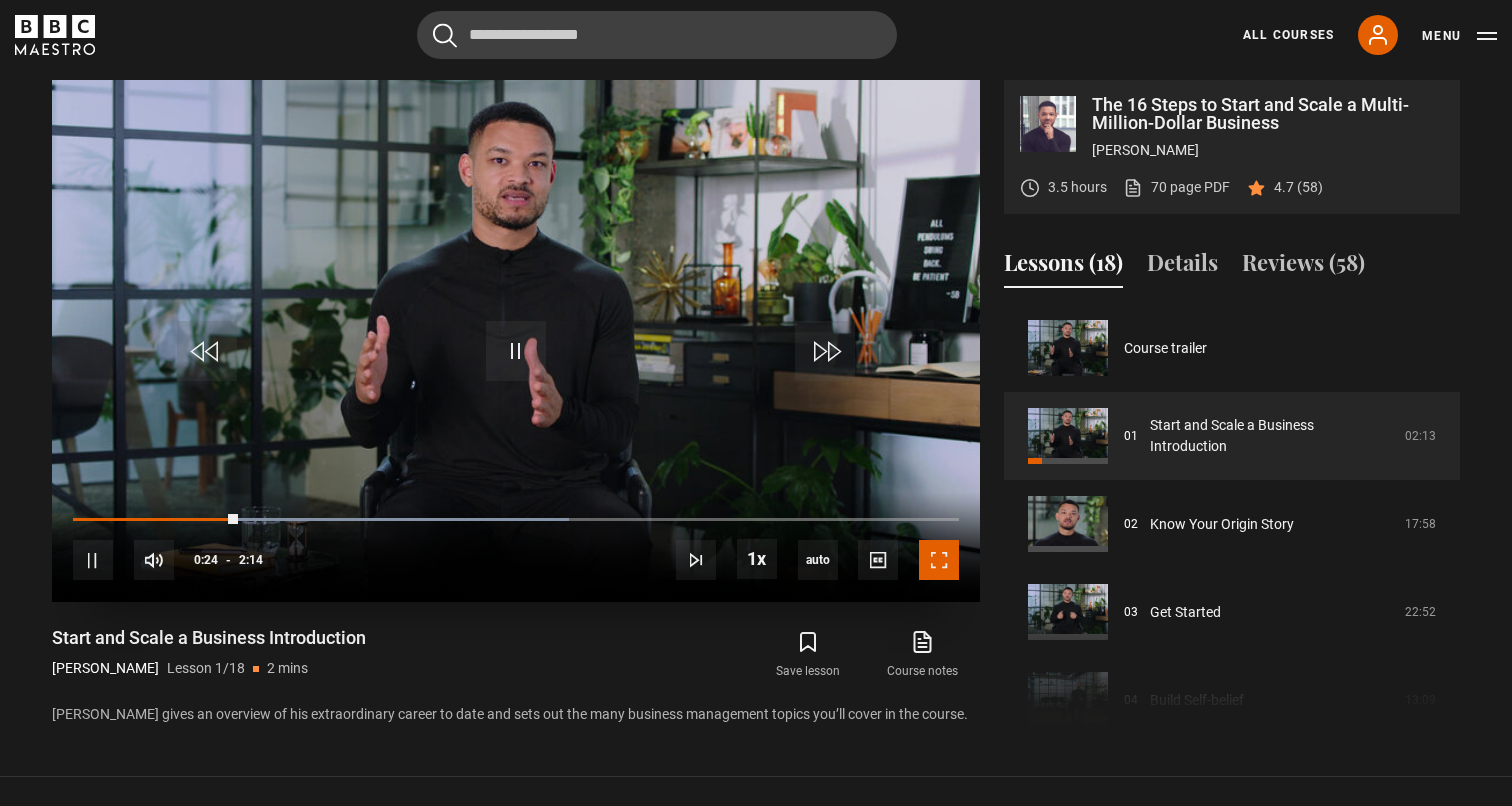 click at bounding box center (939, 560) 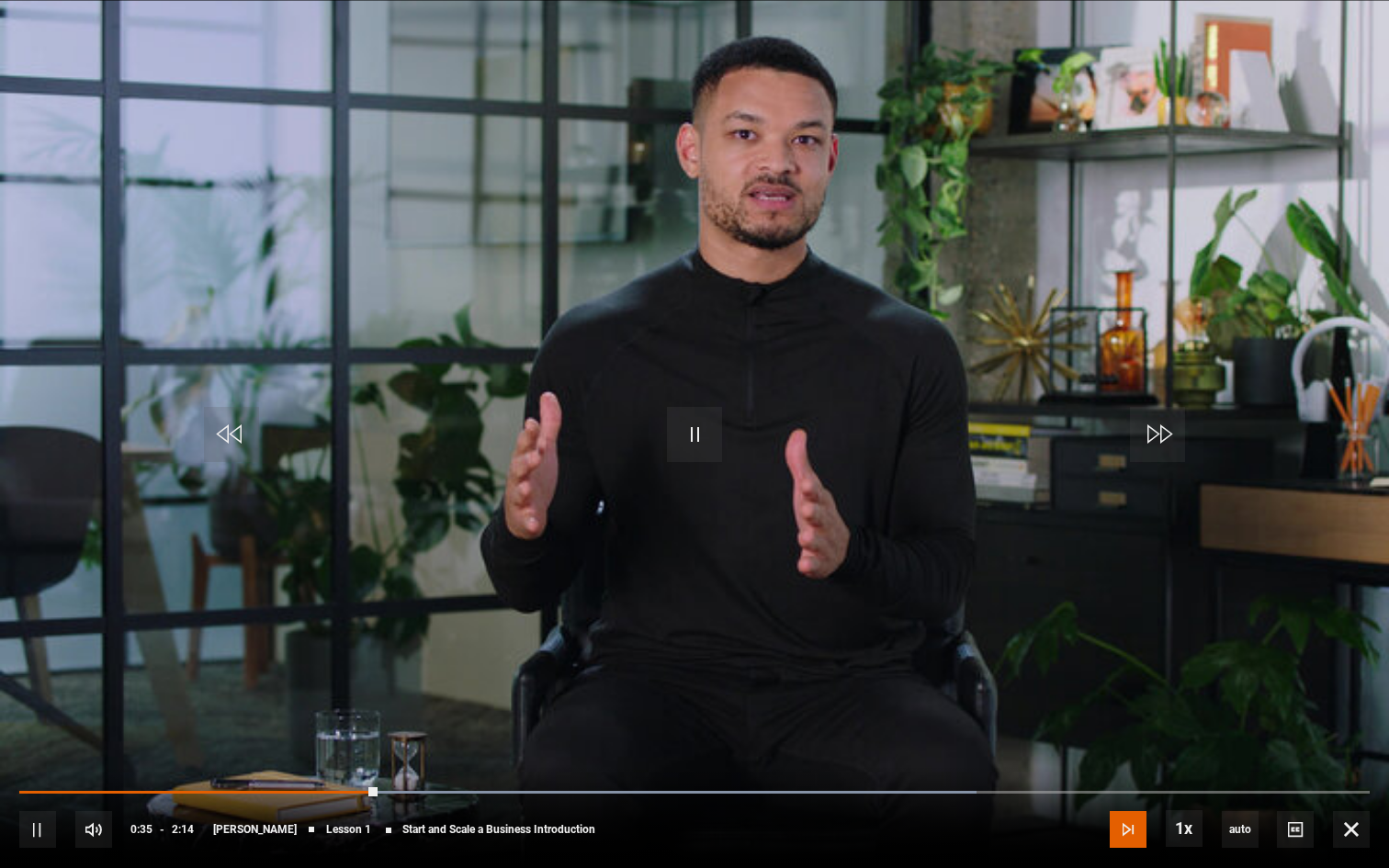 click at bounding box center (1128, 829) 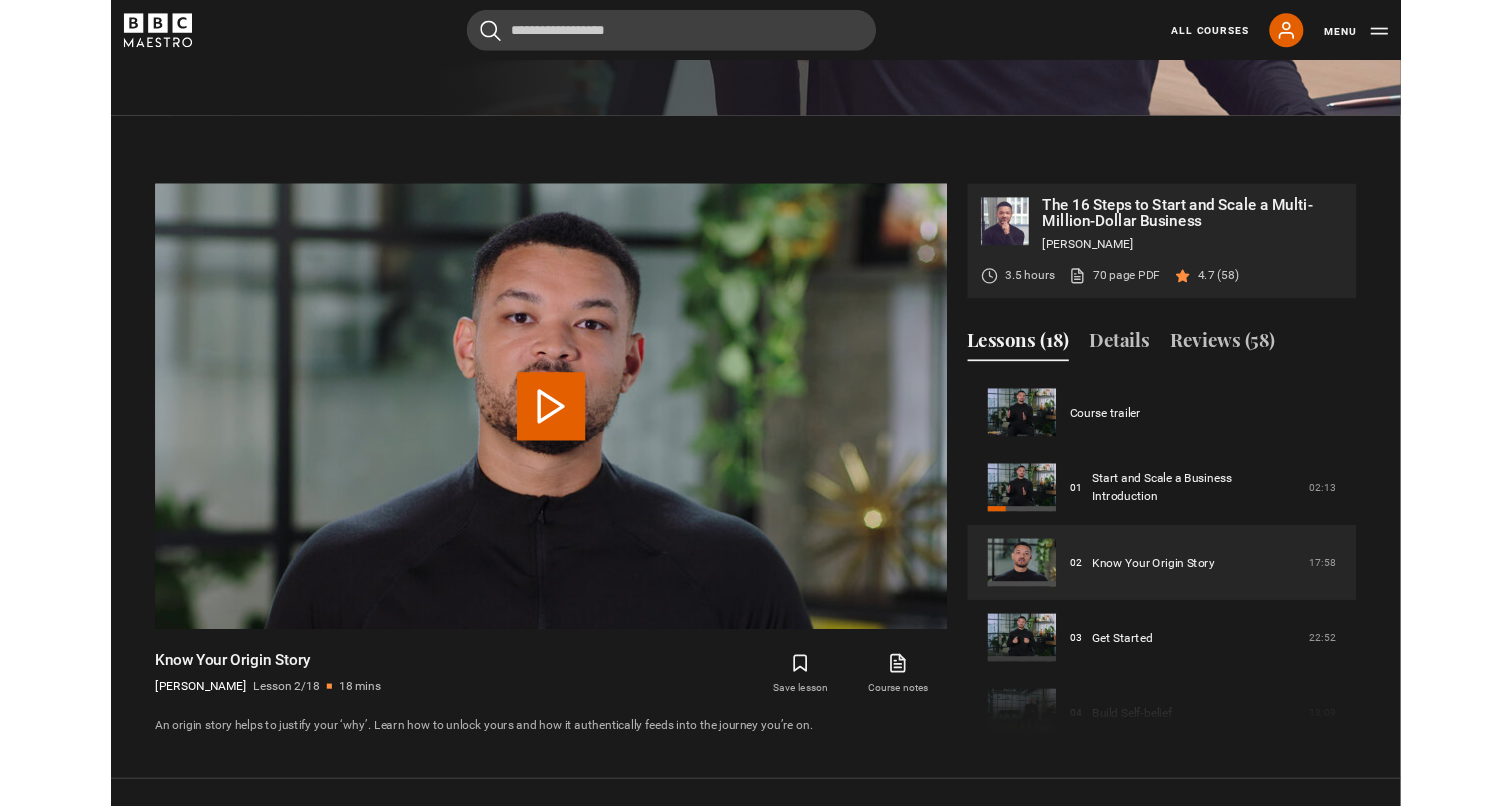 scroll, scrollTop: 955, scrollLeft: 0, axis: vertical 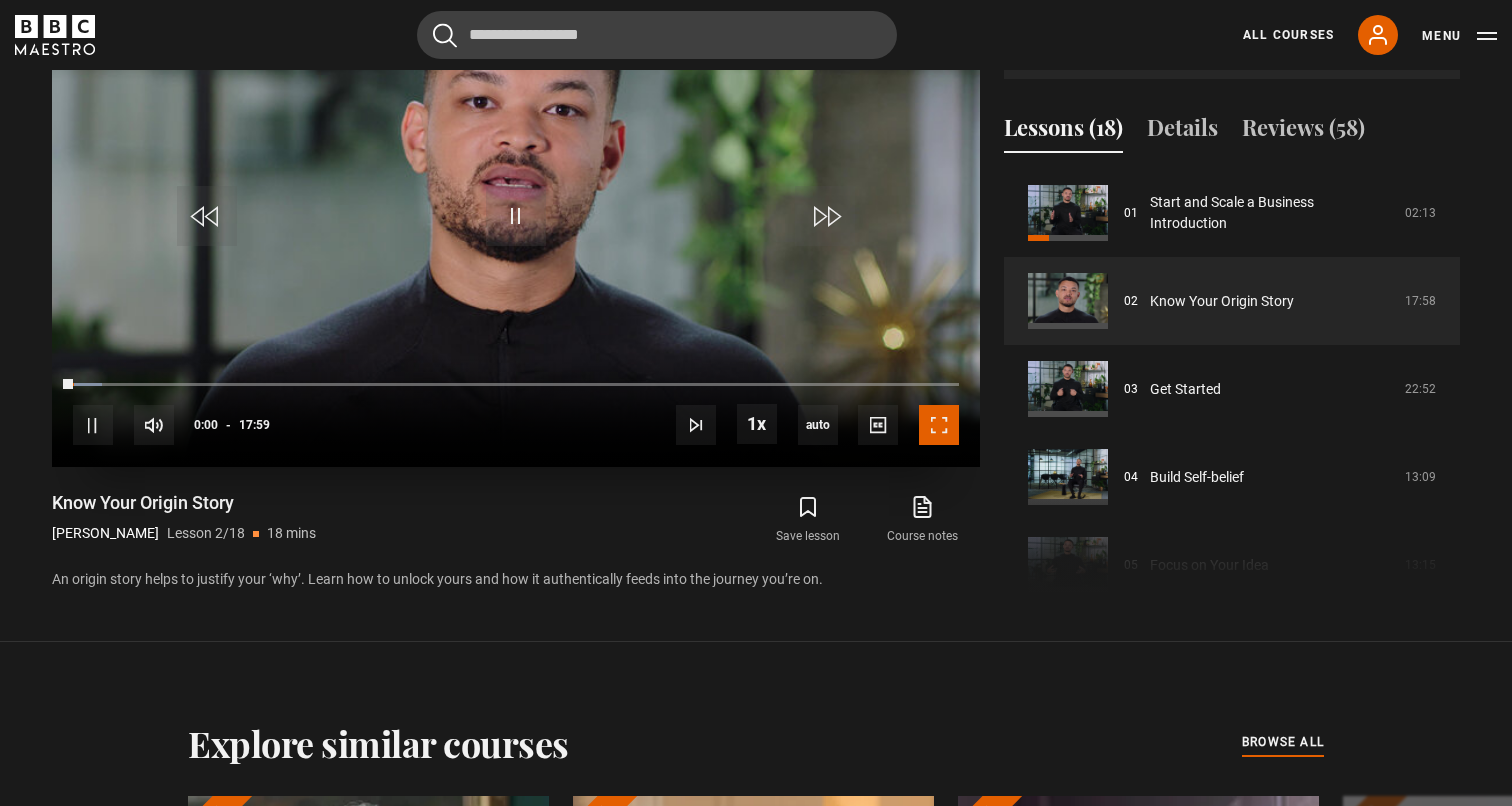 click at bounding box center (939, 425) 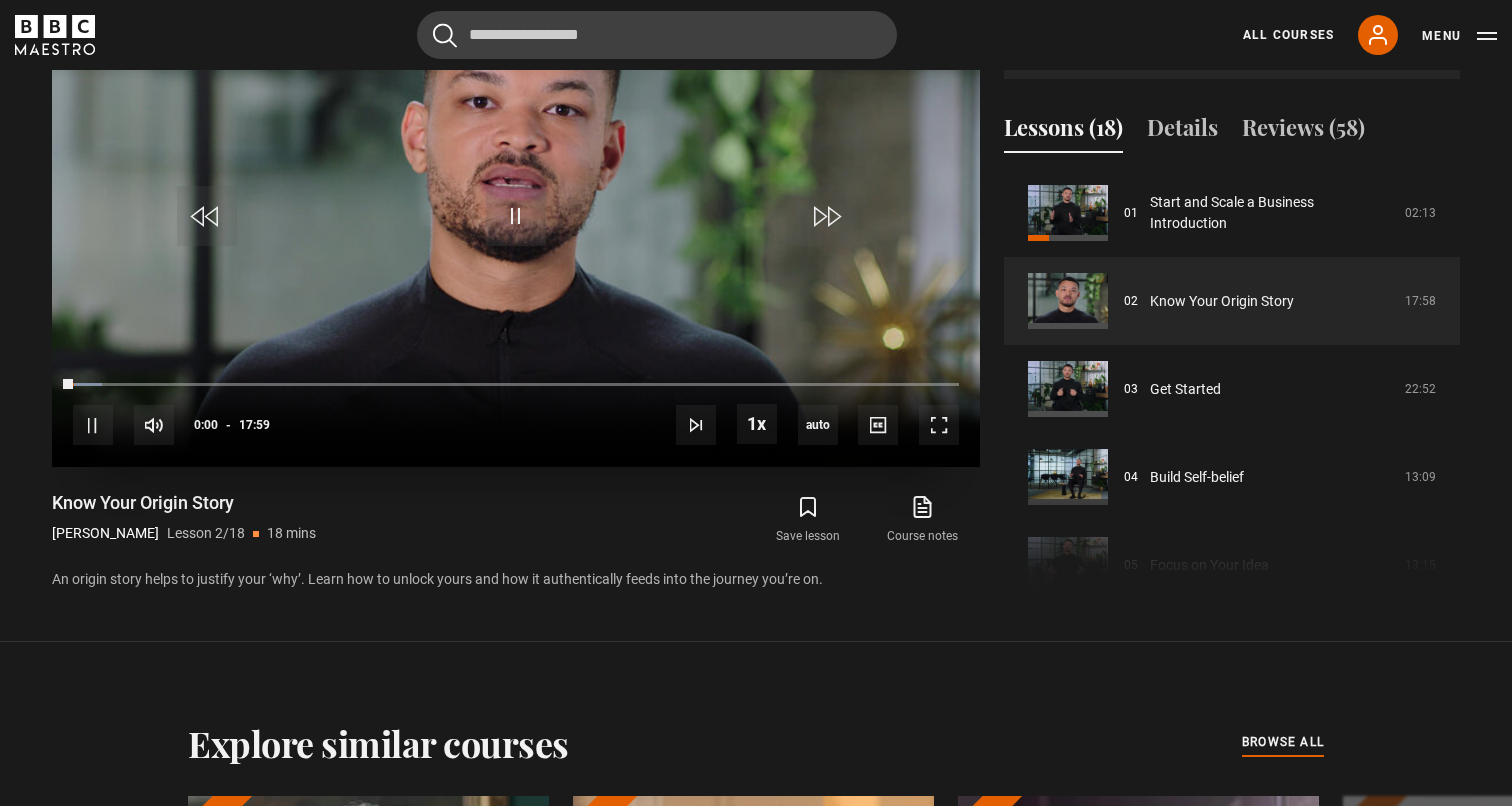 scroll, scrollTop: 900, scrollLeft: 0, axis: vertical 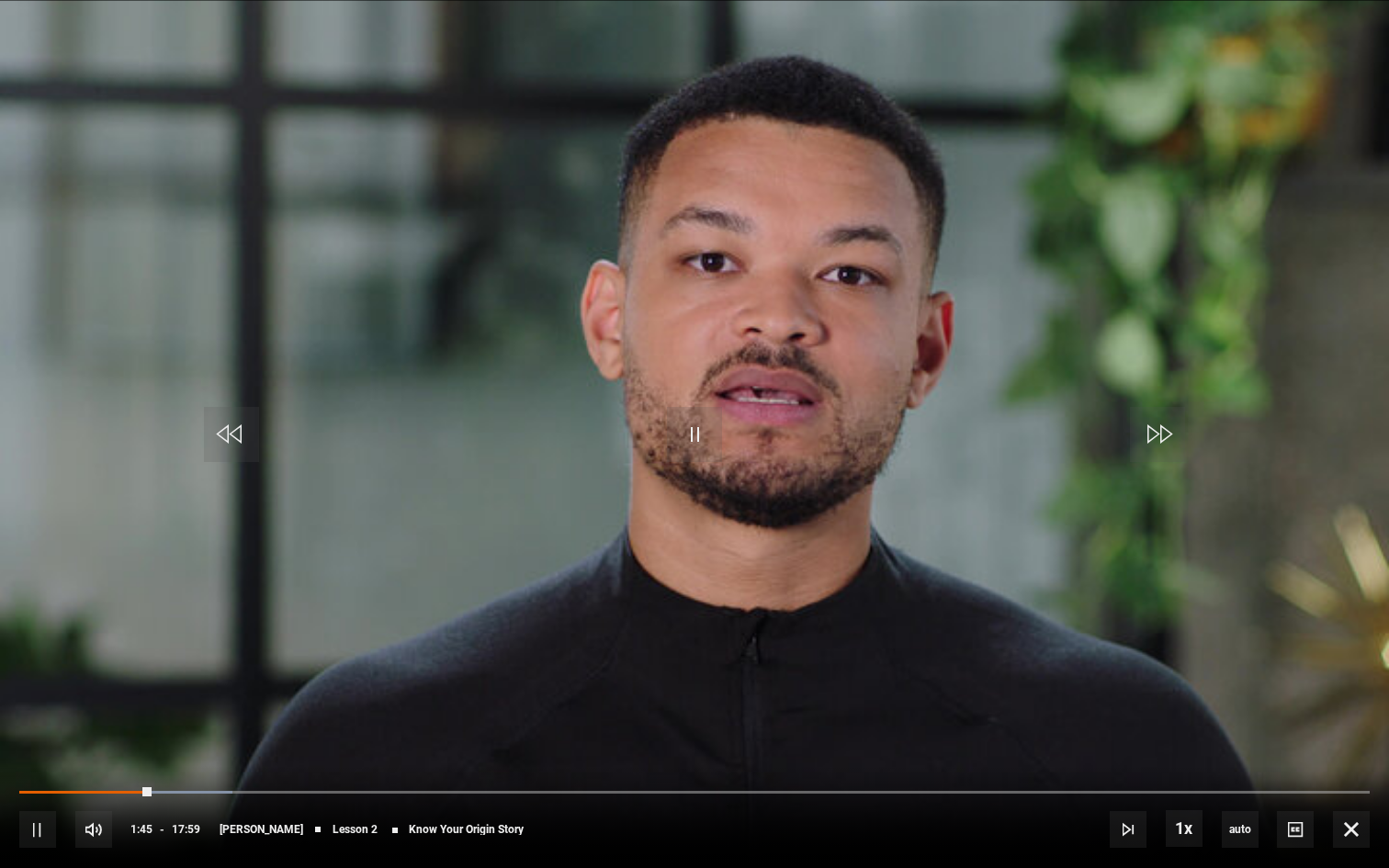 click at bounding box center [694, 434] 